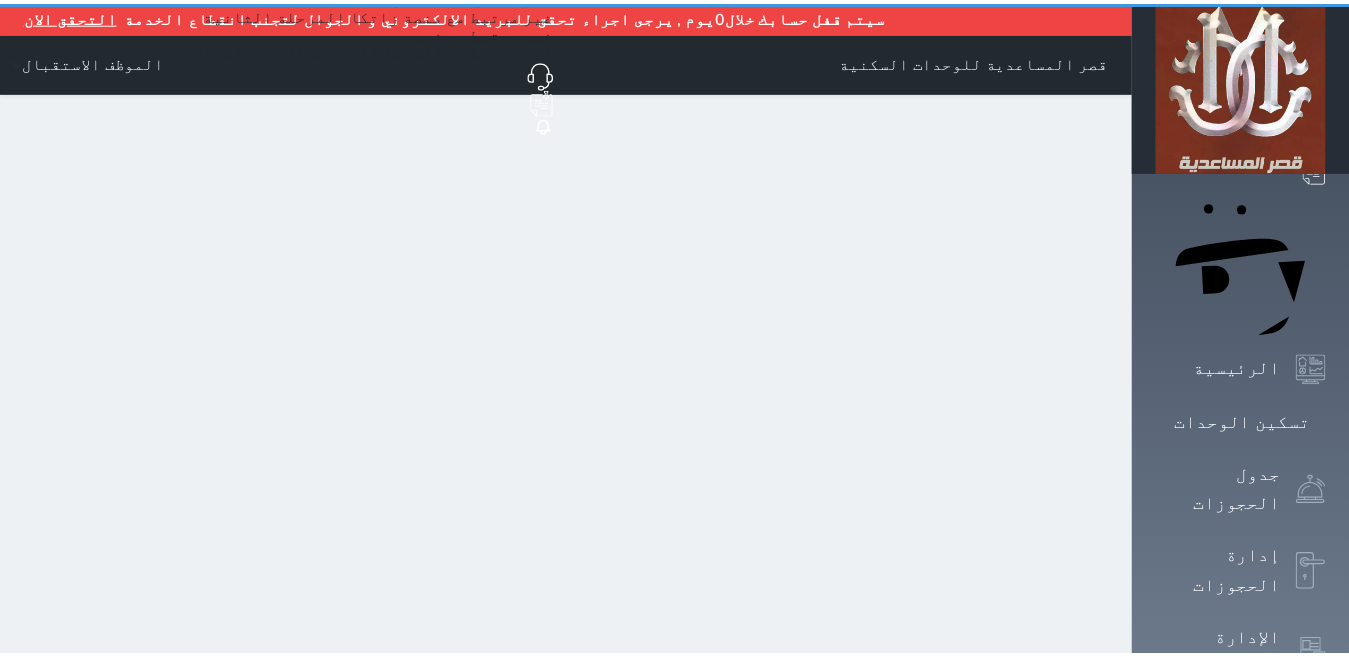 scroll, scrollTop: 0, scrollLeft: 0, axis: both 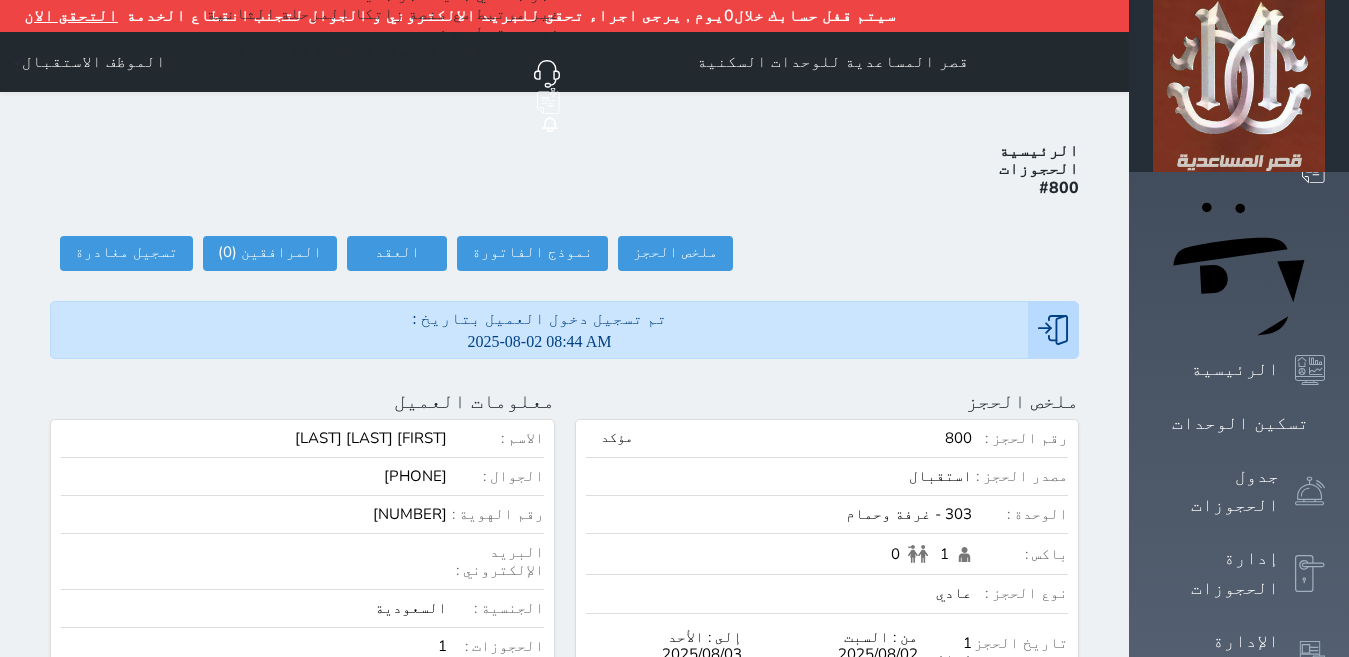 drag, startPoint x: 1296, startPoint y: 221, endPoint x: 1220, endPoint y: 271, distance: 90.97253 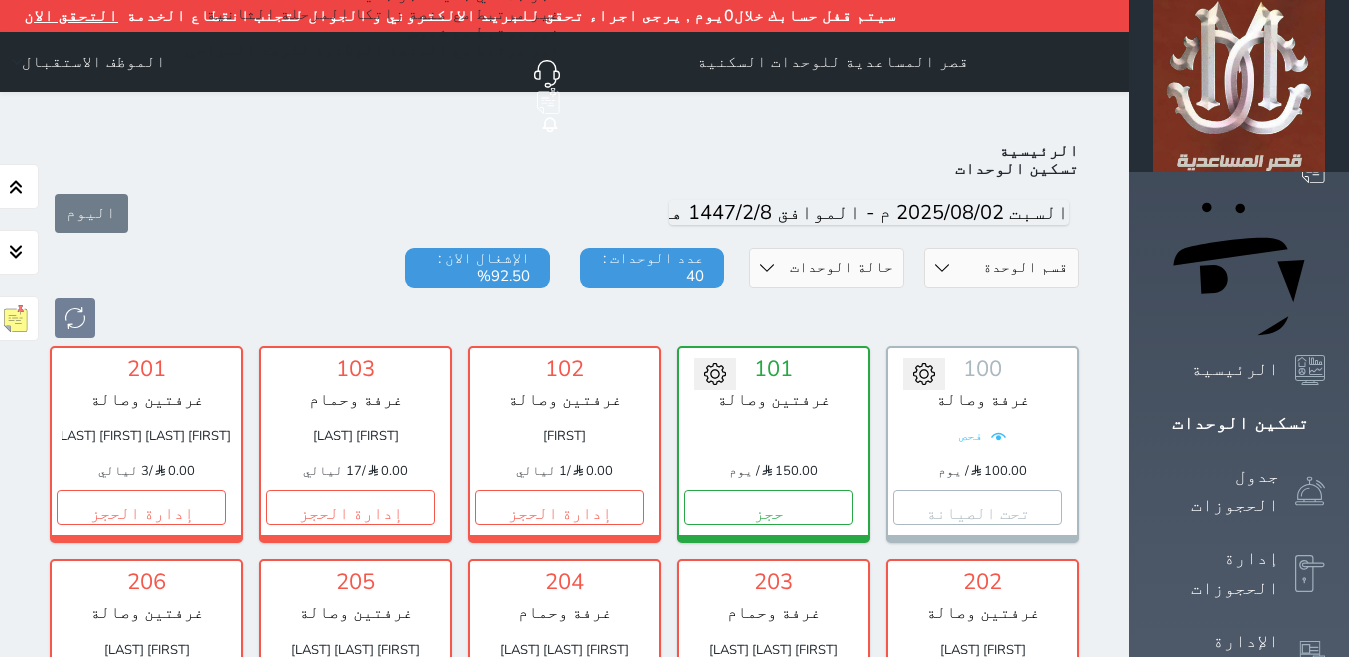 scroll, scrollTop: 110, scrollLeft: 0, axis: vertical 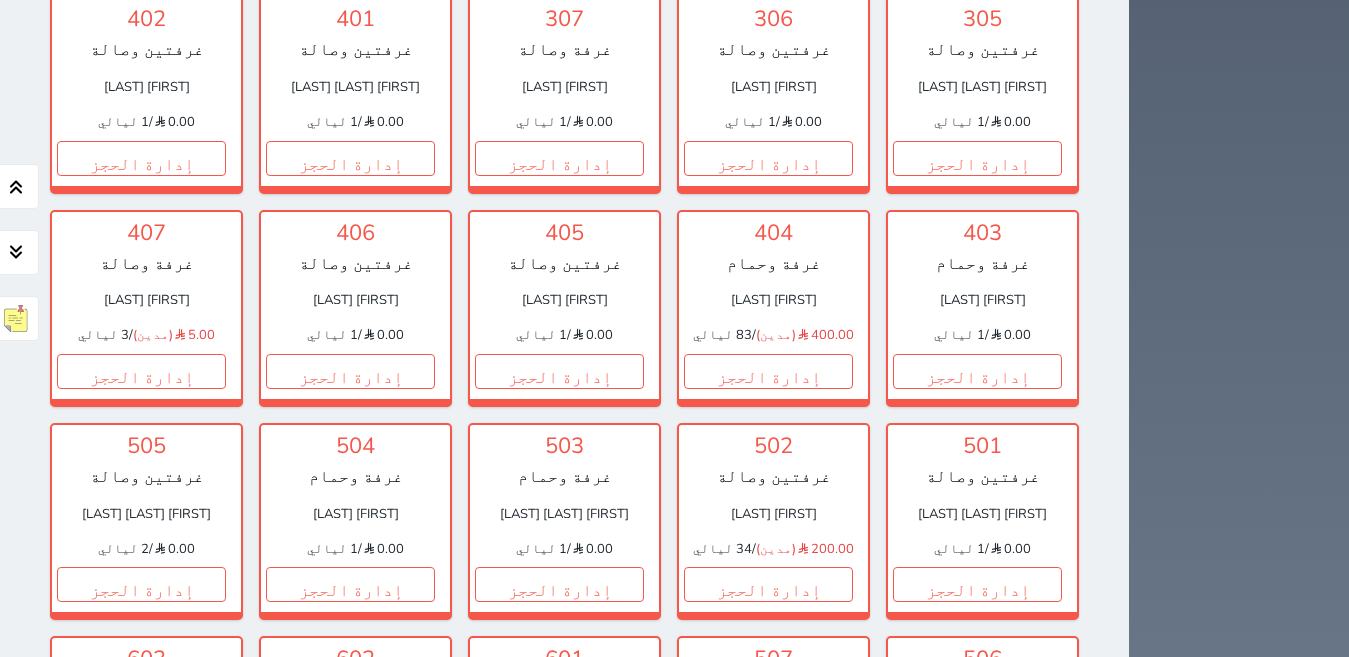 click on "إدارة الحجز" at bounding box center (768, 798) 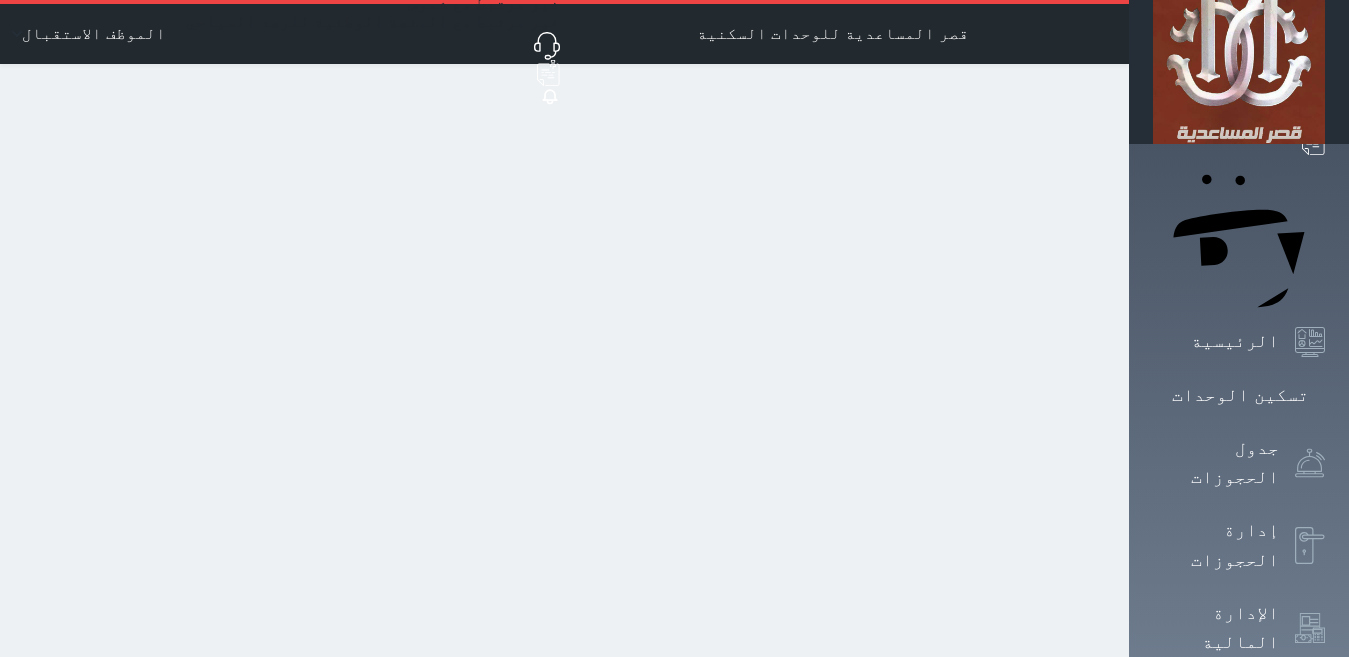 scroll, scrollTop: 0, scrollLeft: 0, axis: both 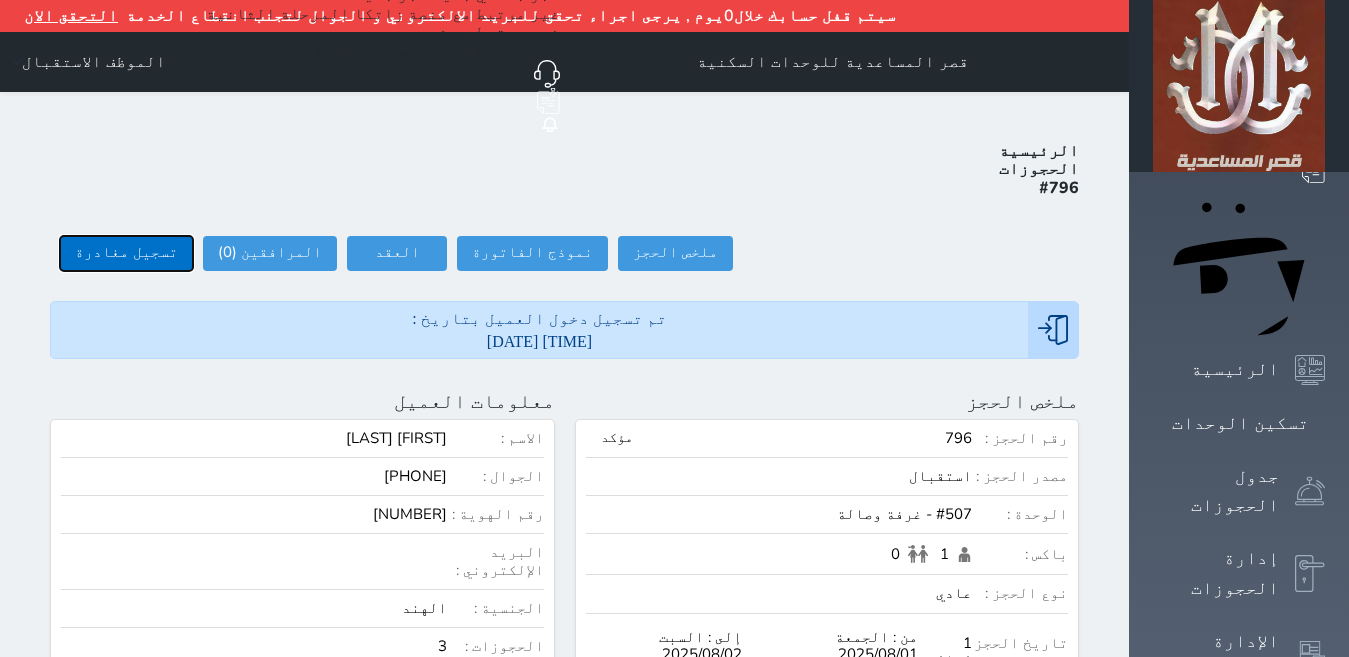 click on "تسجيل مغادرة" at bounding box center (126, 253) 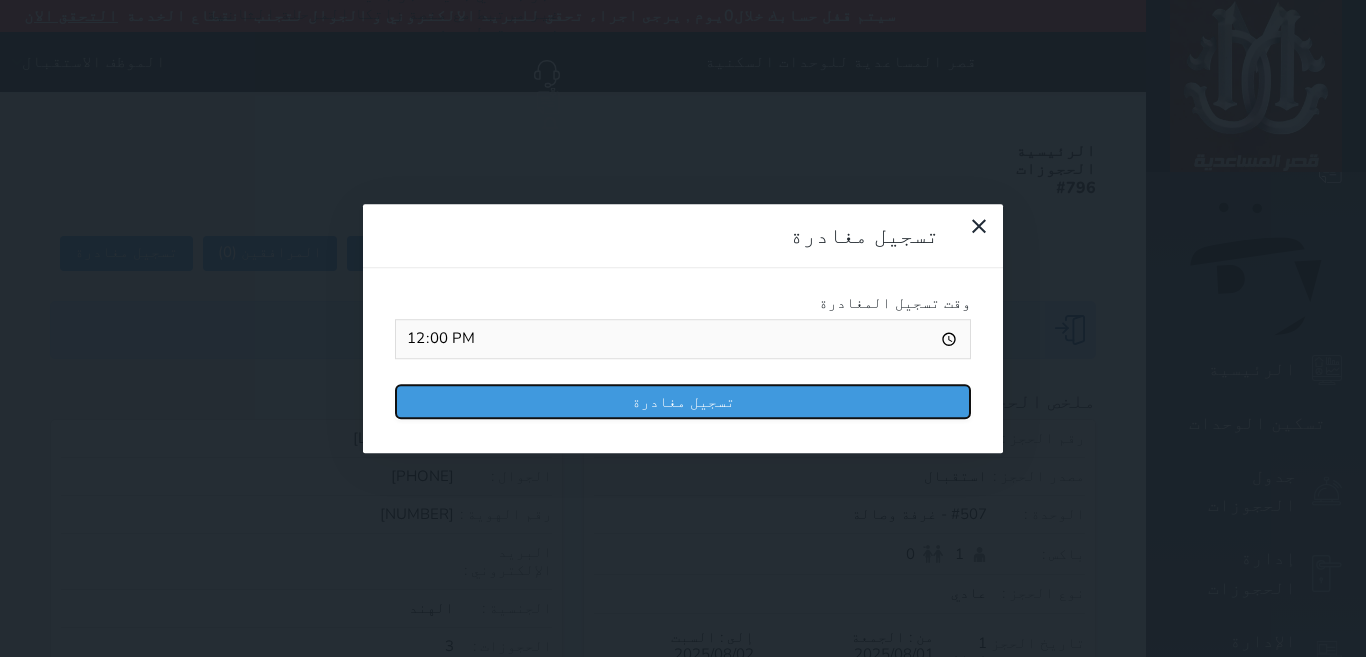 click on "تسجيل مغادرة" at bounding box center (683, 401) 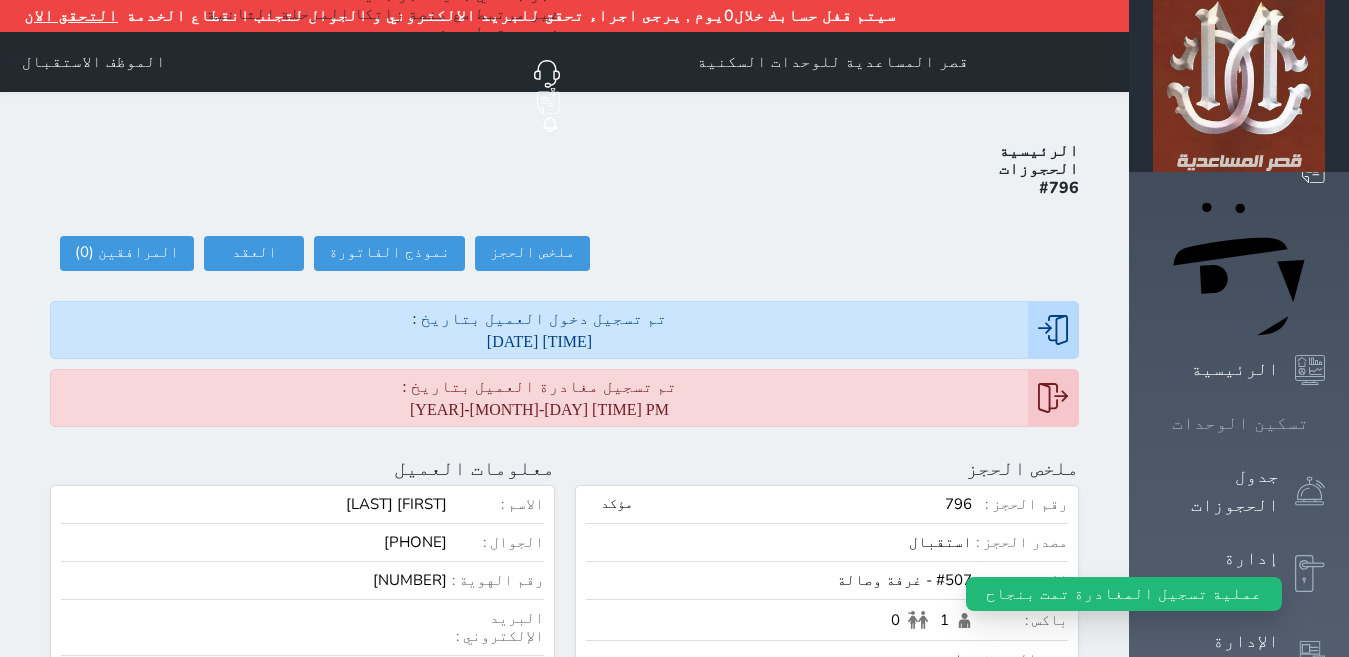 click at bounding box center (1325, 423) 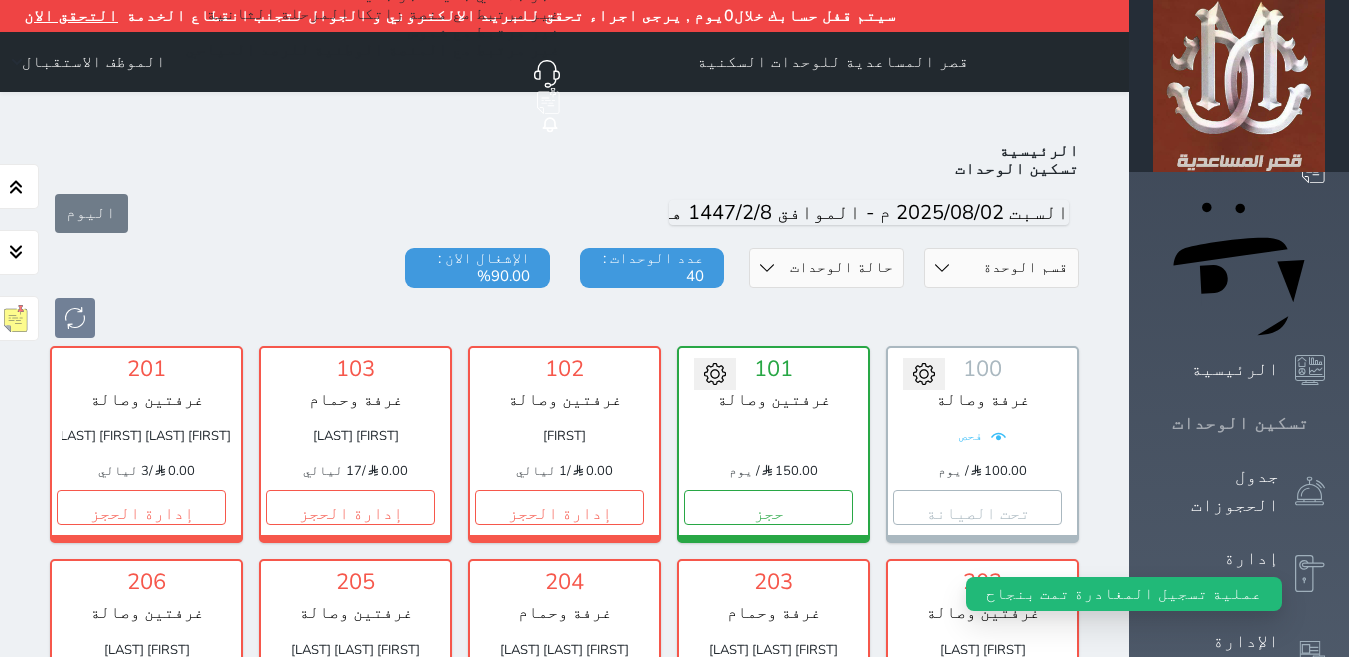 scroll, scrollTop: 110, scrollLeft: 0, axis: vertical 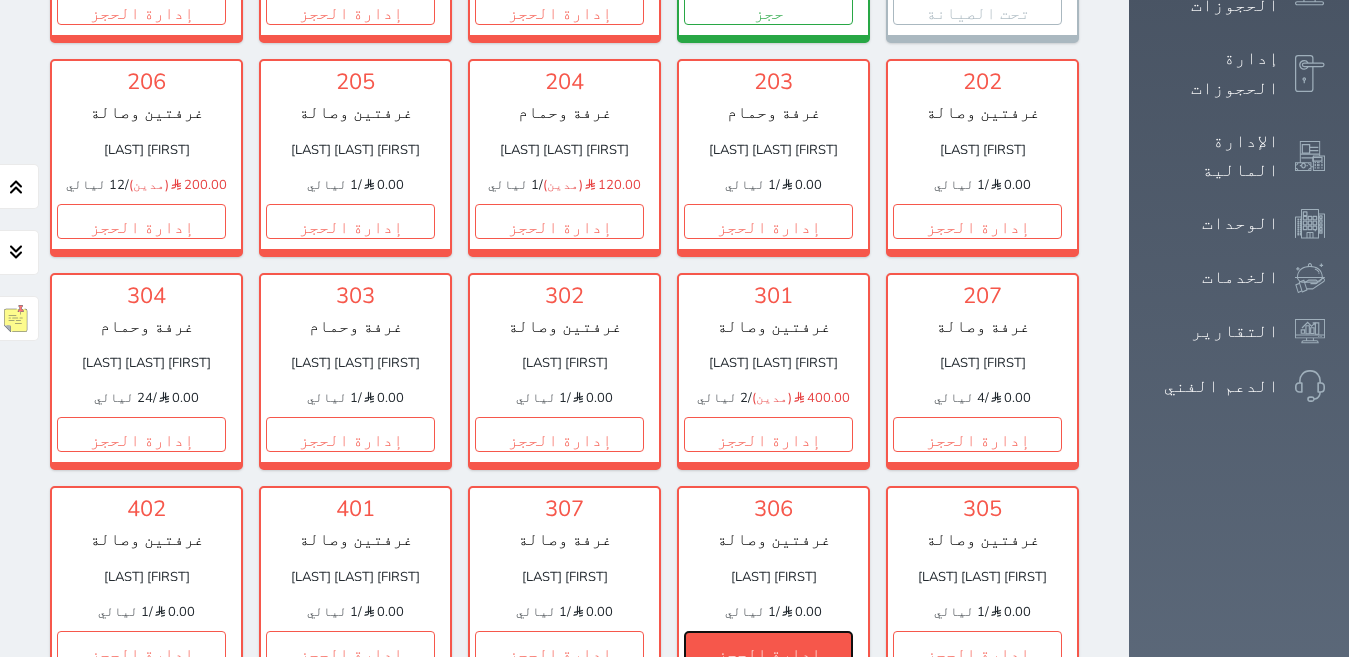 click on "إدارة الحجز" at bounding box center [768, 648] 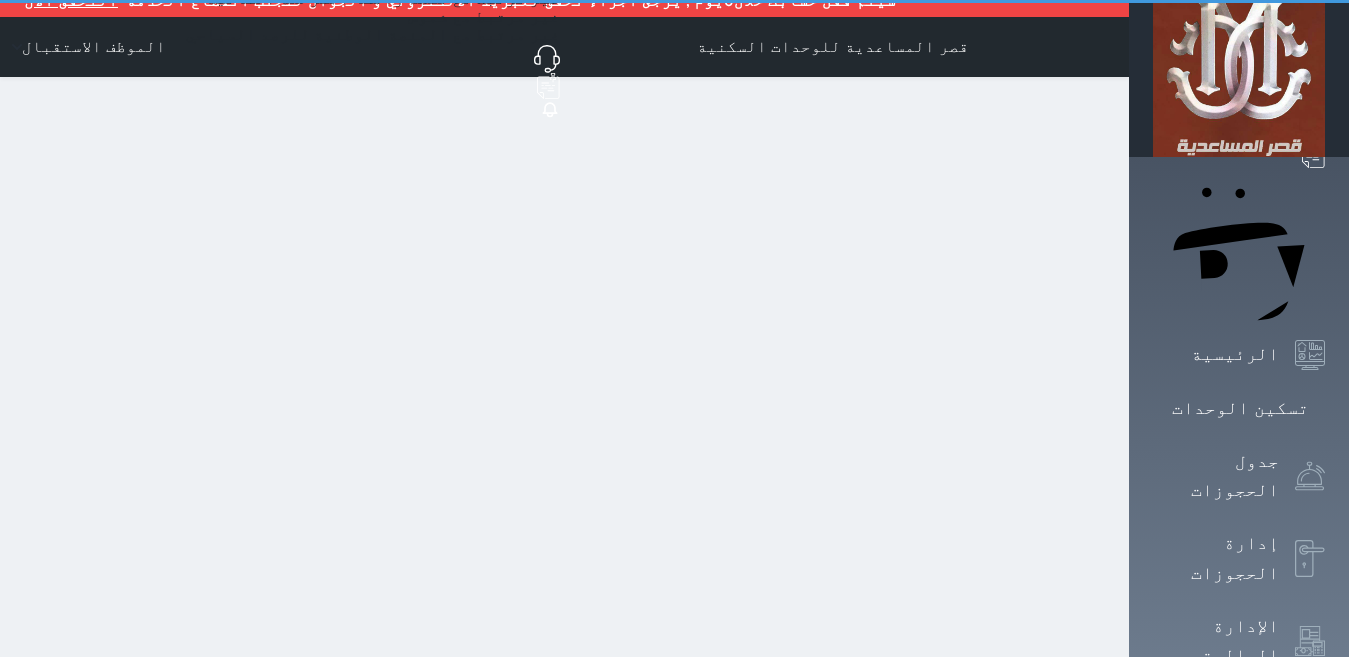 scroll, scrollTop: 0, scrollLeft: 0, axis: both 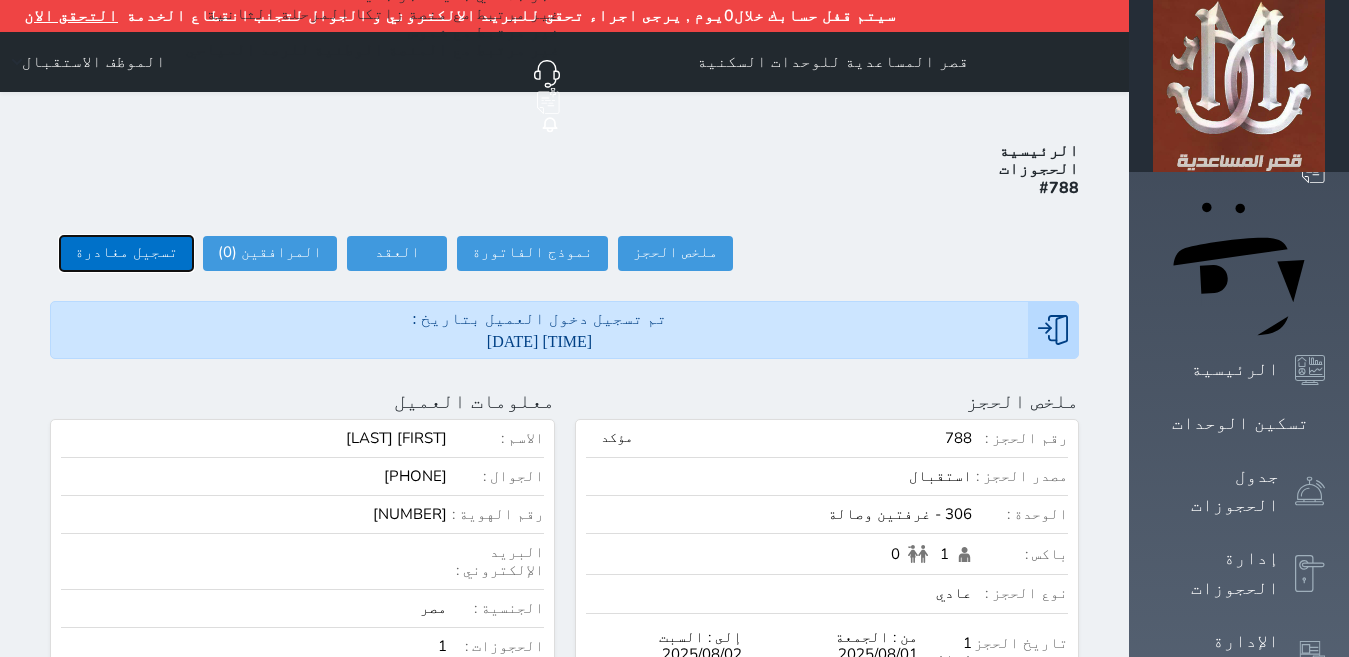 click on "تسجيل مغادرة" at bounding box center [126, 253] 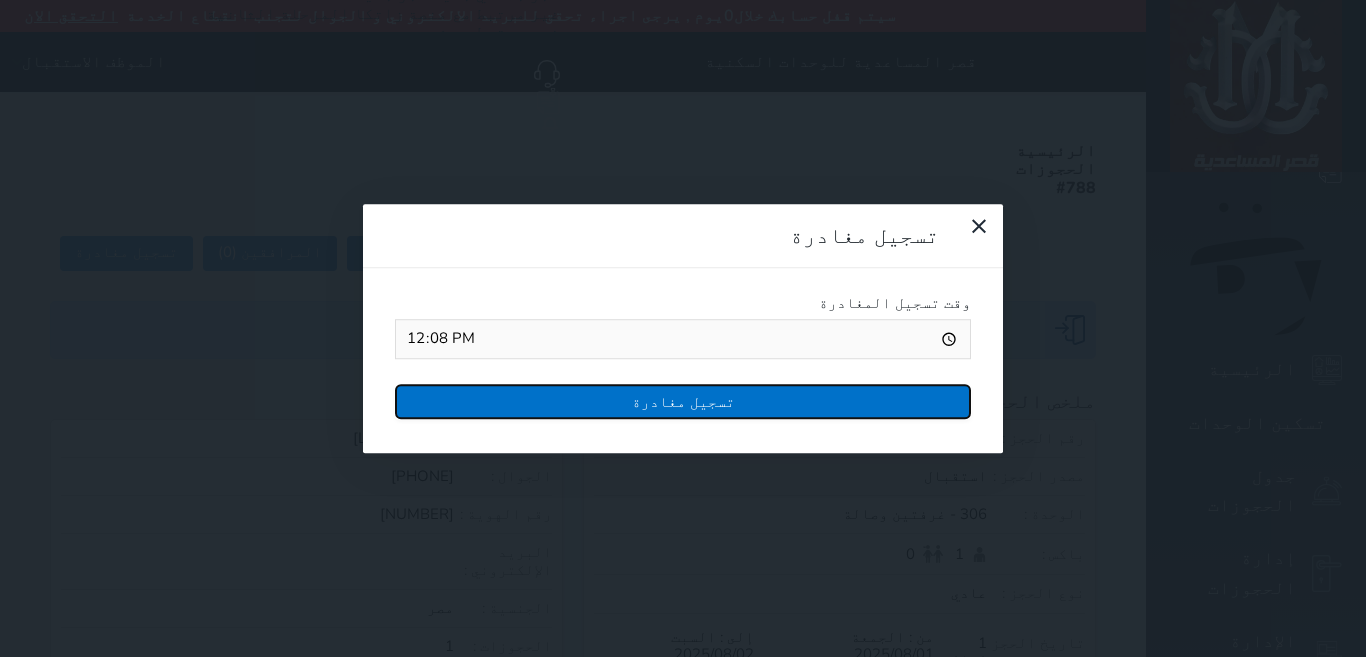 click on "تسجيل مغادرة" at bounding box center (683, 401) 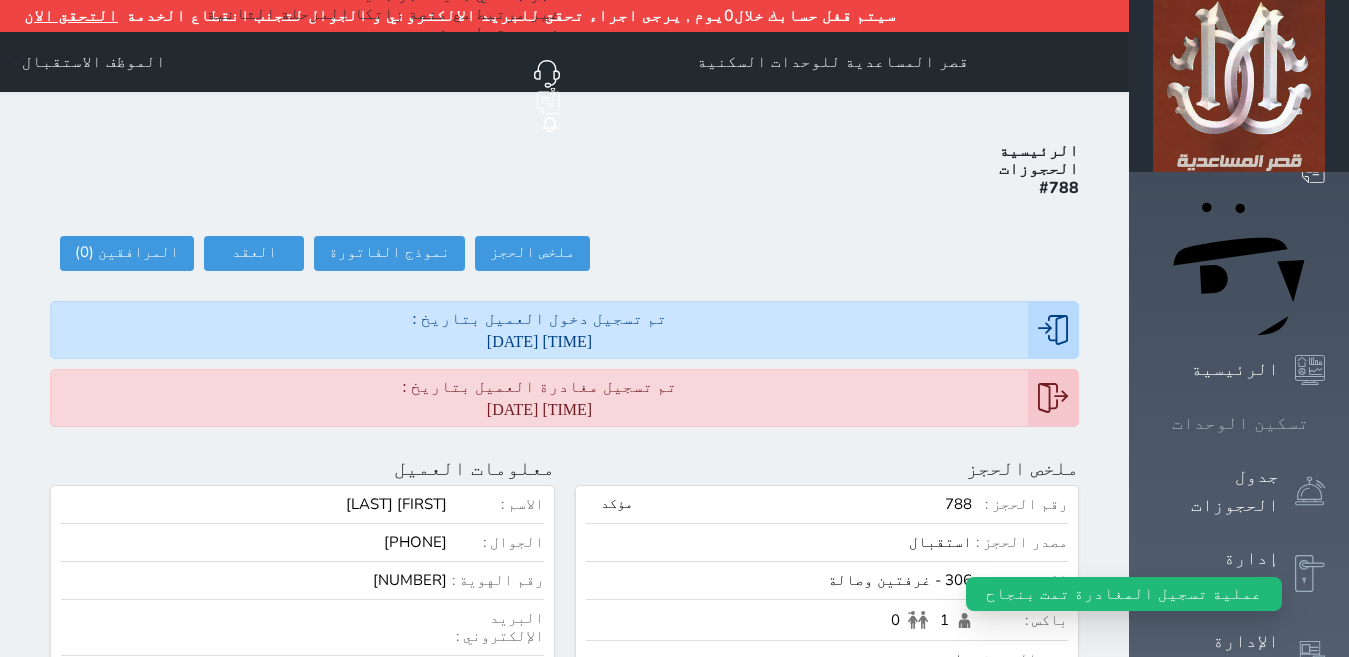click on "تسكين الوحدات" at bounding box center (1240, 423) 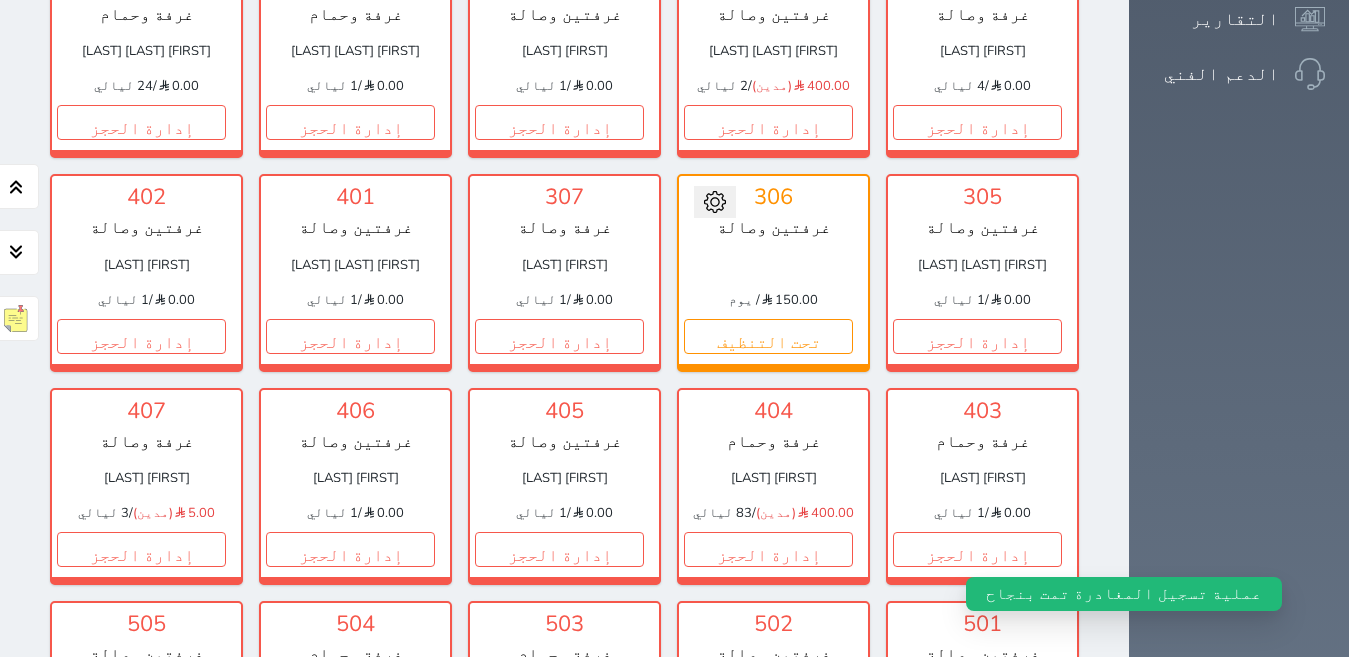 scroll, scrollTop: 815, scrollLeft: 0, axis: vertical 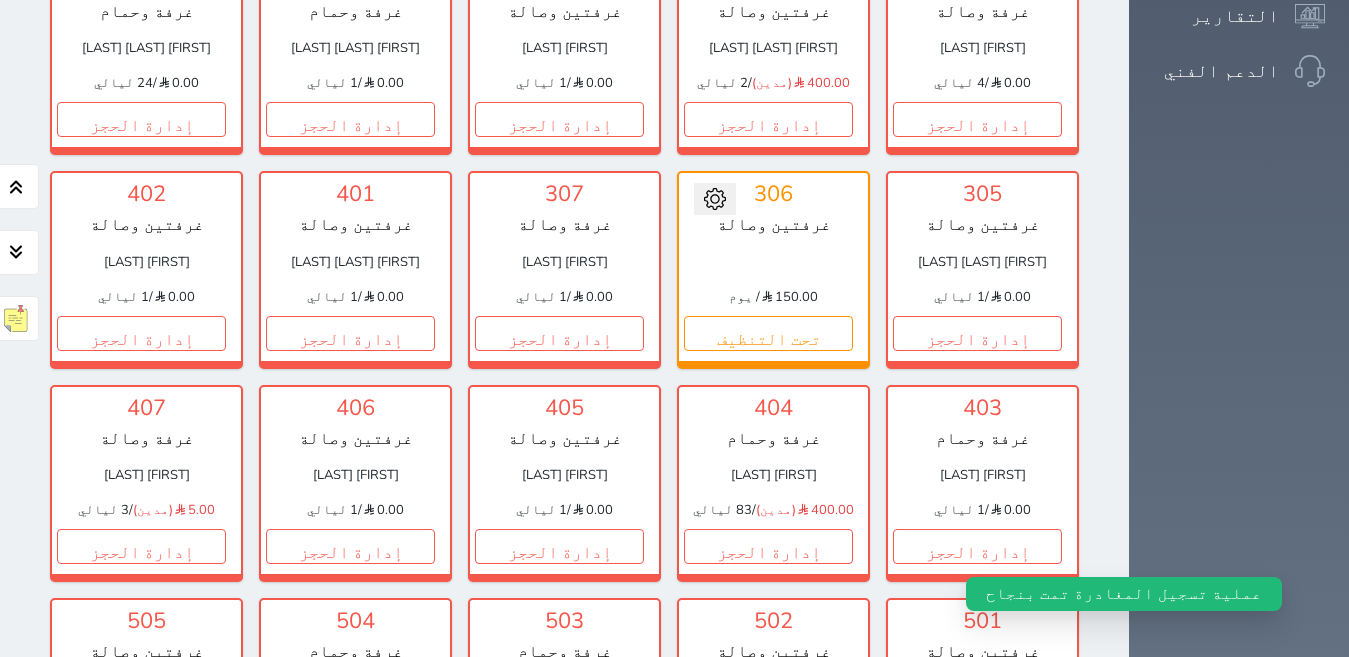 click on "إدارة الحجز" at bounding box center (141, 759) 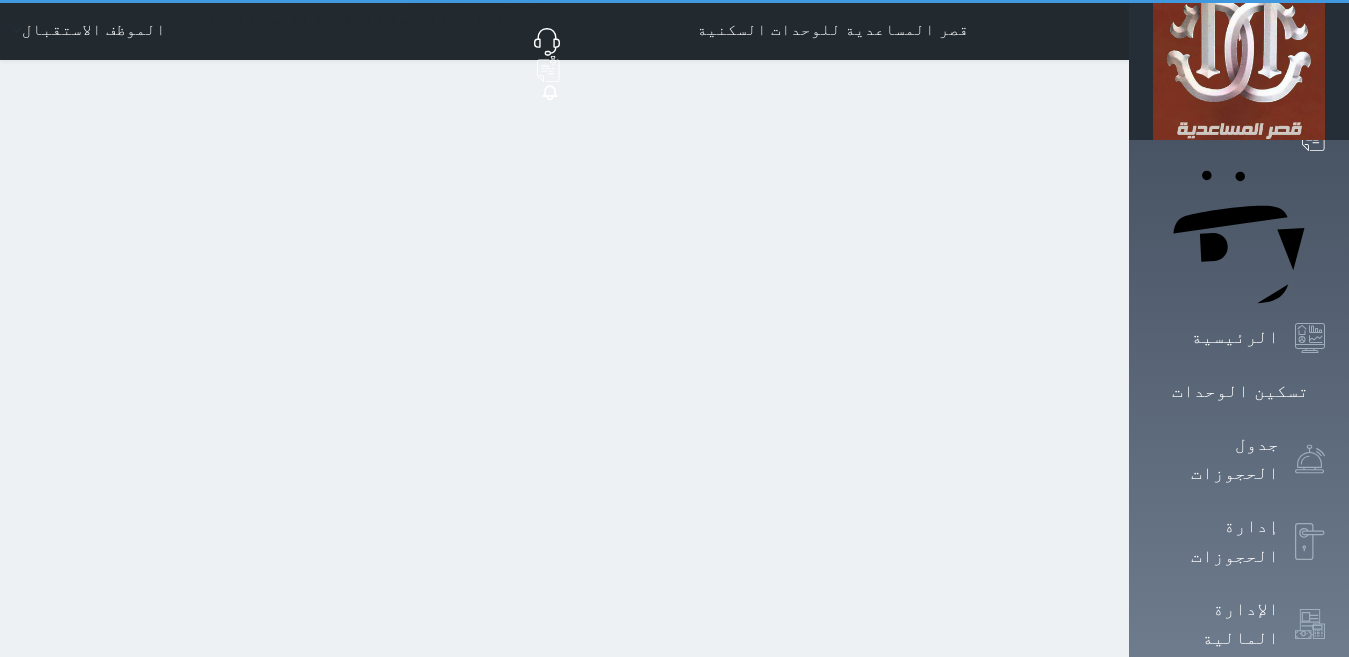 scroll, scrollTop: 0, scrollLeft: 0, axis: both 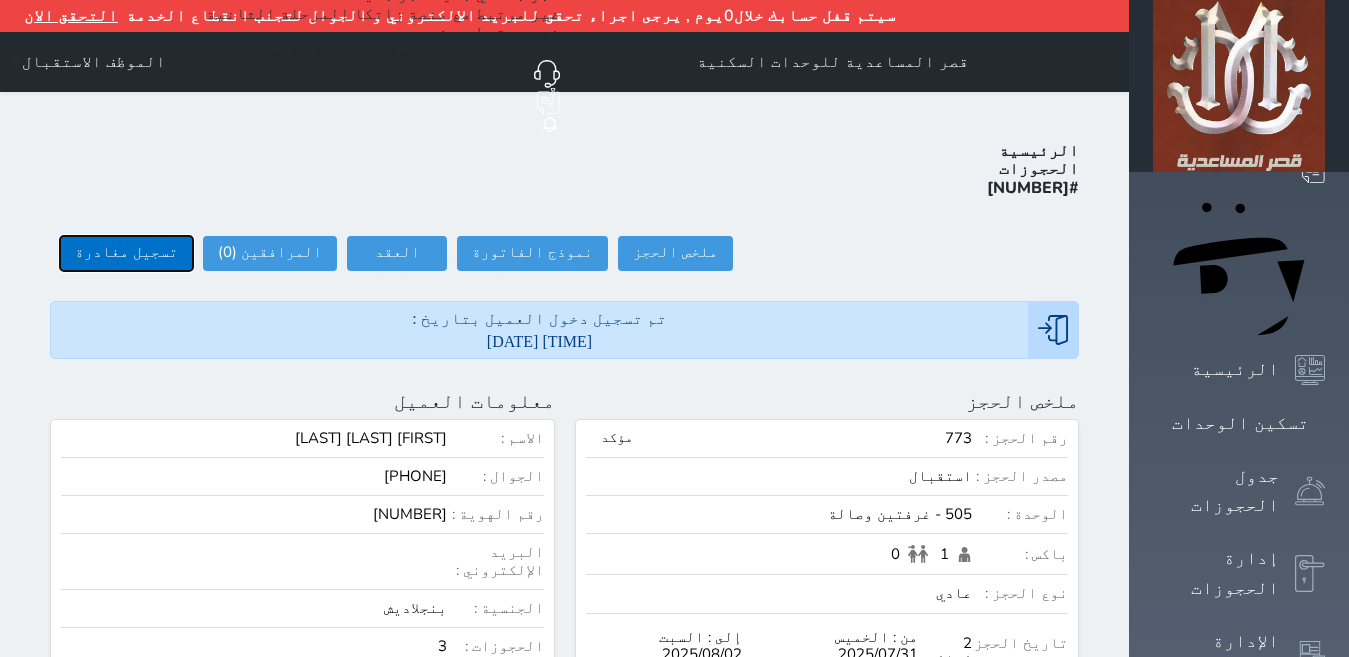 click on "تسجيل مغادرة" at bounding box center (126, 253) 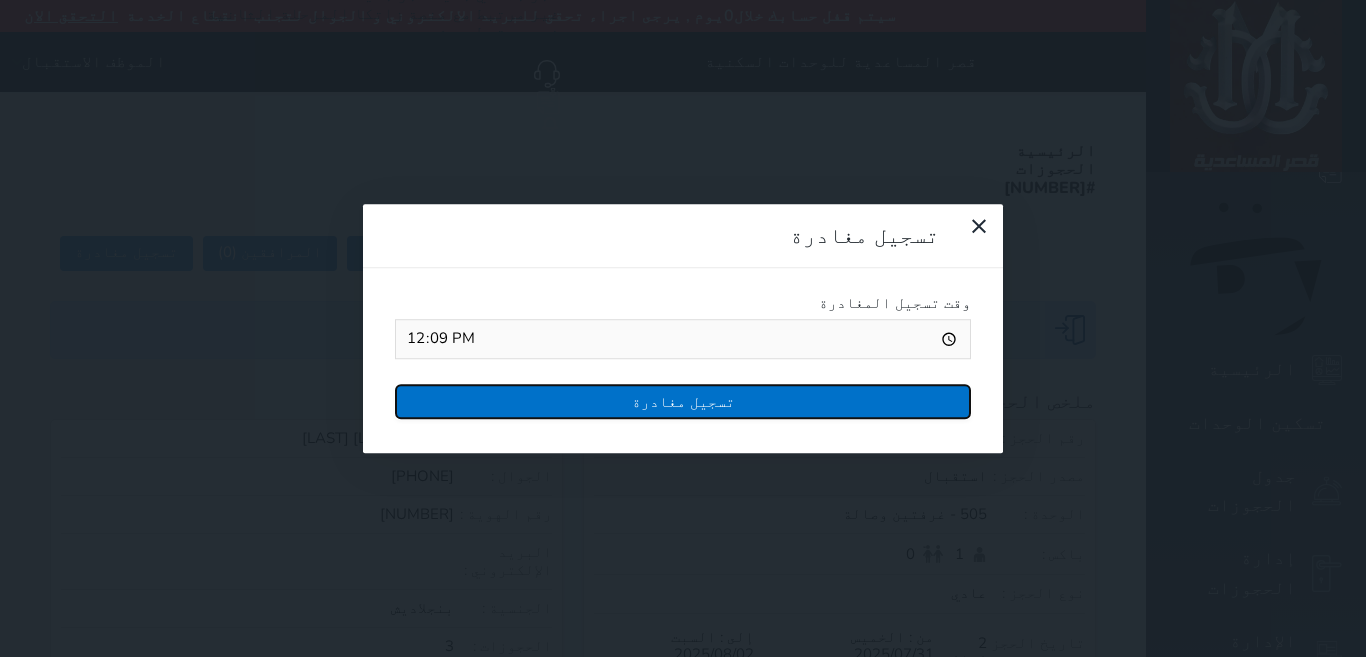 click on "تسجيل مغادرة" at bounding box center [683, 401] 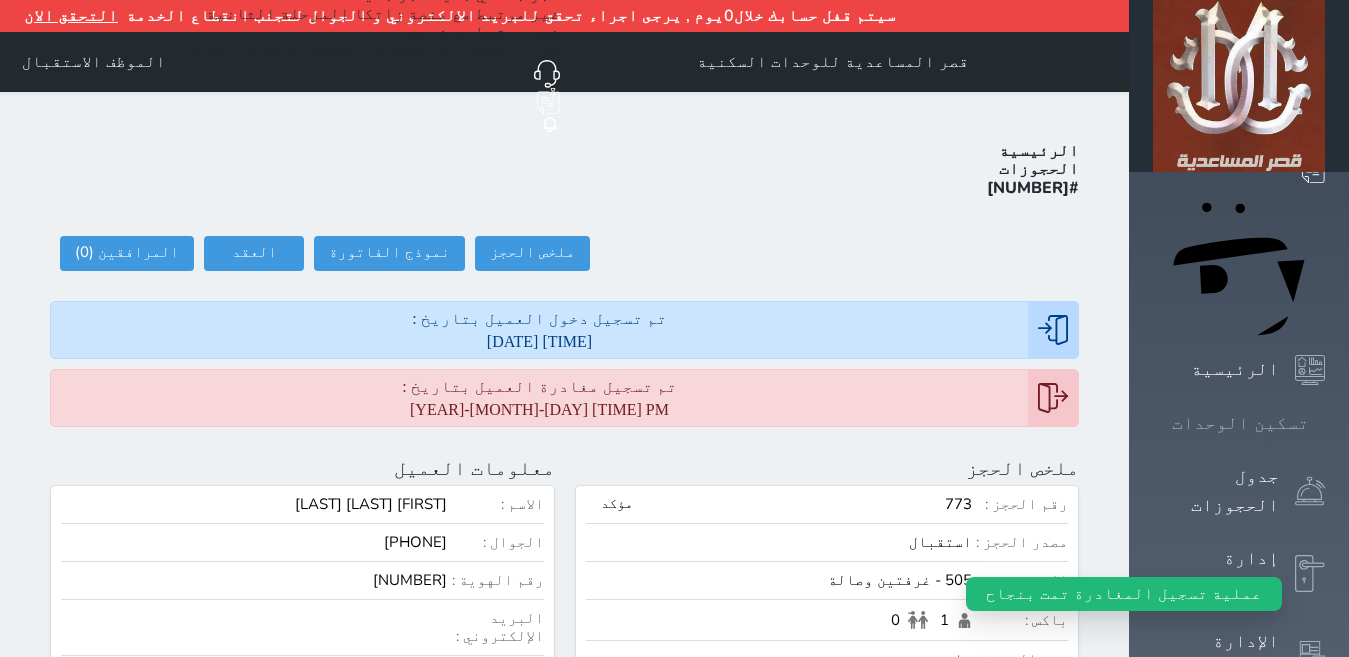 click on "تسكين الوحدات" at bounding box center [1240, 423] 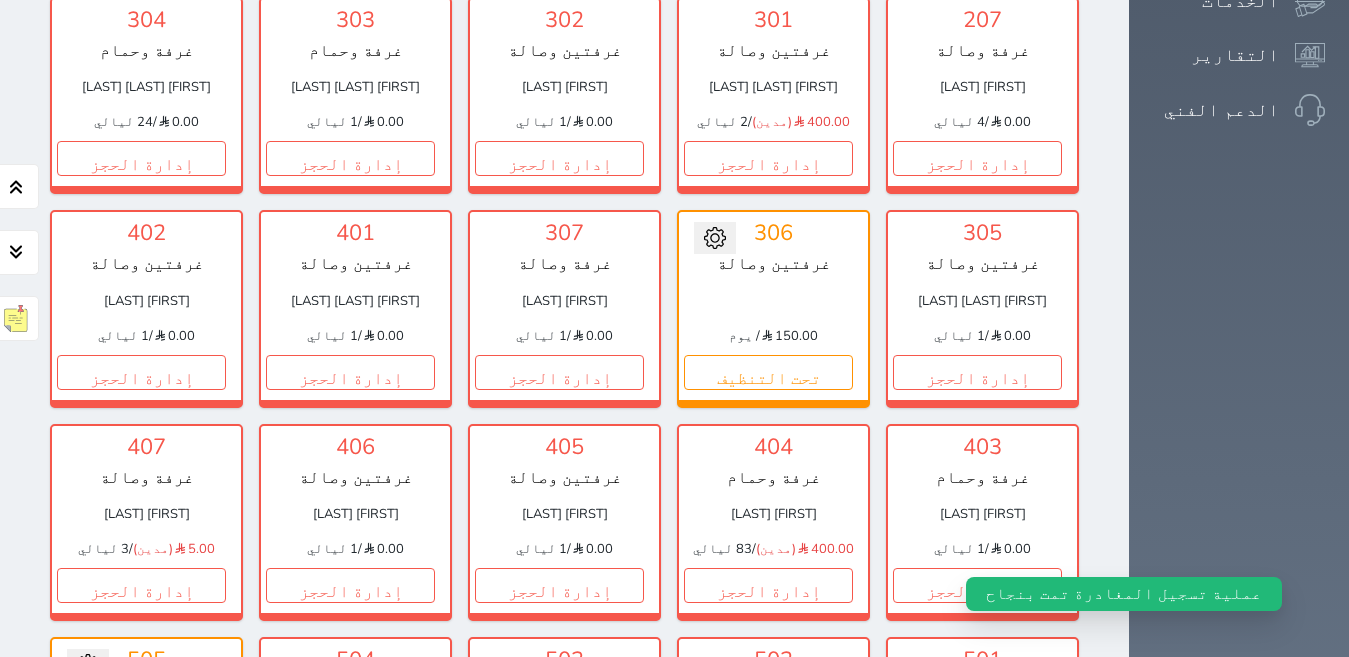 scroll, scrollTop: 833, scrollLeft: 0, axis: vertical 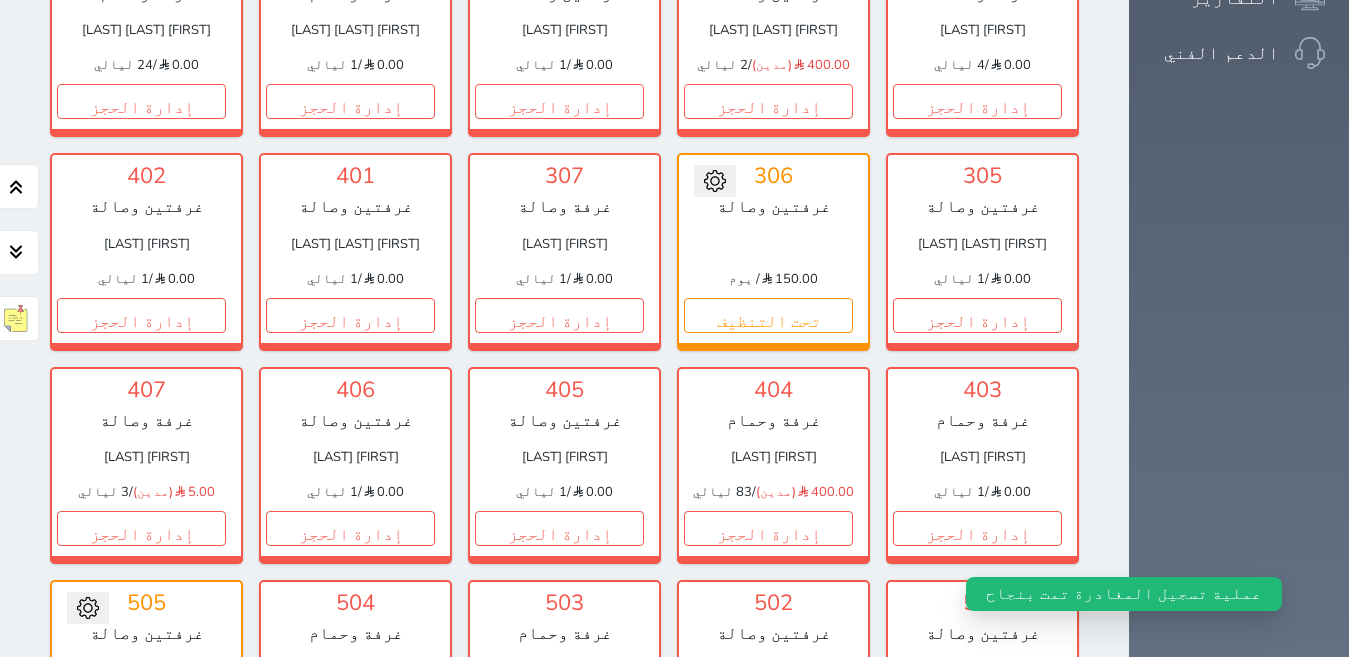 click on "تحت التنظيف" at bounding box center [141, 741] 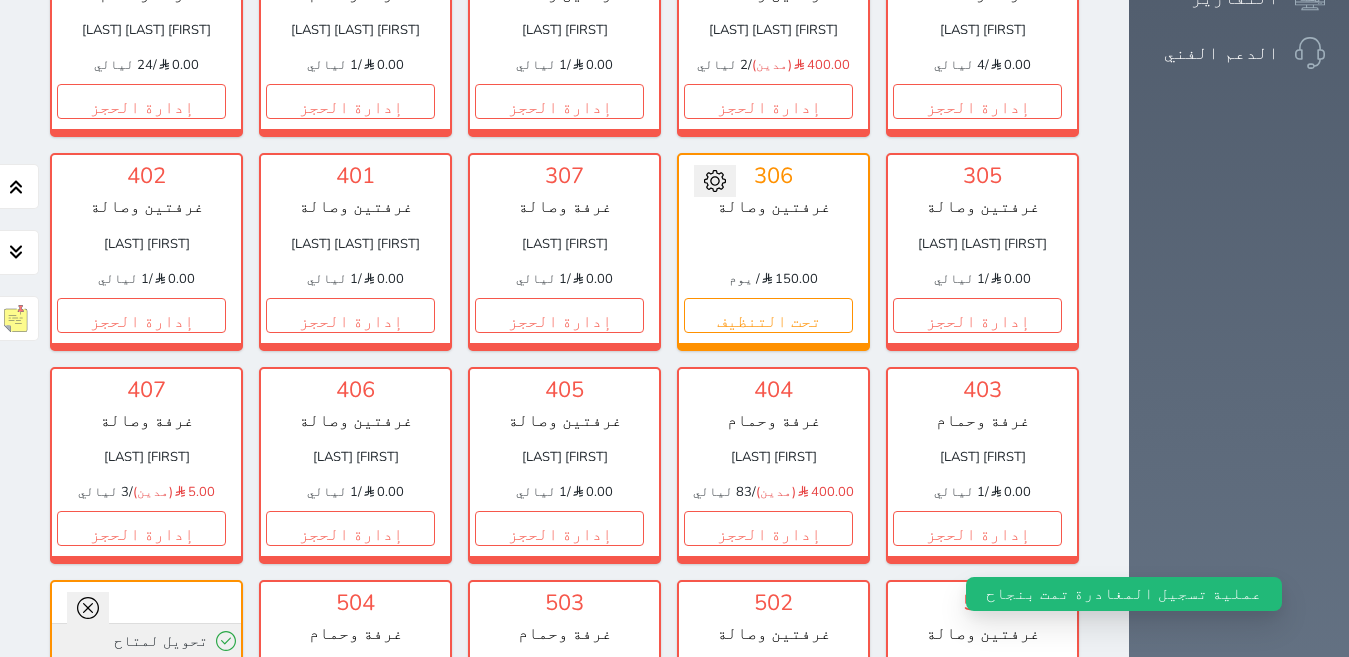 click 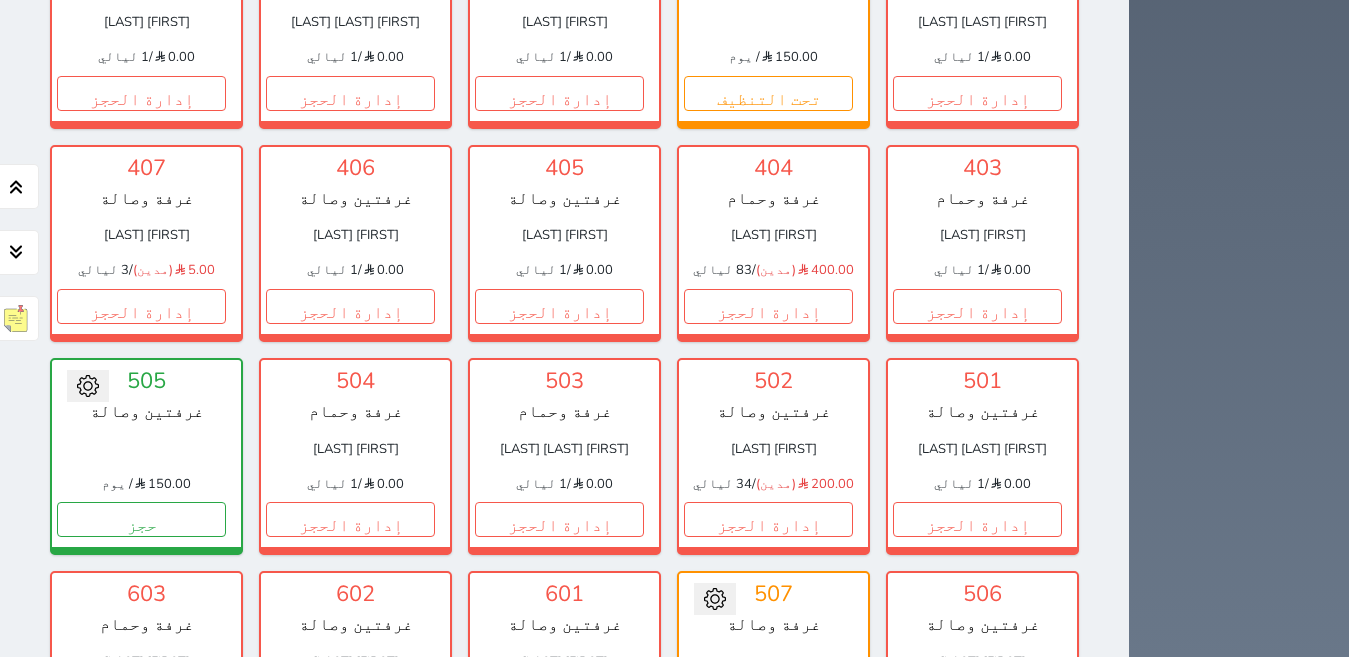 scroll, scrollTop: 1098, scrollLeft: 0, axis: vertical 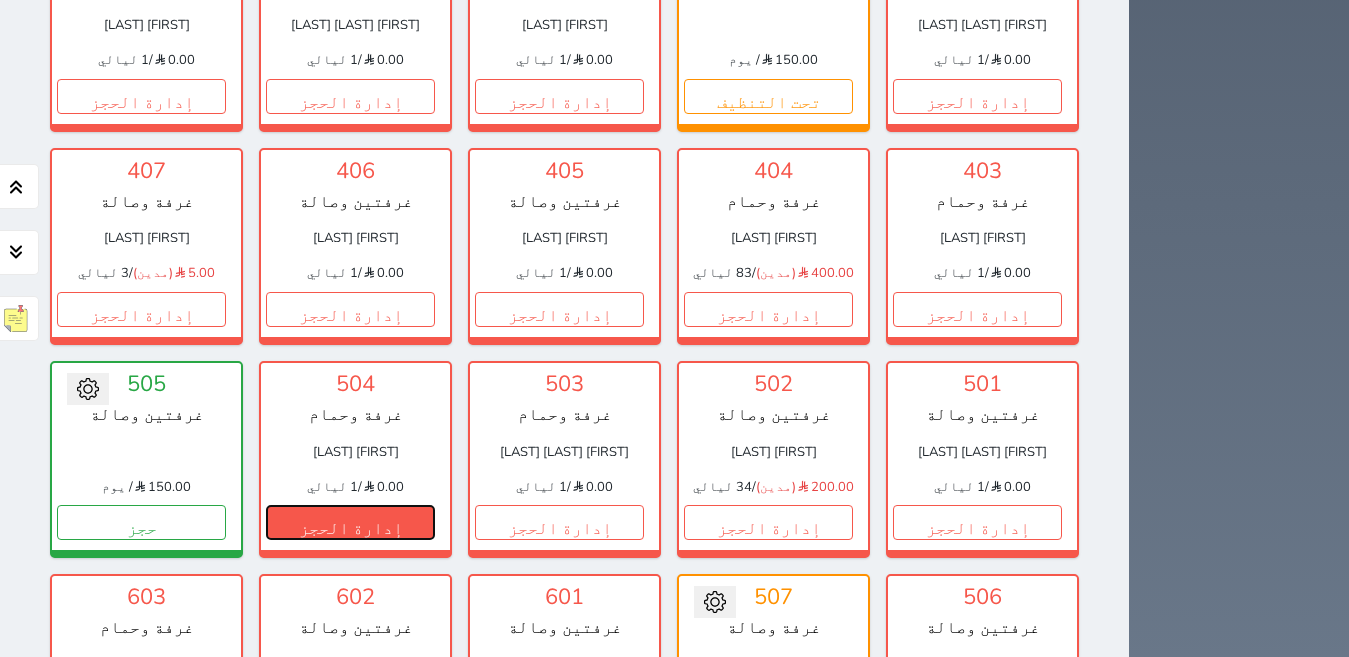 click on "إدارة الحجز" at bounding box center [350, 522] 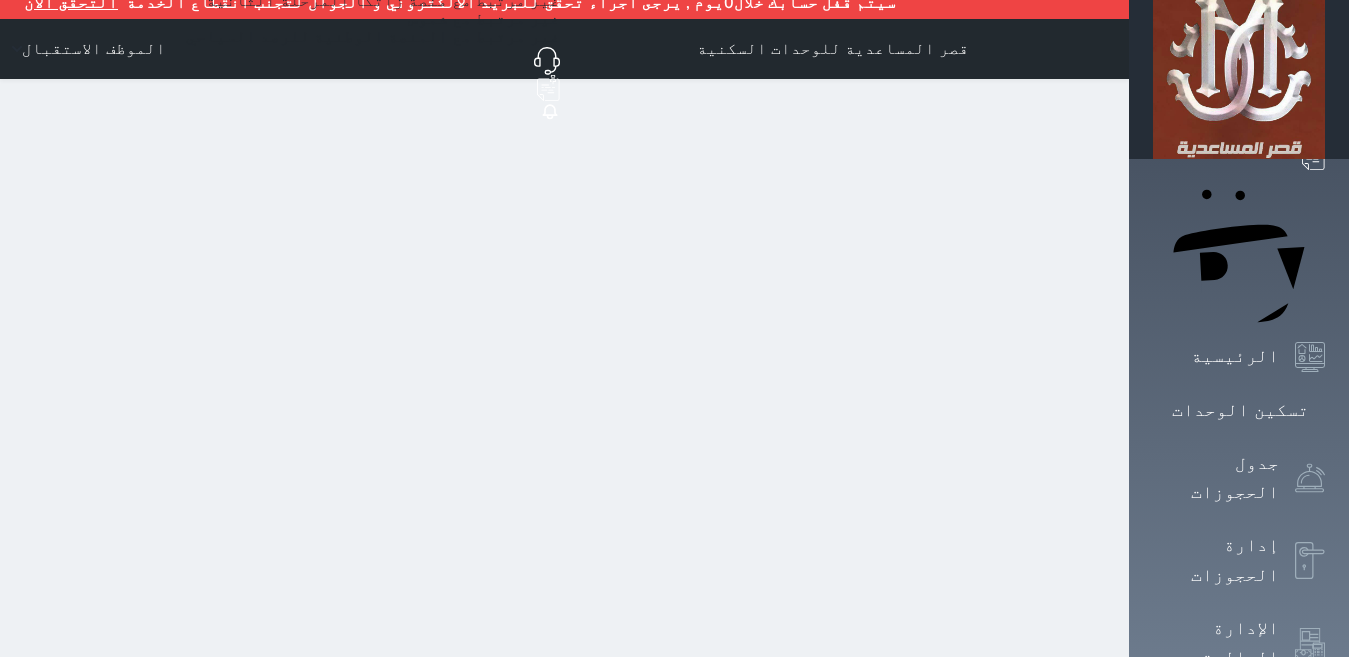 scroll, scrollTop: 0, scrollLeft: 0, axis: both 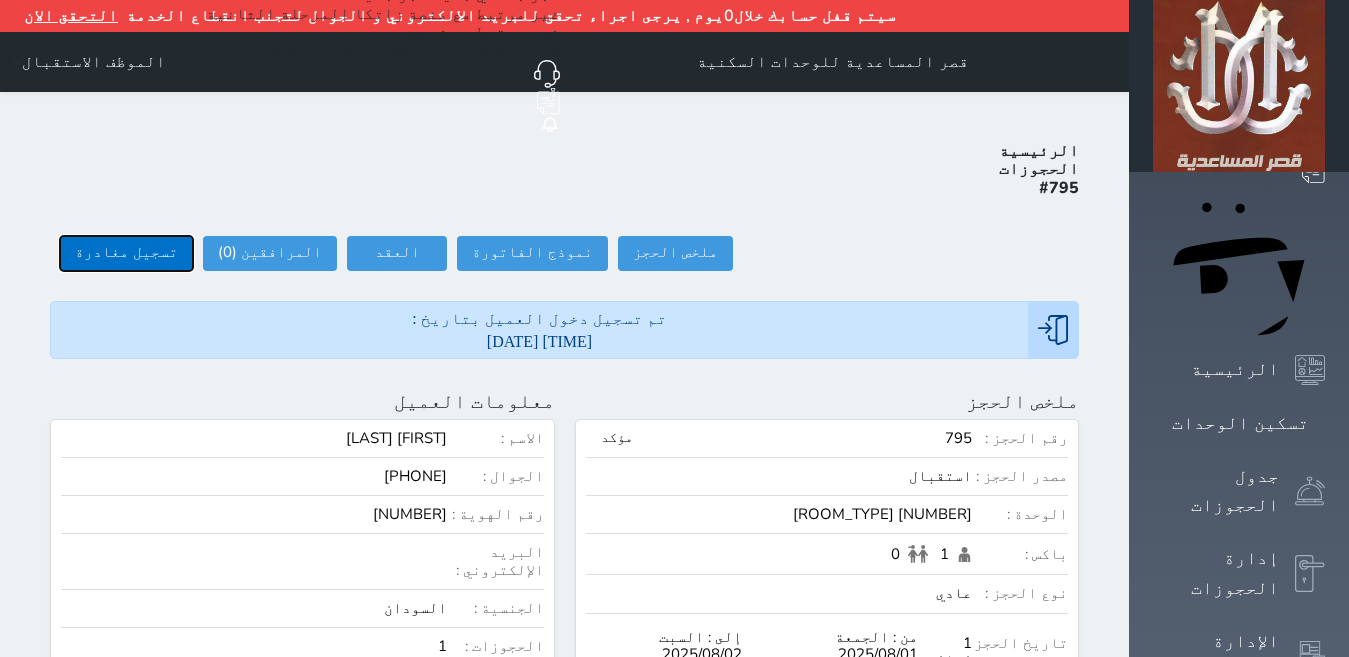 click on "تسجيل مغادرة" at bounding box center (126, 253) 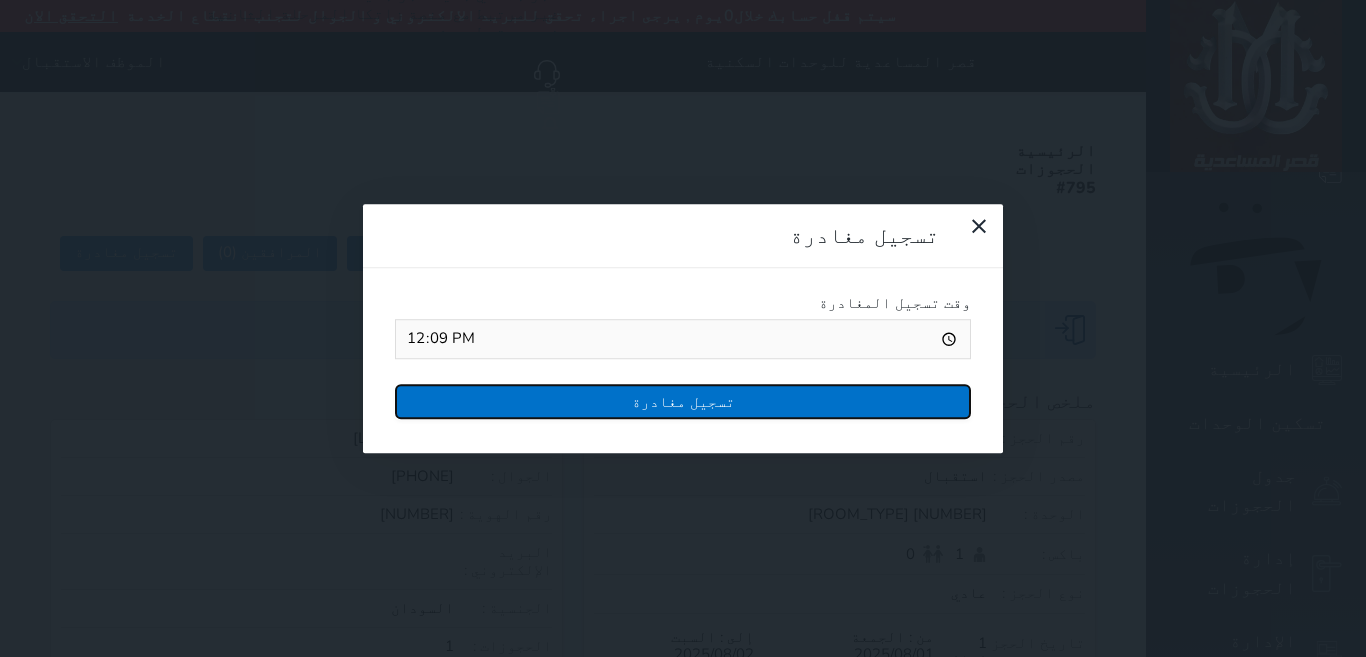 click on "تسجيل مغادرة" at bounding box center (683, 401) 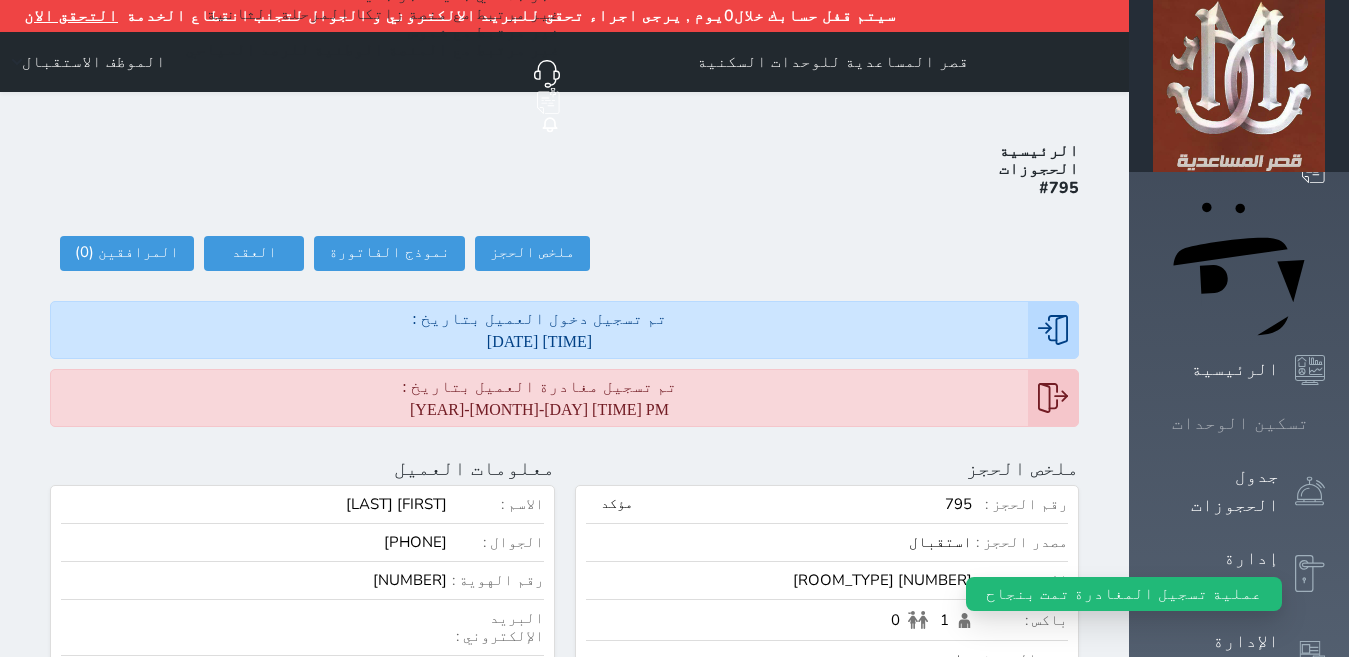 click on "تسكين الوحدات" at bounding box center (1240, 423) 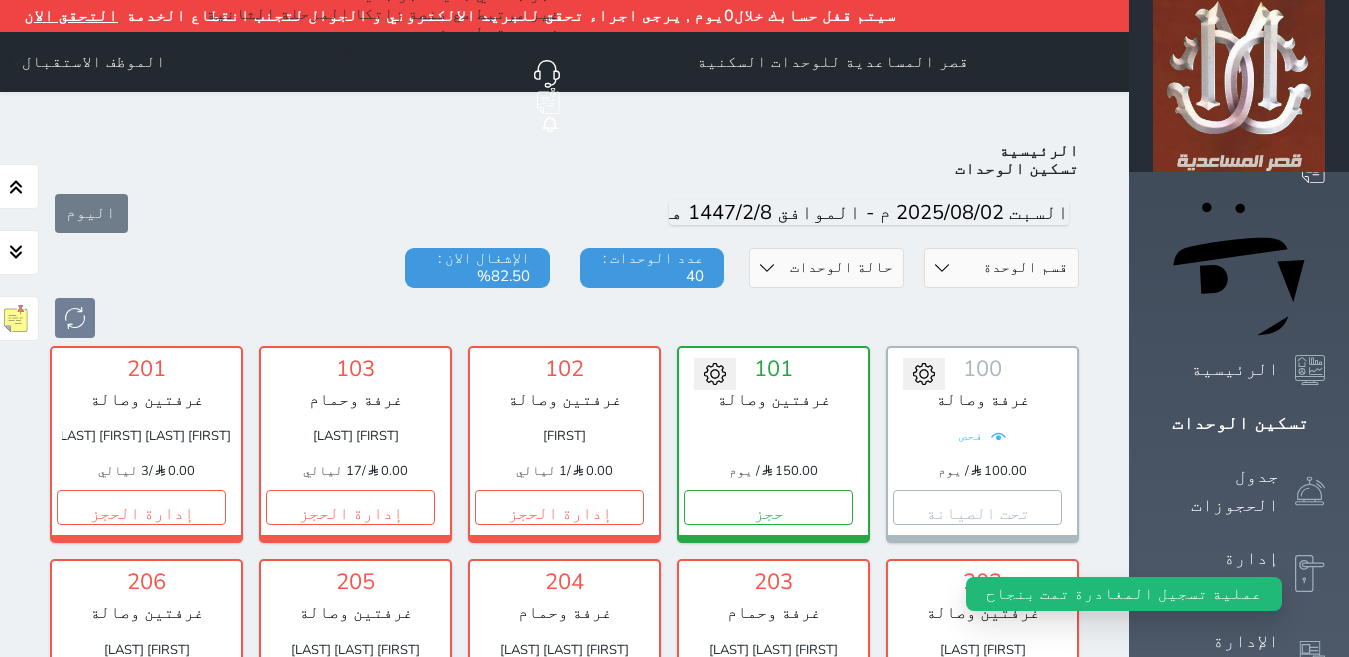 scroll, scrollTop: 110, scrollLeft: 0, axis: vertical 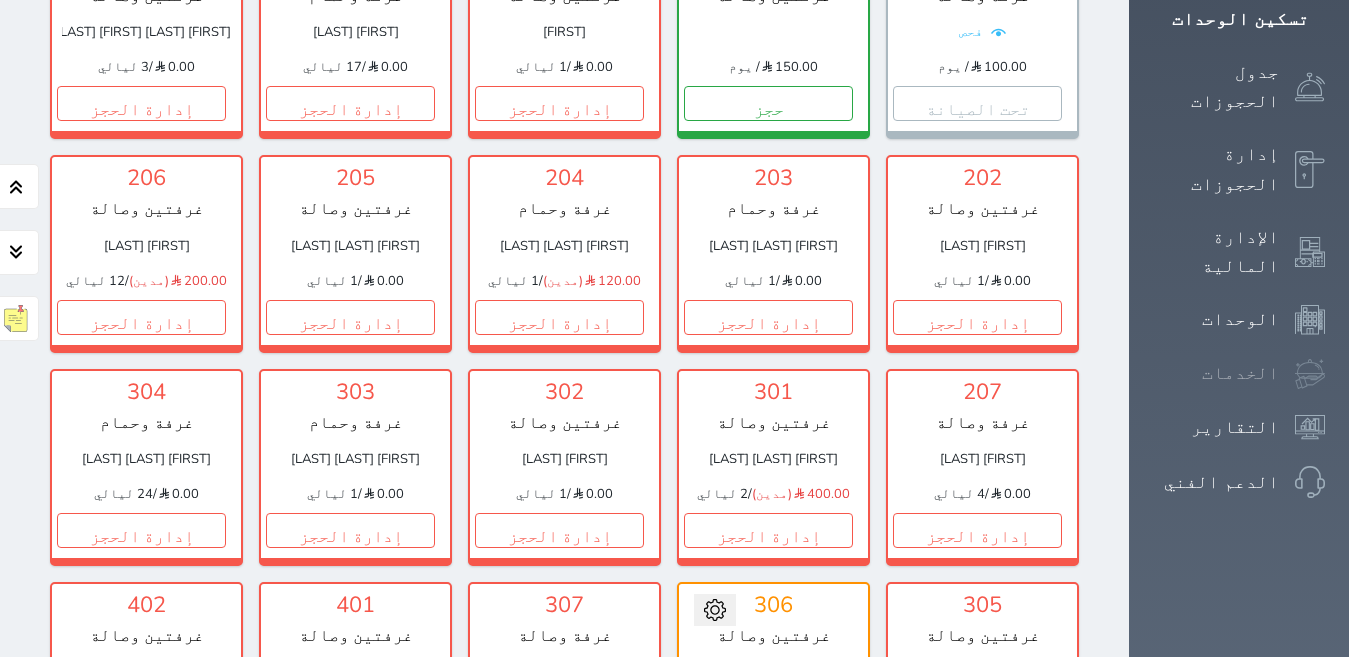 click on "حجز جماعي جديد   حجز جديد             الرئيسية     تسكين الوحدات     جدول الحجوزات     إدارة الحجوزات       الإدارة المالية         الوحدات     الخدمات     التقارير       الدعم الفني" at bounding box center (1239, 851) 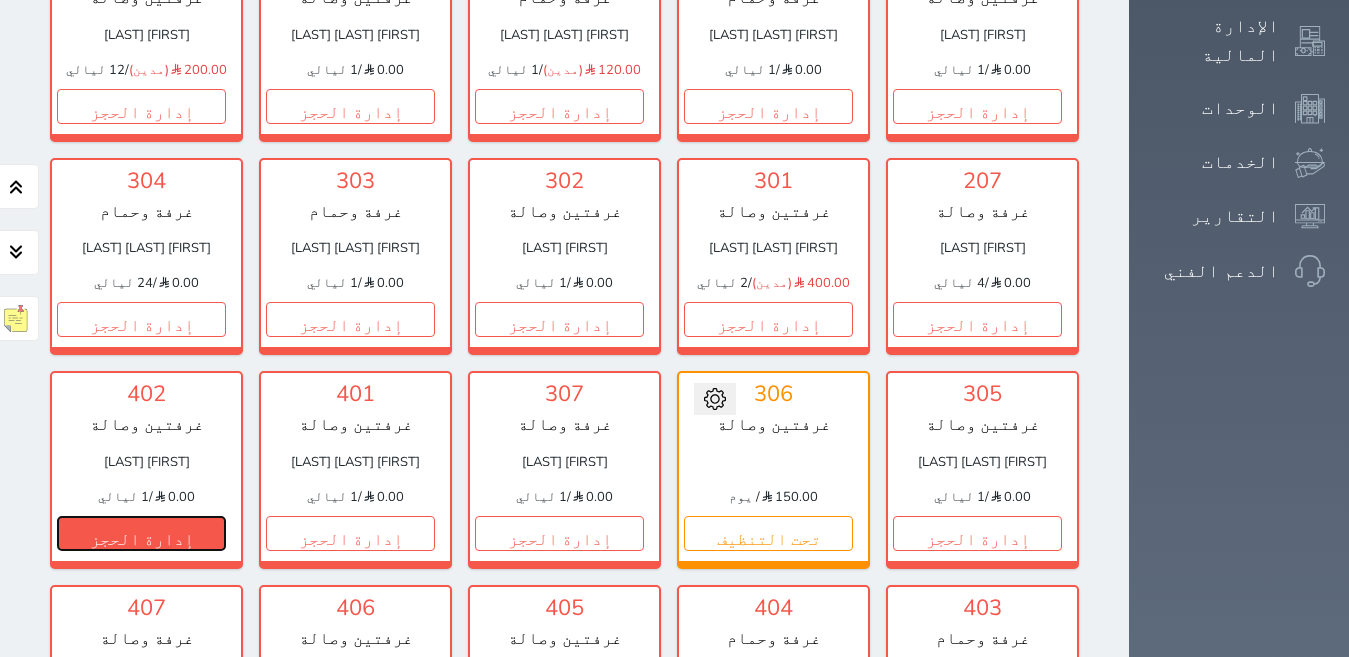 click on "إدارة الحجز" at bounding box center [141, 533] 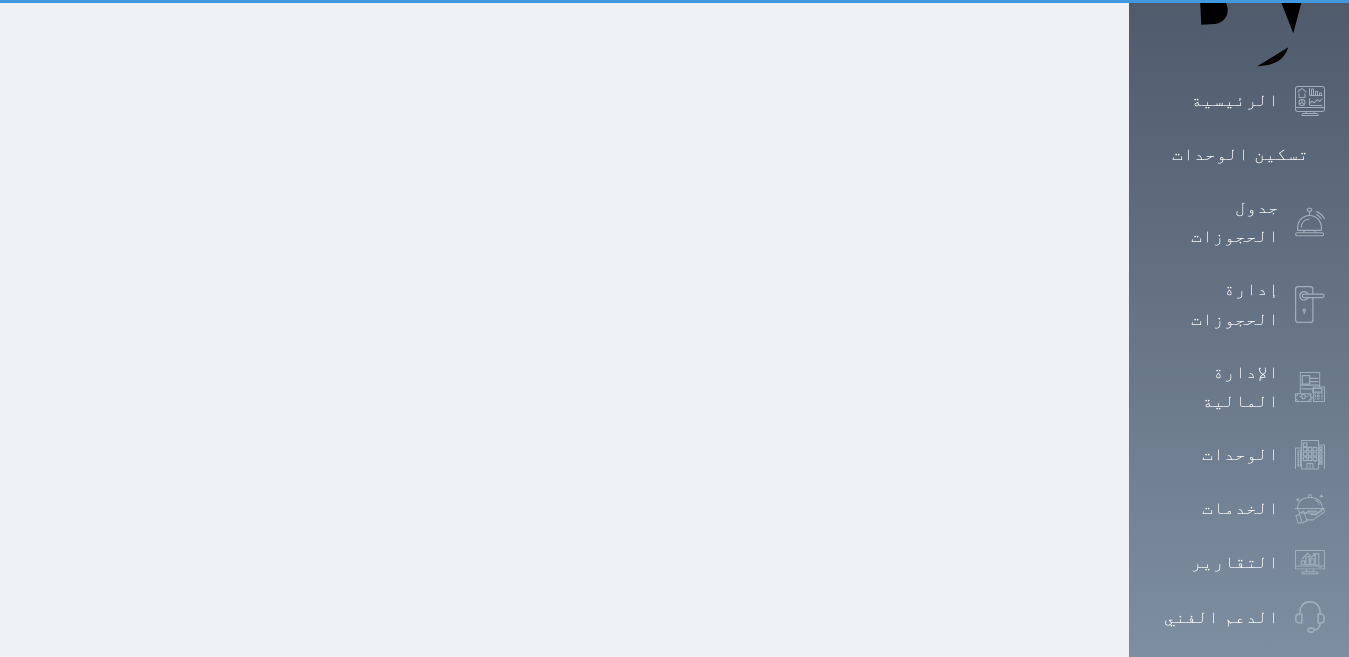 scroll, scrollTop: 0, scrollLeft: 0, axis: both 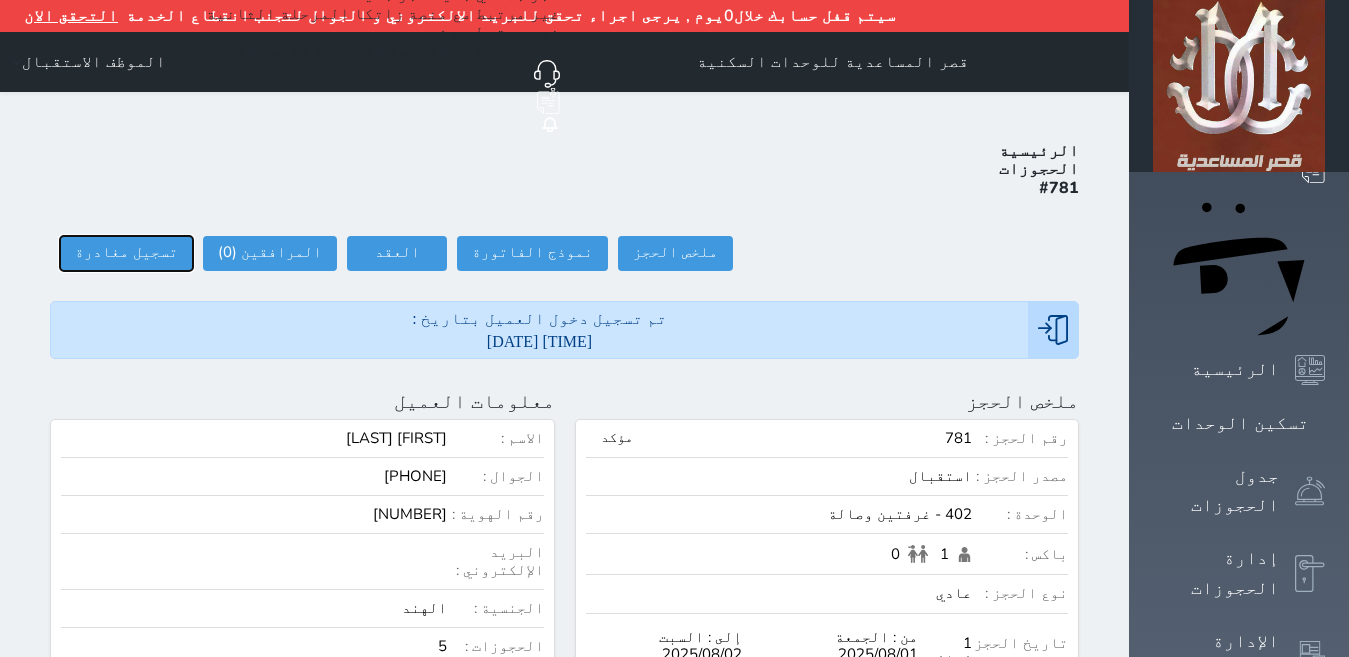 click on "تسجيل مغادرة" at bounding box center [126, 253] 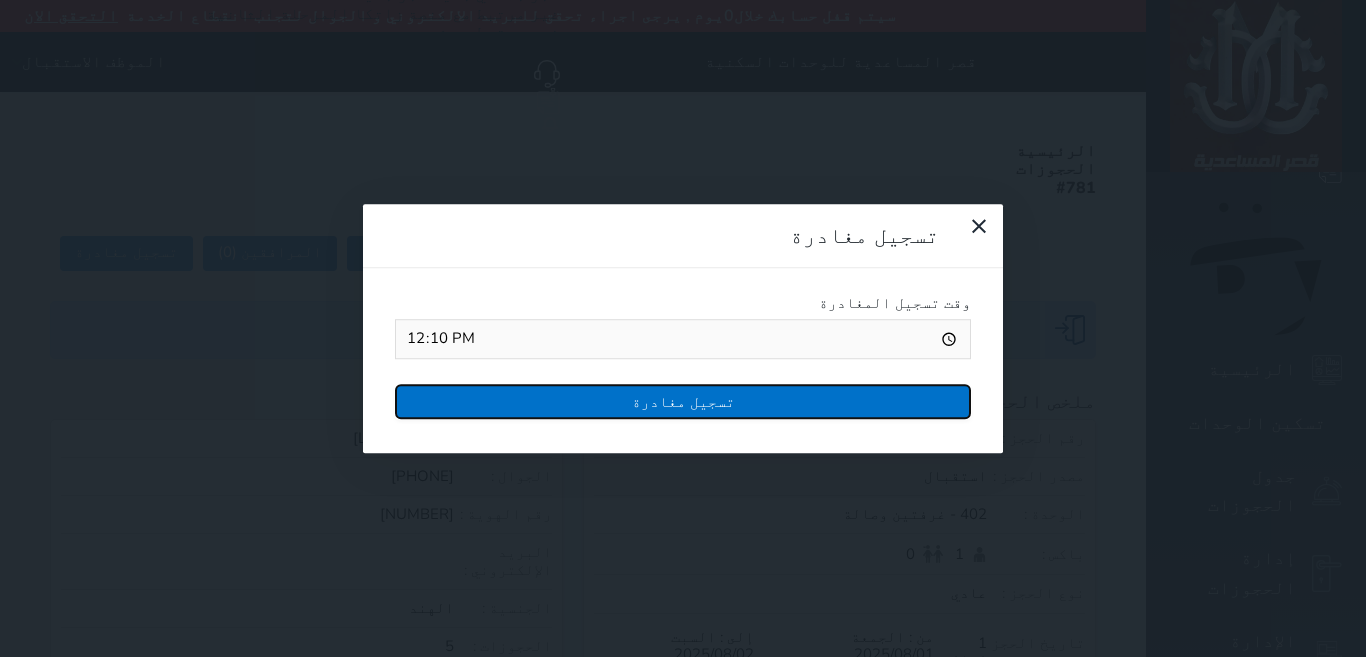 click on "تسجيل مغادرة" at bounding box center [683, 401] 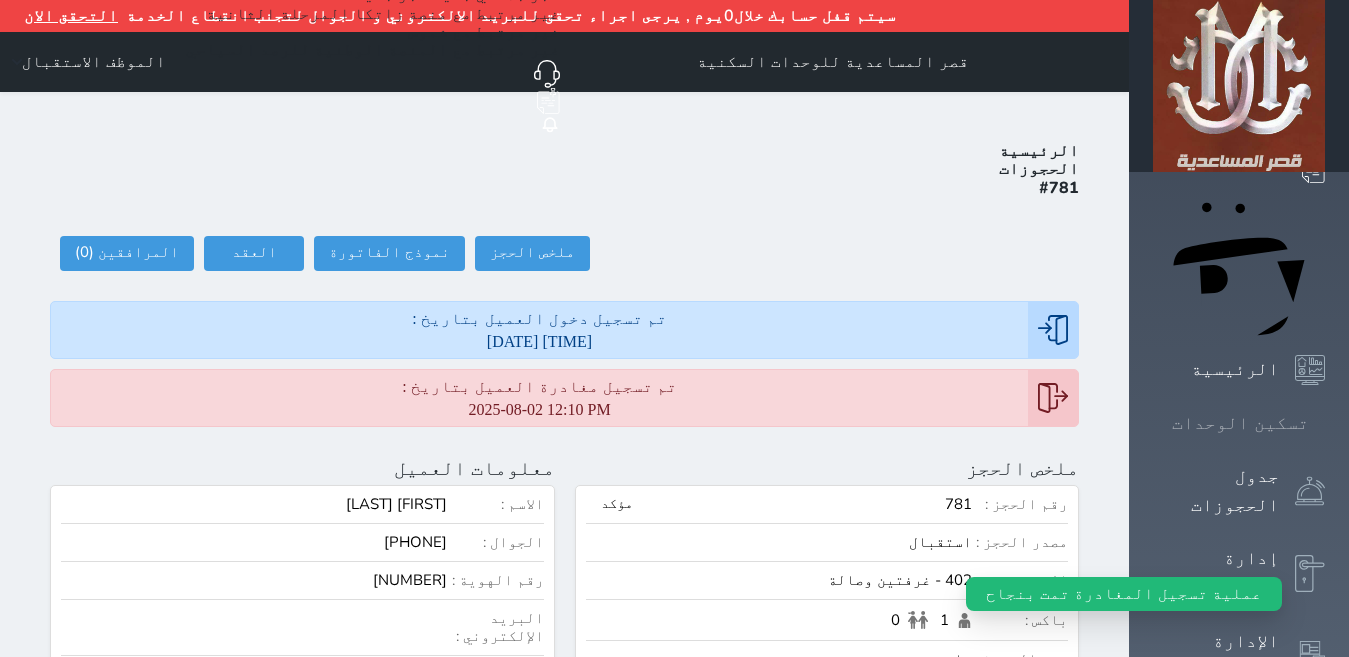 click on "تسكين الوحدات" at bounding box center (1240, 423) 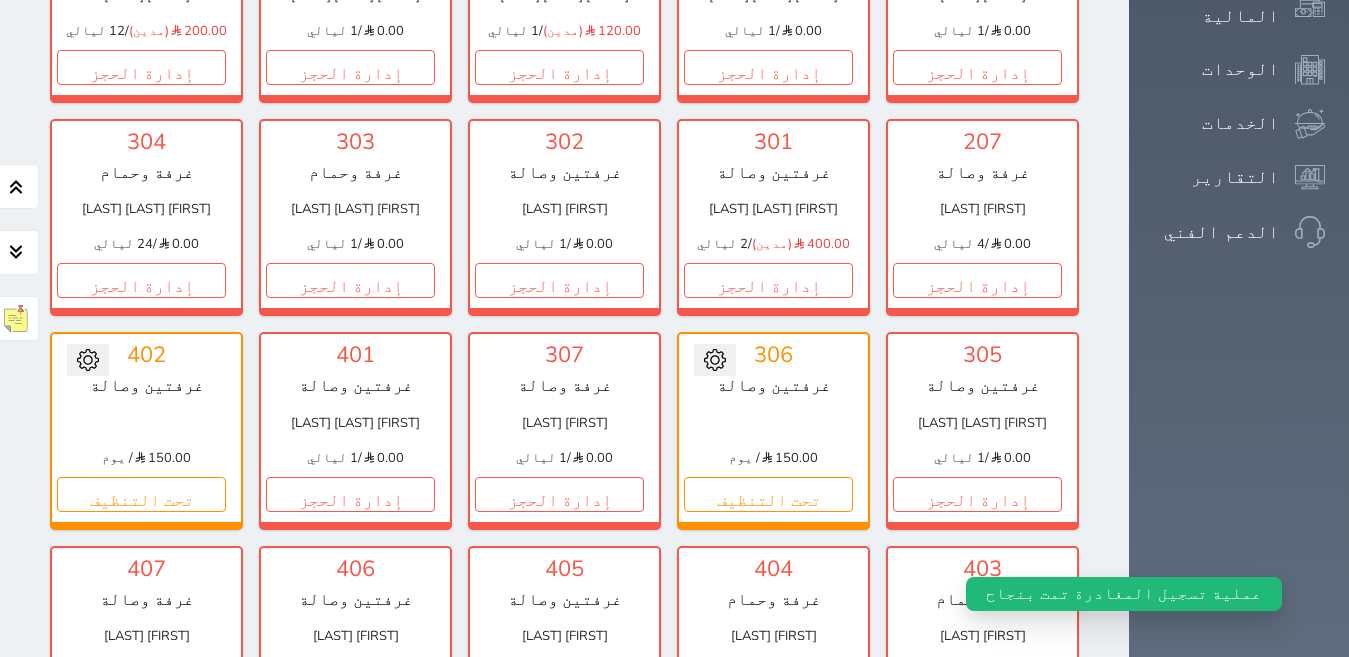 scroll, scrollTop: 658, scrollLeft: 0, axis: vertical 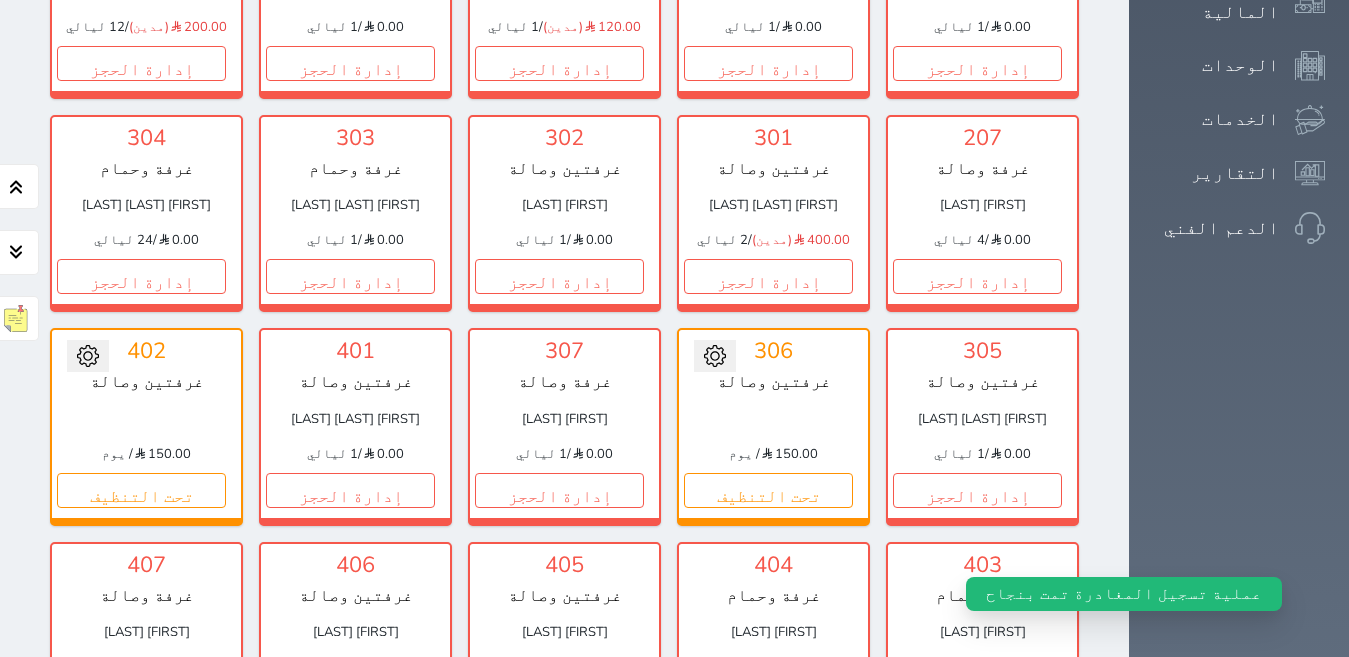 click on "إدارة الحجز" at bounding box center [559, 703] 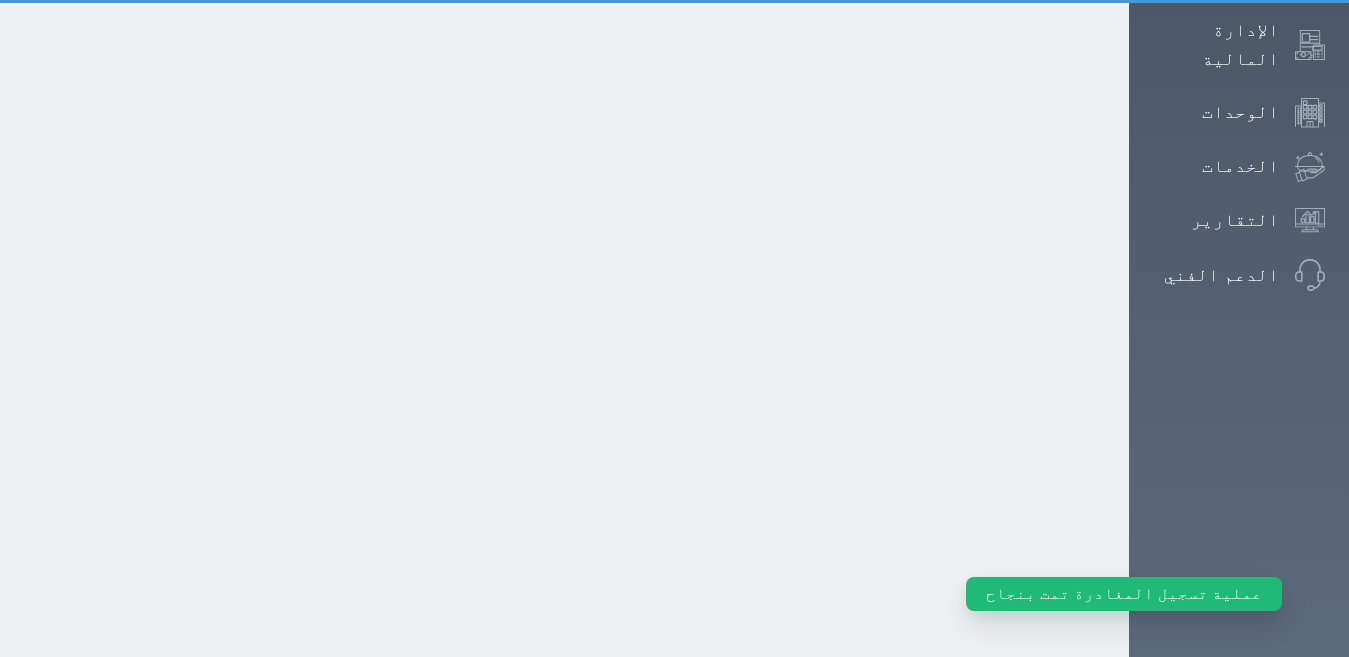 scroll, scrollTop: 0, scrollLeft: 0, axis: both 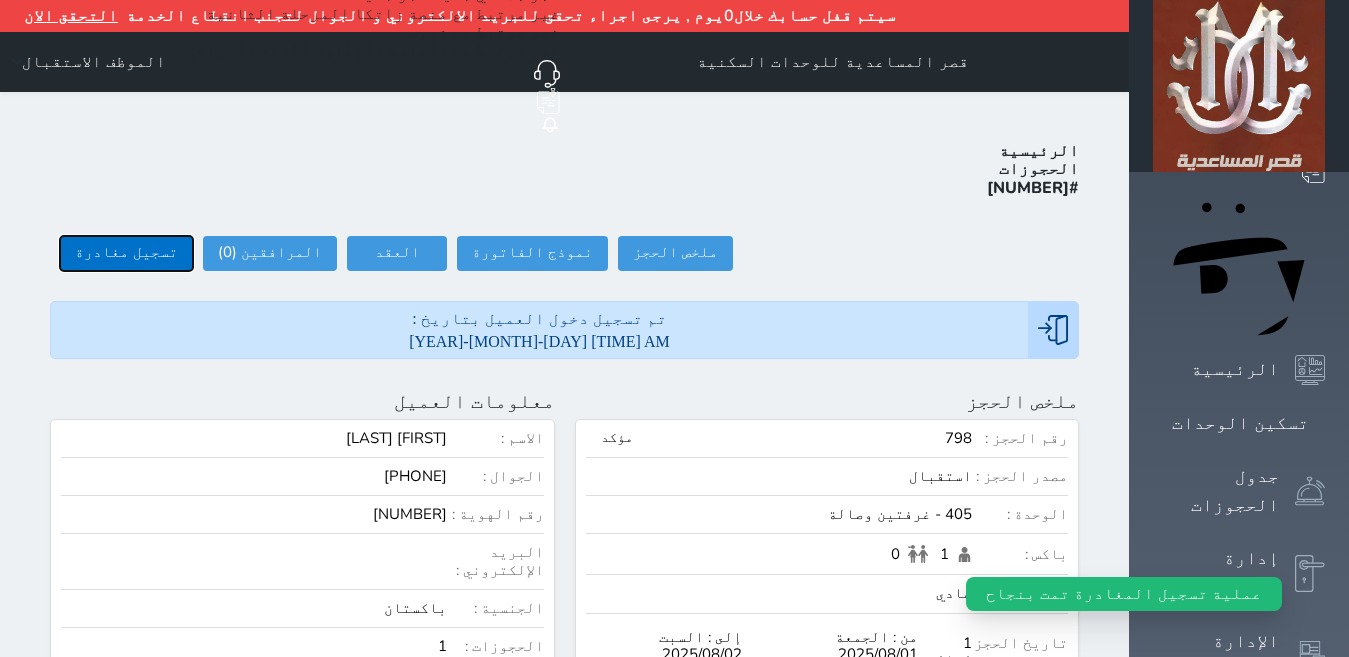 click on "تسجيل مغادرة" at bounding box center [126, 253] 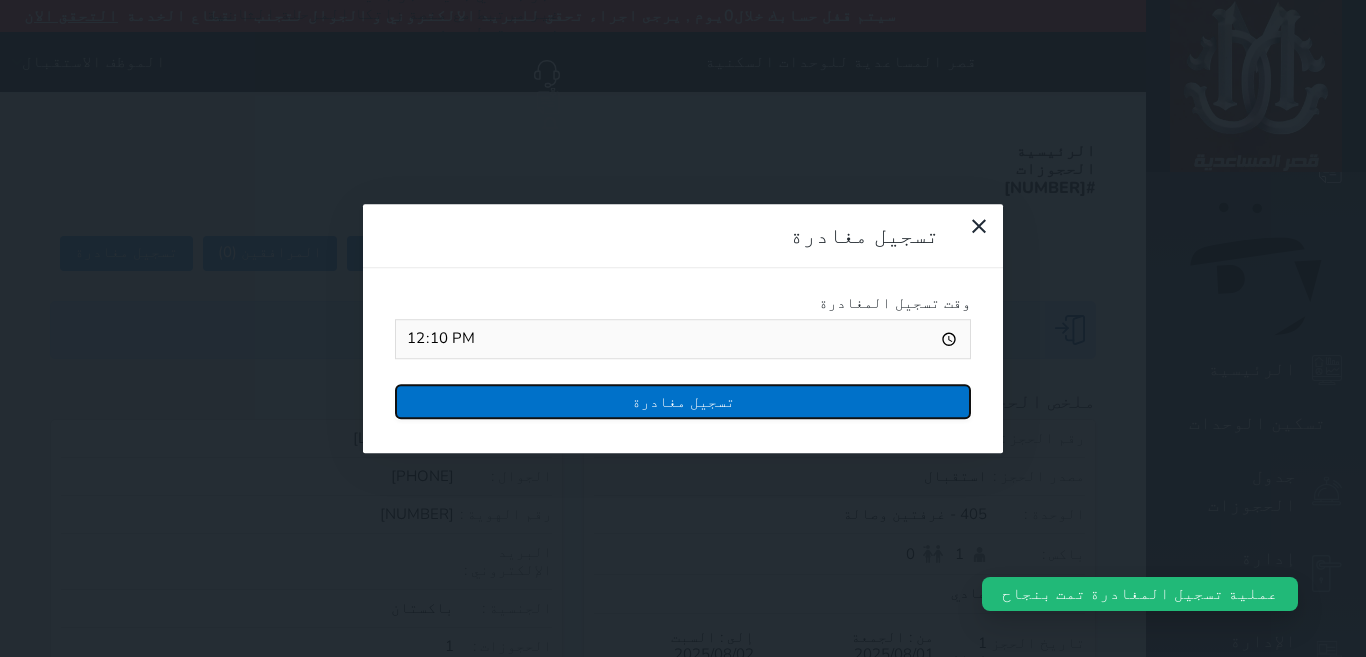 click on "تسجيل مغادرة" at bounding box center [683, 401] 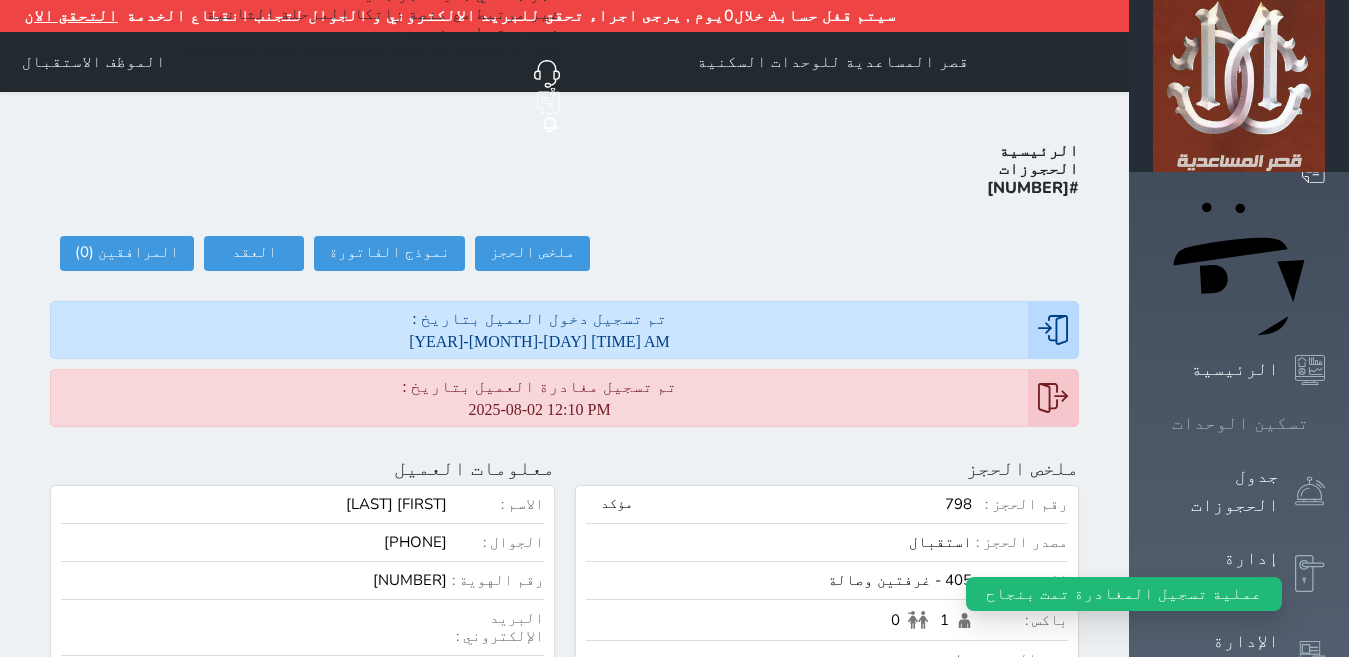 click 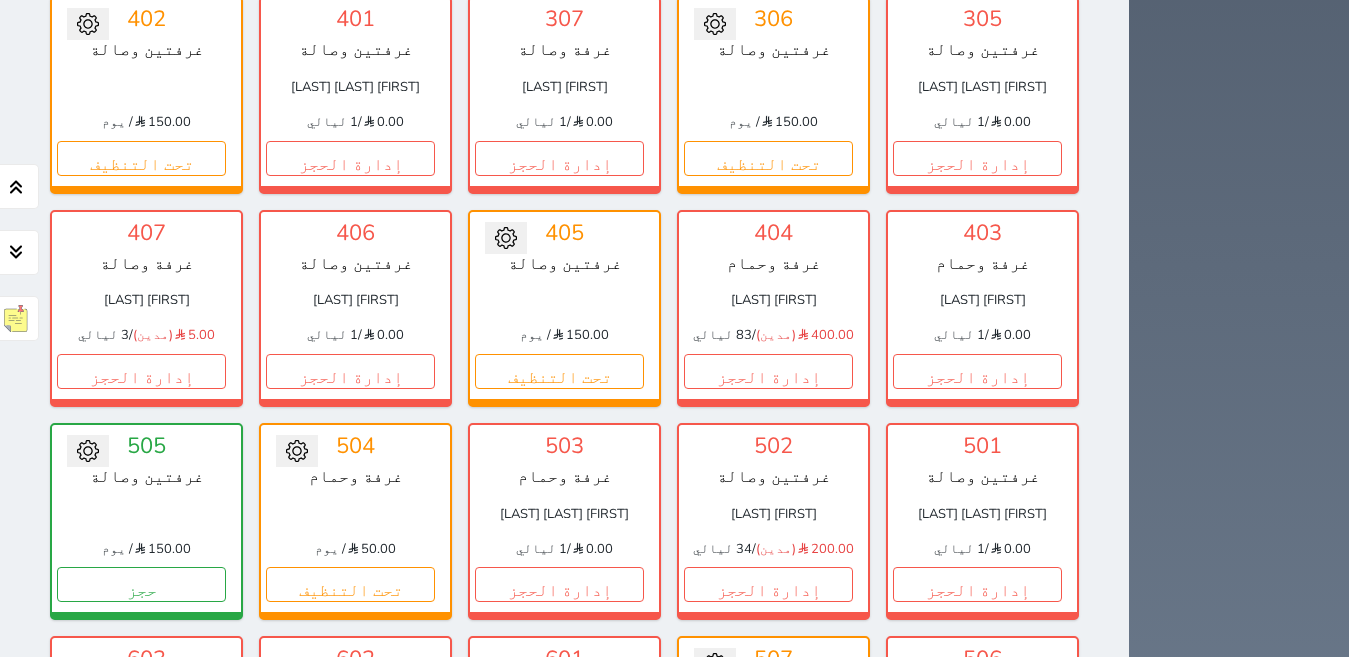 scroll, scrollTop: 1001, scrollLeft: 0, axis: vertical 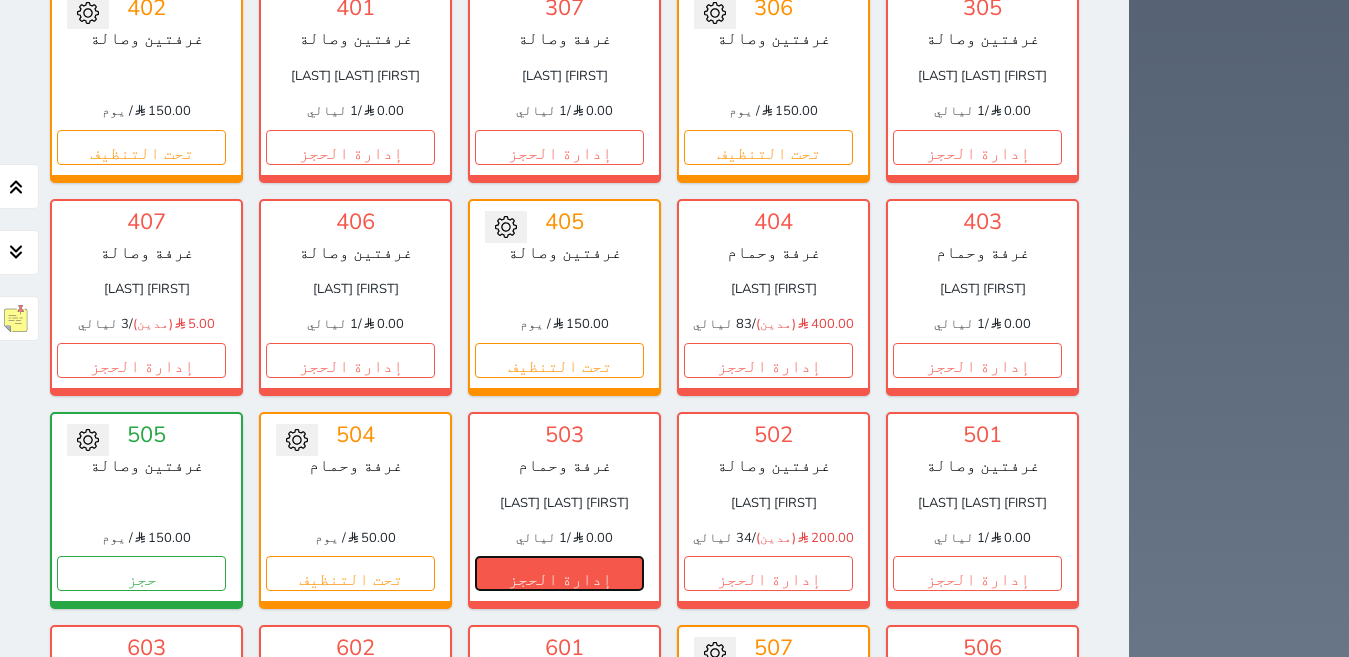 click on "إدارة الحجز" at bounding box center [559, 573] 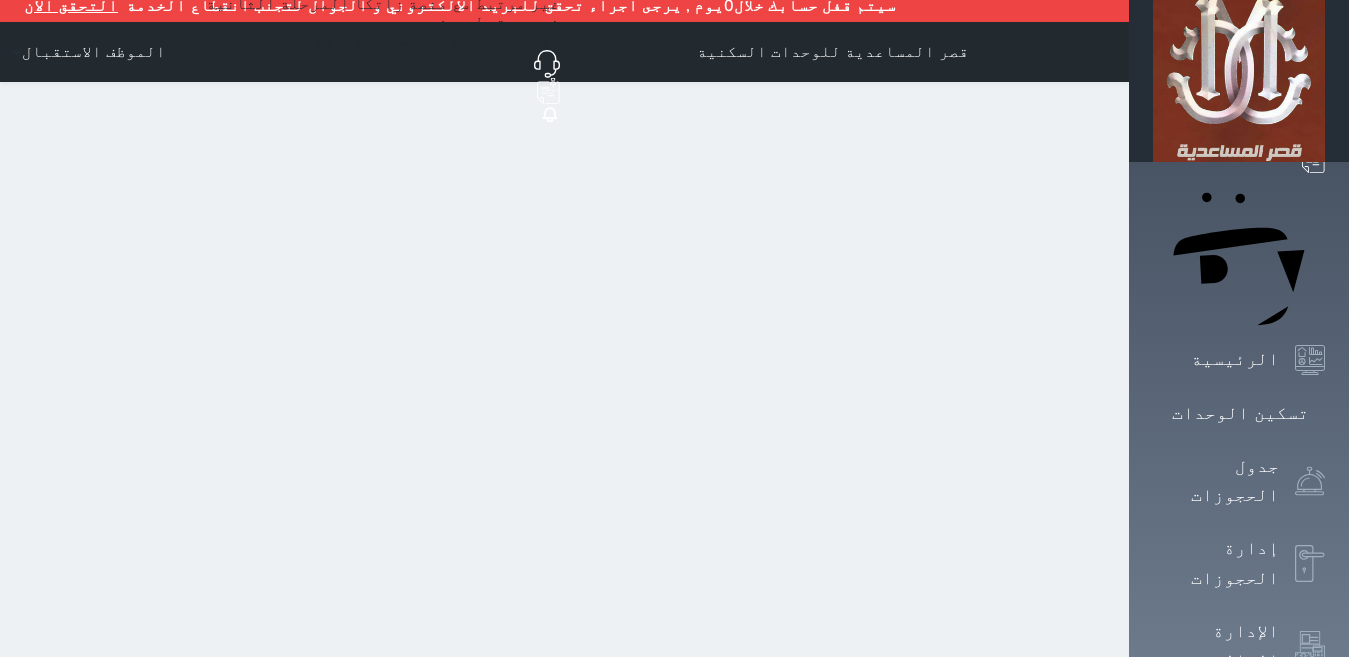 scroll, scrollTop: 0, scrollLeft: 0, axis: both 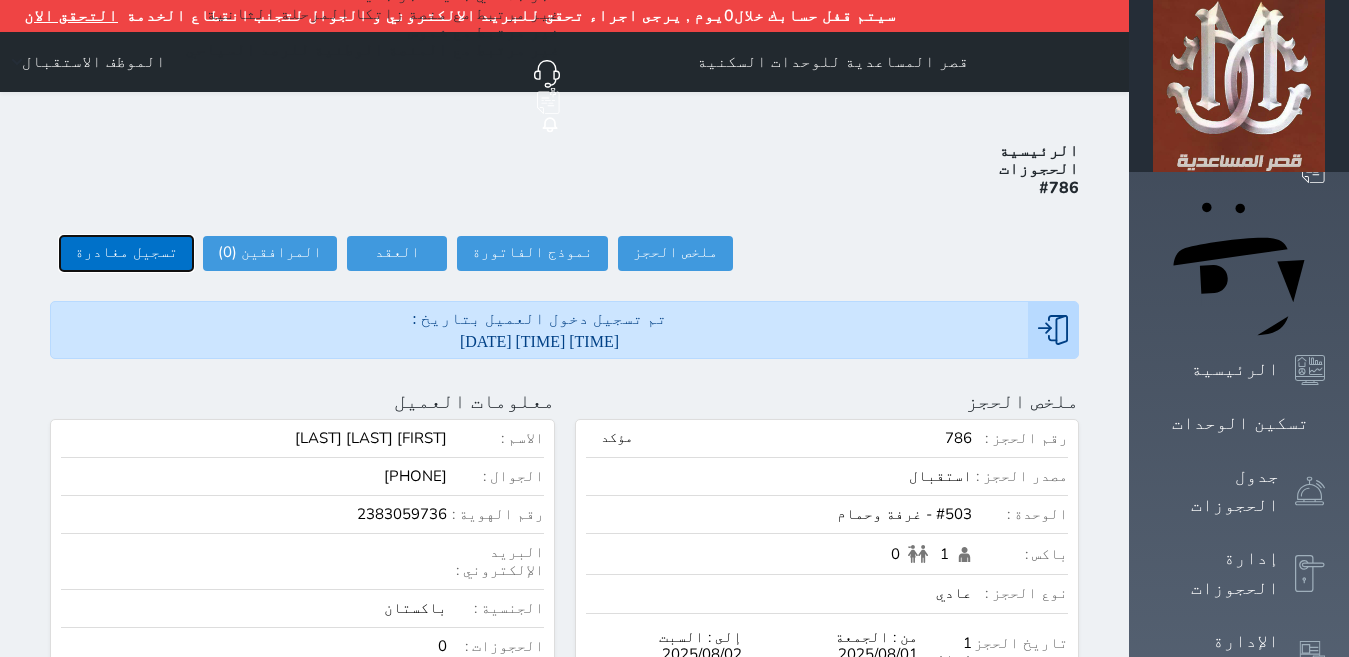 click on "تسجيل مغادرة" at bounding box center (126, 253) 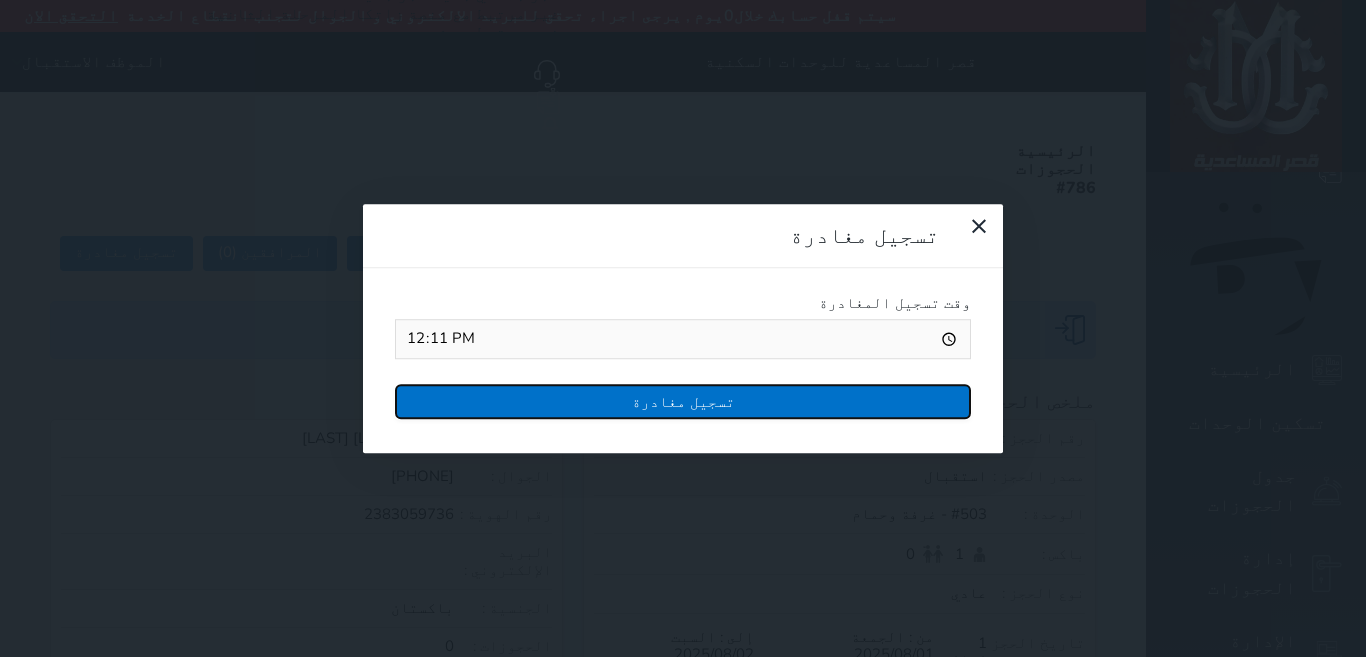 click on "تسجيل مغادرة" at bounding box center [683, 401] 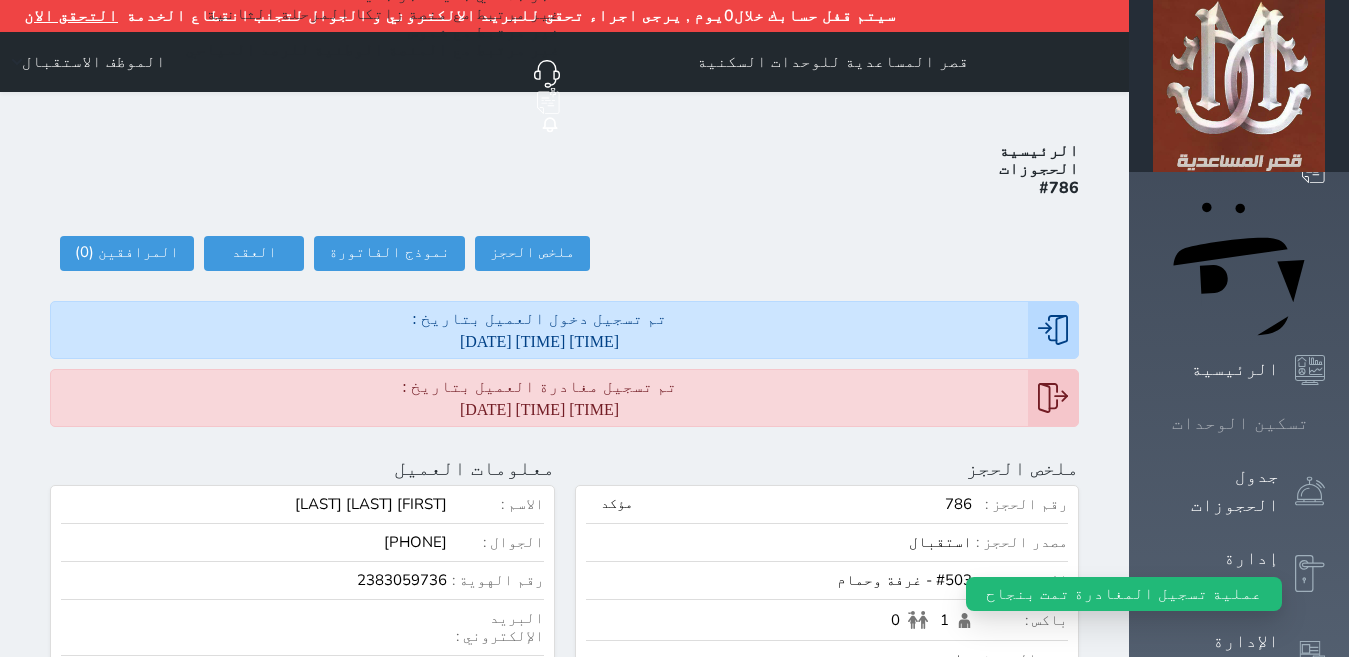 click at bounding box center [1325, 423] 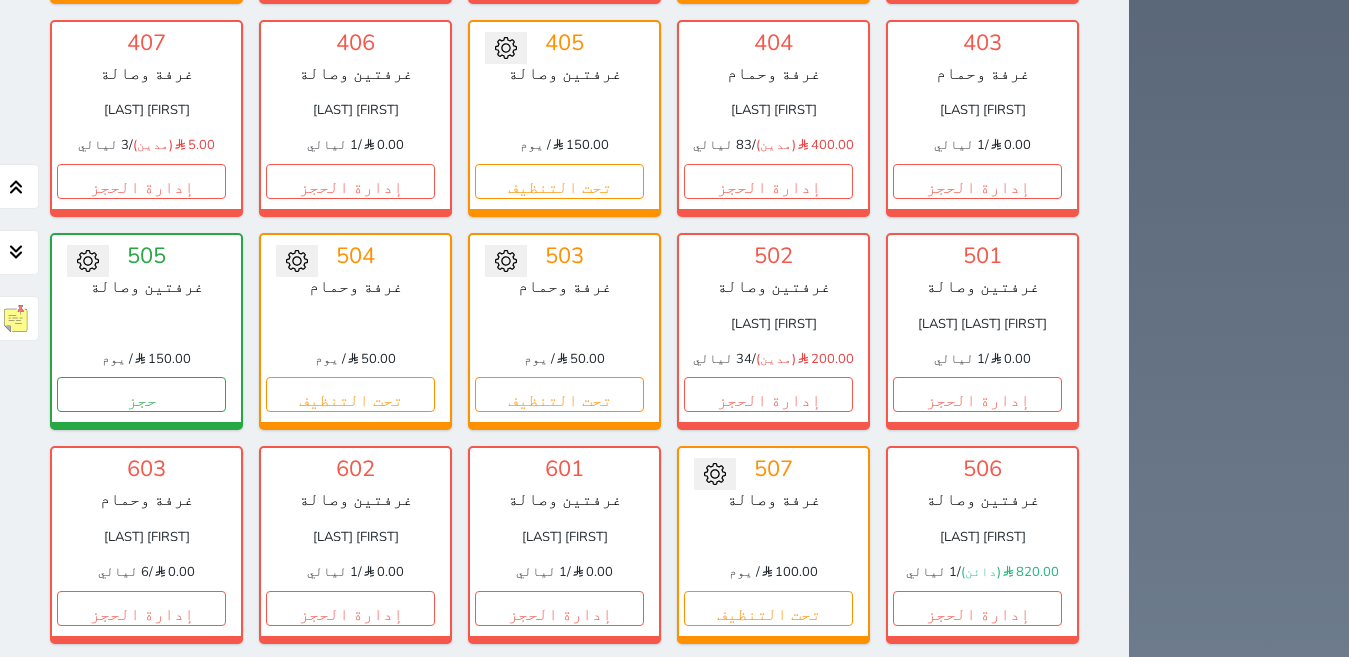 scroll, scrollTop: 1338, scrollLeft: 0, axis: vertical 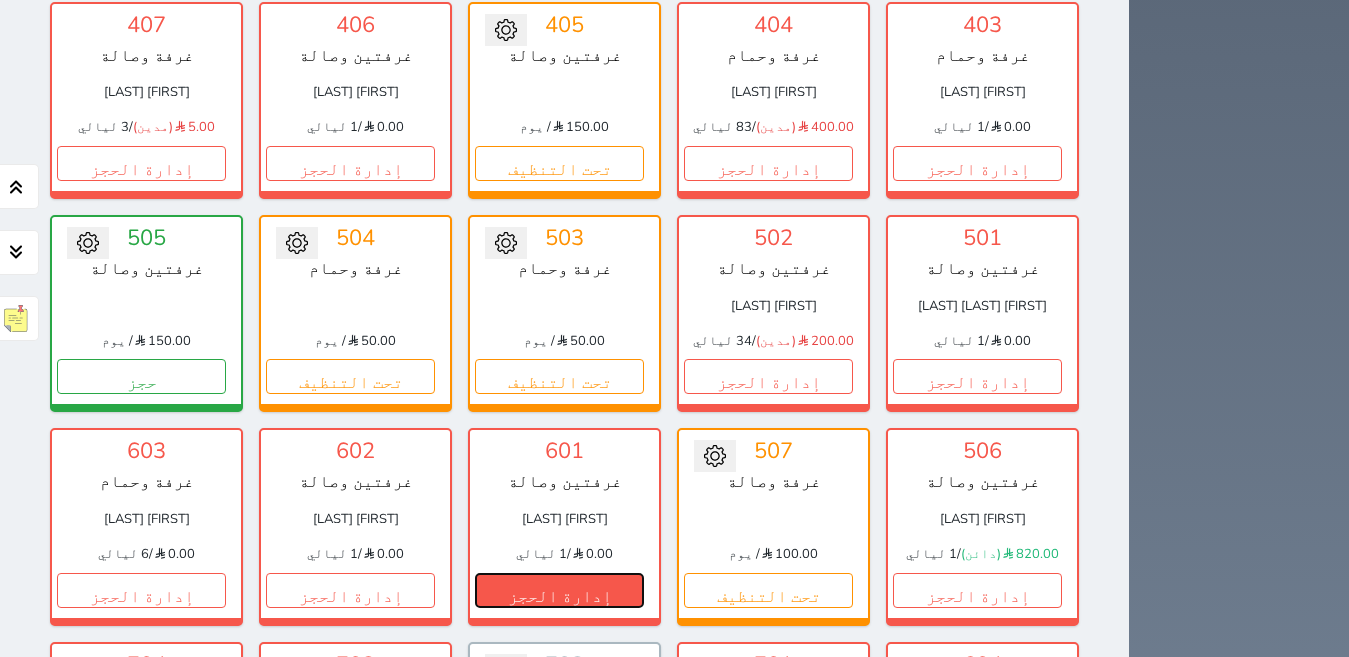 click on "إدارة الحجز" at bounding box center [559, 590] 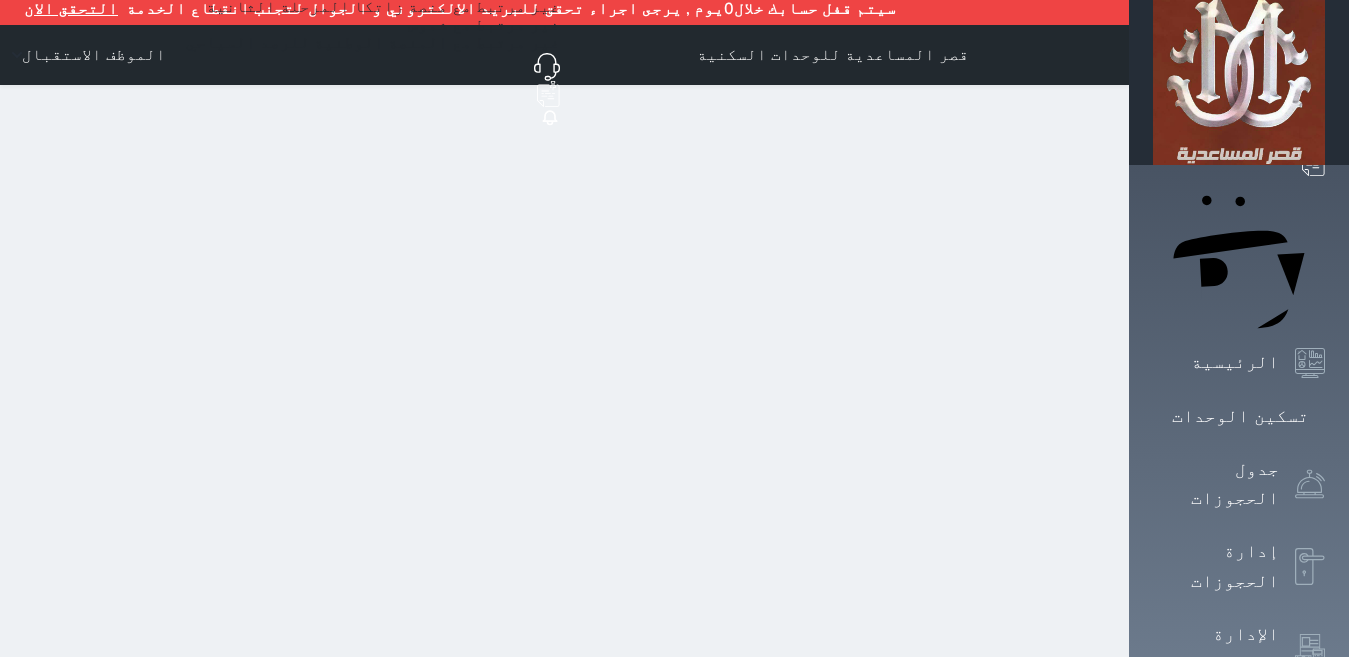 scroll, scrollTop: 0, scrollLeft: 0, axis: both 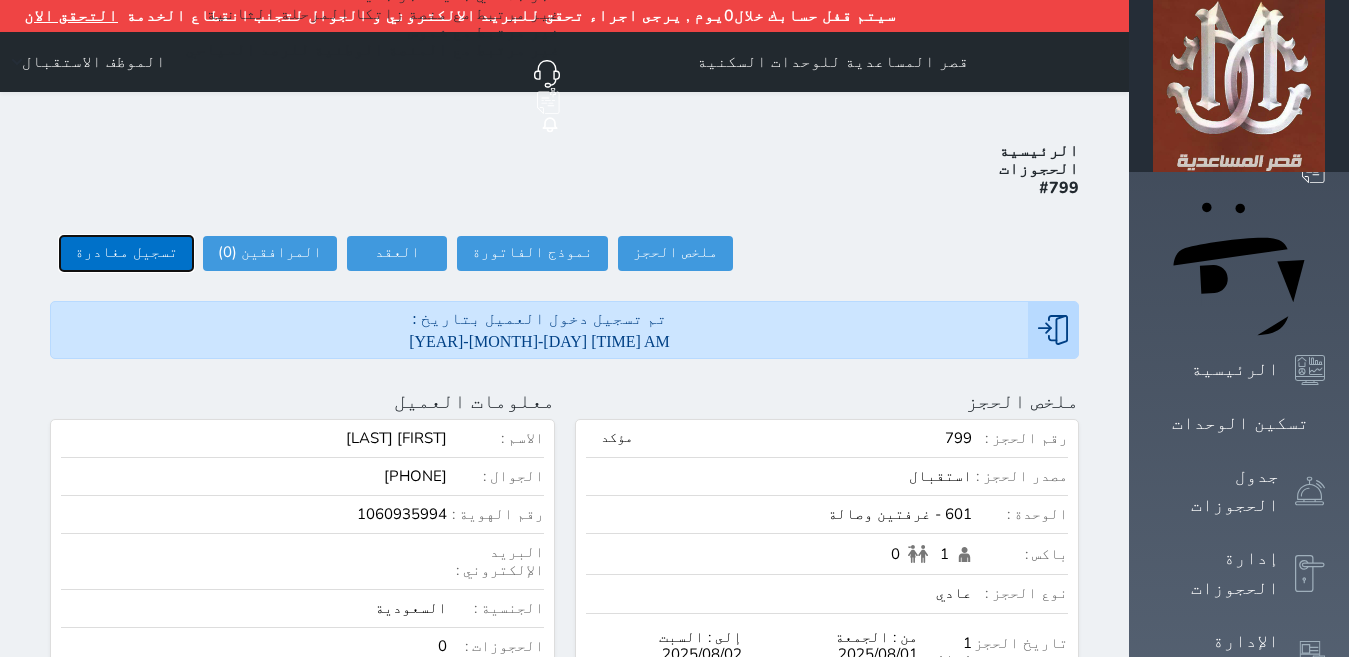 click on "تسجيل مغادرة" at bounding box center (126, 253) 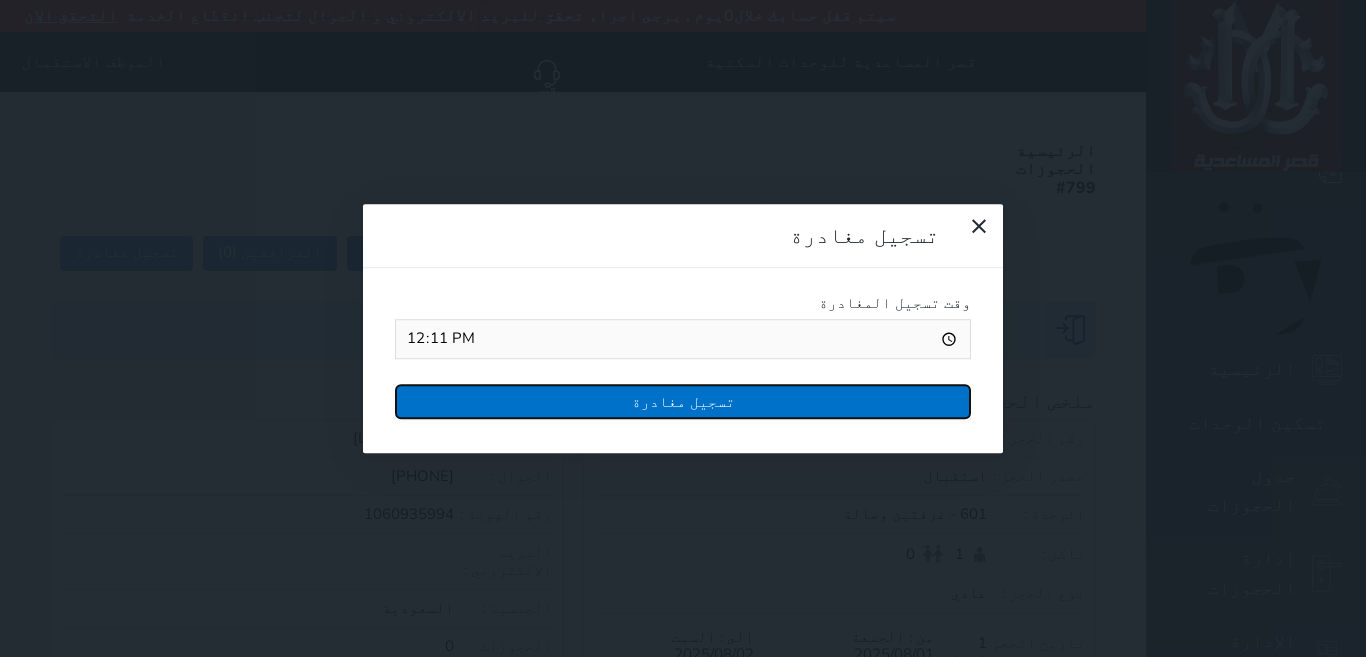 click on "تسجيل مغادرة" at bounding box center [683, 401] 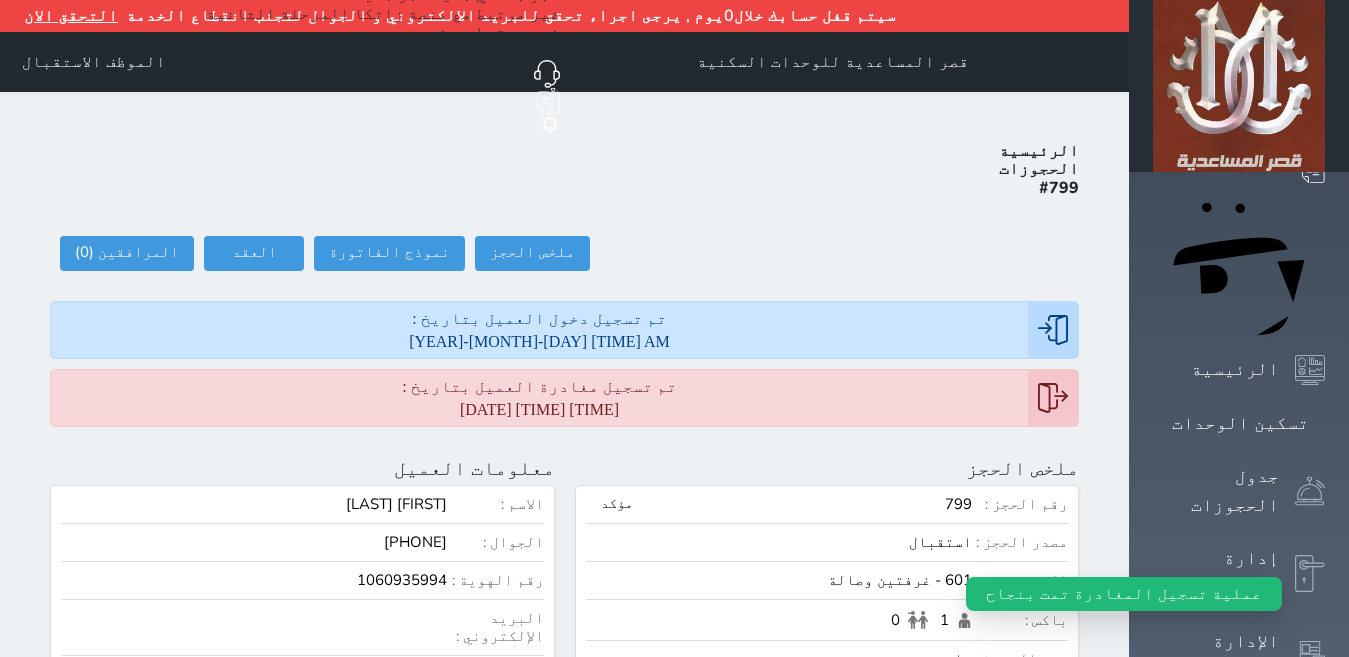 drag, startPoint x: 1295, startPoint y: 229, endPoint x: 983, endPoint y: 311, distance: 322.59573 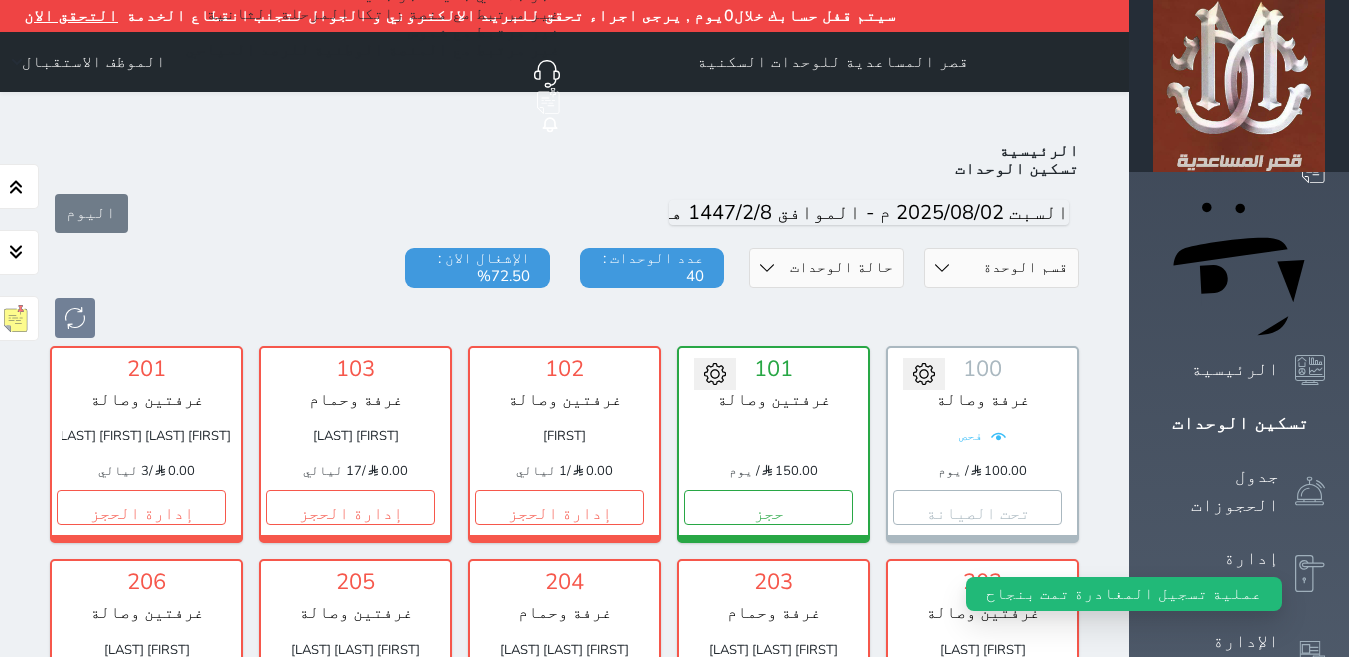 scroll, scrollTop: 110, scrollLeft: 0, axis: vertical 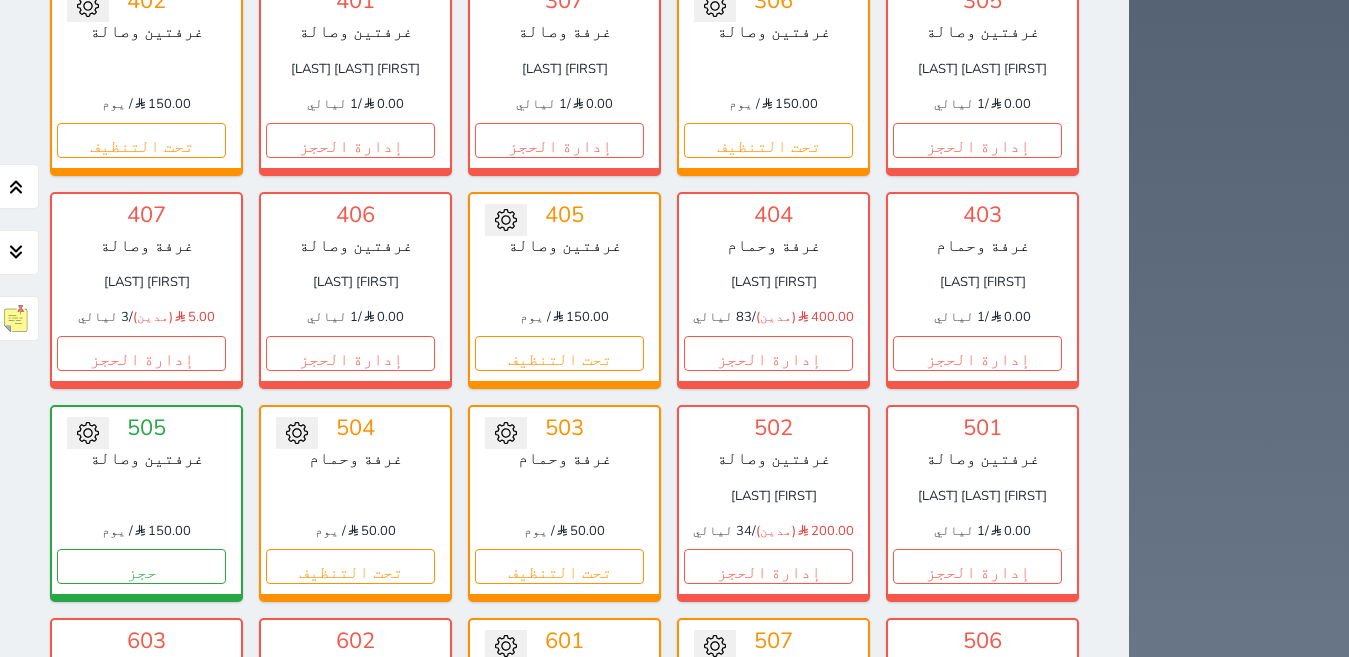 click on "إدارة الحجز" at bounding box center [350, 780] 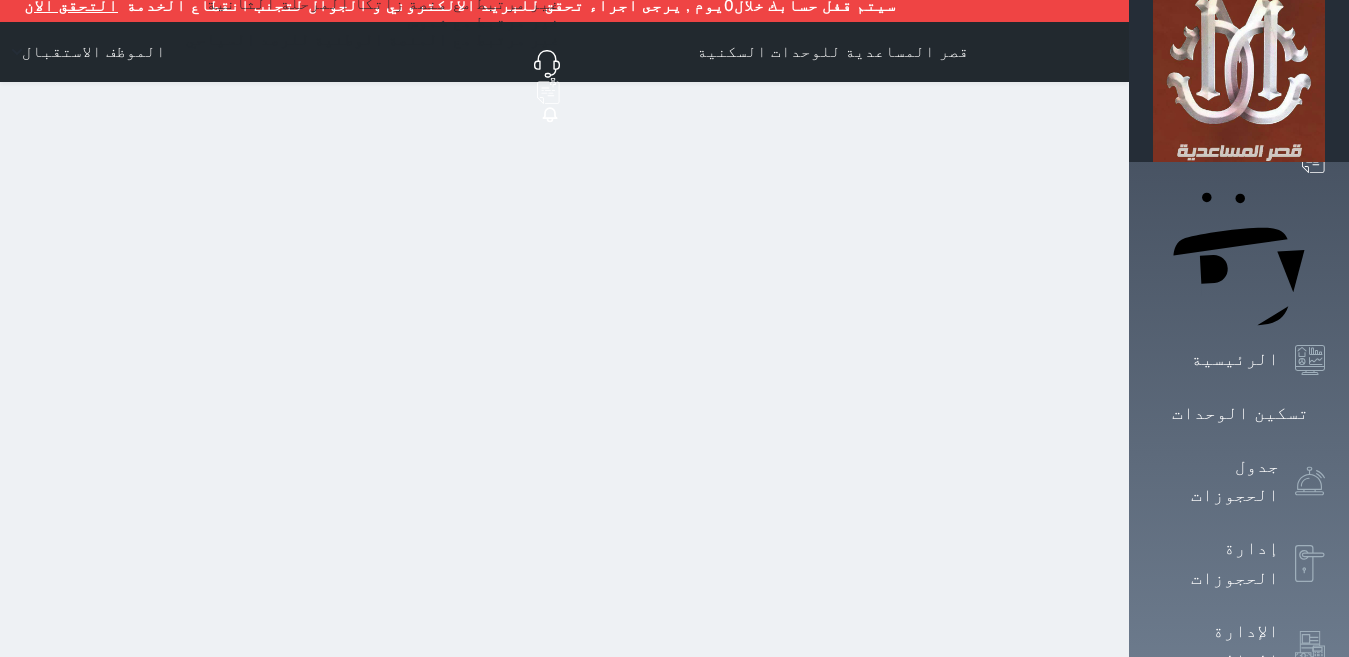 scroll, scrollTop: 0, scrollLeft: 0, axis: both 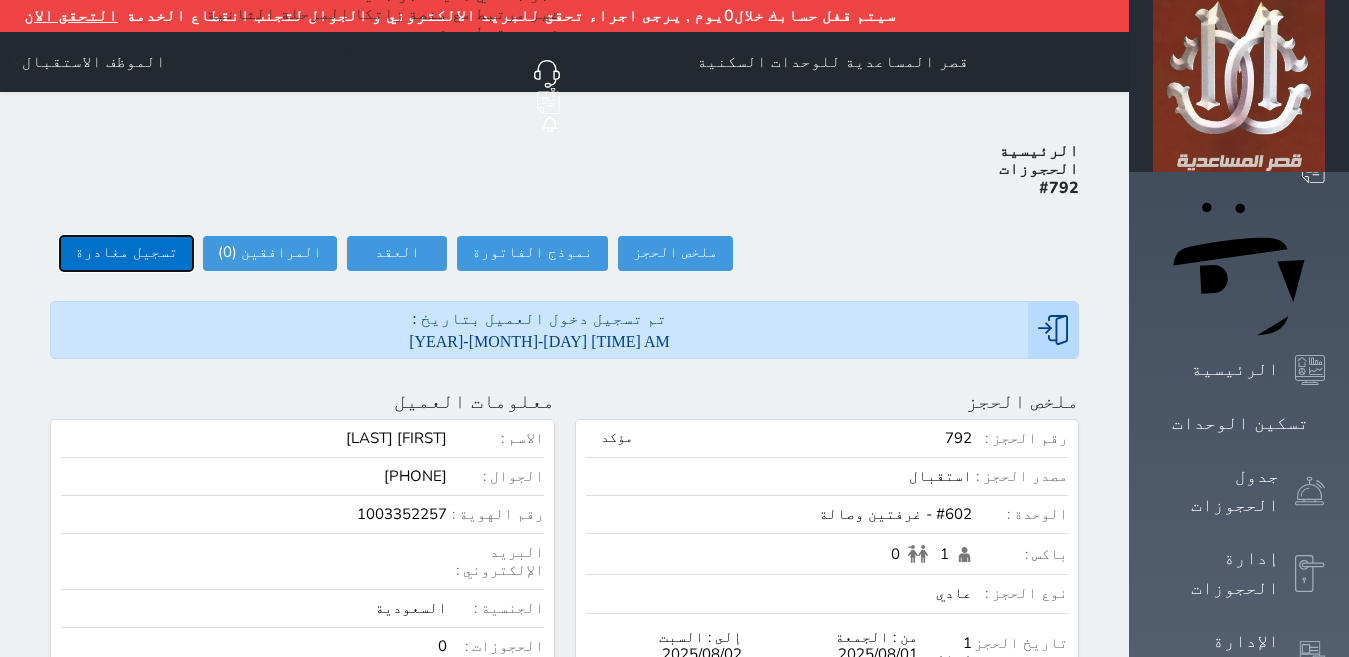 click on "تسجيل مغادرة" at bounding box center (126, 253) 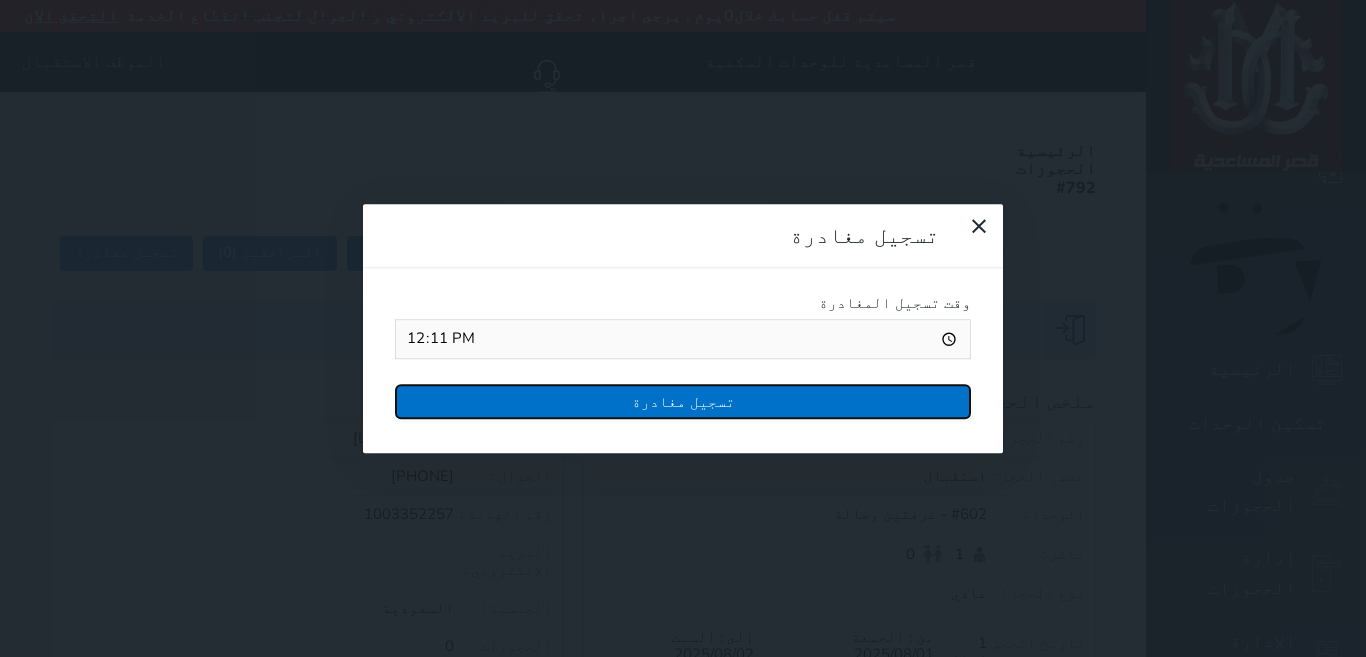 click on "تسجيل مغادرة" at bounding box center [683, 401] 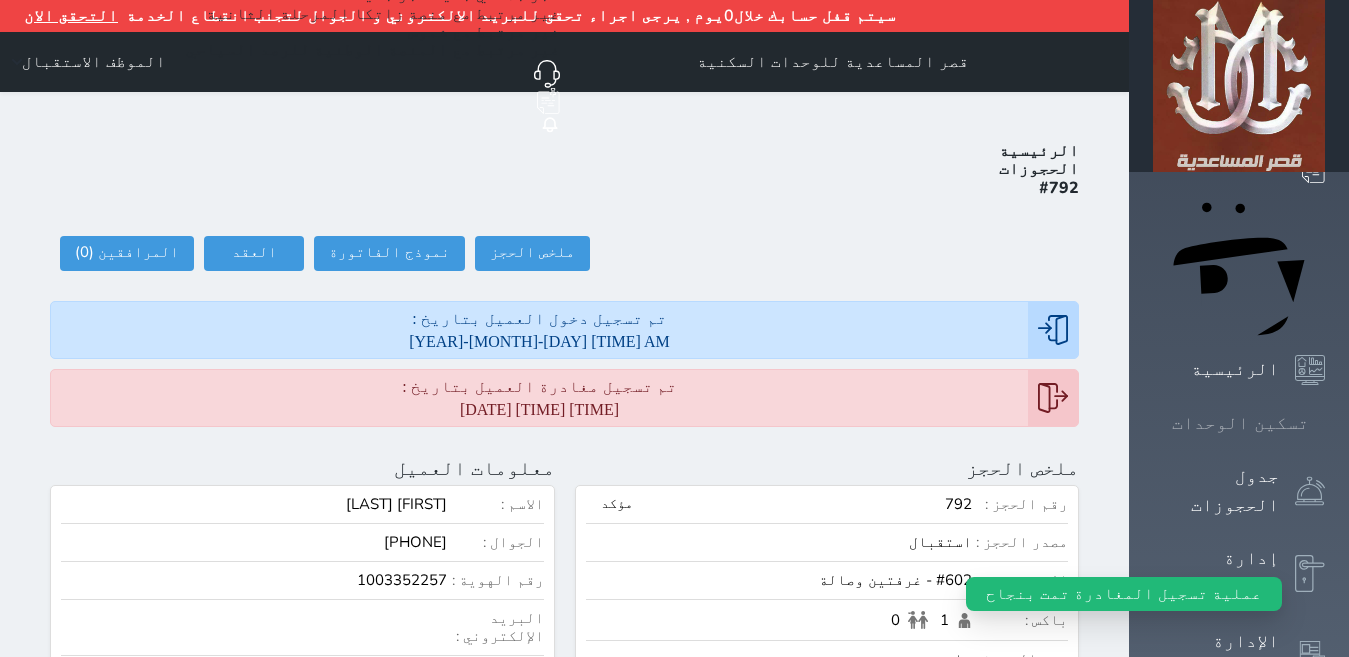 click on "تسكين الوحدات" at bounding box center (1240, 423) 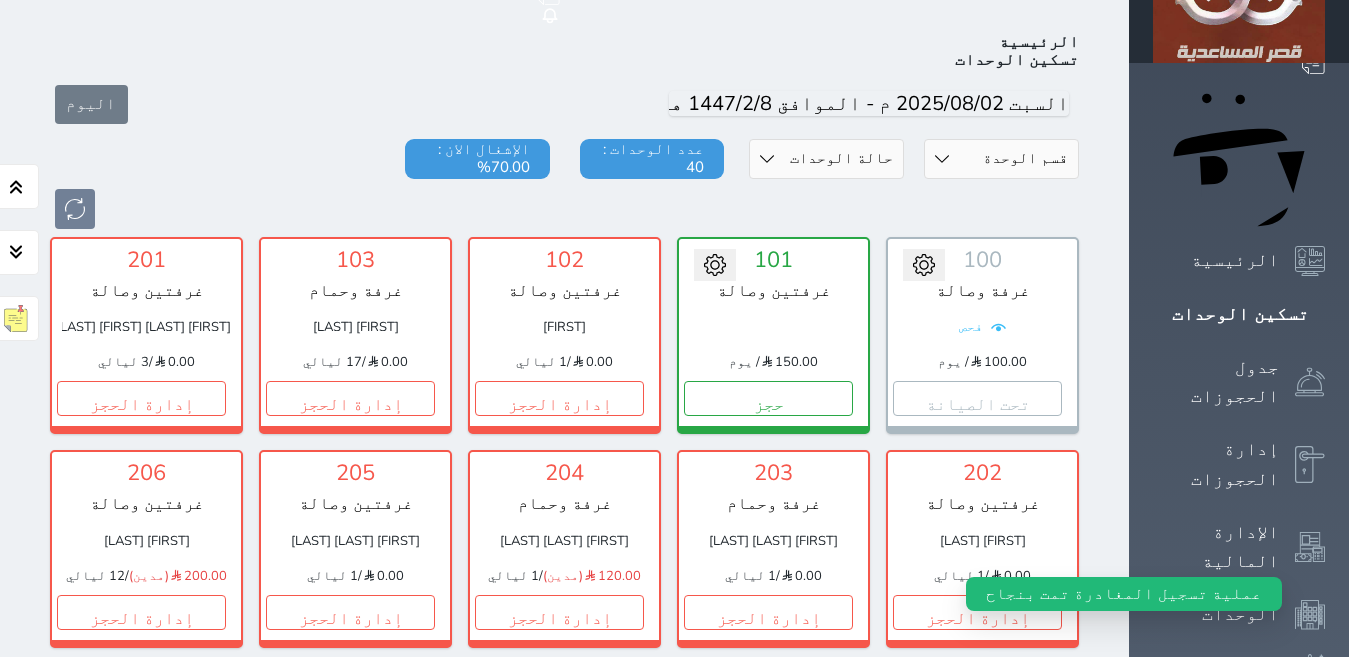 scroll, scrollTop: 110, scrollLeft: 0, axis: vertical 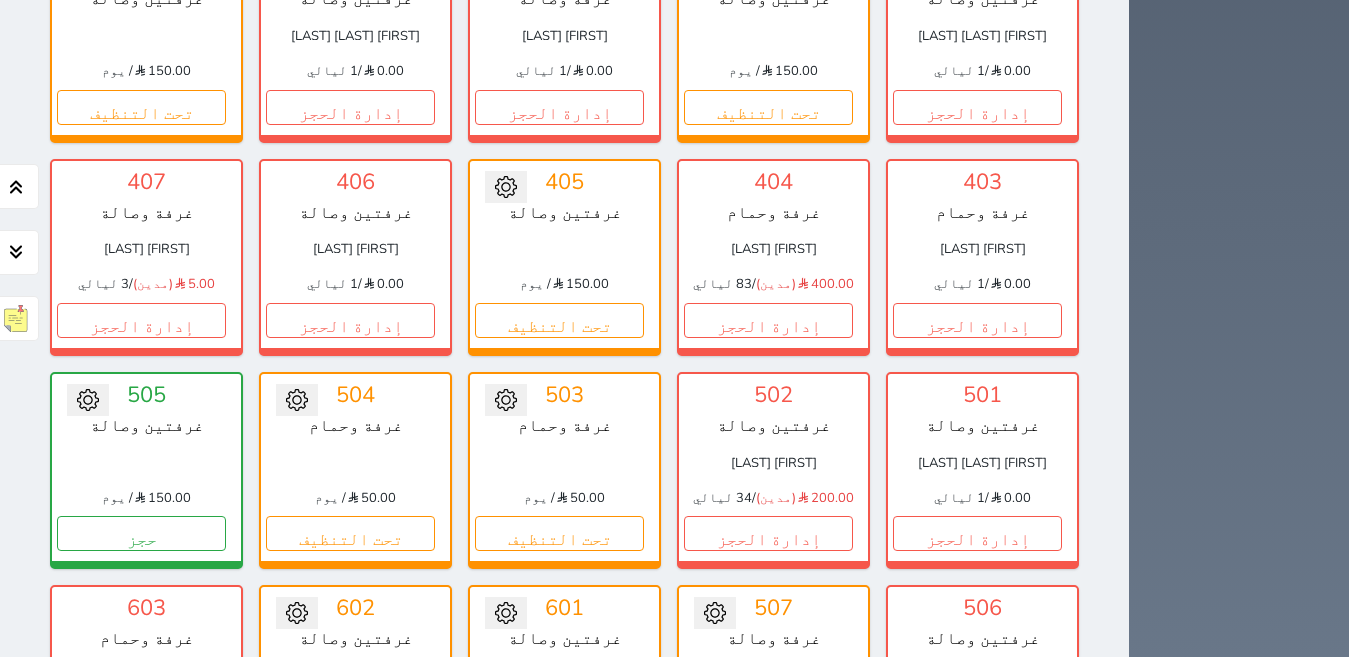 click on "تحت التنظيف" at bounding box center (559, 747) 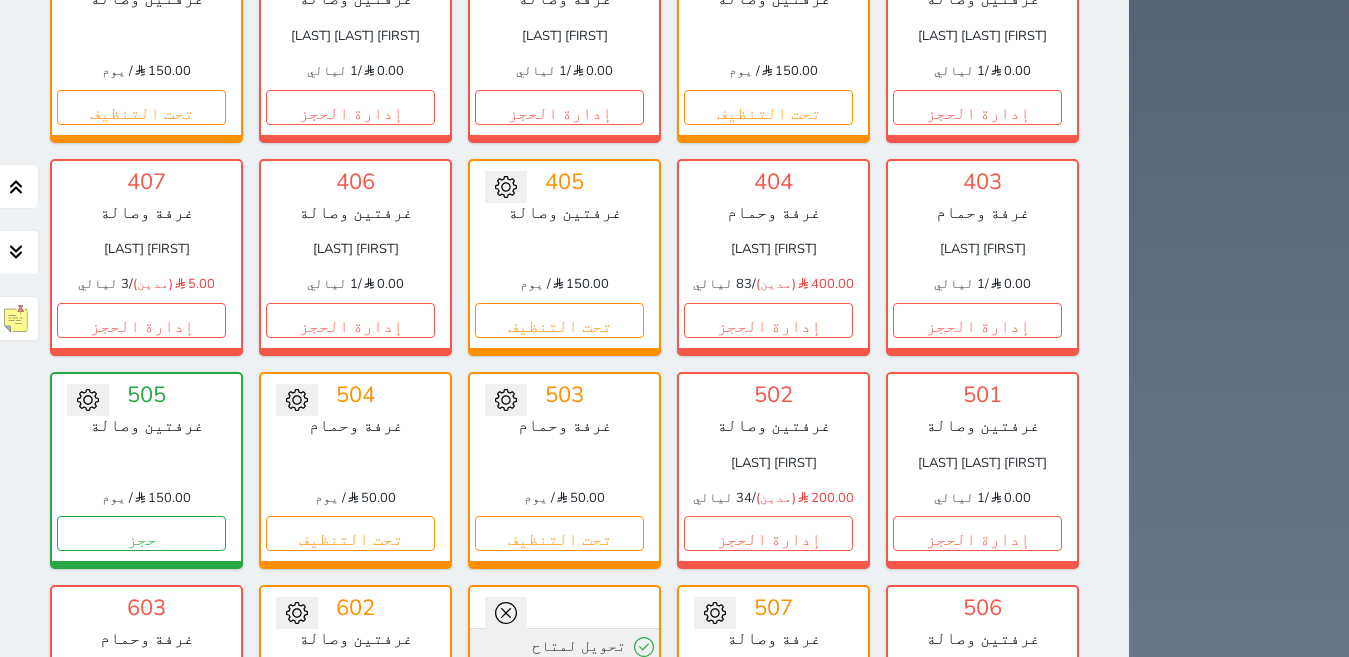 click on "تحويل لمتاح" at bounding box center (564, 646) 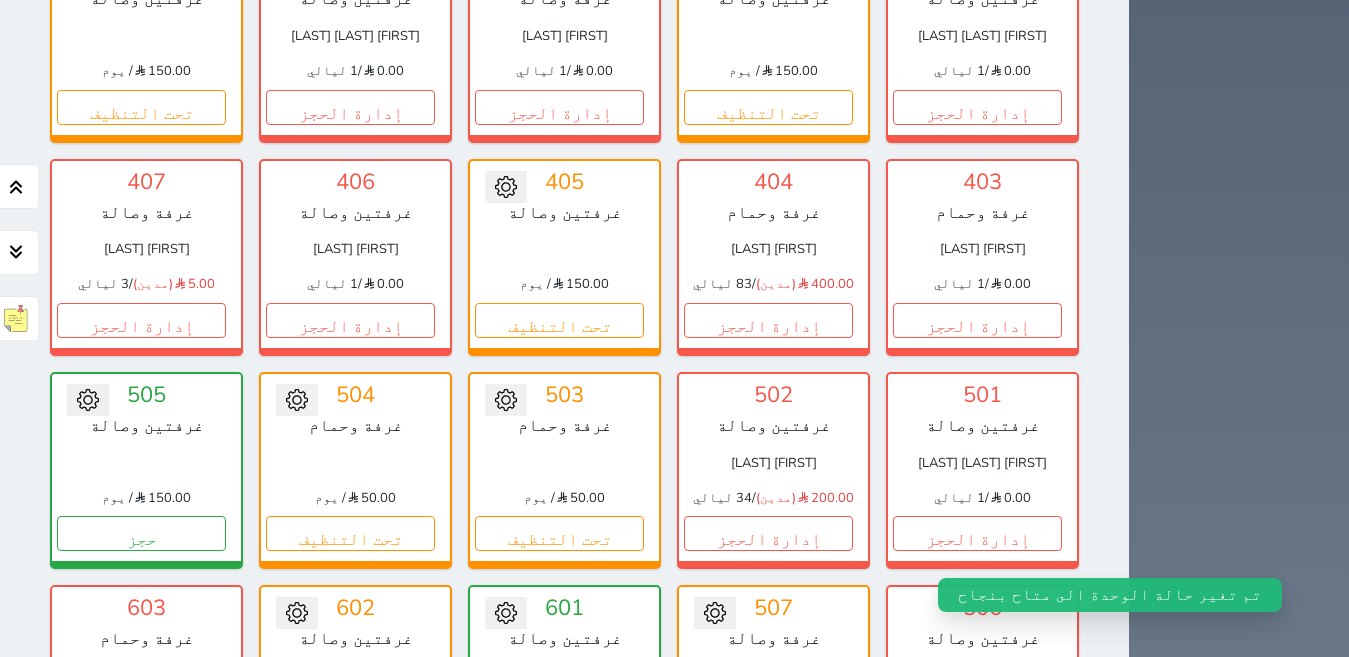 click on "تحت التنظيف" at bounding box center (768, 747) 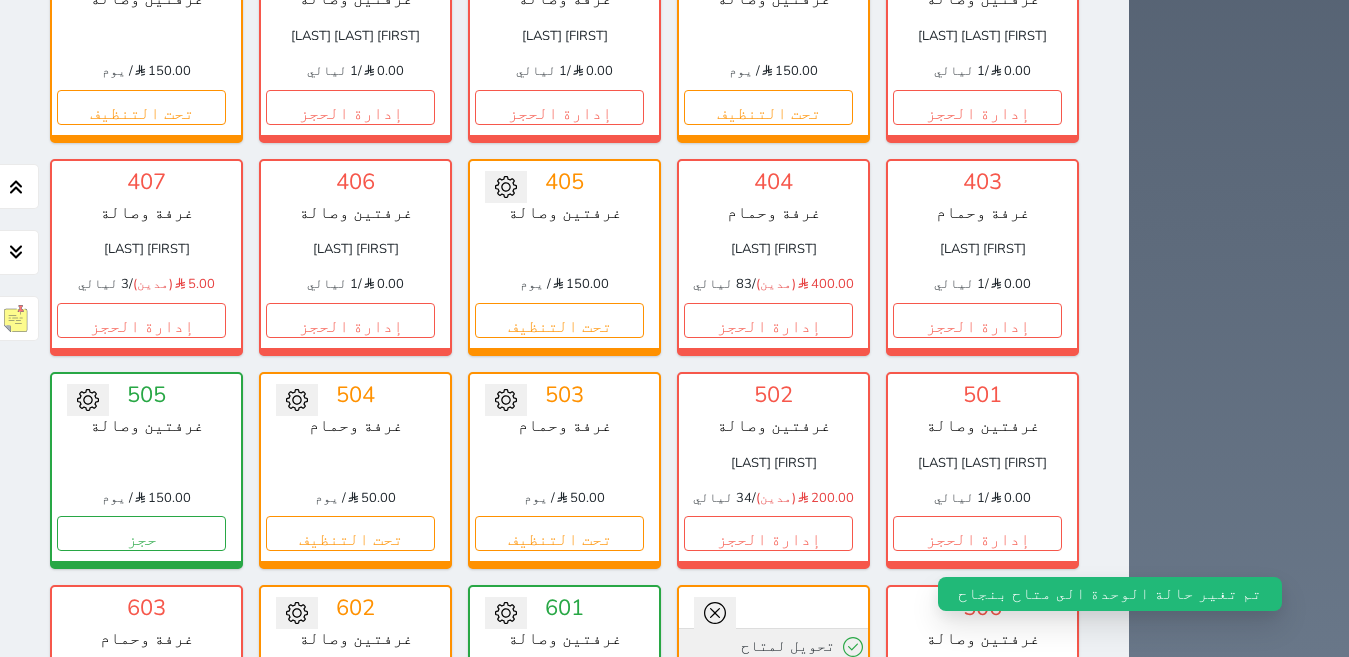 click on "تحويل لمتاح" at bounding box center (773, 646) 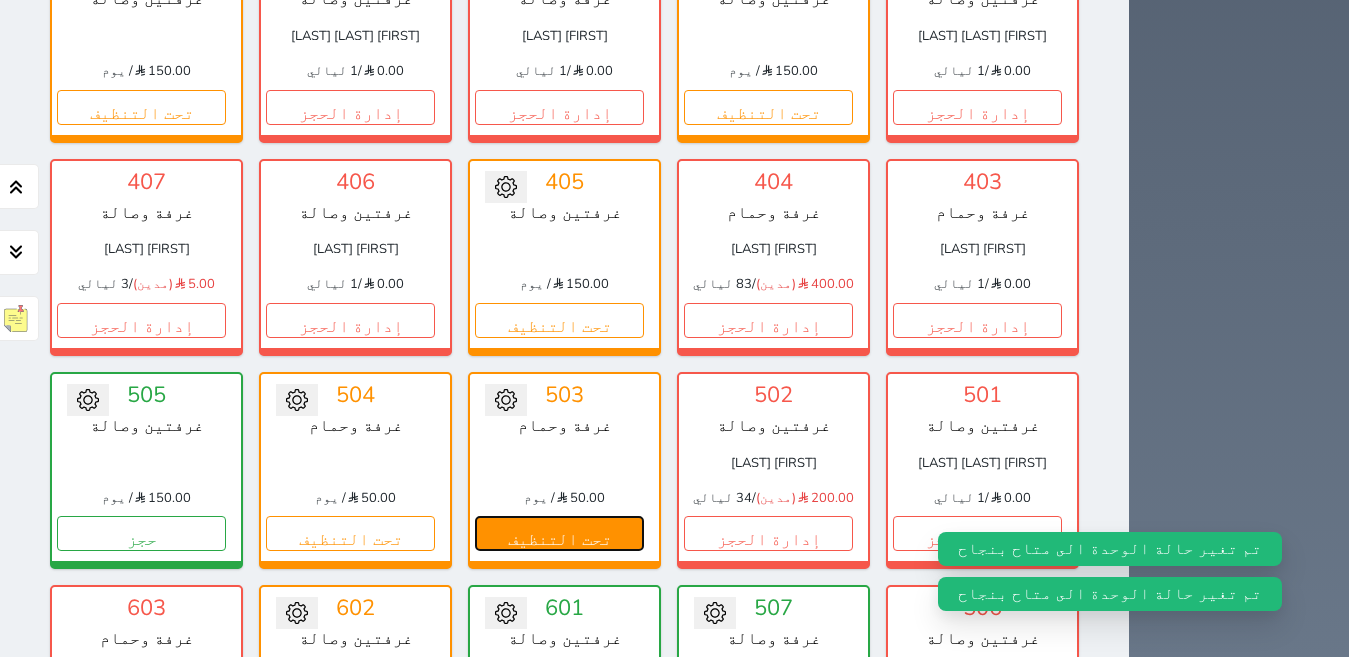 click on "تحت التنظيف" at bounding box center [559, 533] 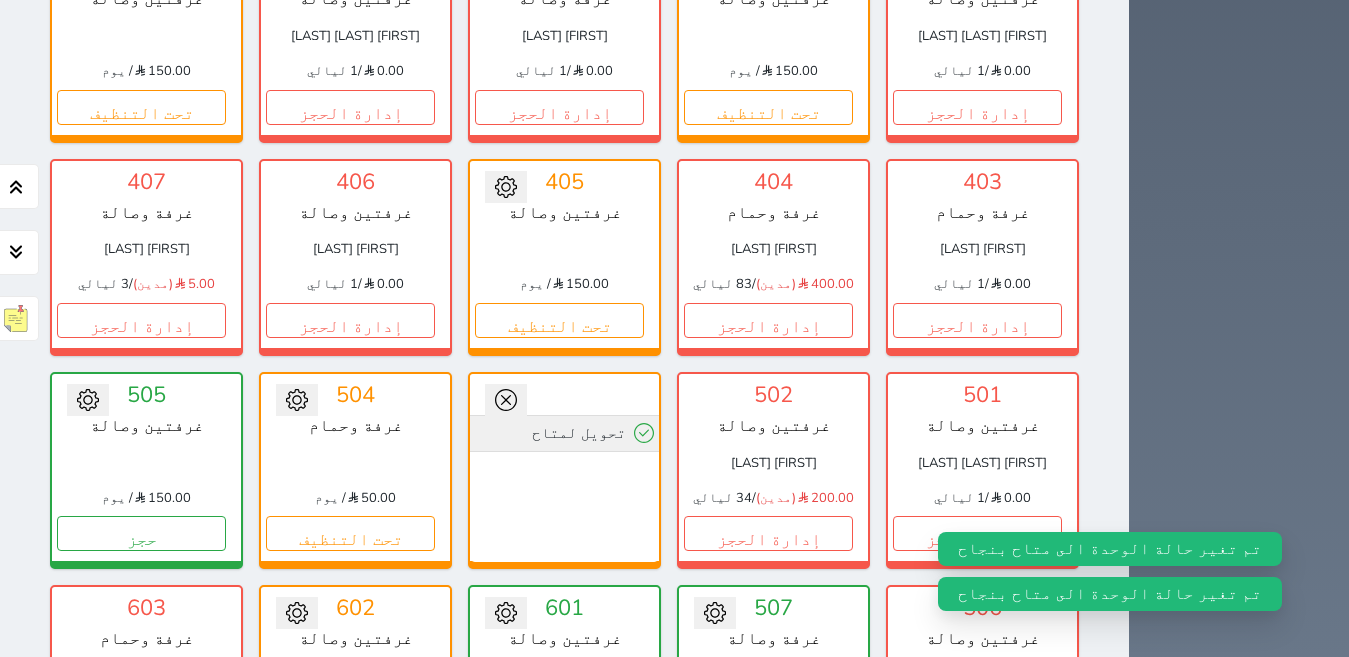 click 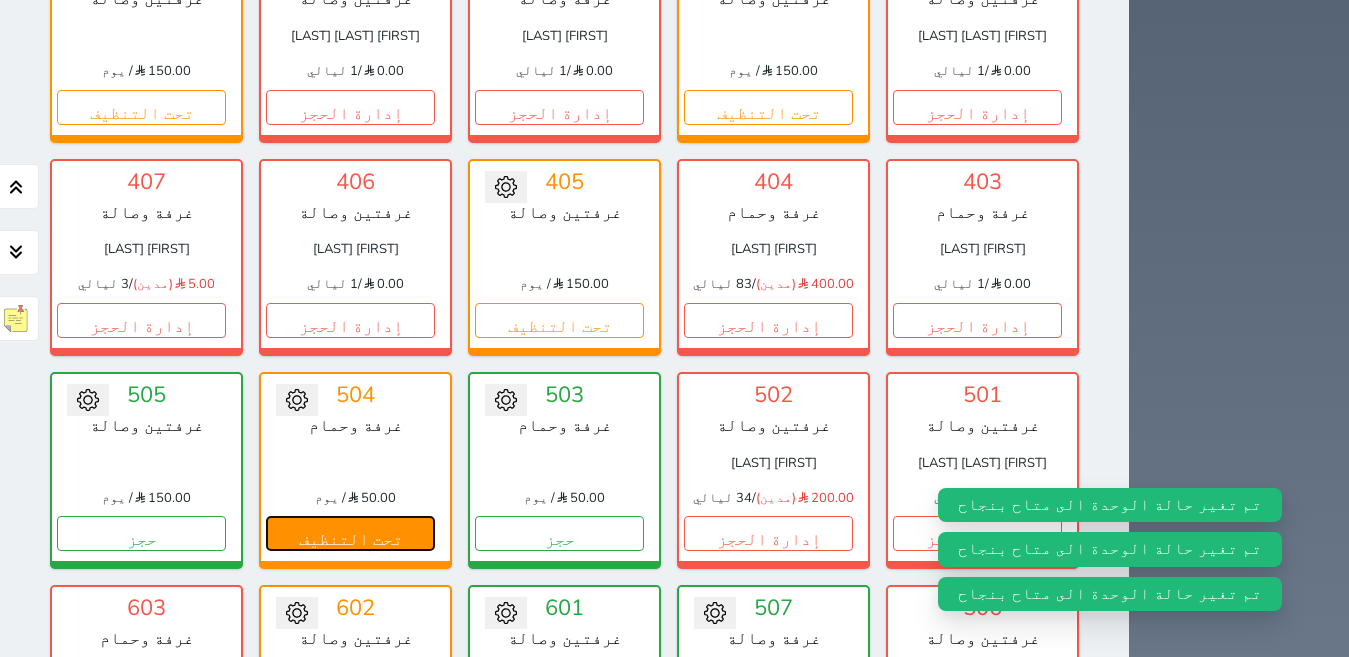 click on "تحت التنظيف" at bounding box center [350, 533] 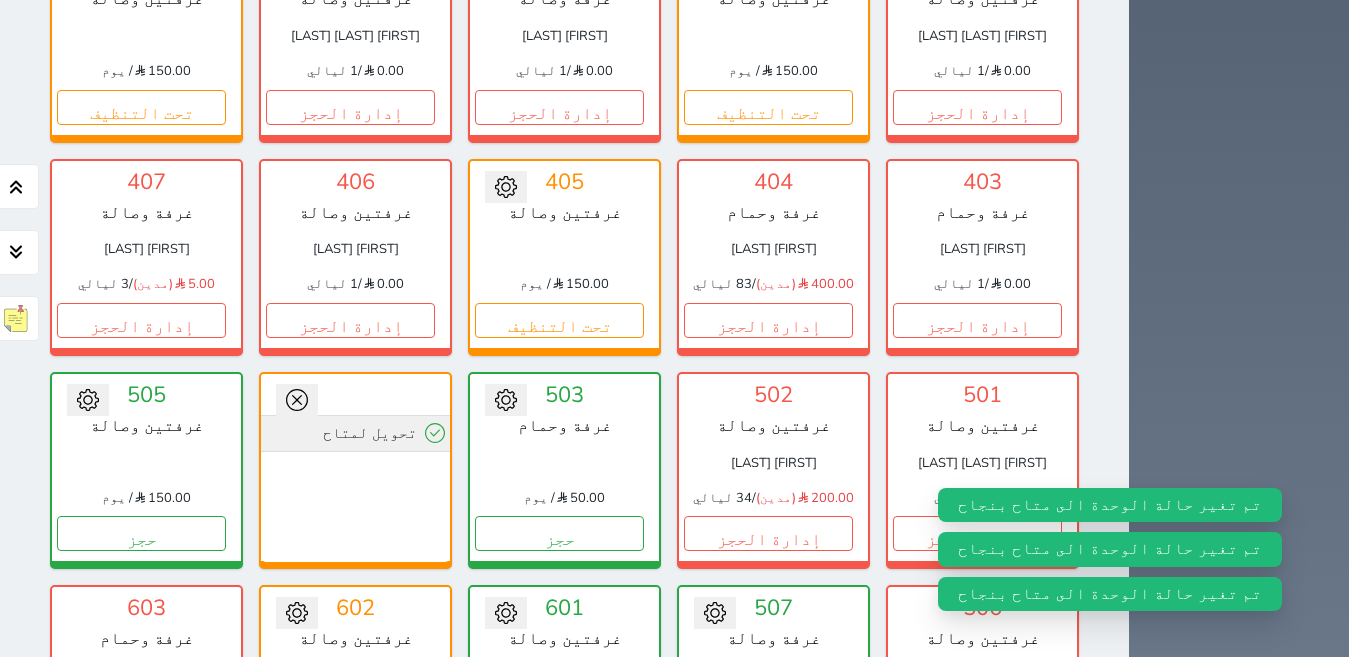 click 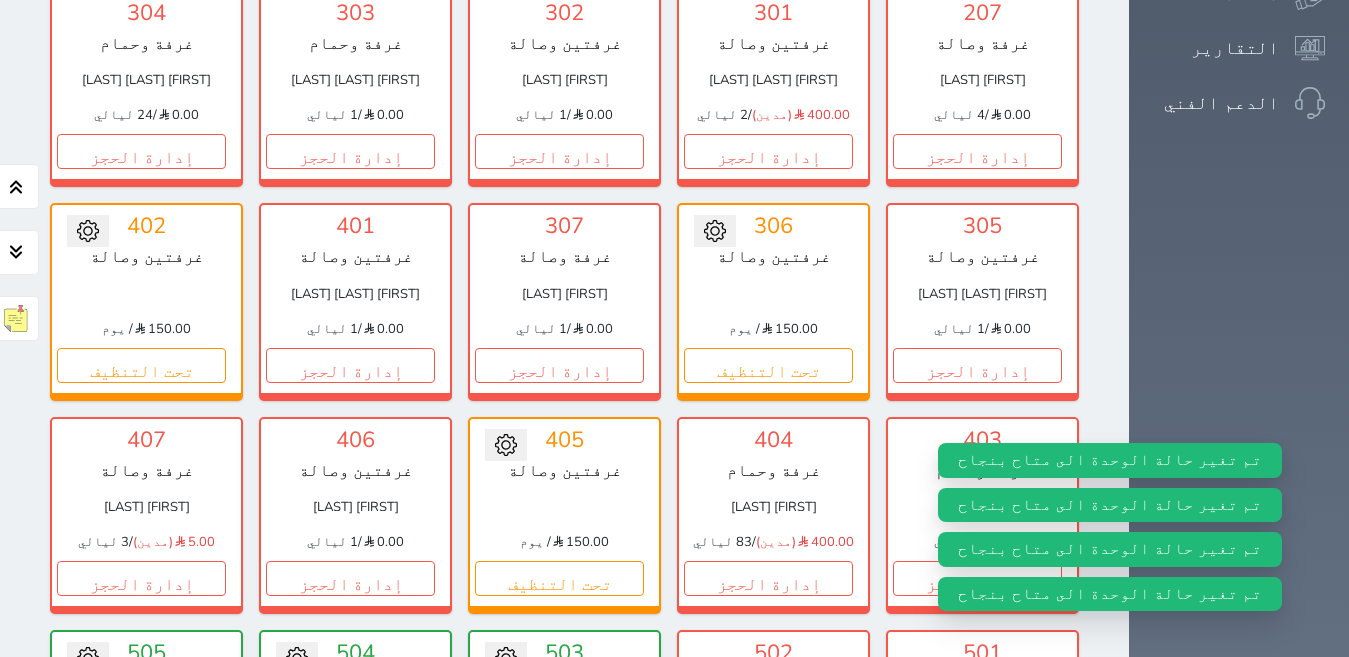 scroll, scrollTop: 758, scrollLeft: 0, axis: vertical 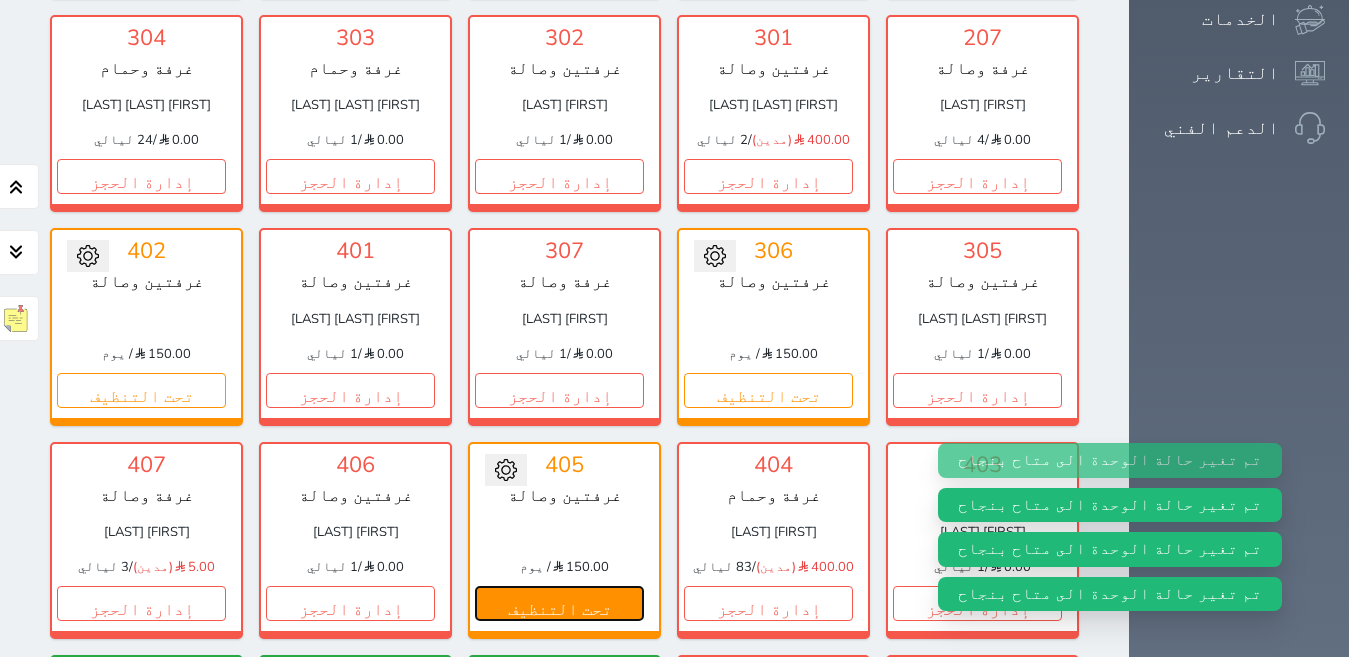 click on "تحت التنظيف" at bounding box center [559, 603] 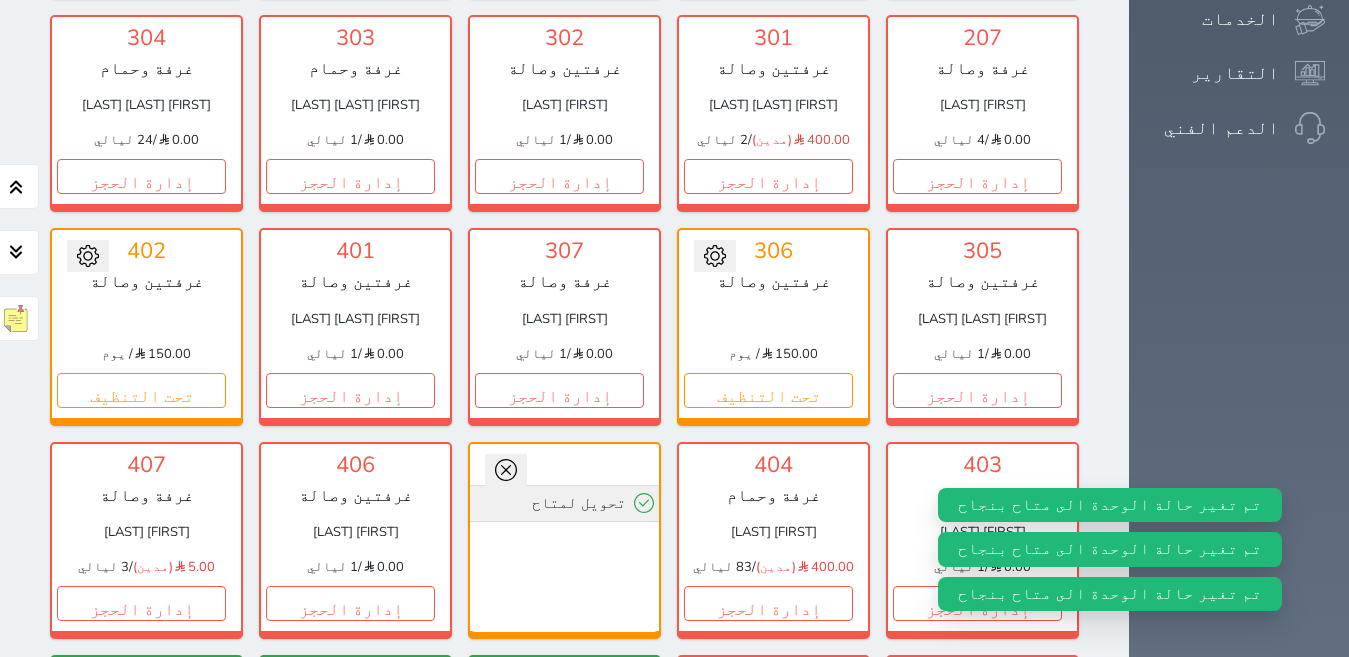click on "تحويل لمتاح" at bounding box center (564, 503) 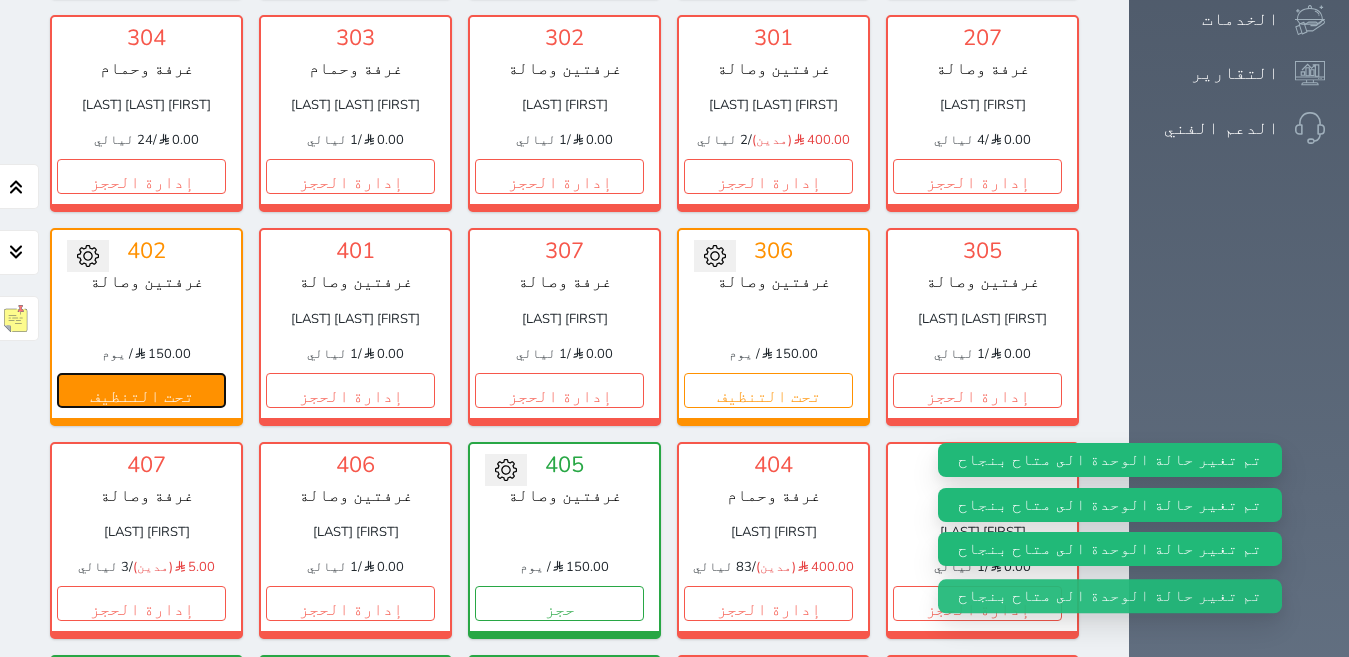 click on "تحت التنظيف" at bounding box center (141, 390) 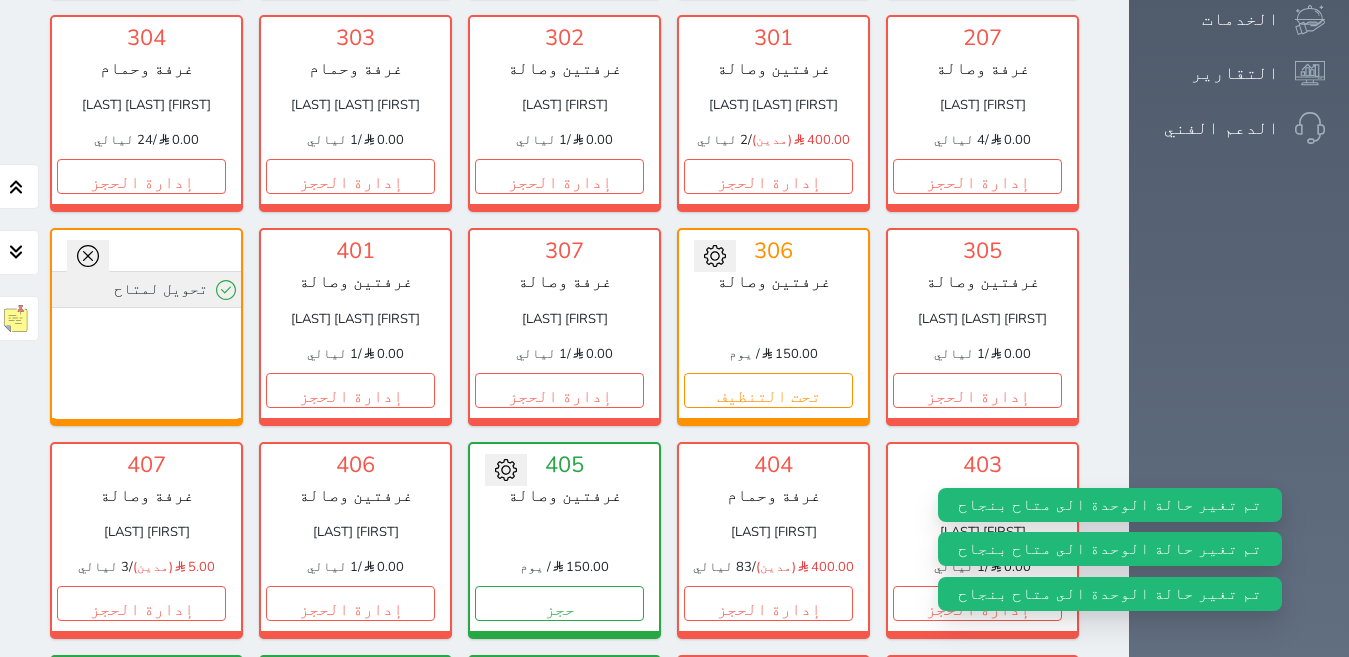 click on "تحويل لمتاح" at bounding box center (146, 289) 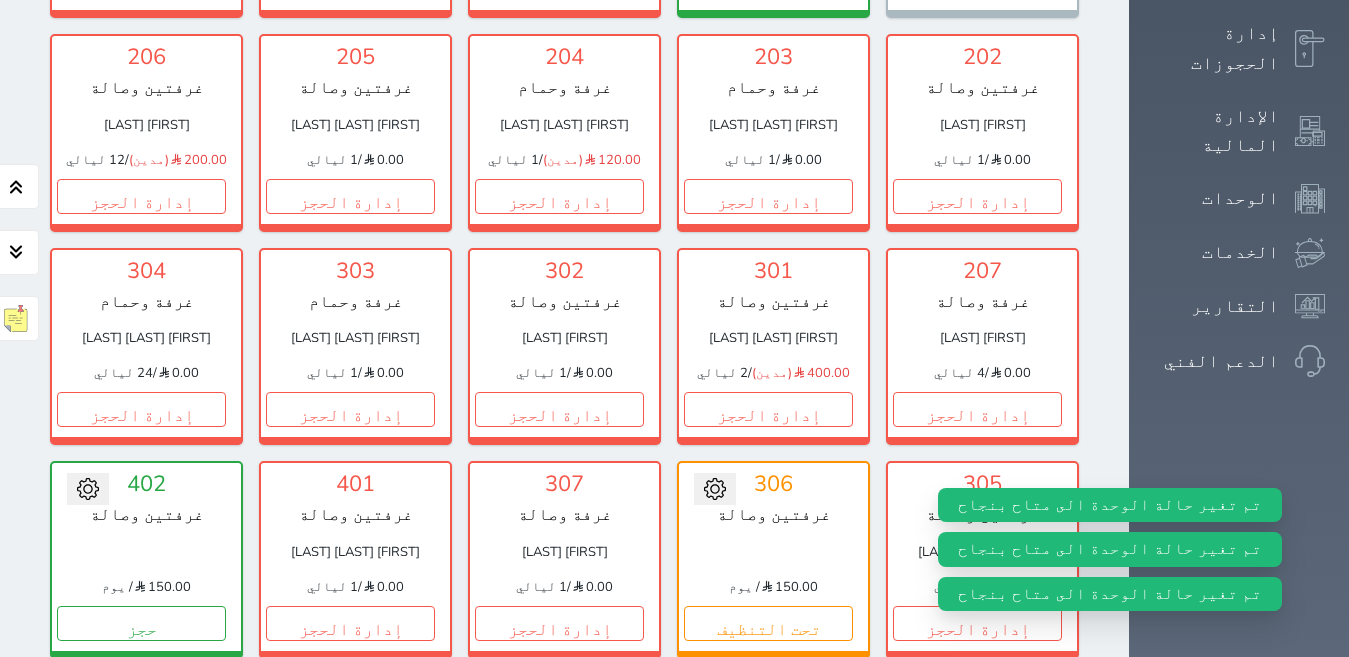 scroll, scrollTop: 518, scrollLeft: 0, axis: vertical 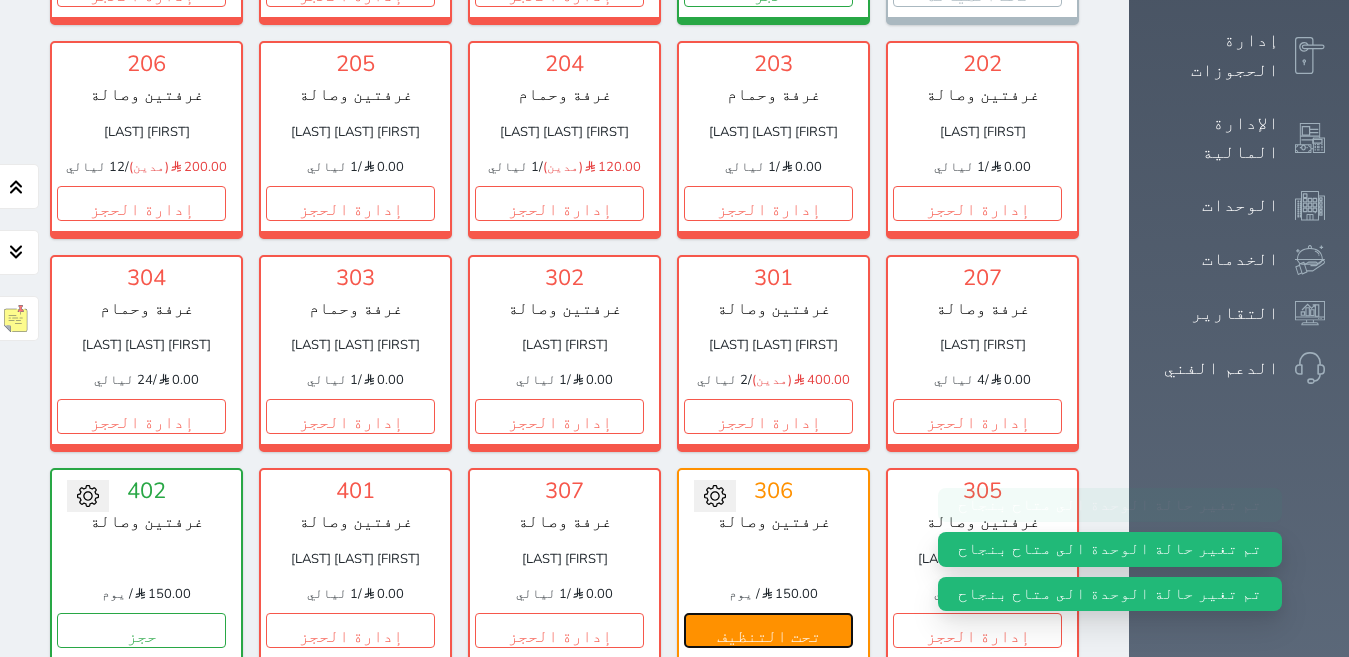click on "تحت التنظيف" at bounding box center [768, 630] 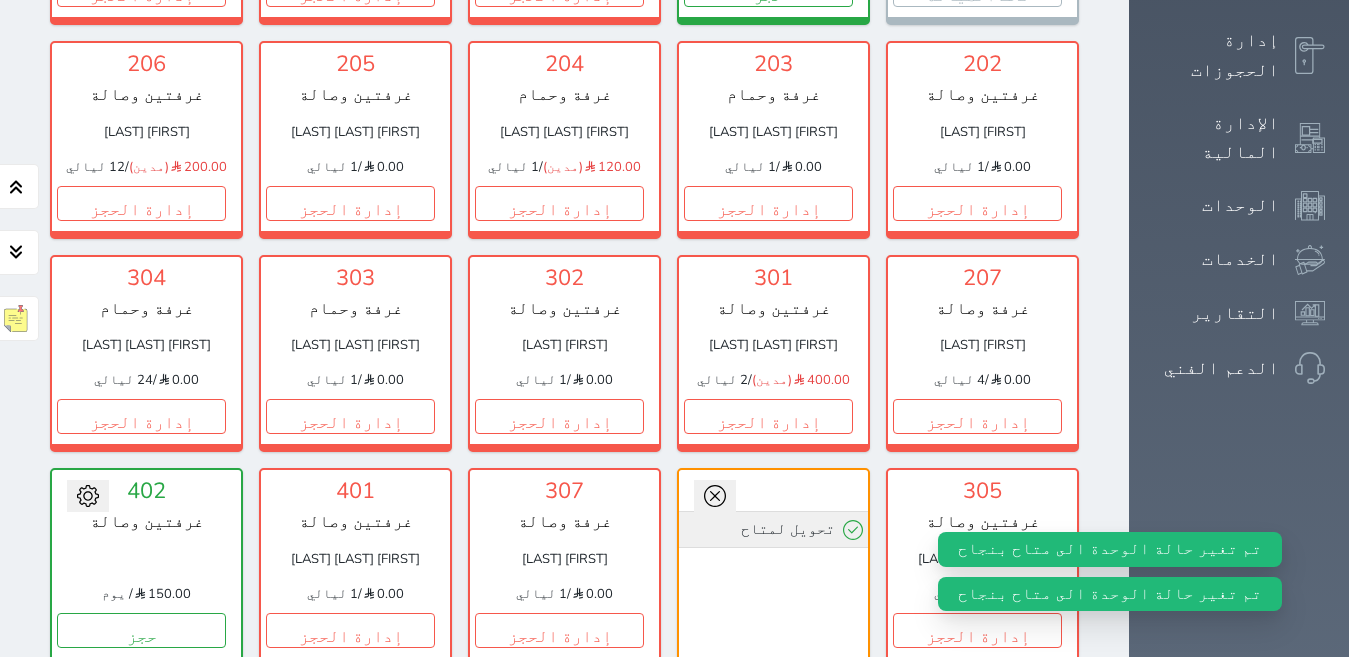 click on "تحويل لمتاح" at bounding box center (773, 529) 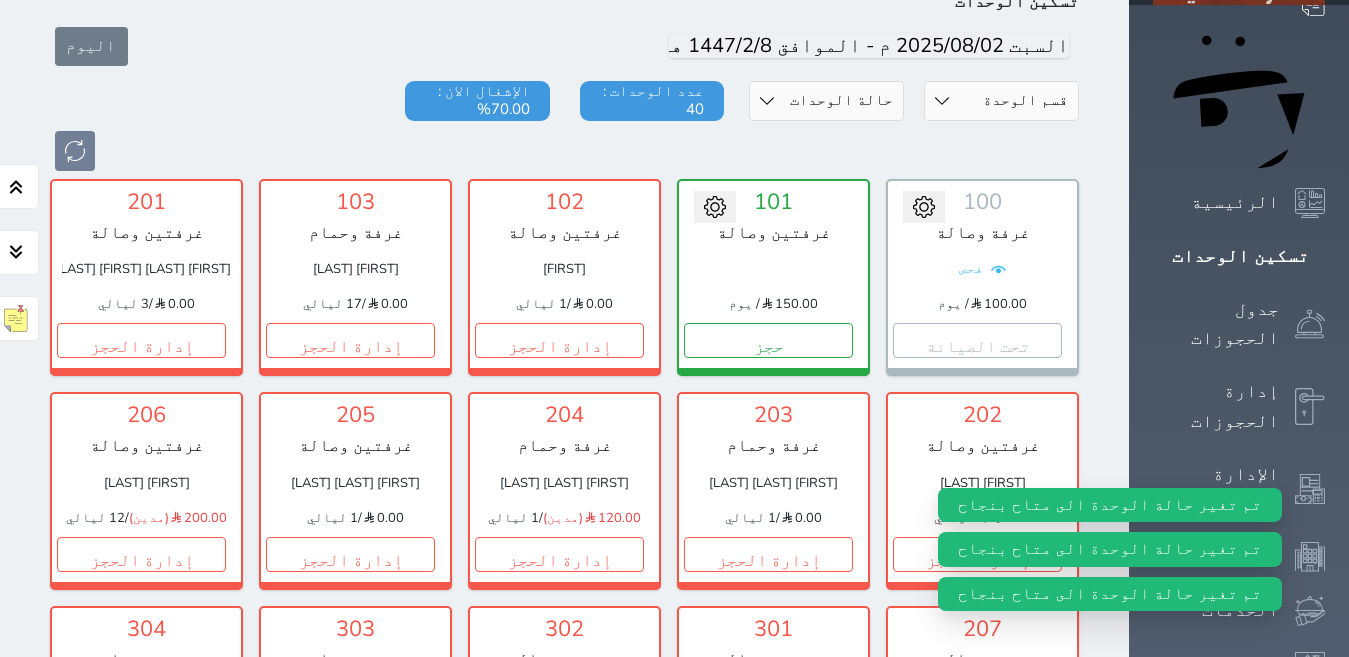 scroll, scrollTop: 164, scrollLeft: 0, axis: vertical 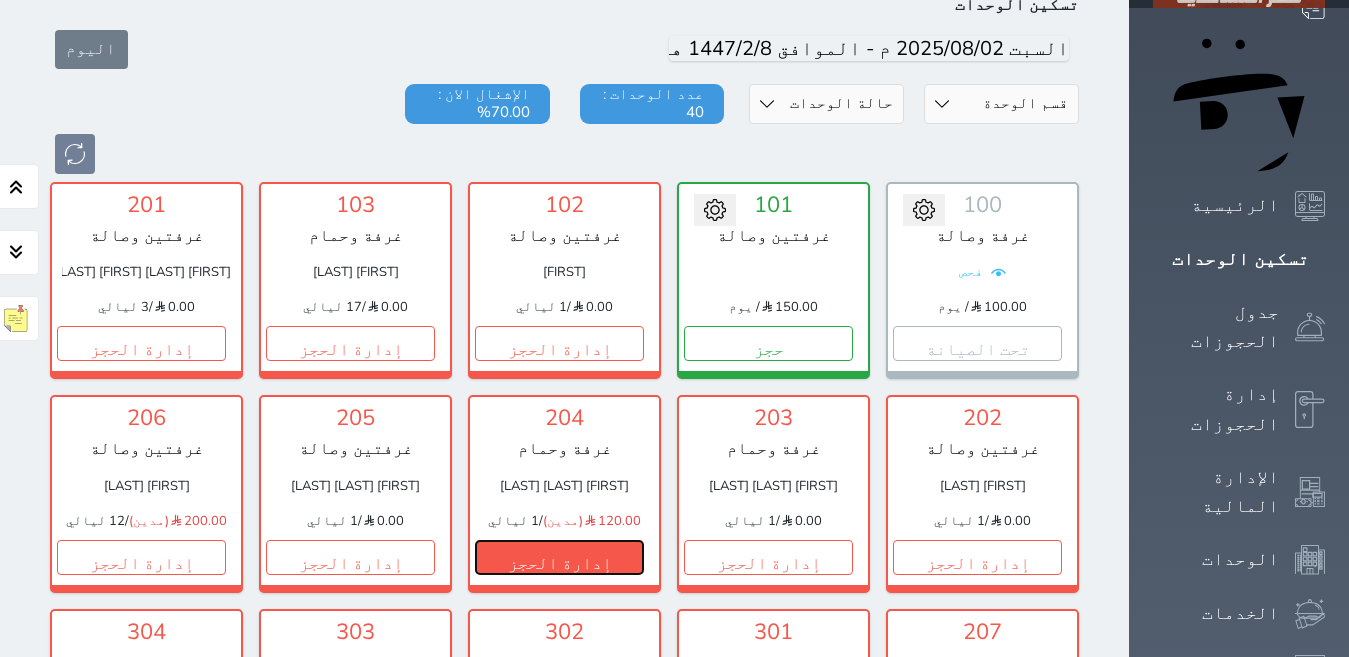click on "إدارة الحجز" at bounding box center [559, 557] 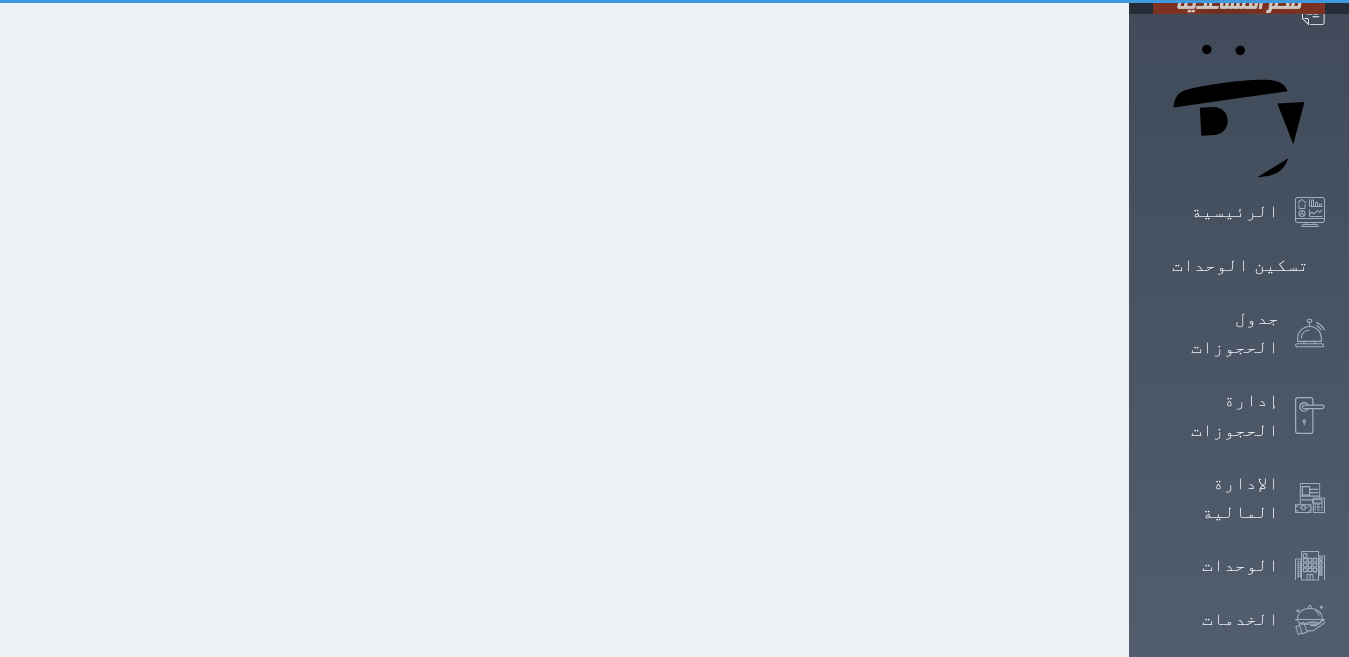 scroll, scrollTop: 0, scrollLeft: 0, axis: both 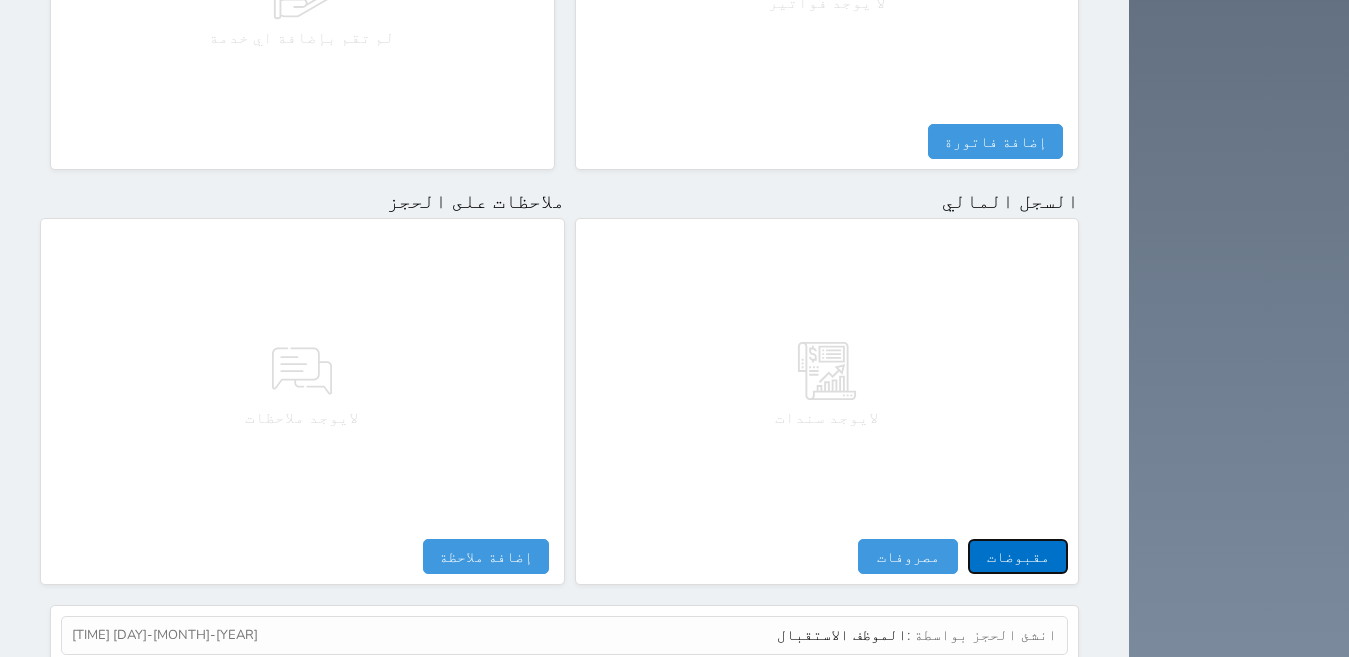 click on "مقبوضات" at bounding box center (1018, 556) 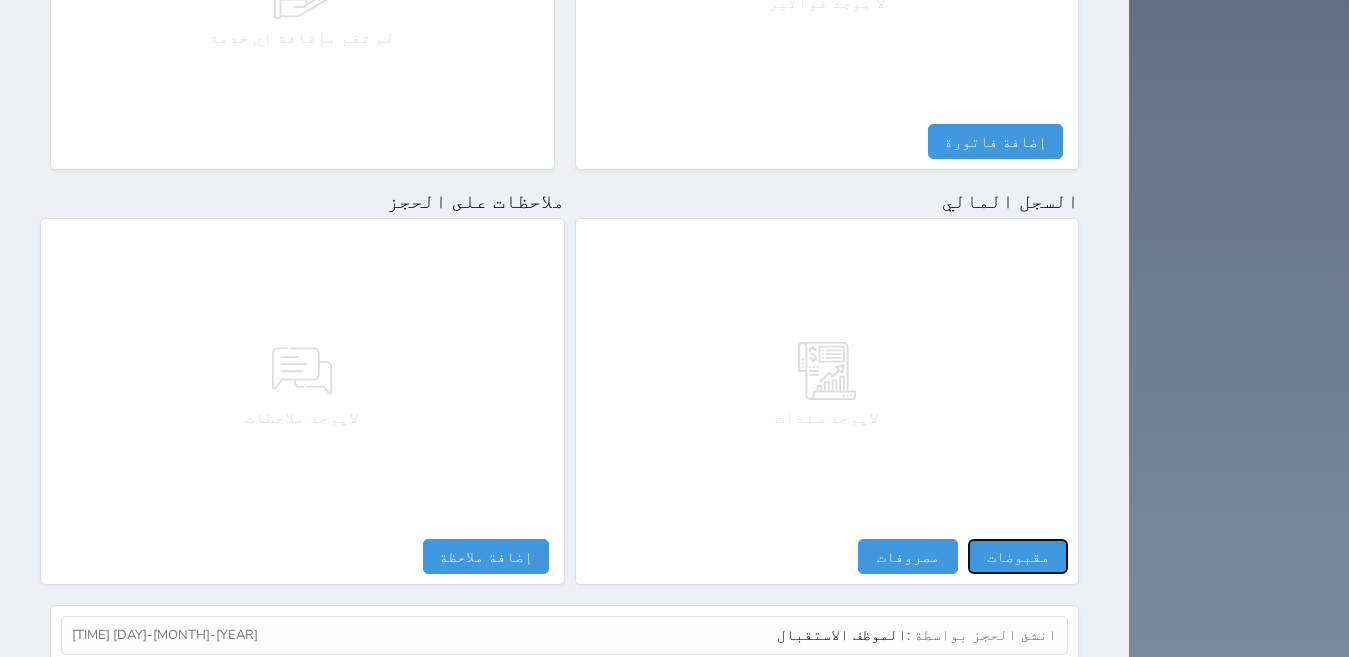 select 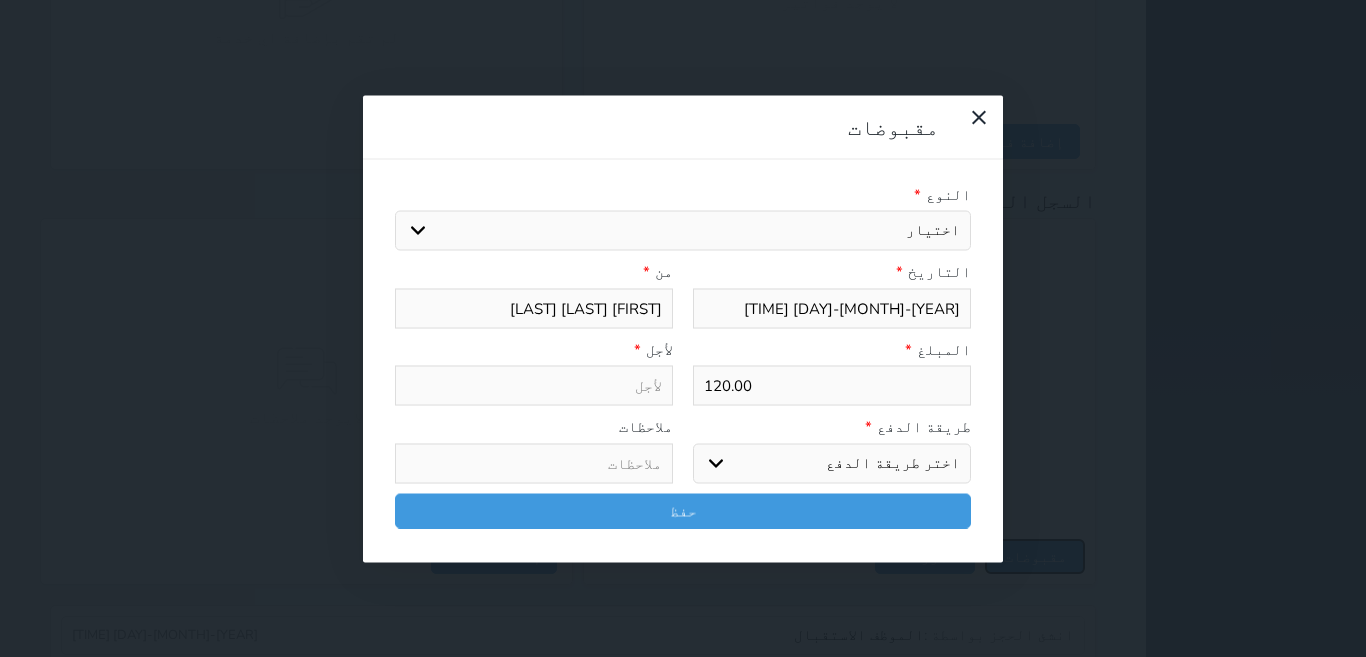 select 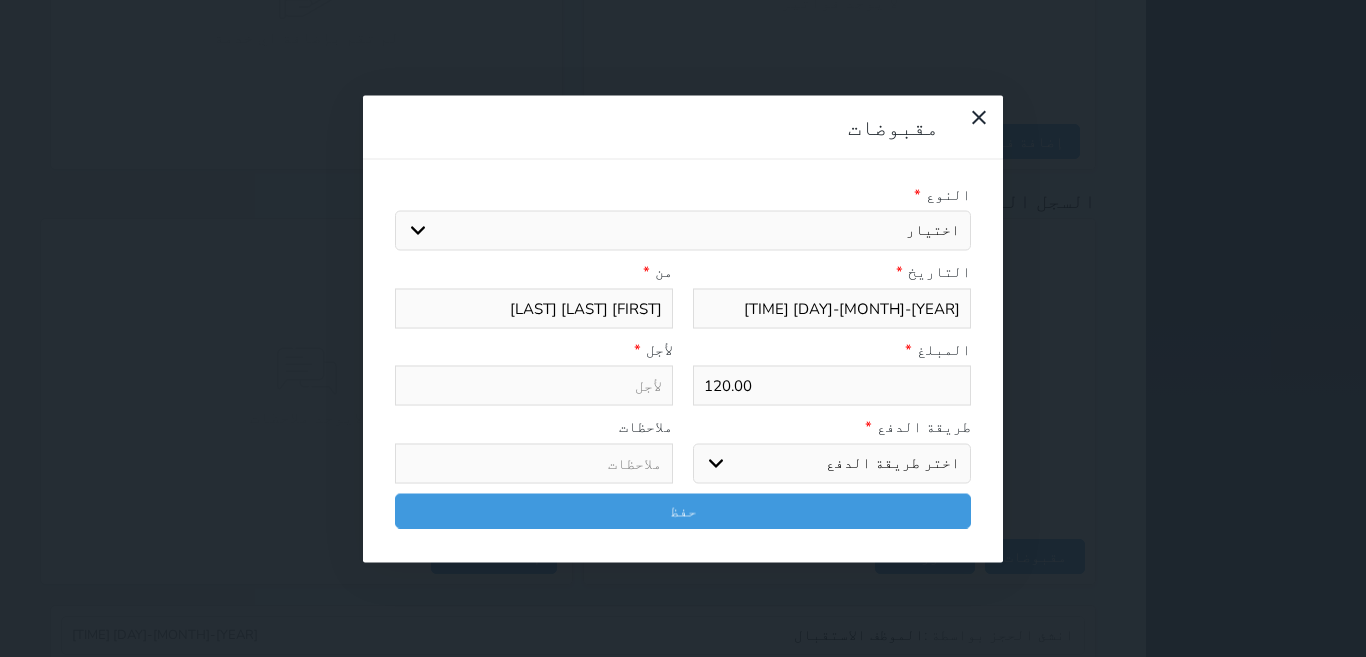 click on "اختيار   مقبوضات عامة قيمة إيجار فواتير تامين عربون لا ينطبق آخر مغسلة واي فاي - الإنترنت مواقف السيارات طعام الأغذية والمشروبات مشروبات المشروبات الباردة المشروبات الساخنة الإفطار غداء عشاء مخبز و كعك حمام سباحة الصالة الرياضية سبا و خدمات الجمال اختيار وإسقاط (خدمات النقل) ميني بار كابل - تلفزيون سرير إضافي تصفيف الشعر التسوق خدمات الجولات السياحية المنظمة خدمات الدليل السياحي" at bounding box center (683, 231) 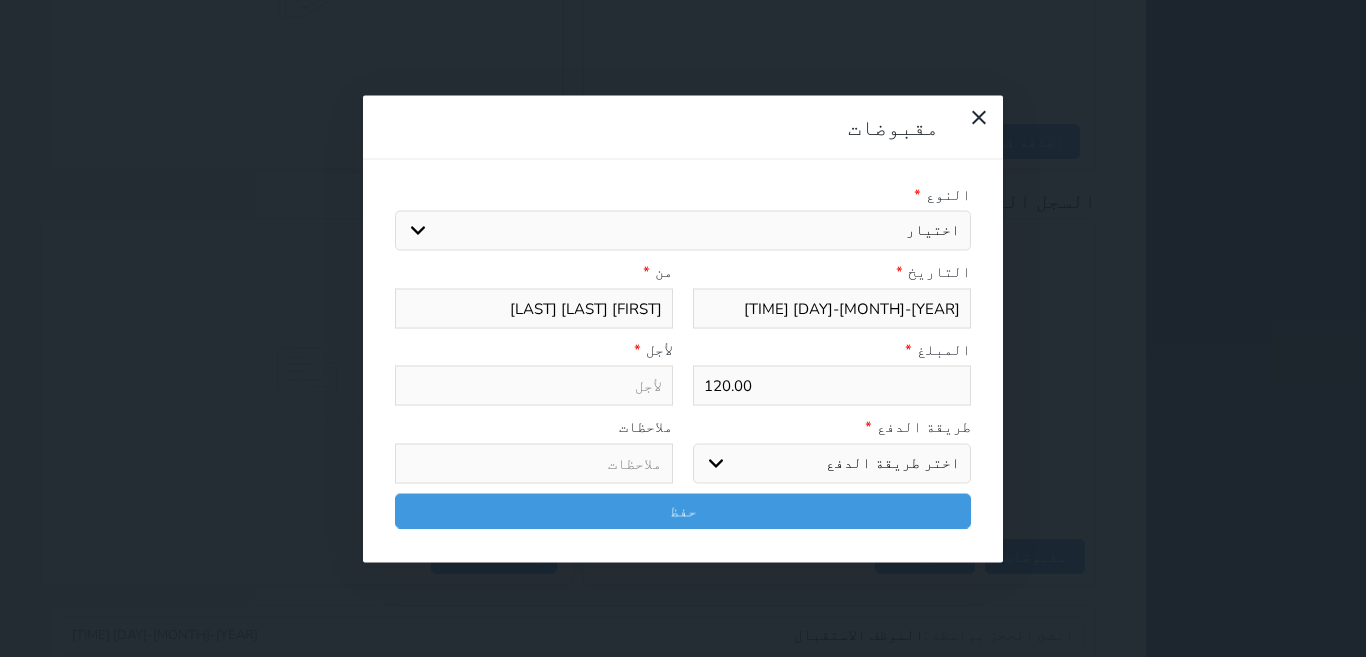 select 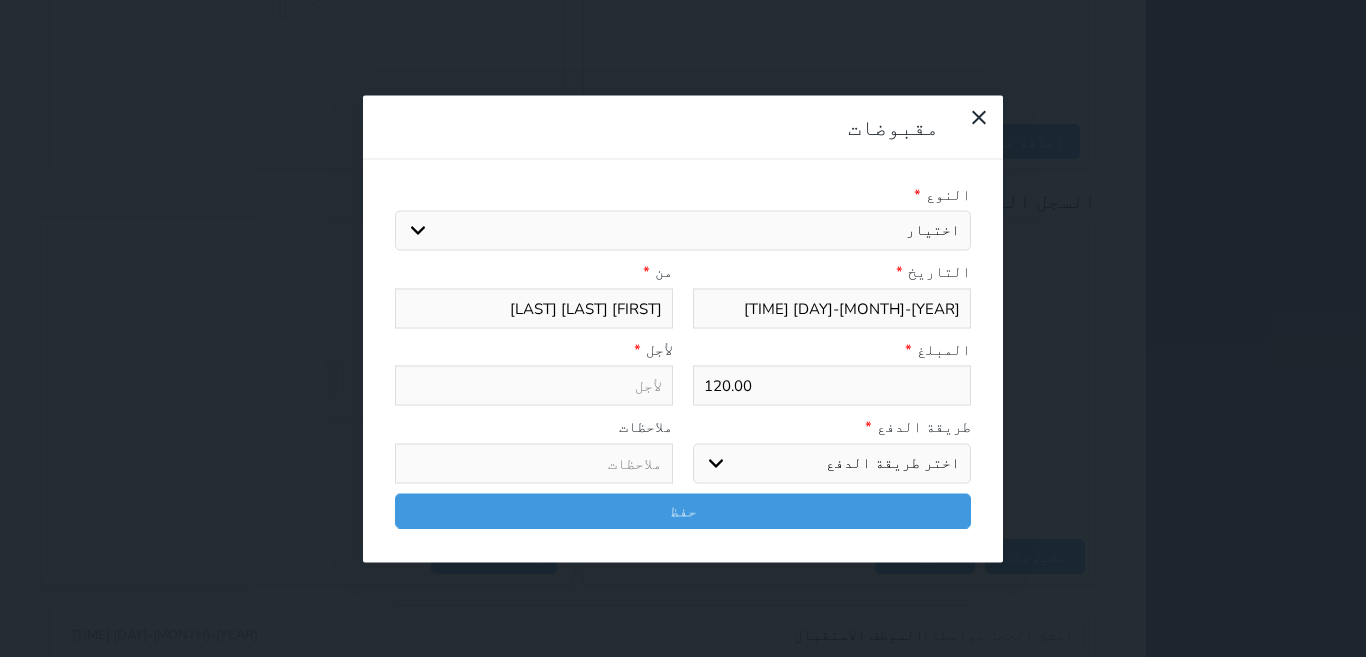 type on "قيمة إيجار - الوحدة - 204" 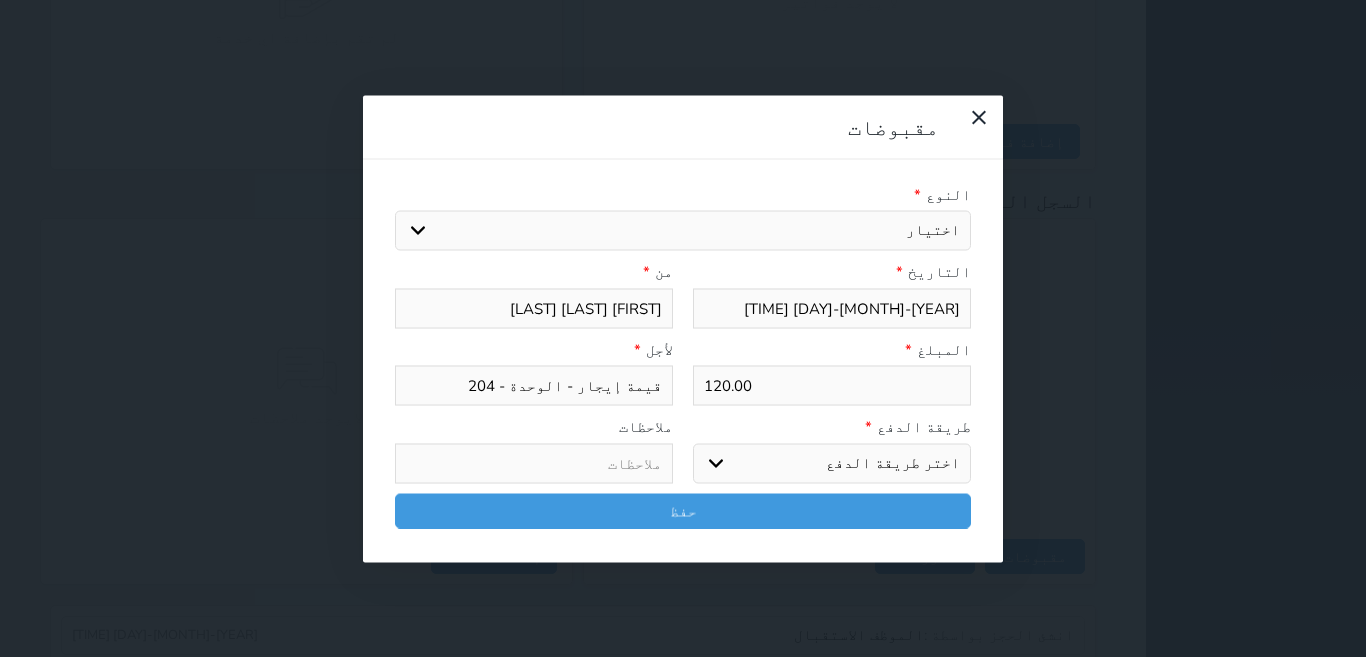 click on "120.00" at bounding box center (832, 386) 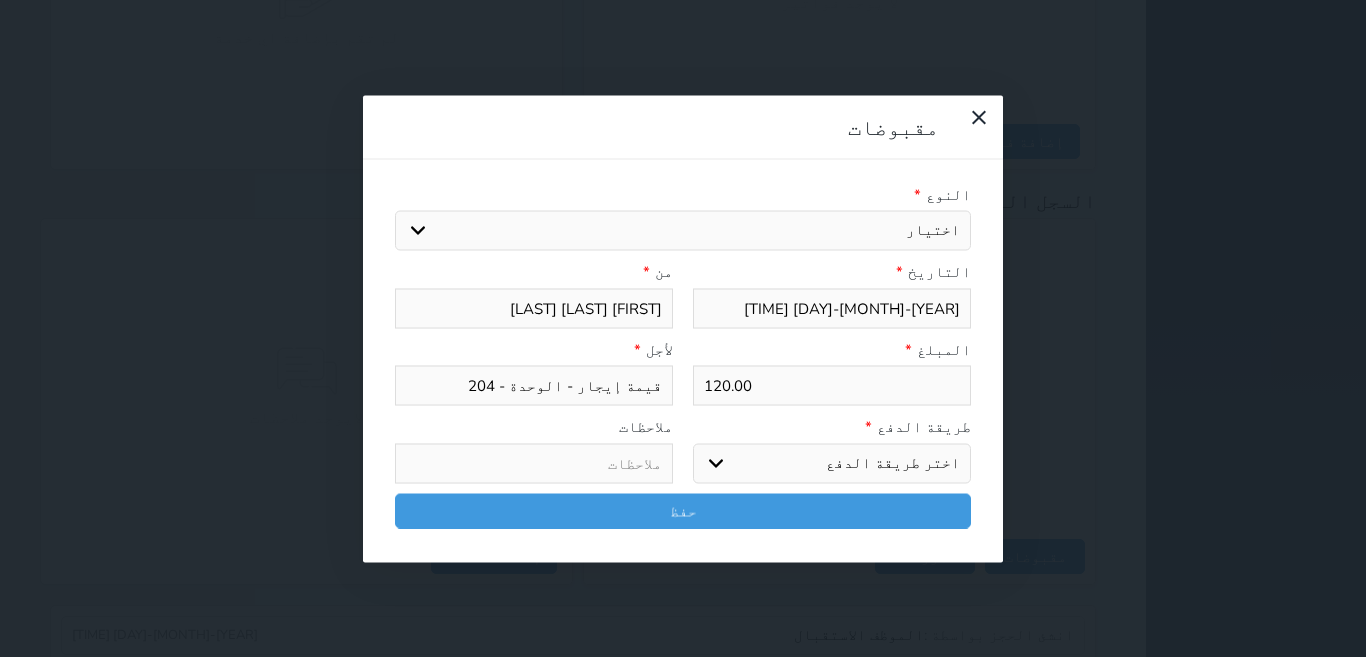 click on "120.00" at bounding box center [832, 386] 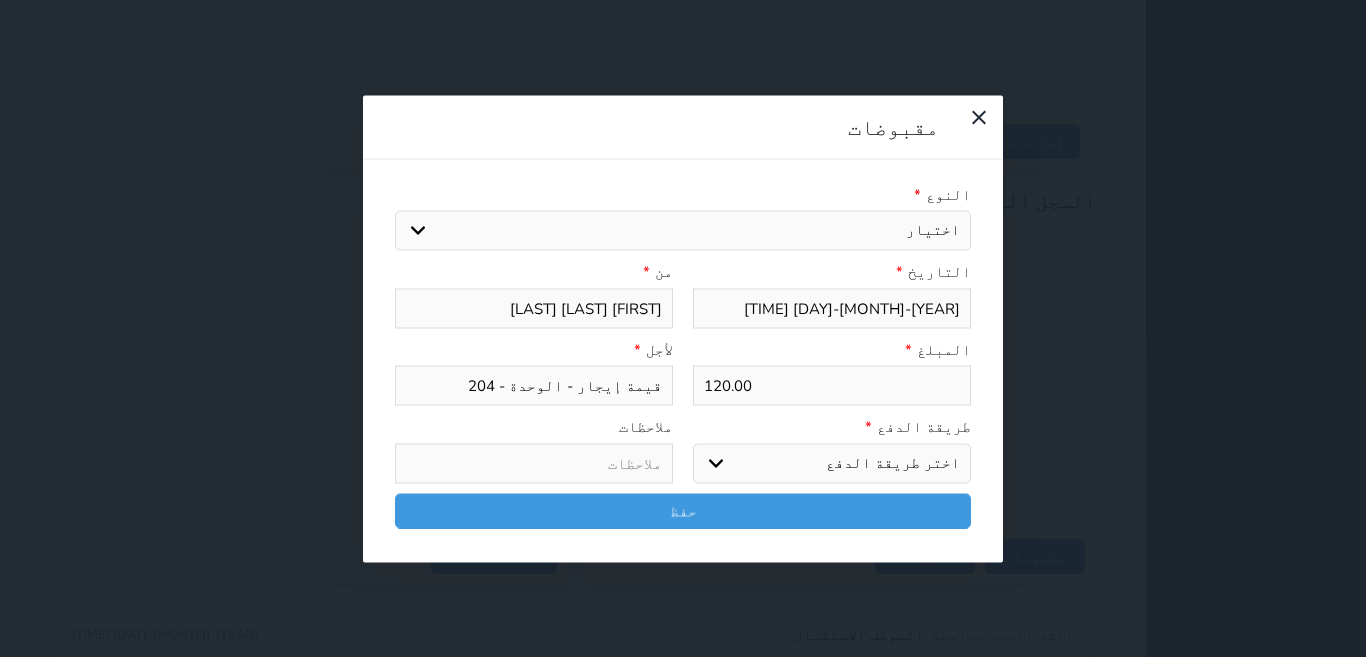 type on "1" 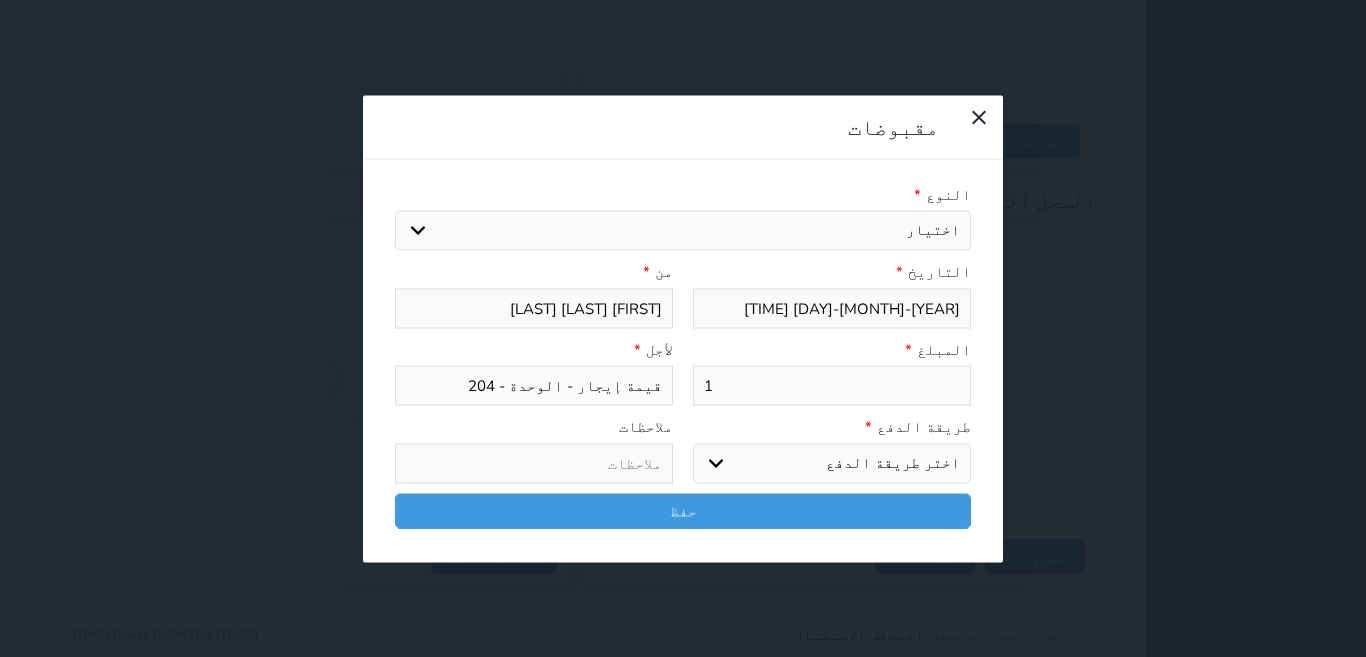 select 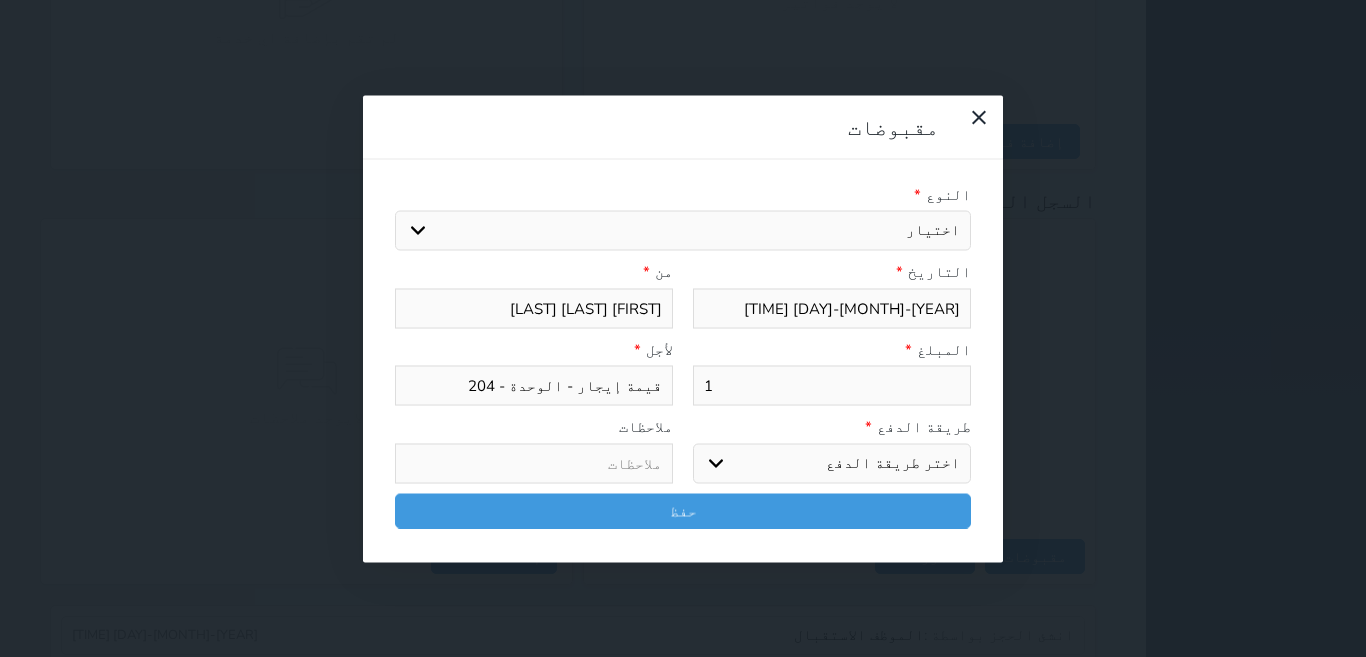 select 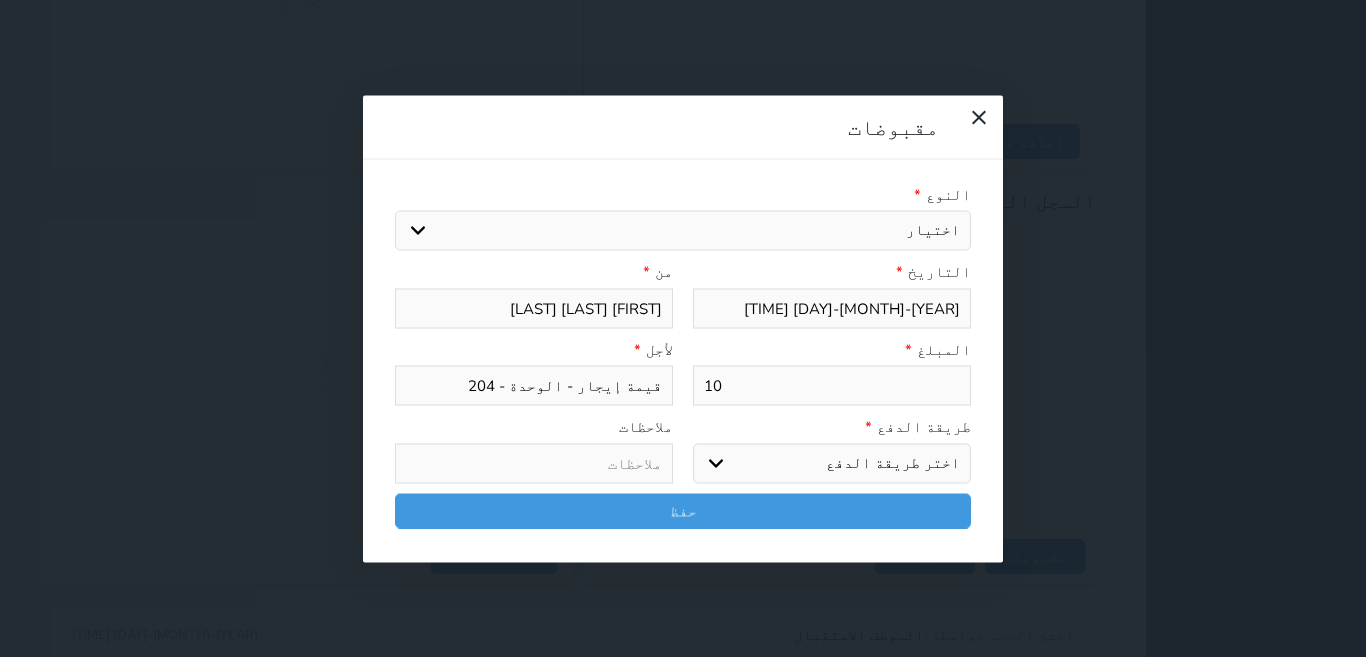 type on "100" 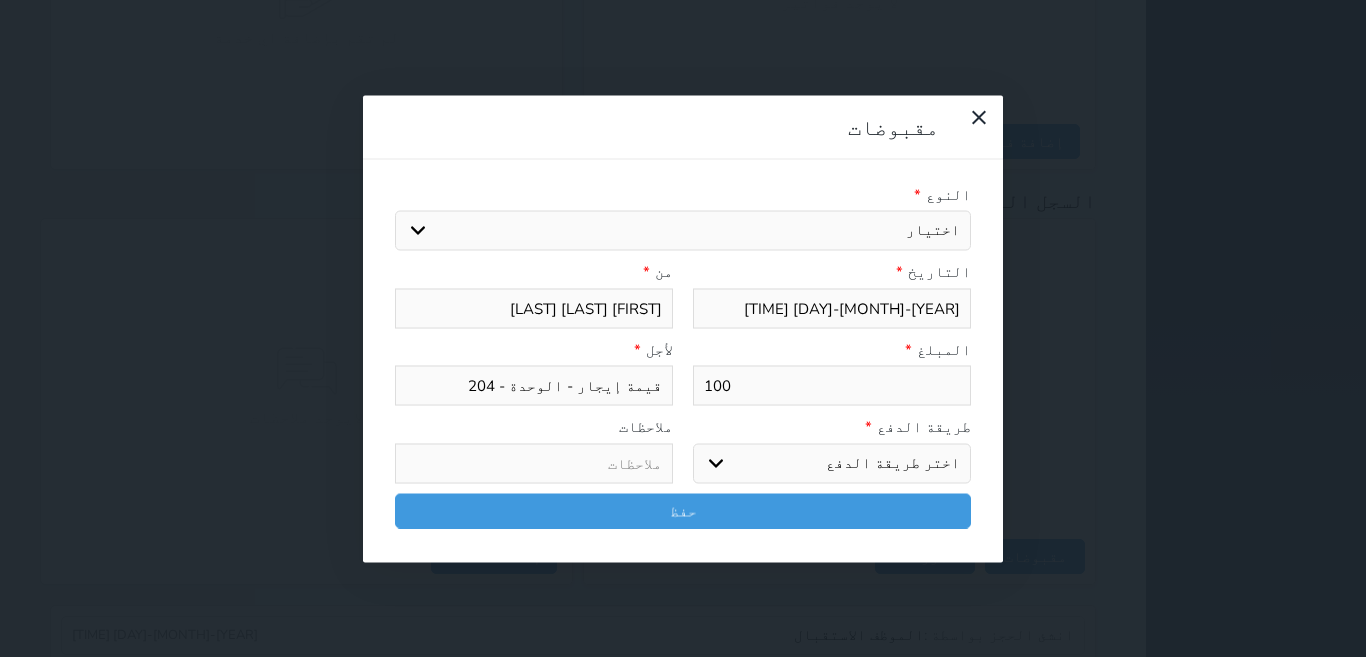 type on "100" 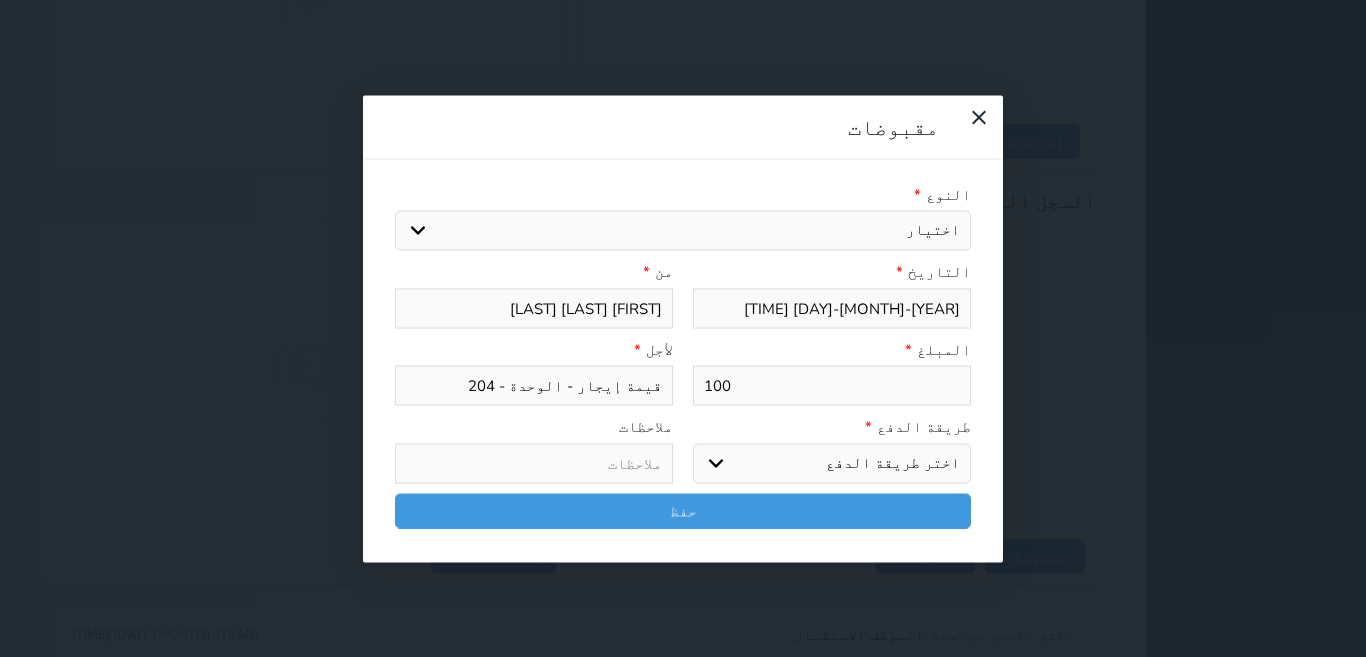click on "اختر طريقة الدفع   دفع نقدى   تحويل بنكى   مدى   بطاقة ائتمان   آجل" at bounding box center (832, 463) 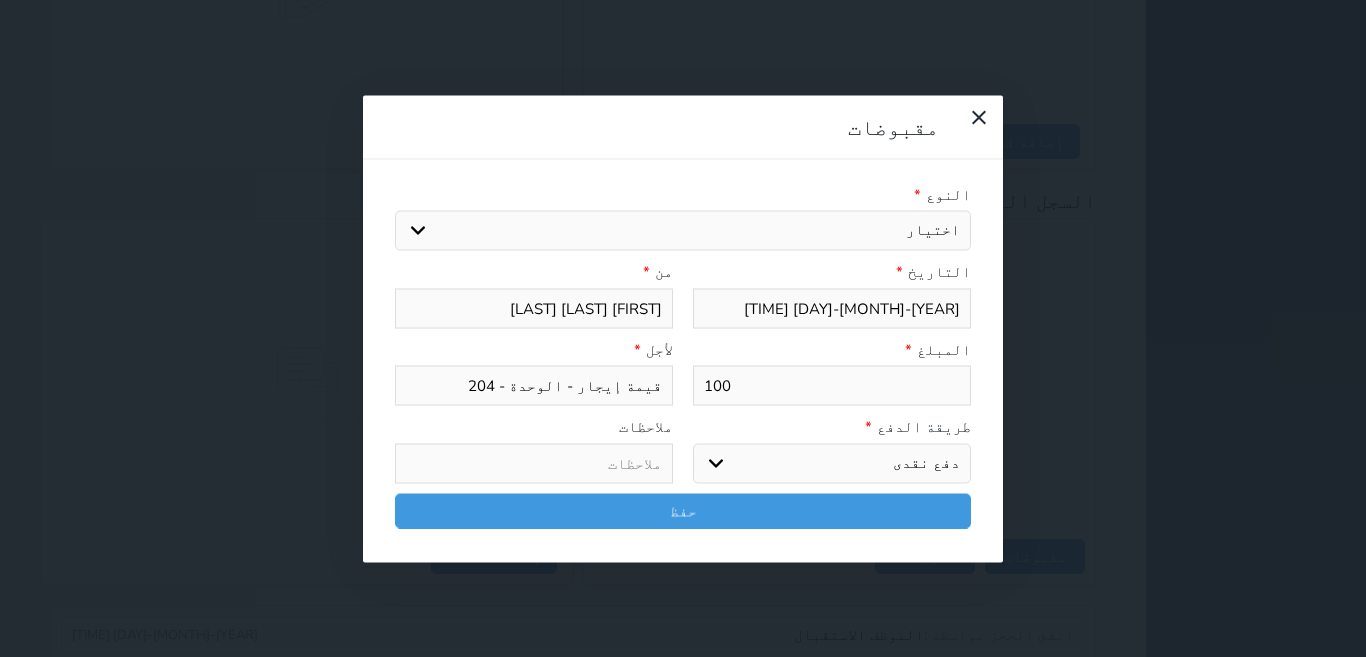 click on "اختر طريقة الدفع   دفع نقدى   تحويل بنكى   مدى   بطاقة ائتمان   آجل" at bounding box center (832, 463) 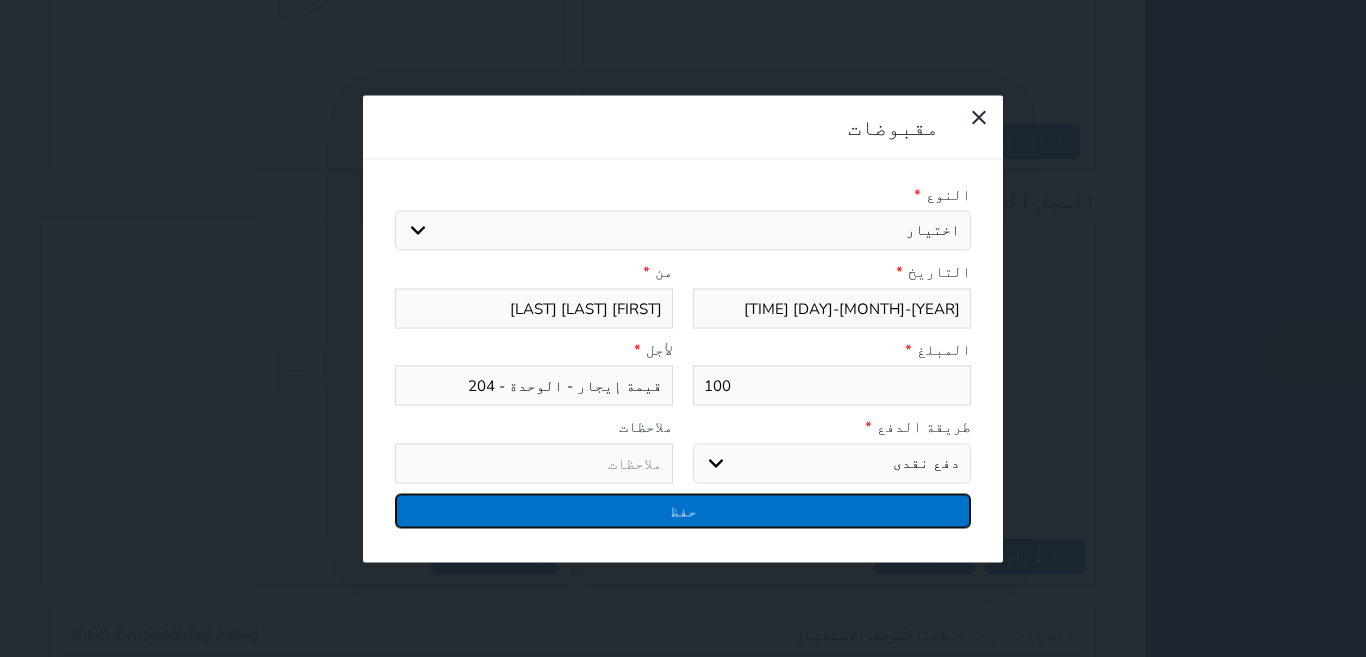 click on "حفظ" at bounding box center (683, 510) 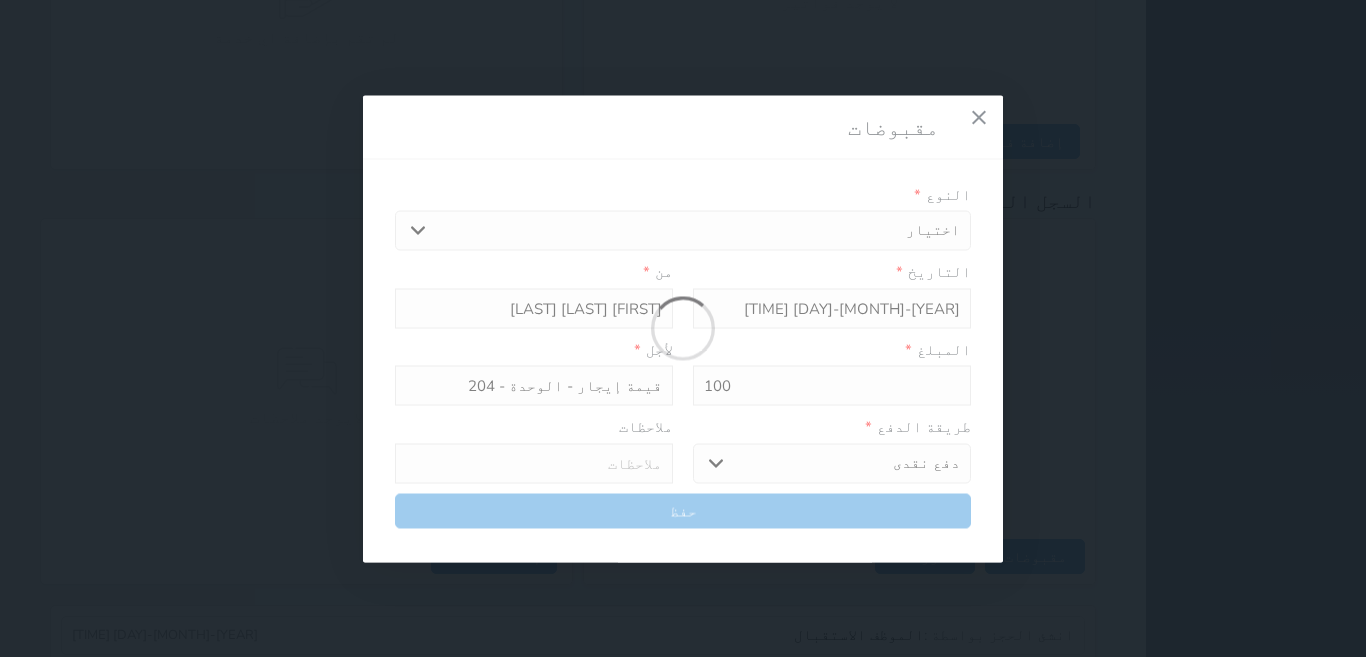 select 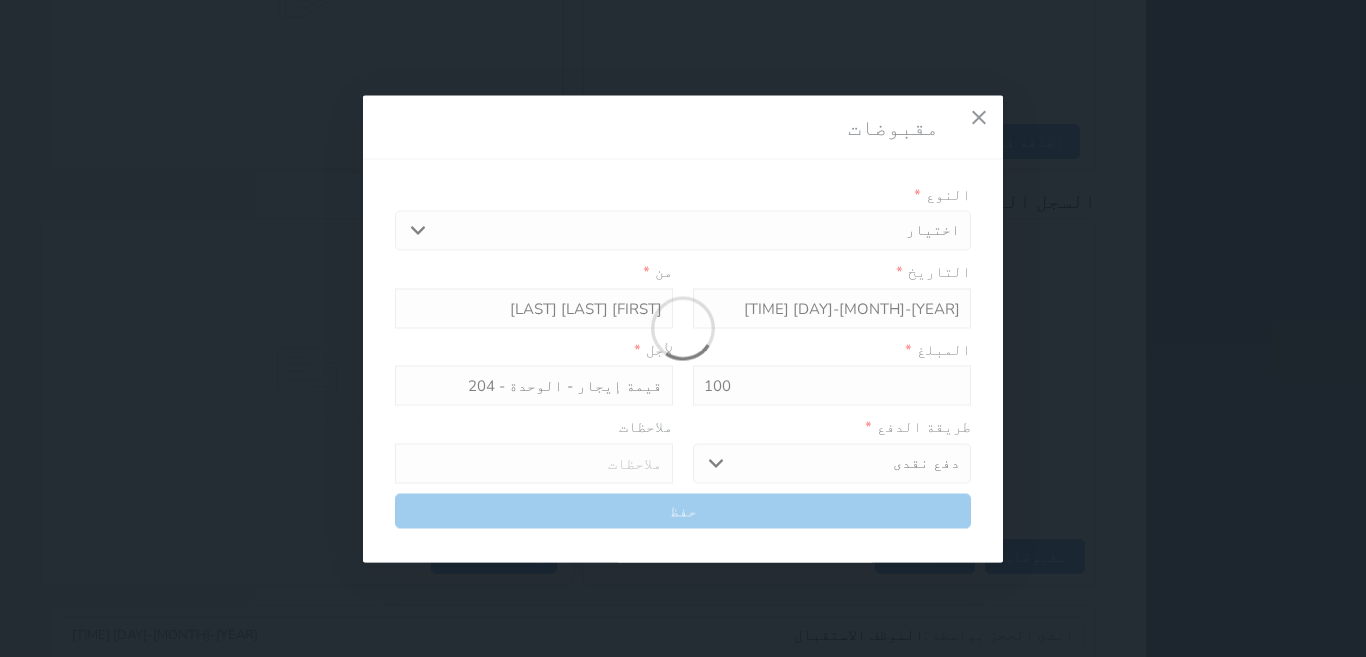 type 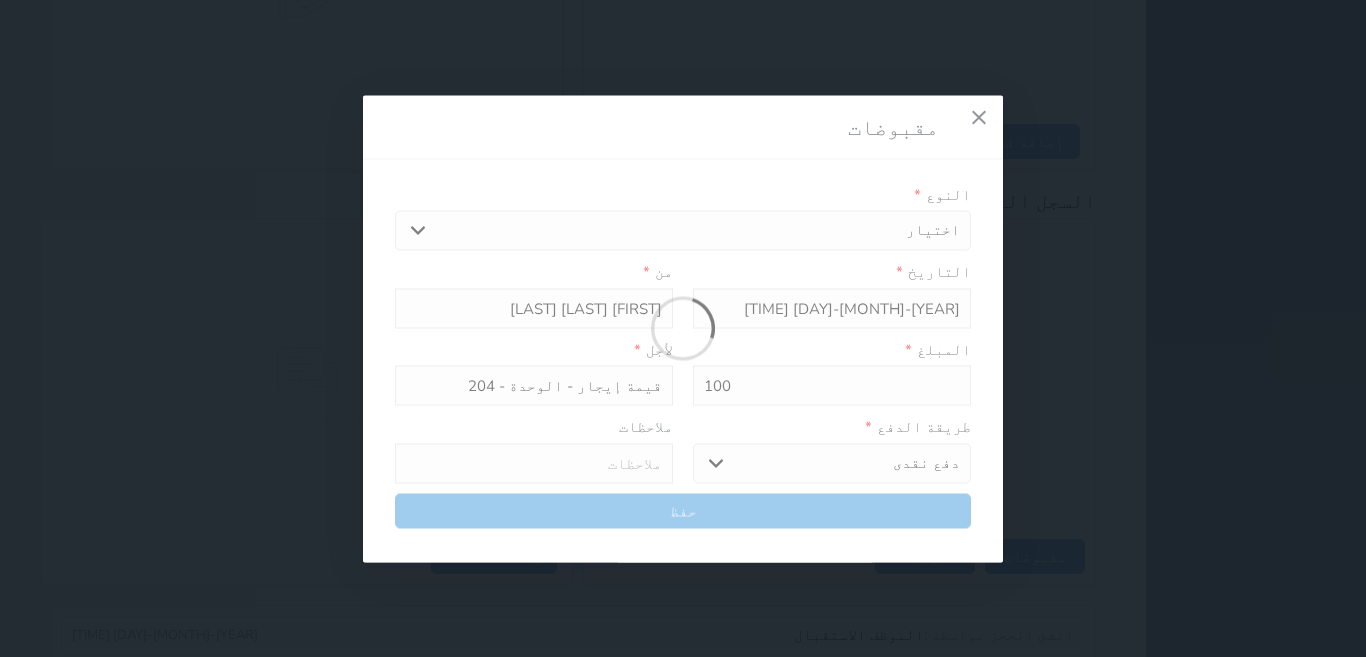 type on "0" 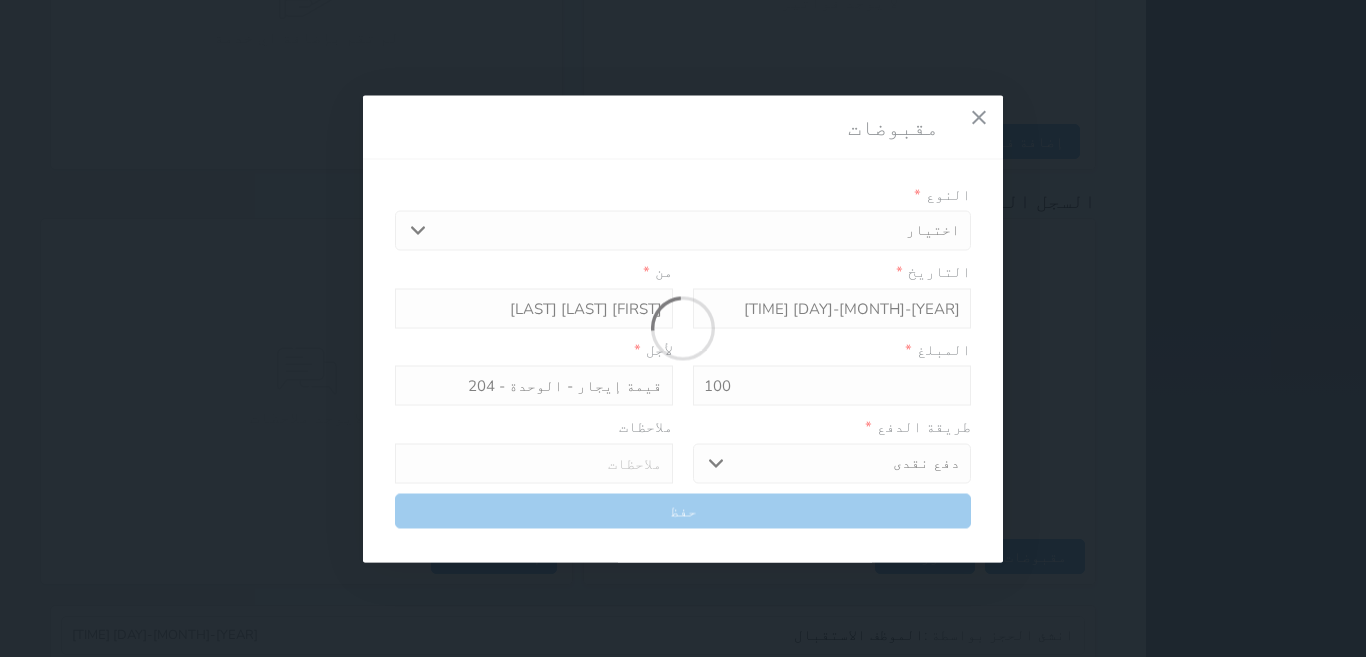 select 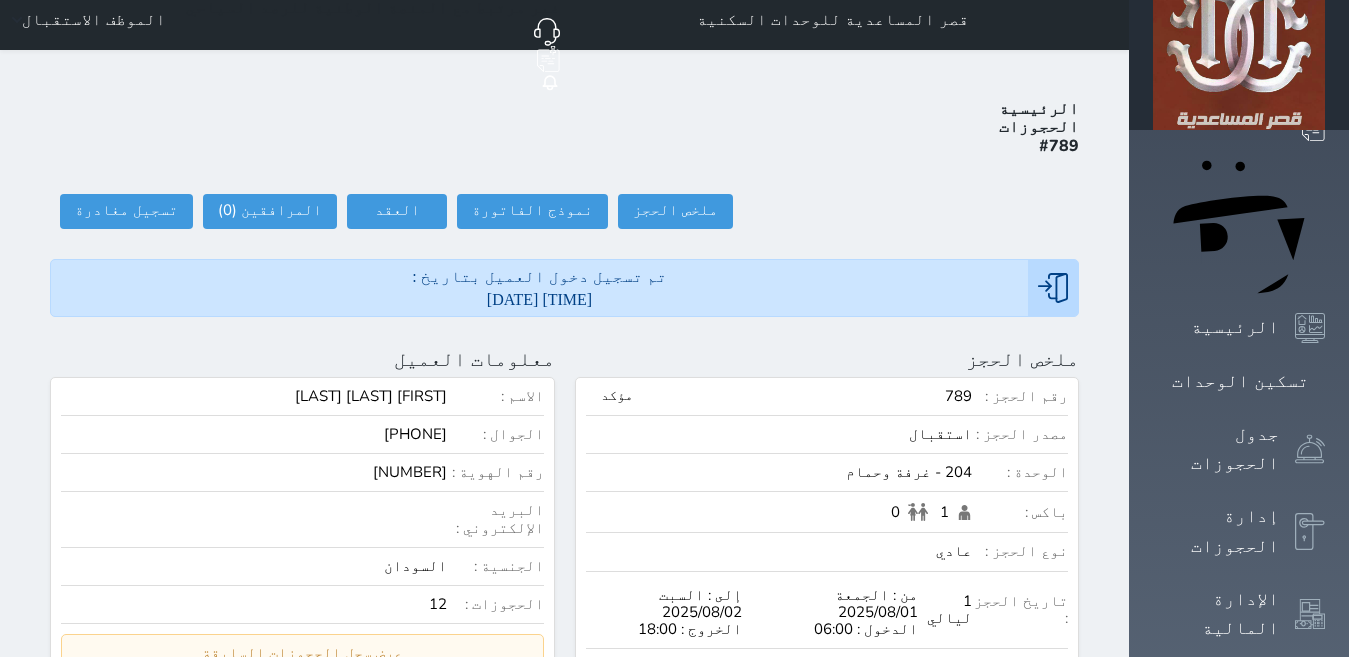 scroll, scrollTop: 14, scrollLeft: 0, axis: vertical 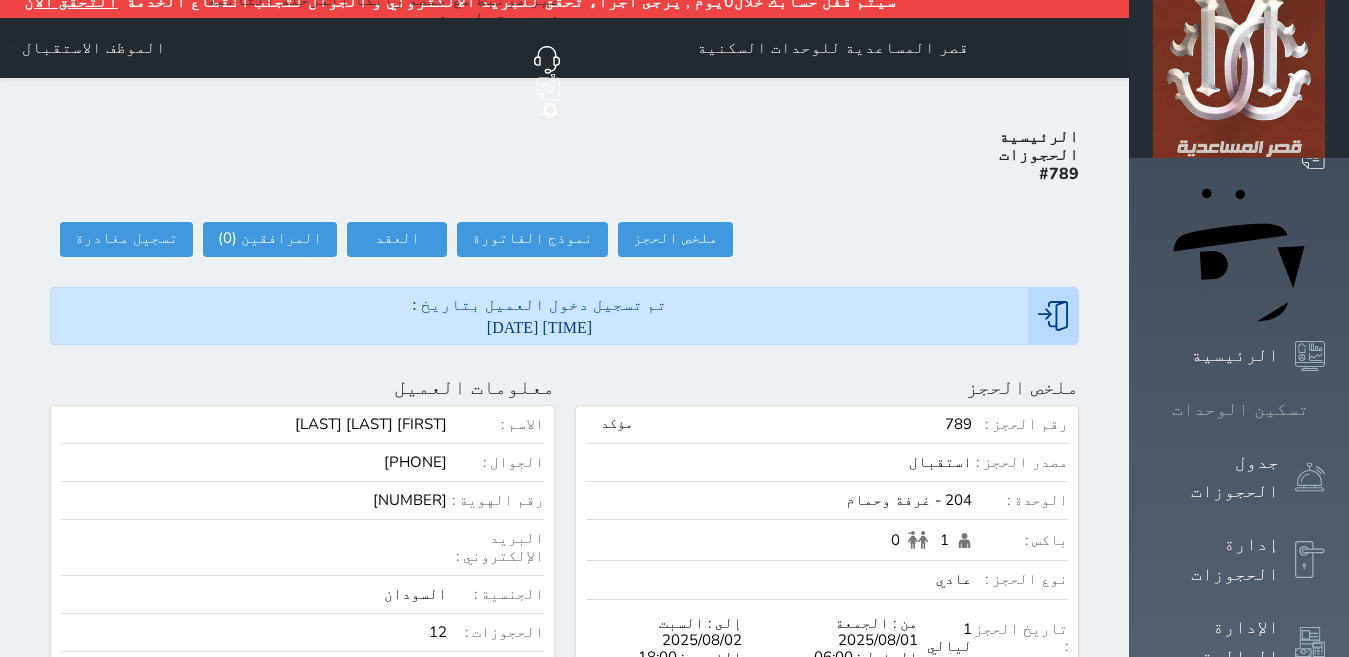 click on "تسكين الوحدات" at bounding box center (1240, 409) 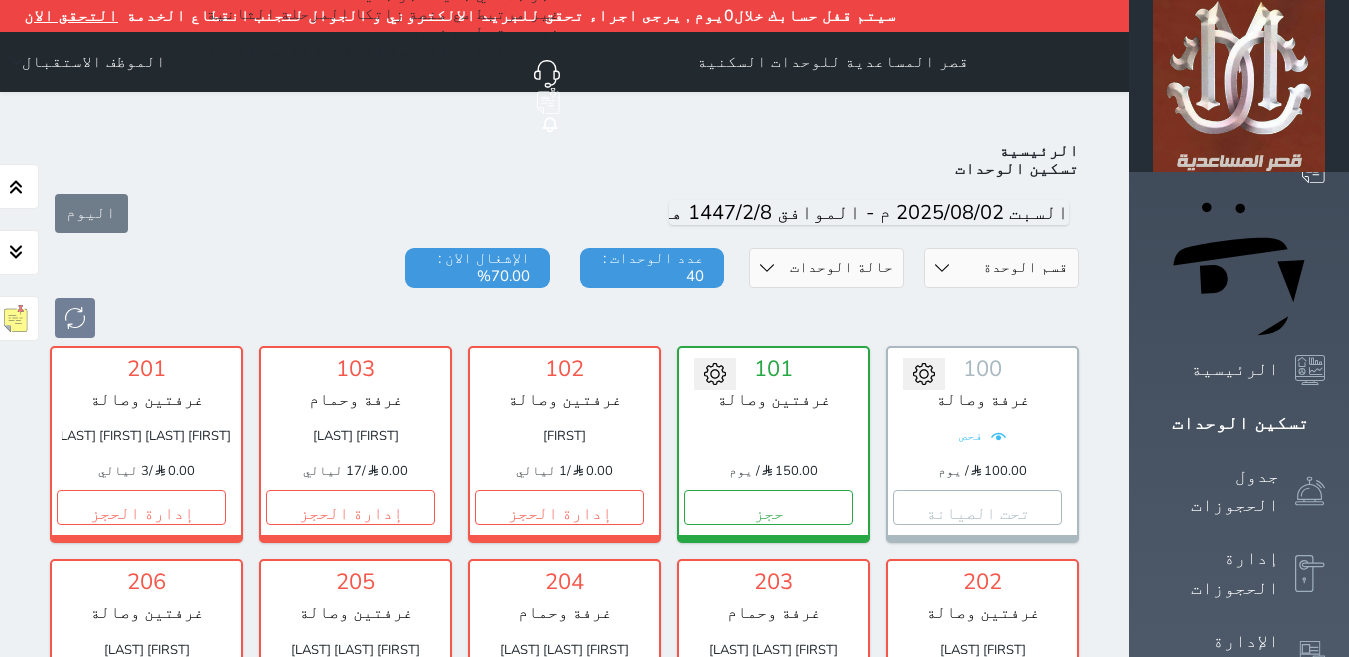 scroll, scrollTop: 110, scrollLeft: 0, axis: vertical 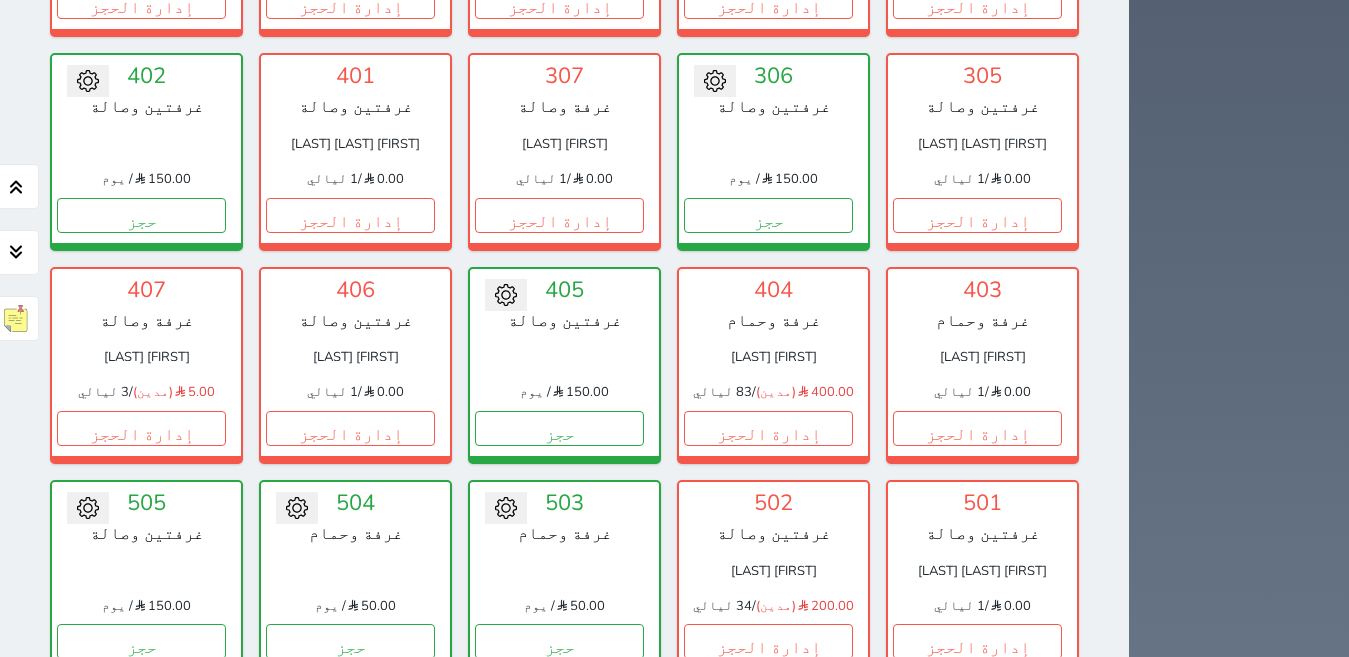 click on "حجز" at bounding box center (768, 855) 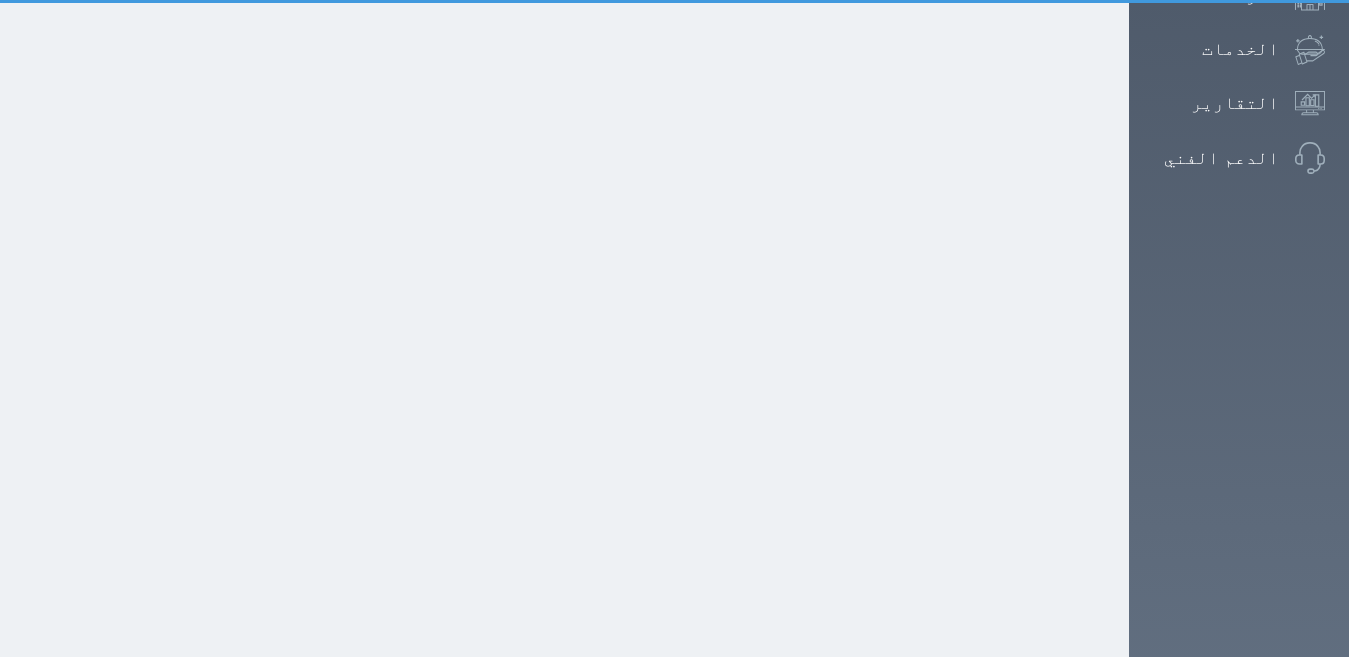 scroll, scrollTop: 186, scrollLeft: 0, axis: vertical 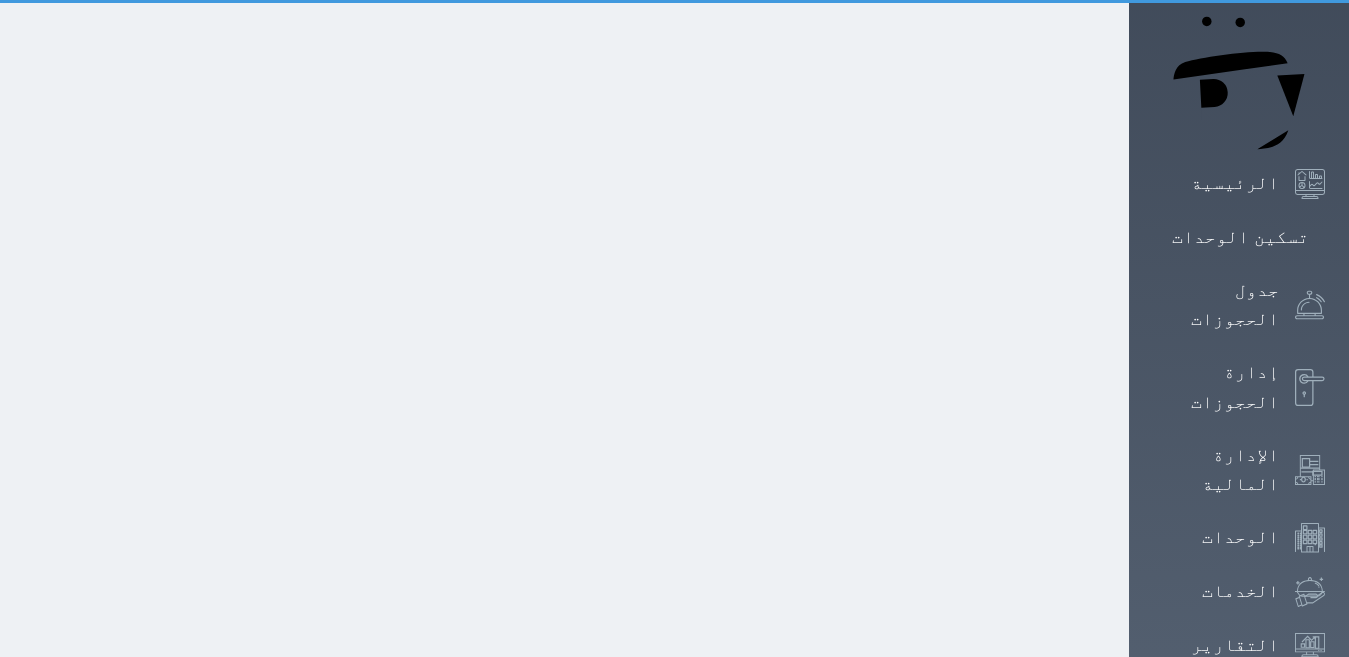 select on "1" 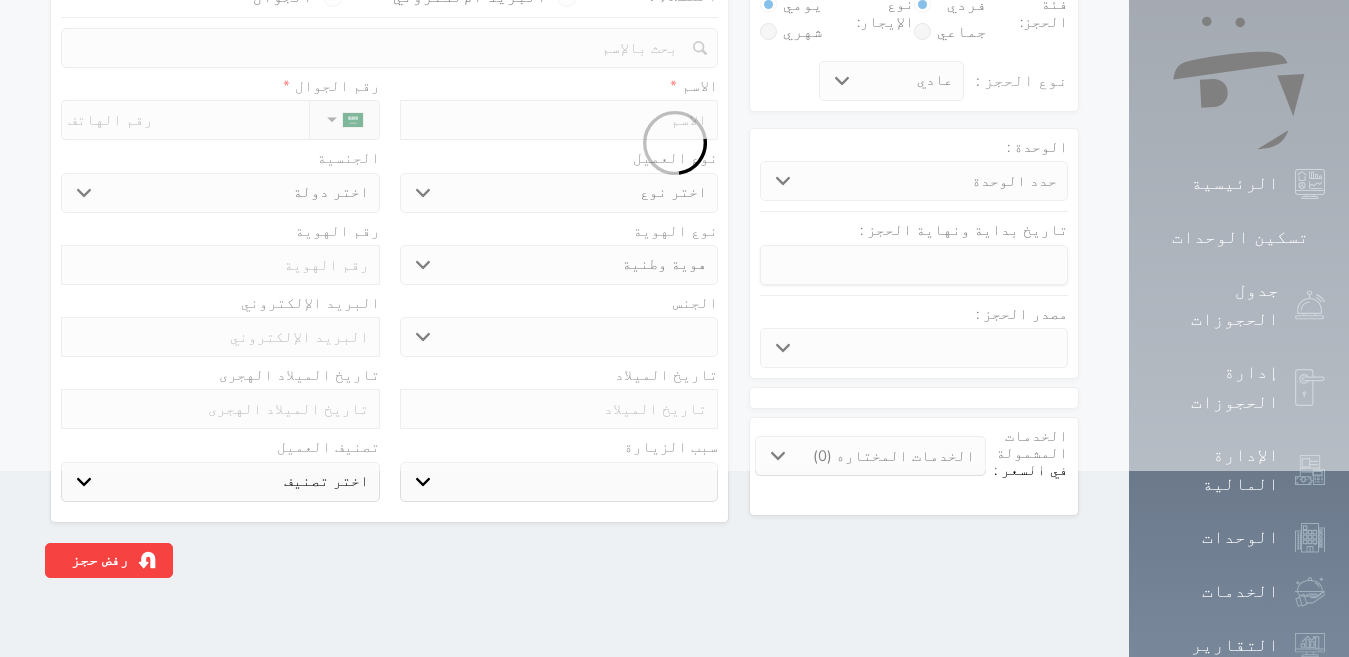 scroll, scrollTop: 0, scrollLeft: 0, axis: both 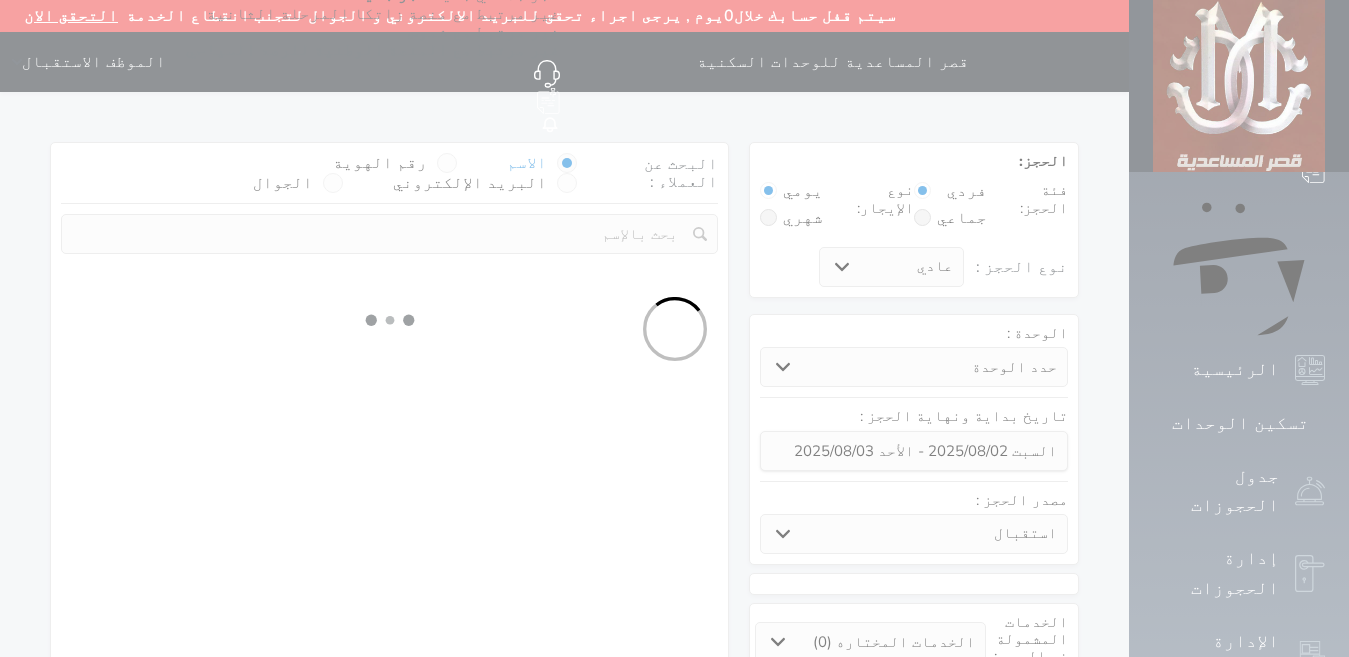select 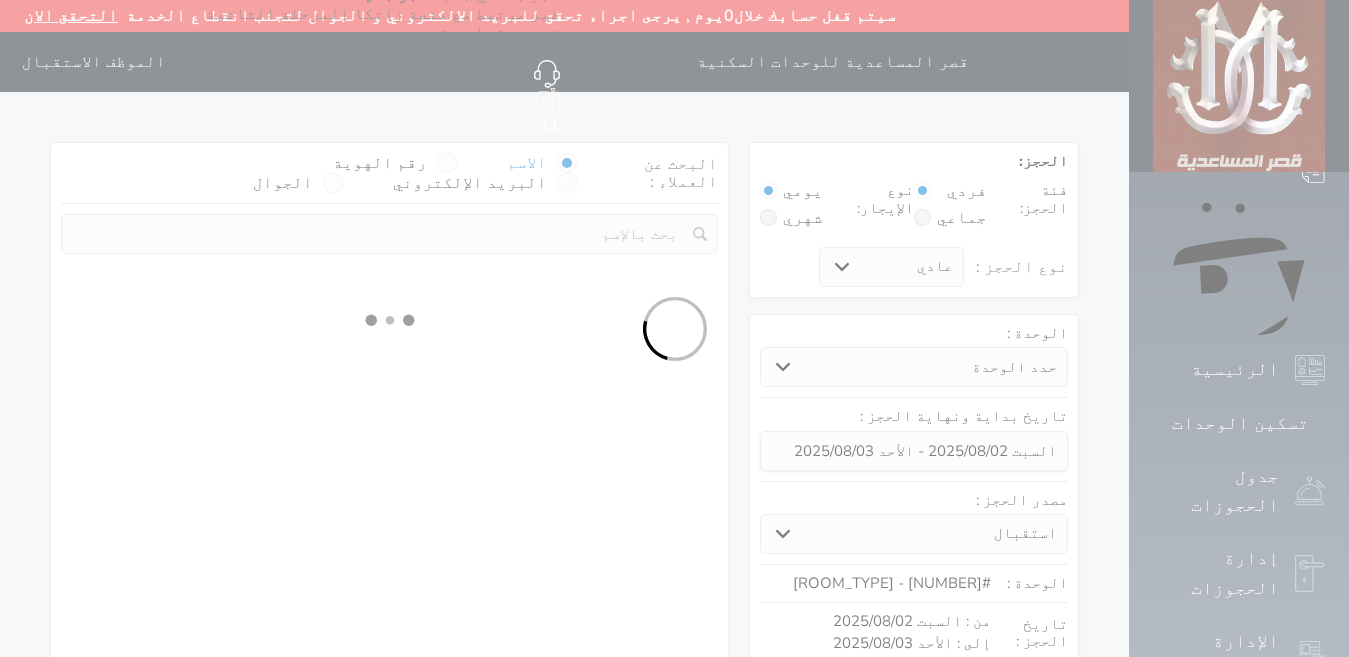 select on "1" 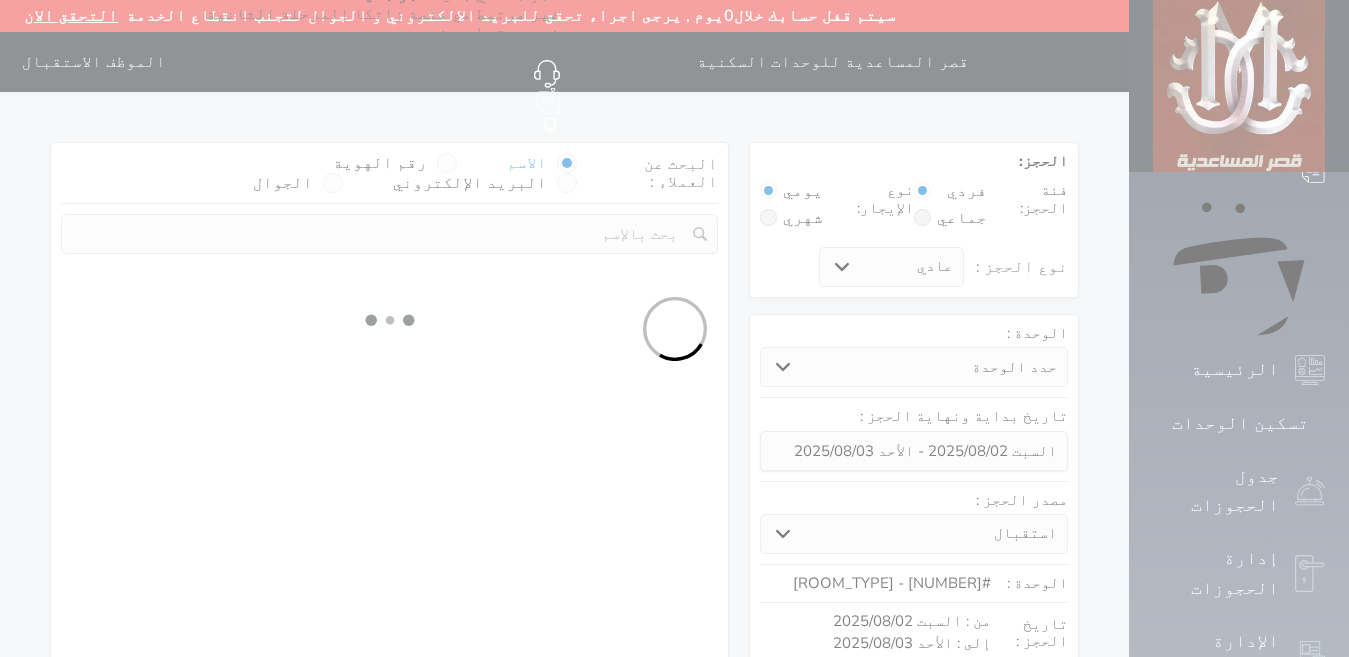 select on "113" 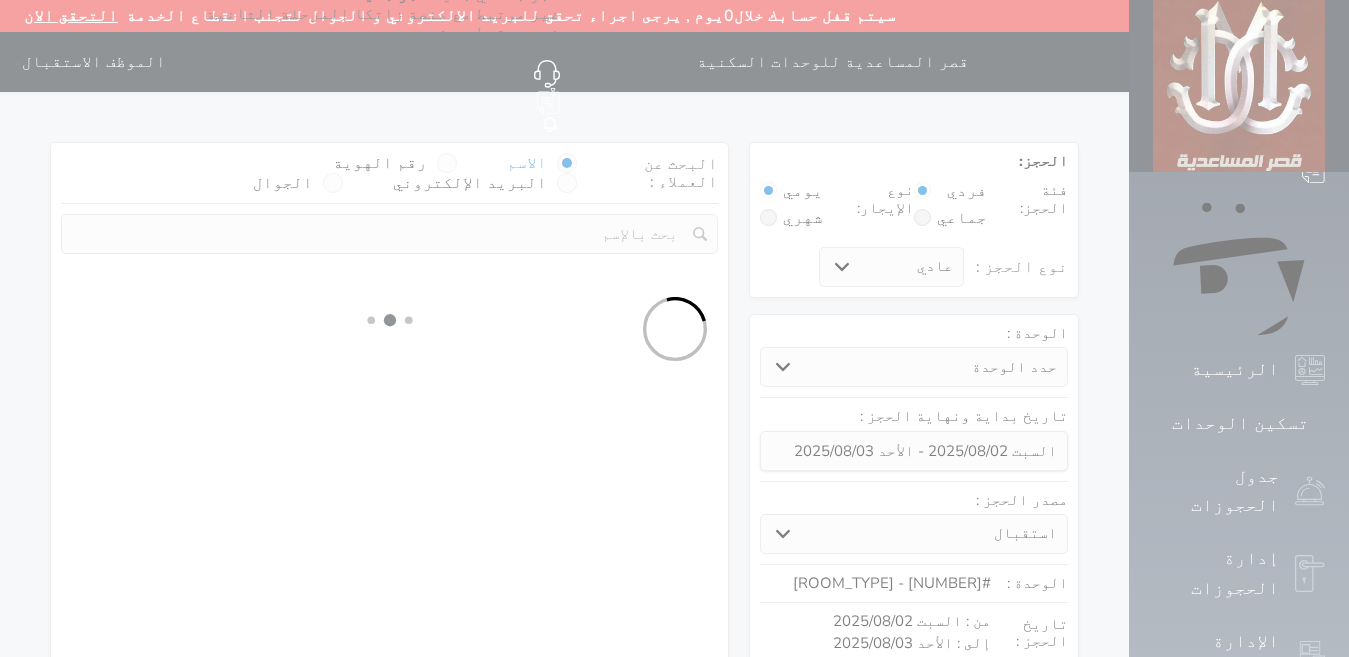 select on "1" 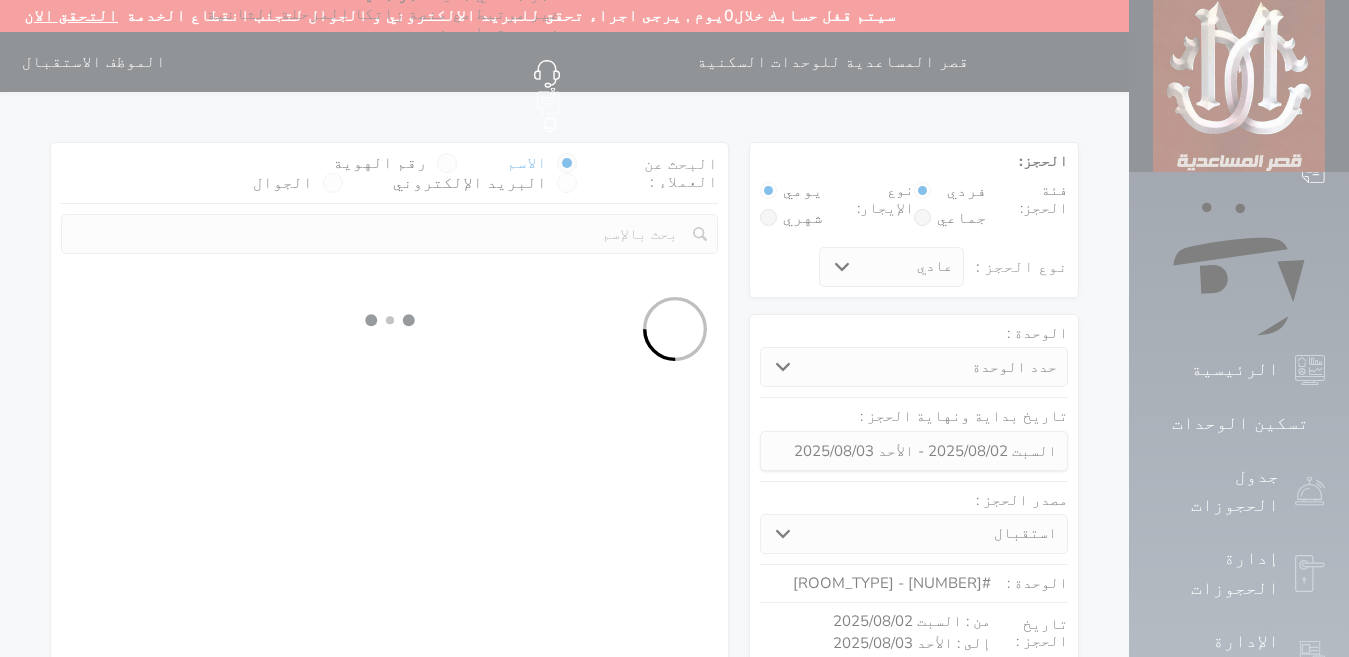 select 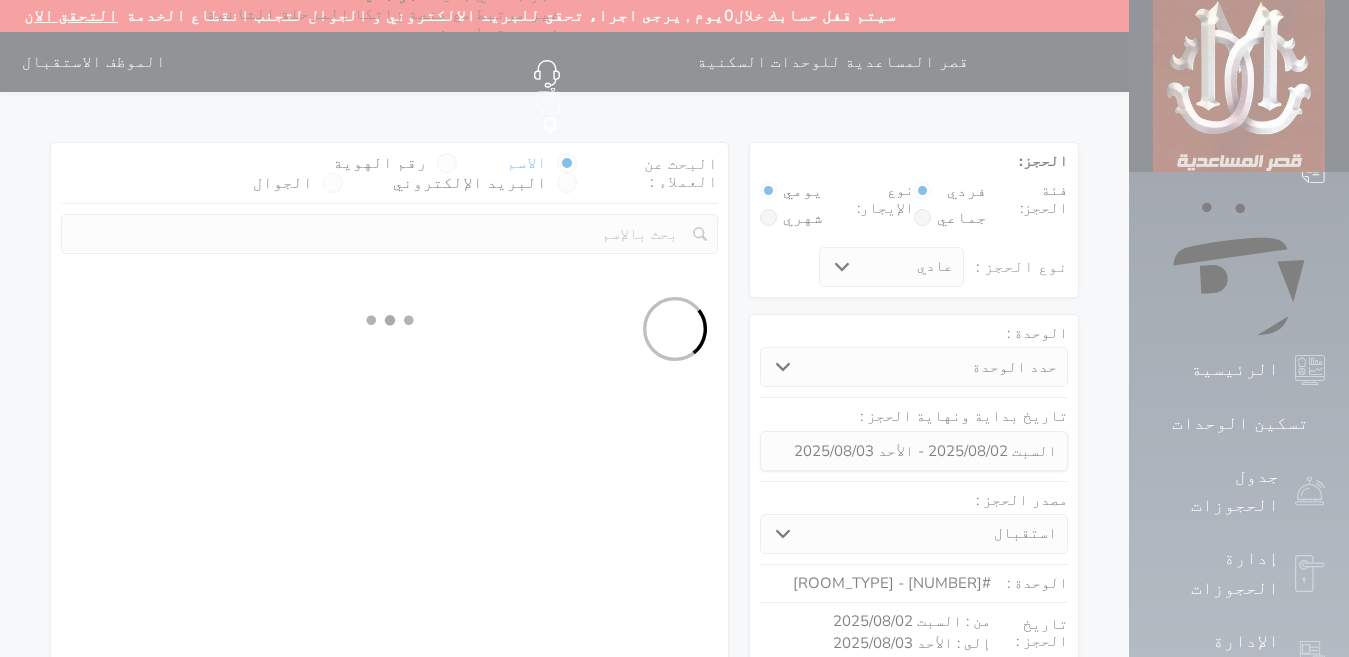 select on "7" 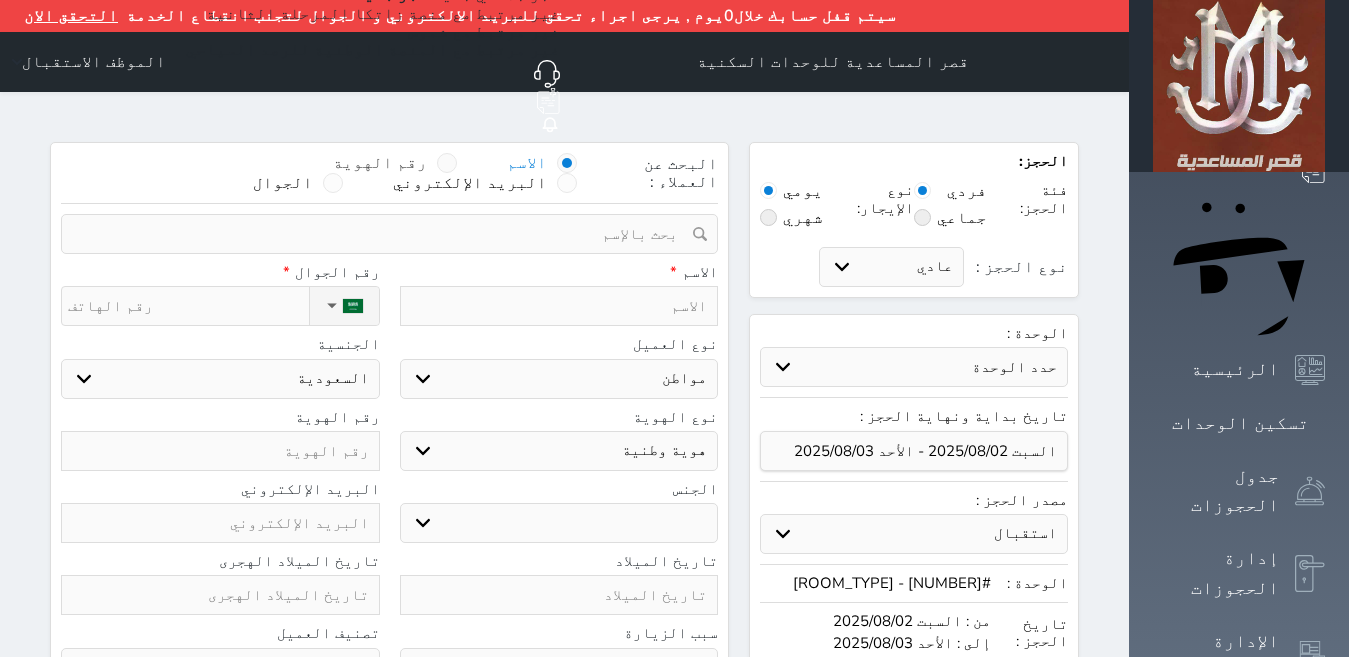 click on "رقم الهوية" at bounding box center (395, 163) 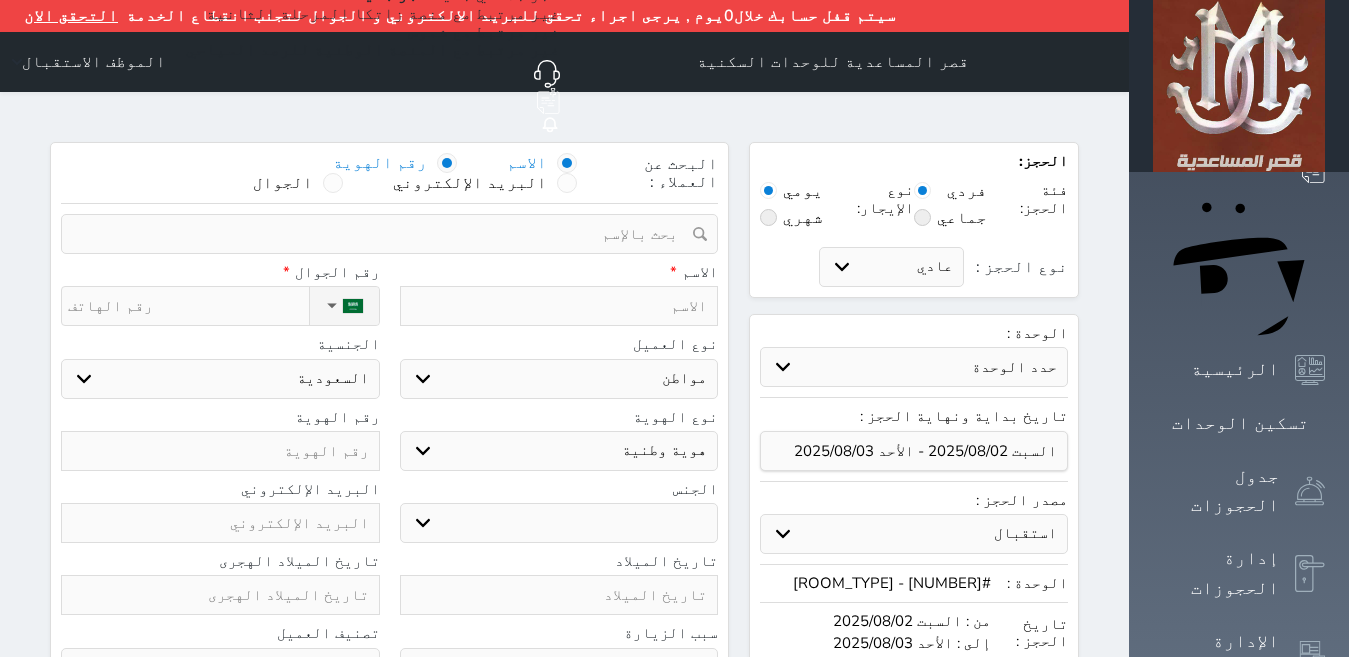 select 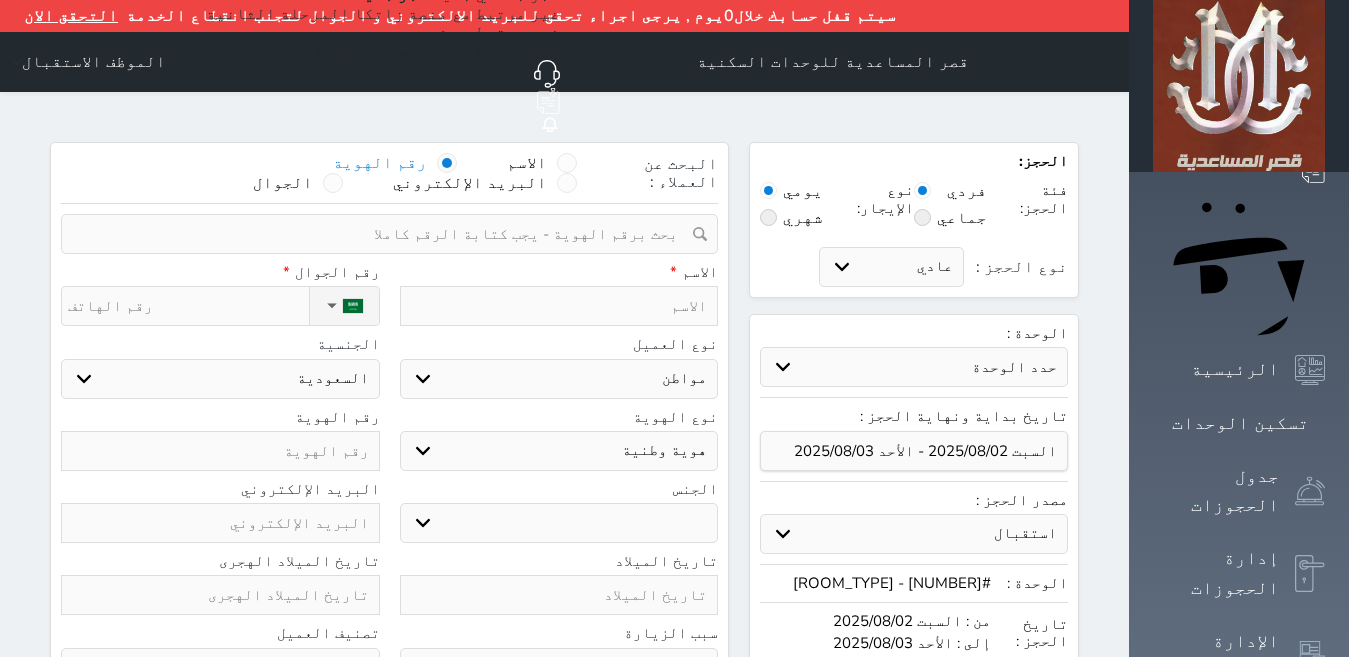 click at bounding box center (382, 234) 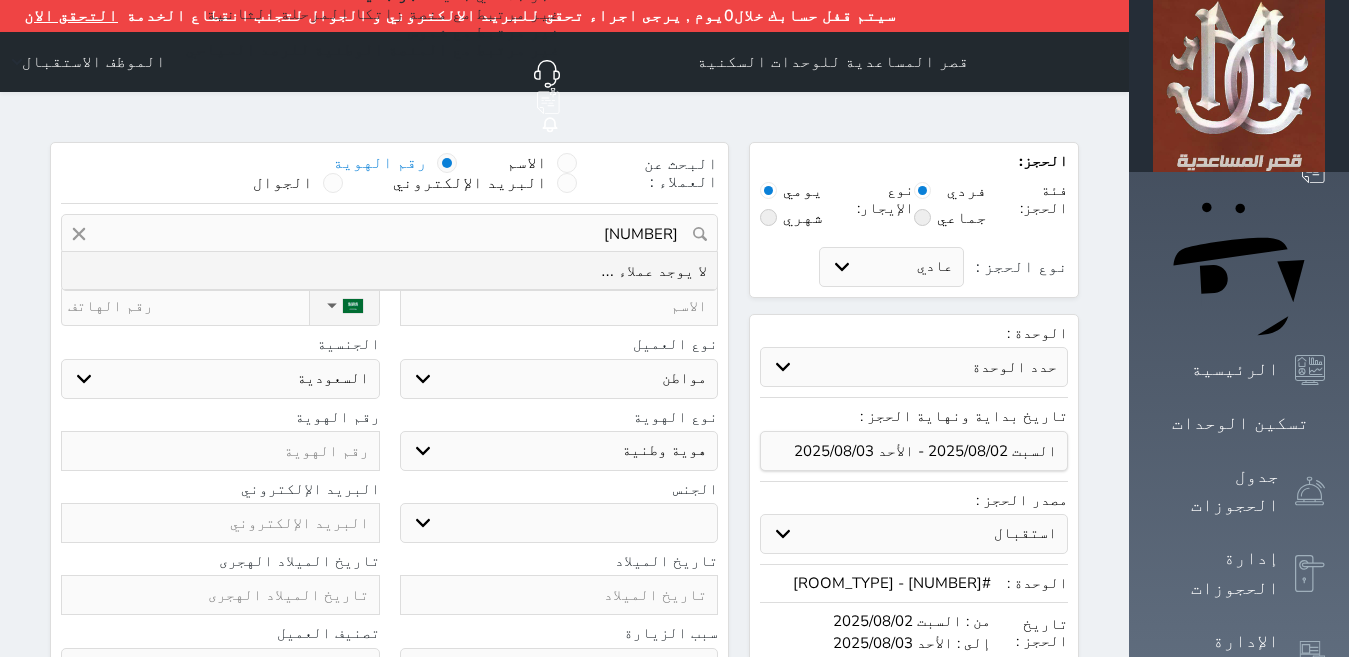 type on "[NUMBER]" 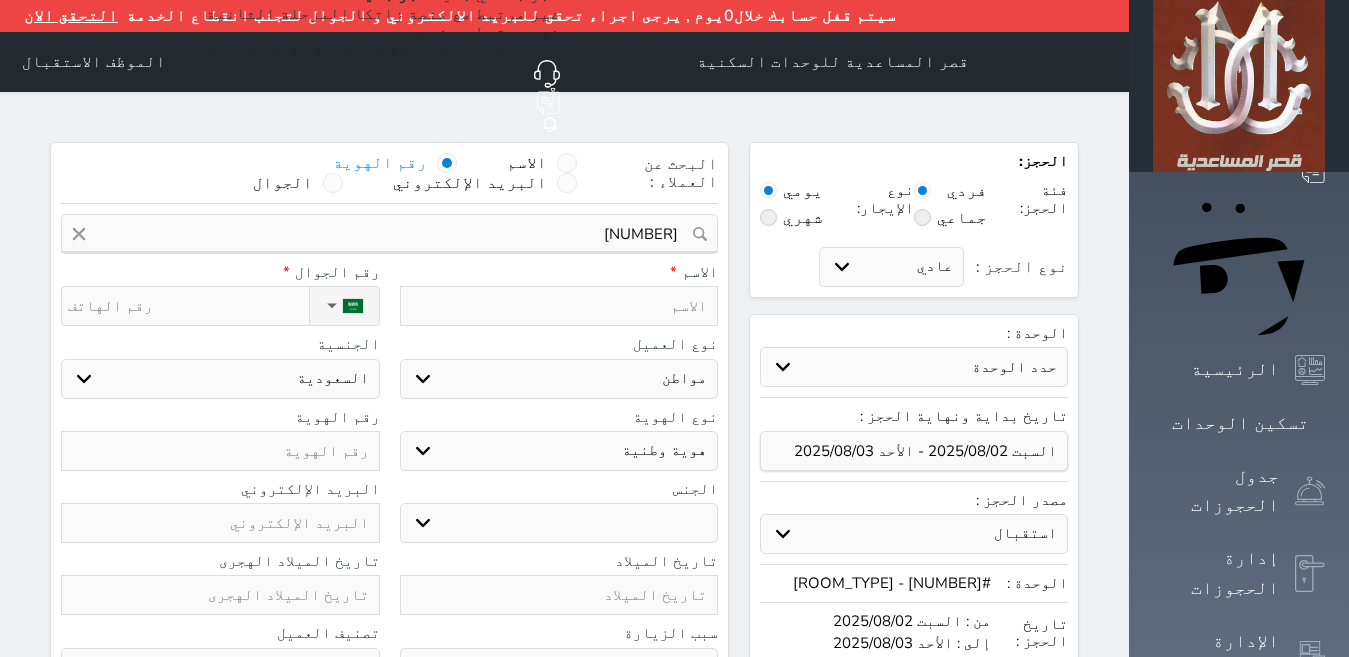 click at bounding box center [559, 306] 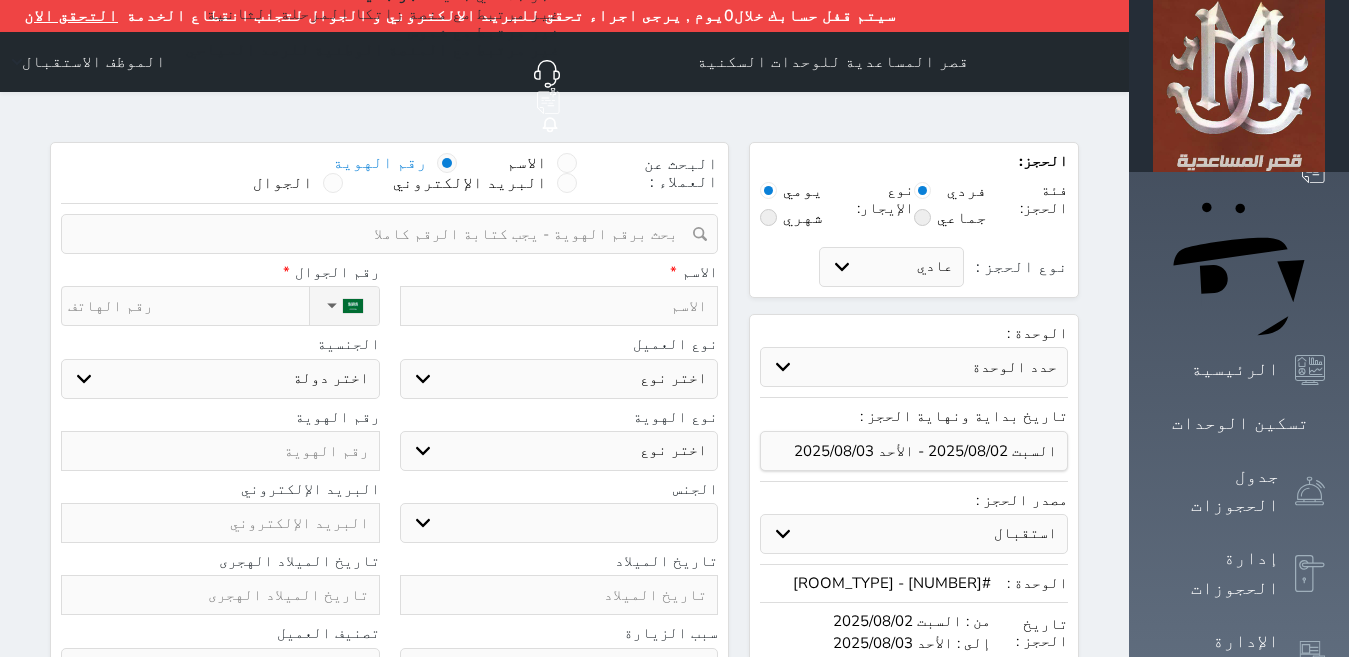 type on "ع" 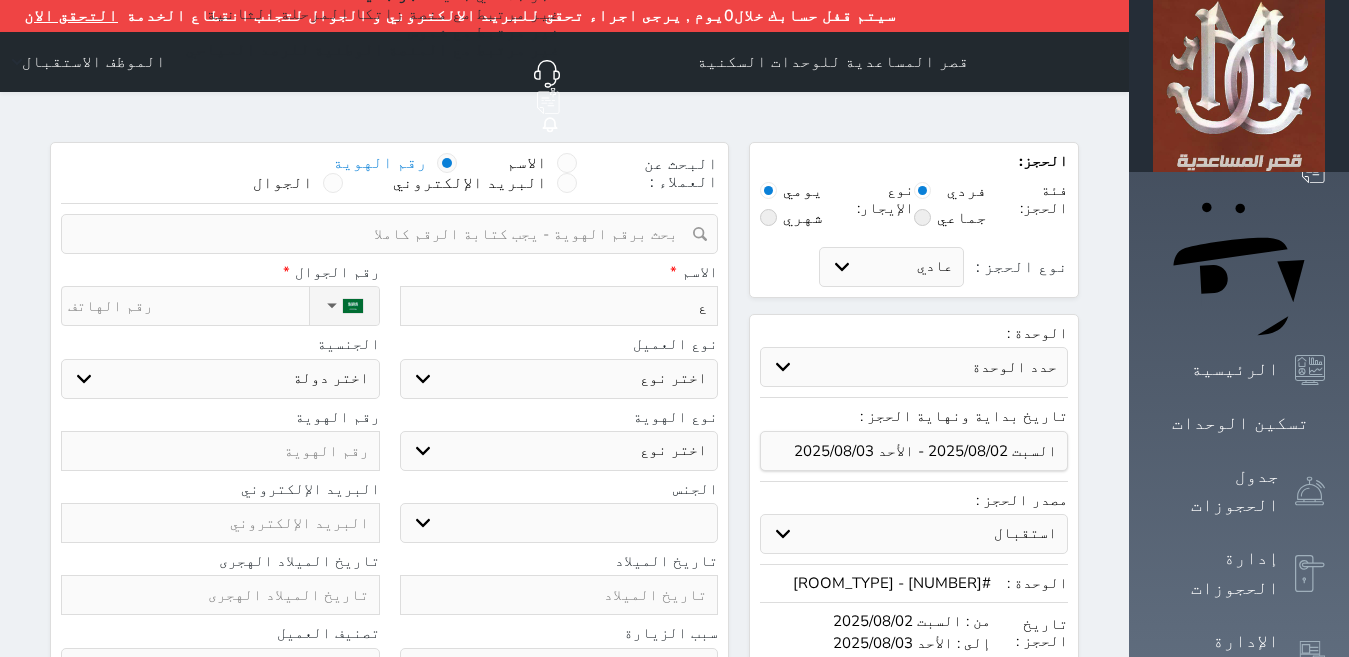 select 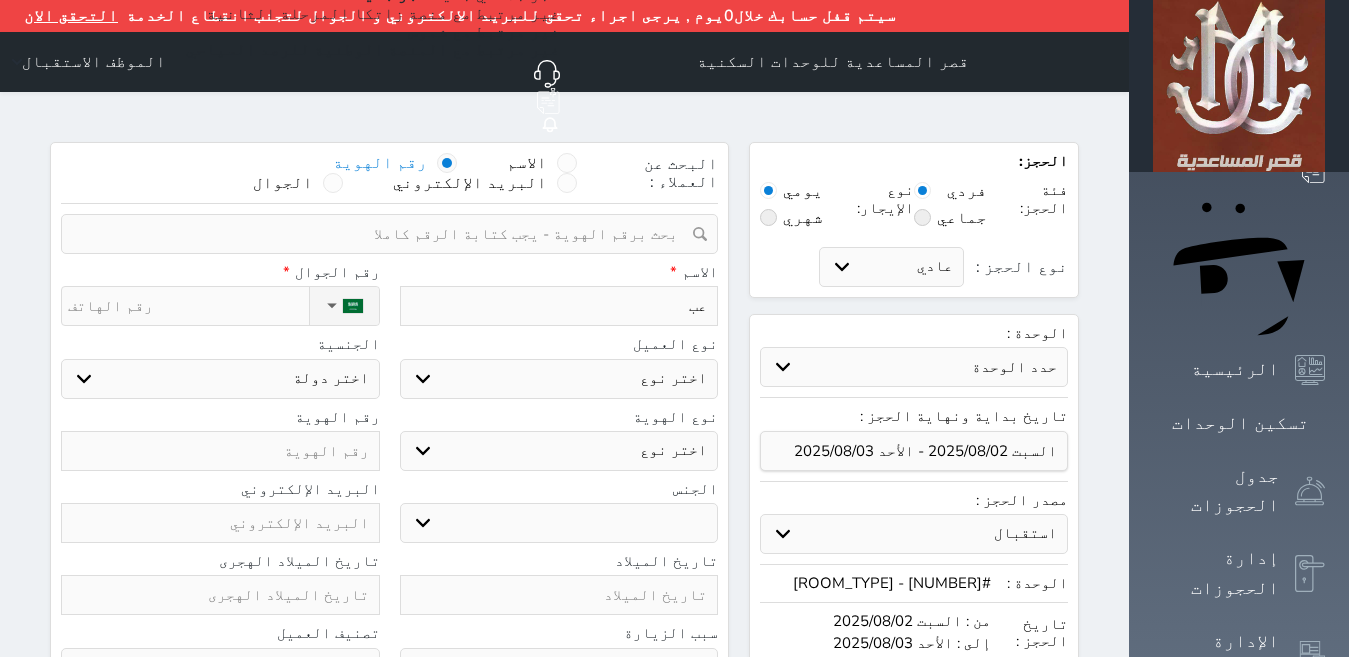 type on "عبد" 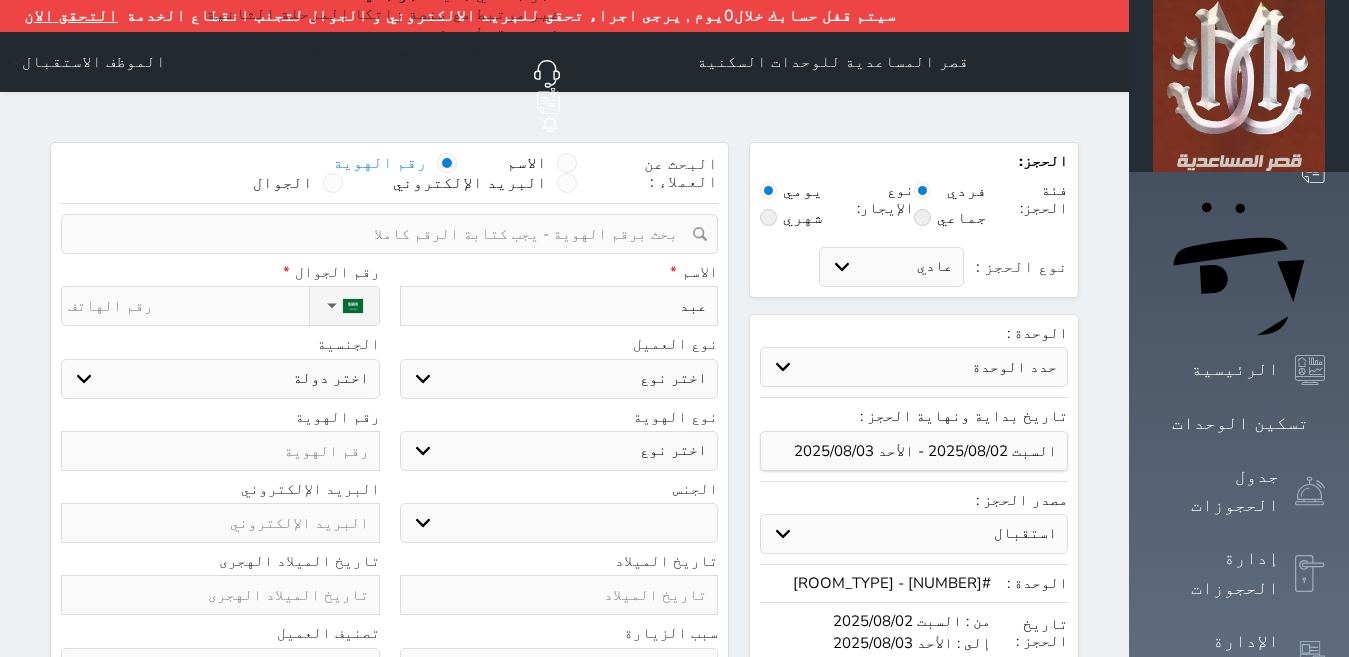 type on "عبدا" 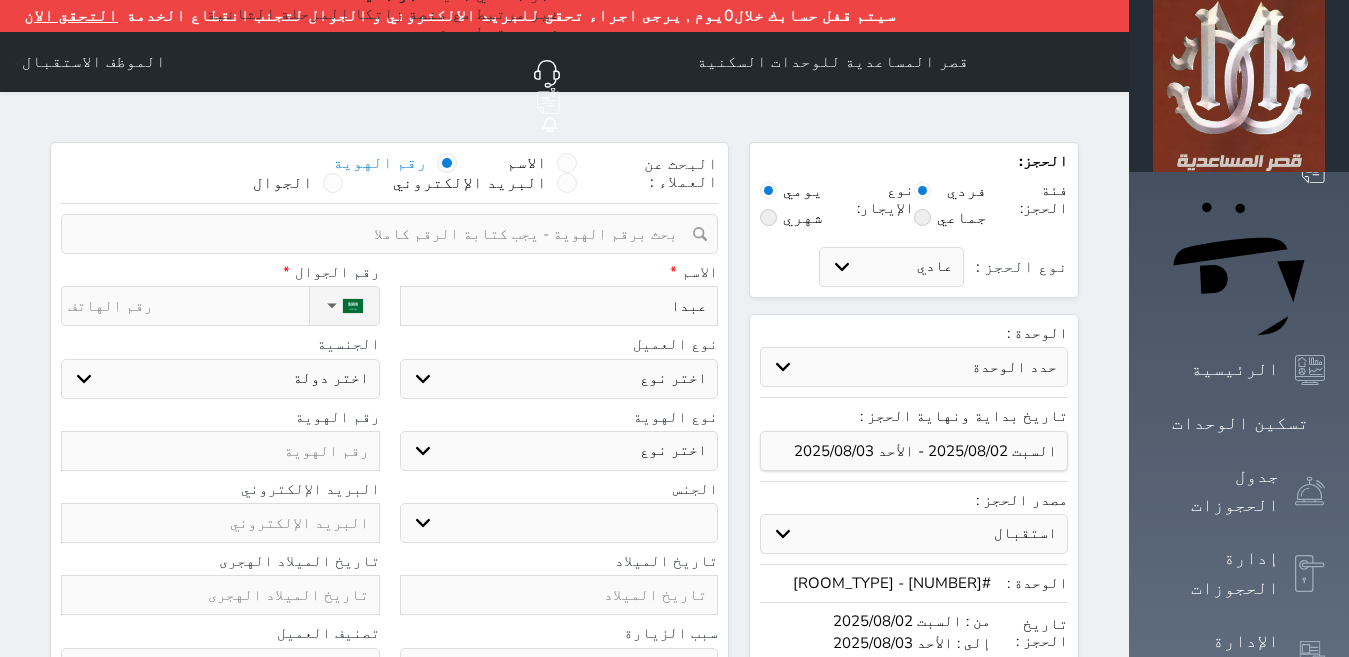 type on "عبدال" 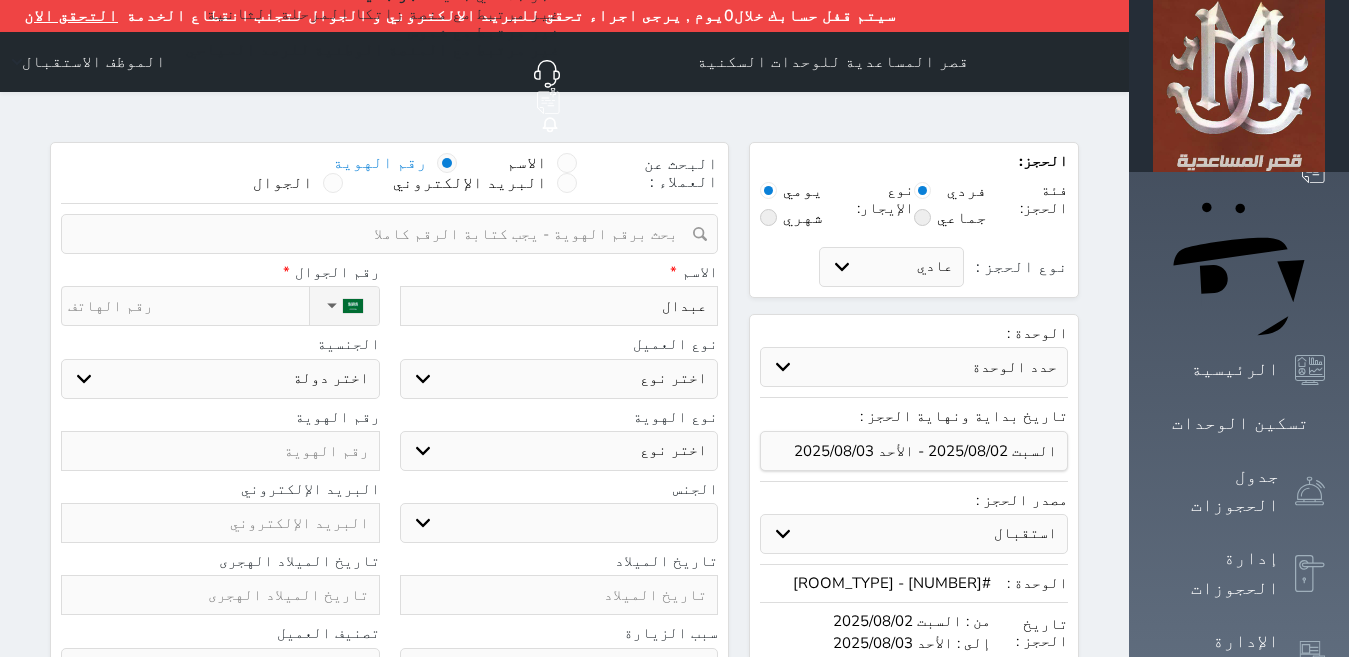 type on "عبدالل" 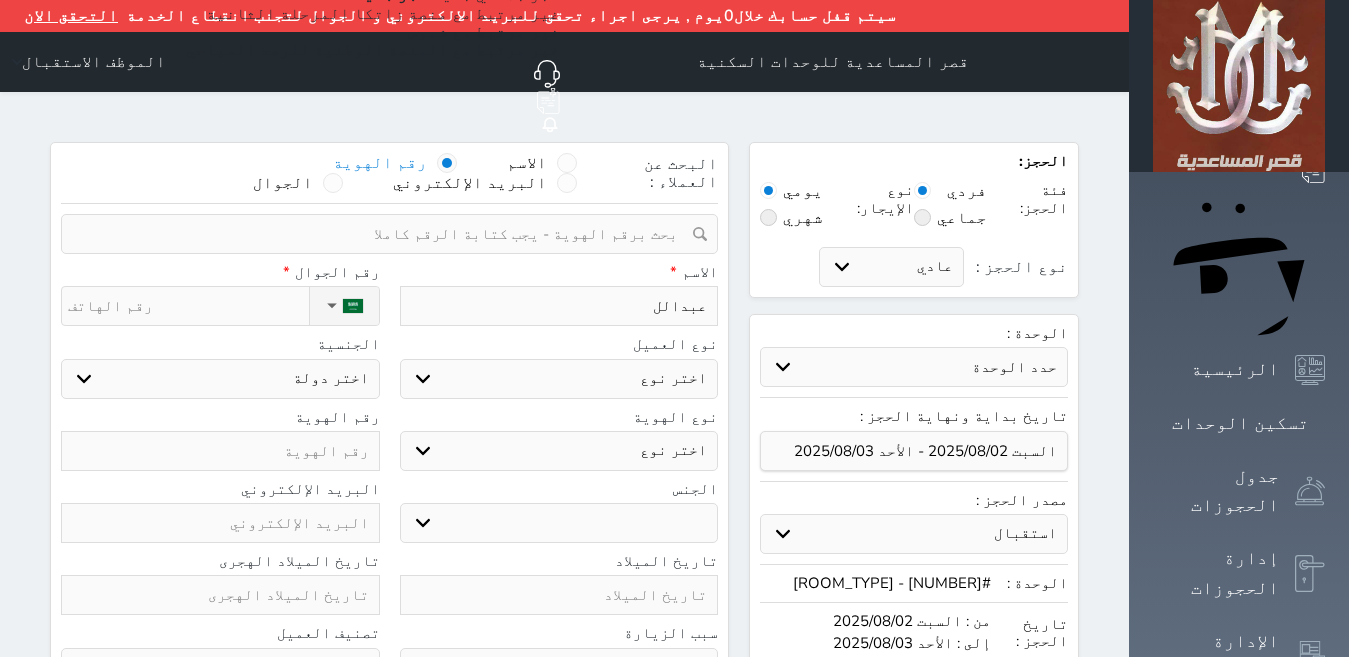type on "عبدالله" 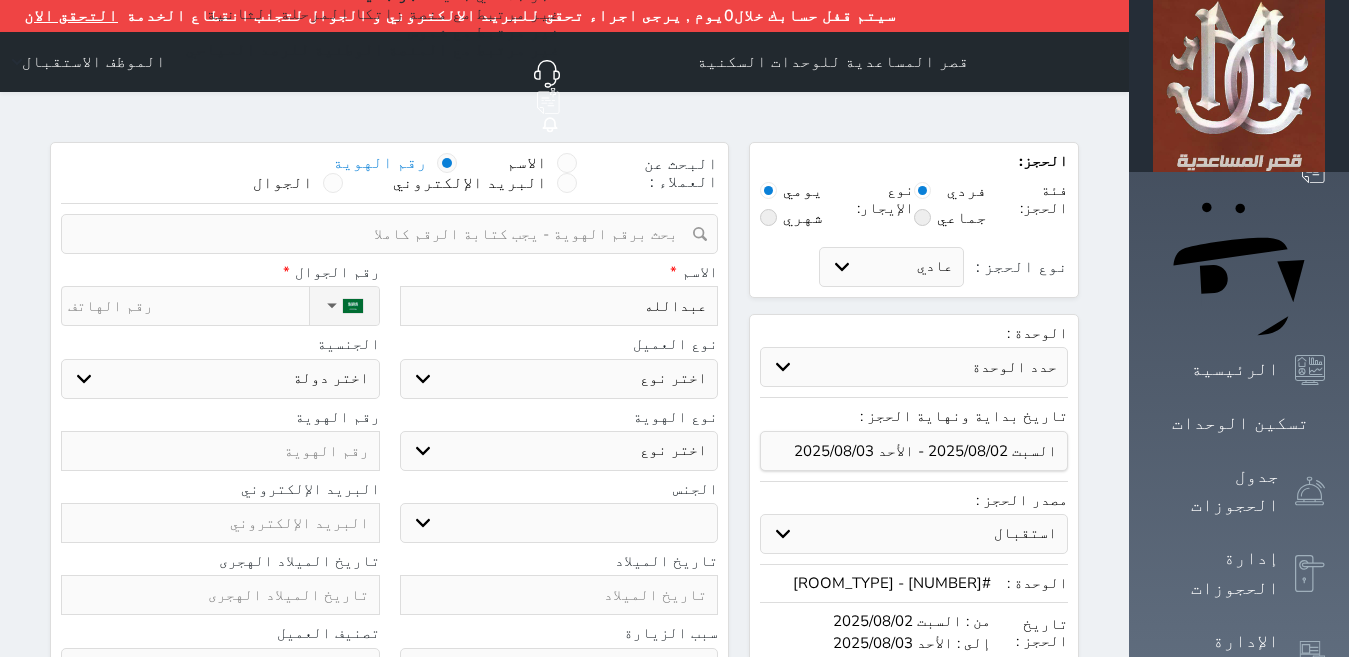 select 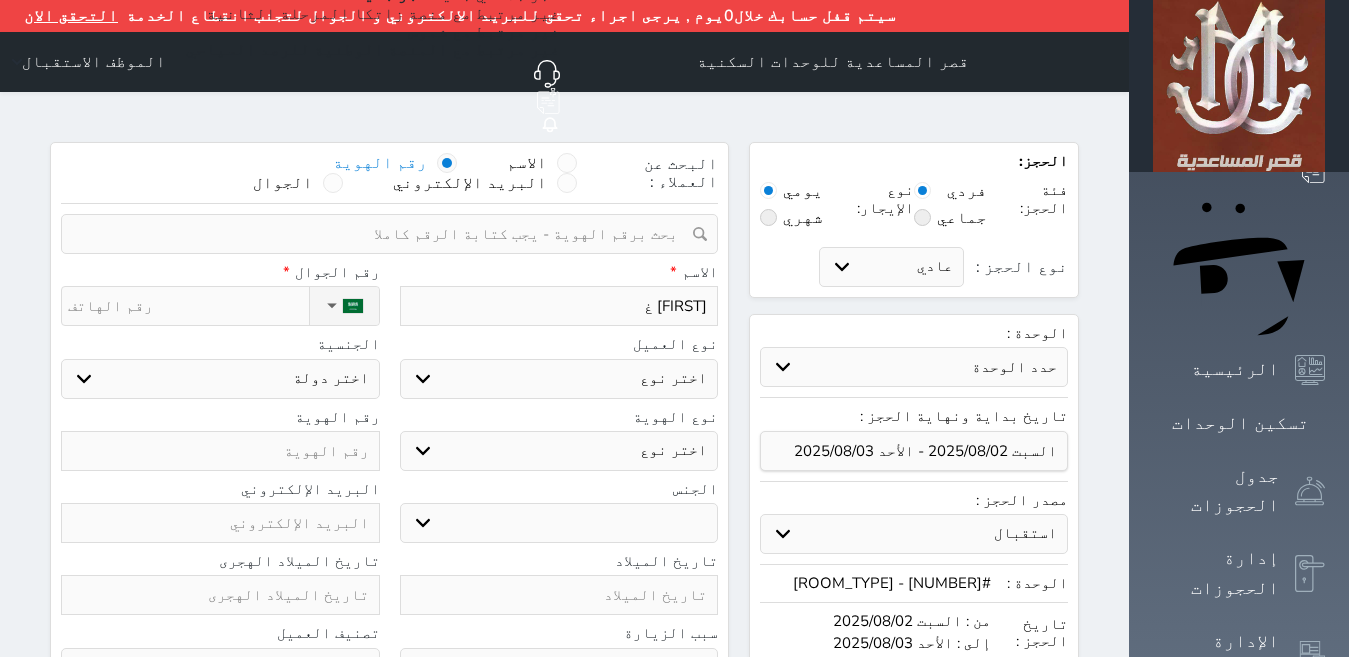 type on "[FIRST] [LAST]" 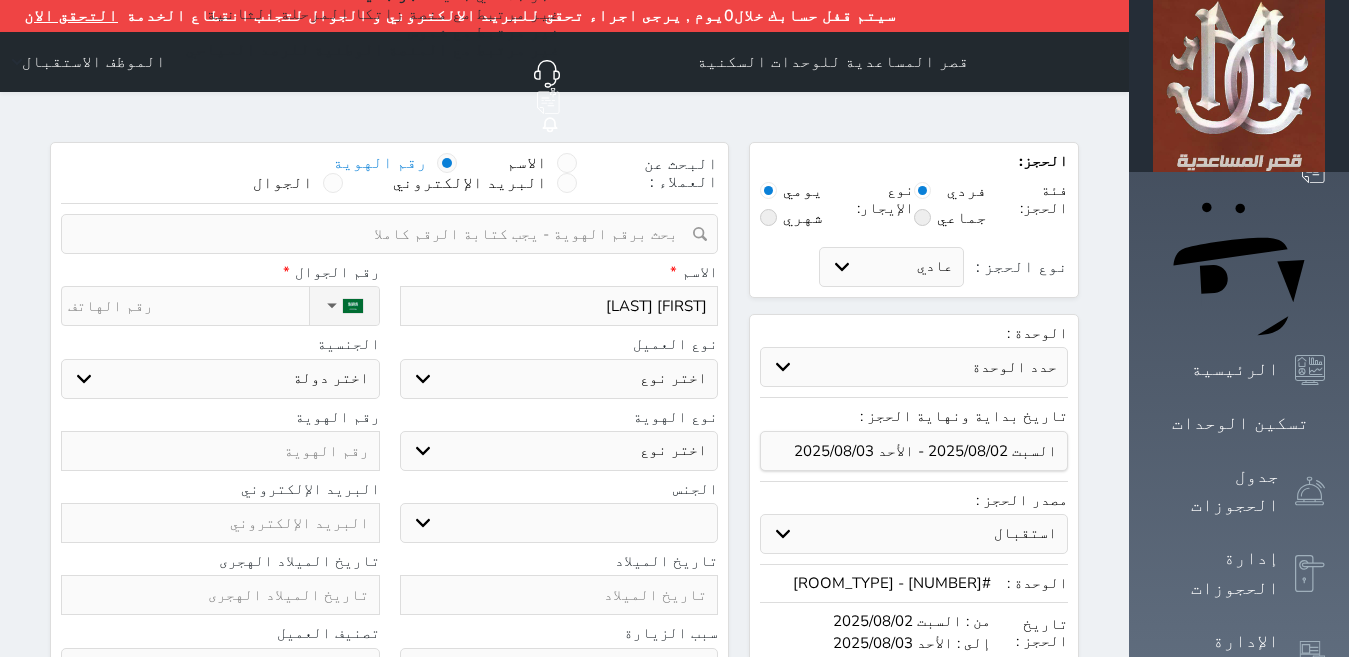 type on "[FIRST] [LAST]" 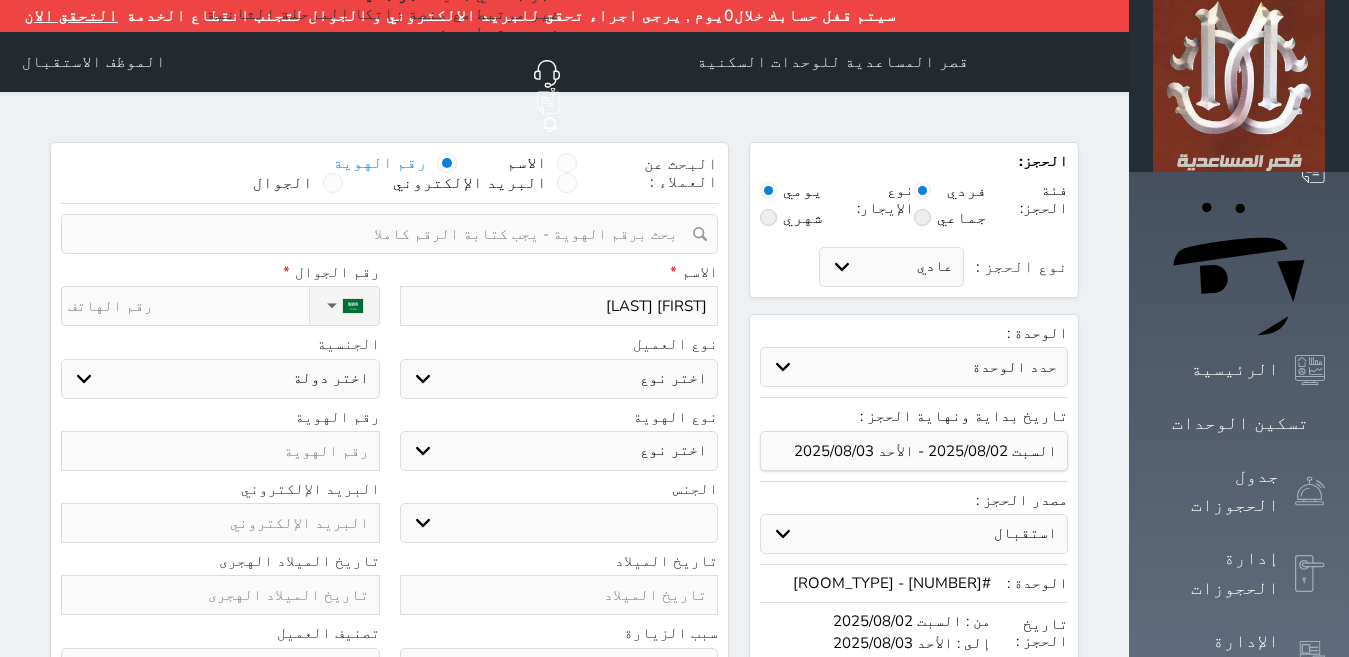 click on "اختر نوع   مواطن مواطن خليجي زائر مقيم" at bounding box center [559, 379] 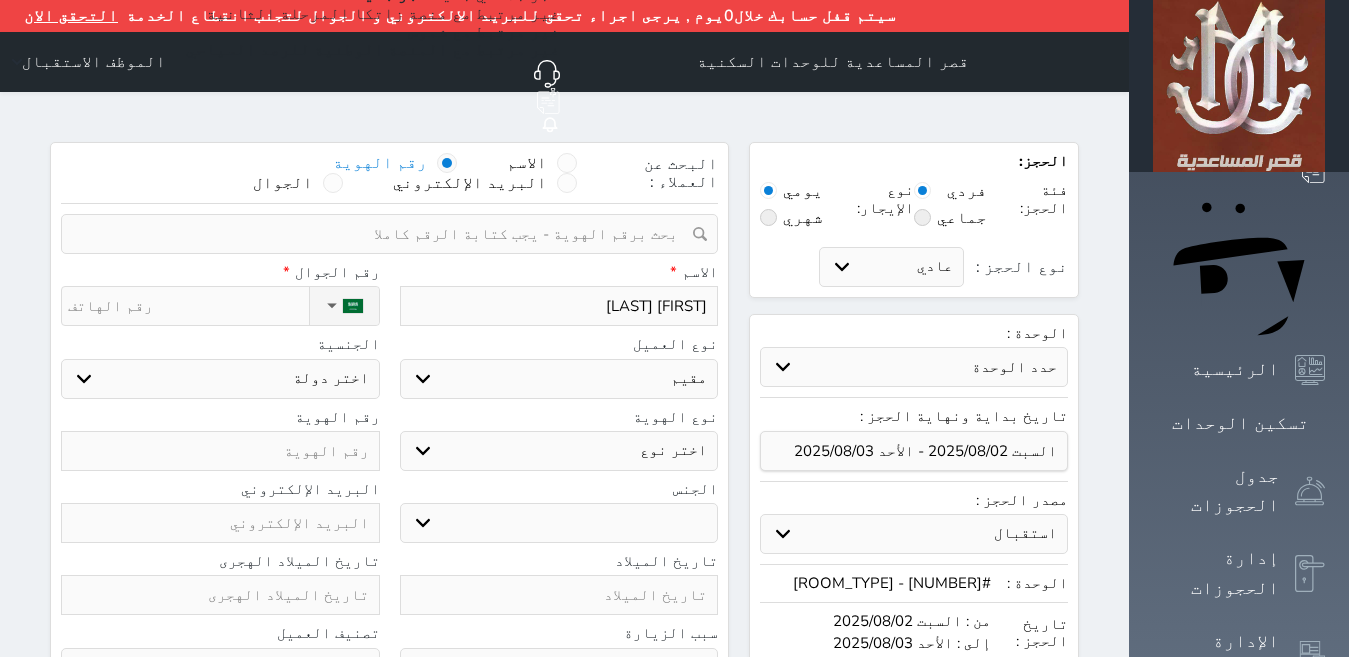 click on "اختر نوع   مواطن مواطن خليجي زائر مقيم" at bounding box center (559, 379) 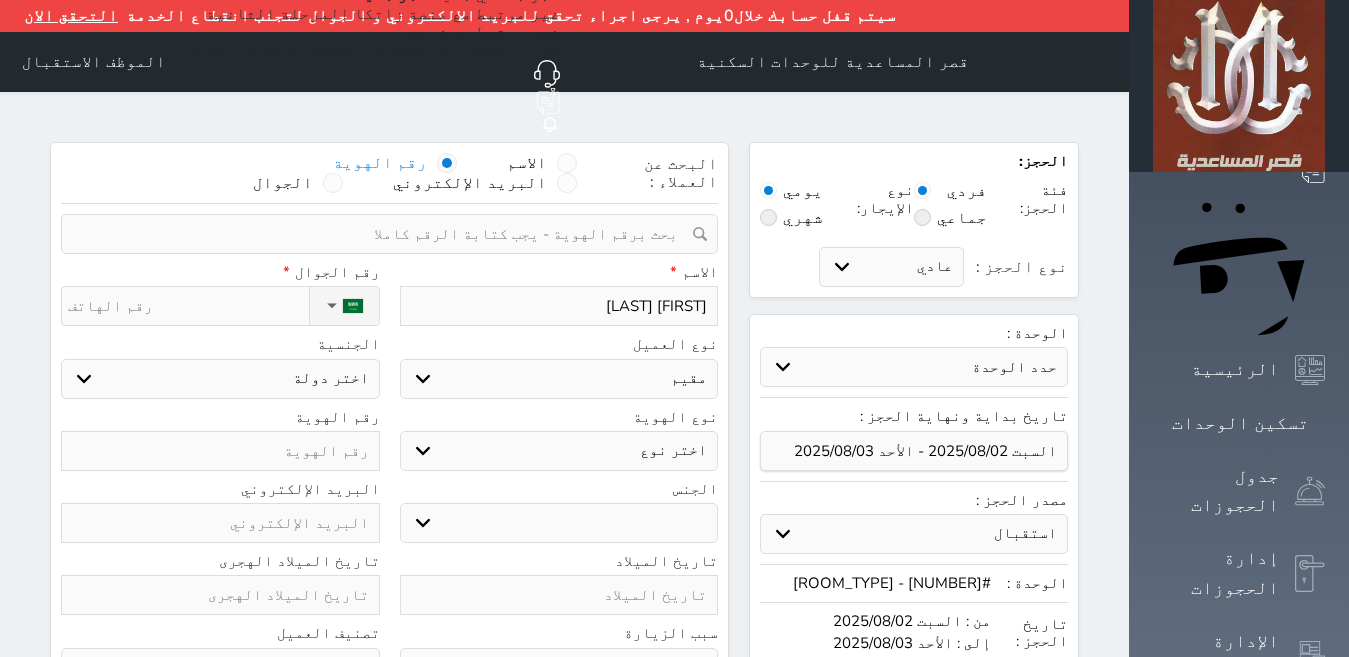 click on "اختر دولة
اثيوبيا
اجنبي بجواز سعودي
اخرى
اذربيجان
ارتيريا
ارمينيا
ازبكستان
اسبانيا
استراليا
استونيا" at bounding box center [220, 379] 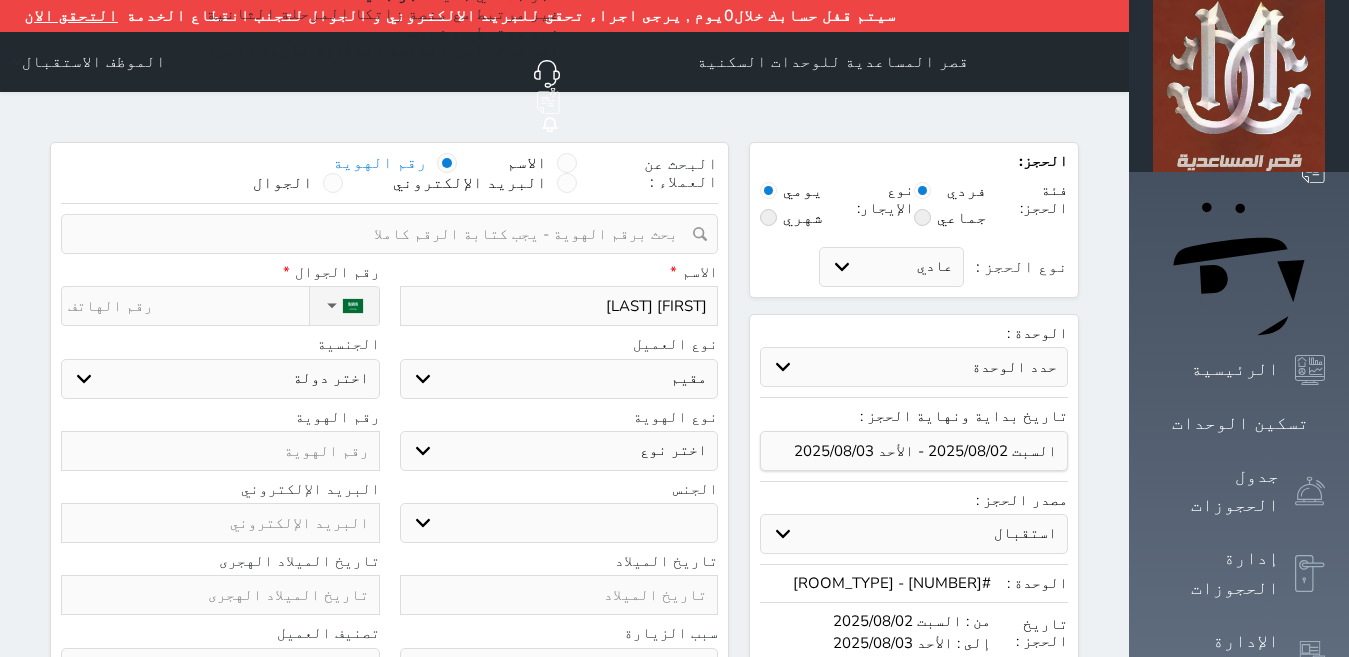select on "304" 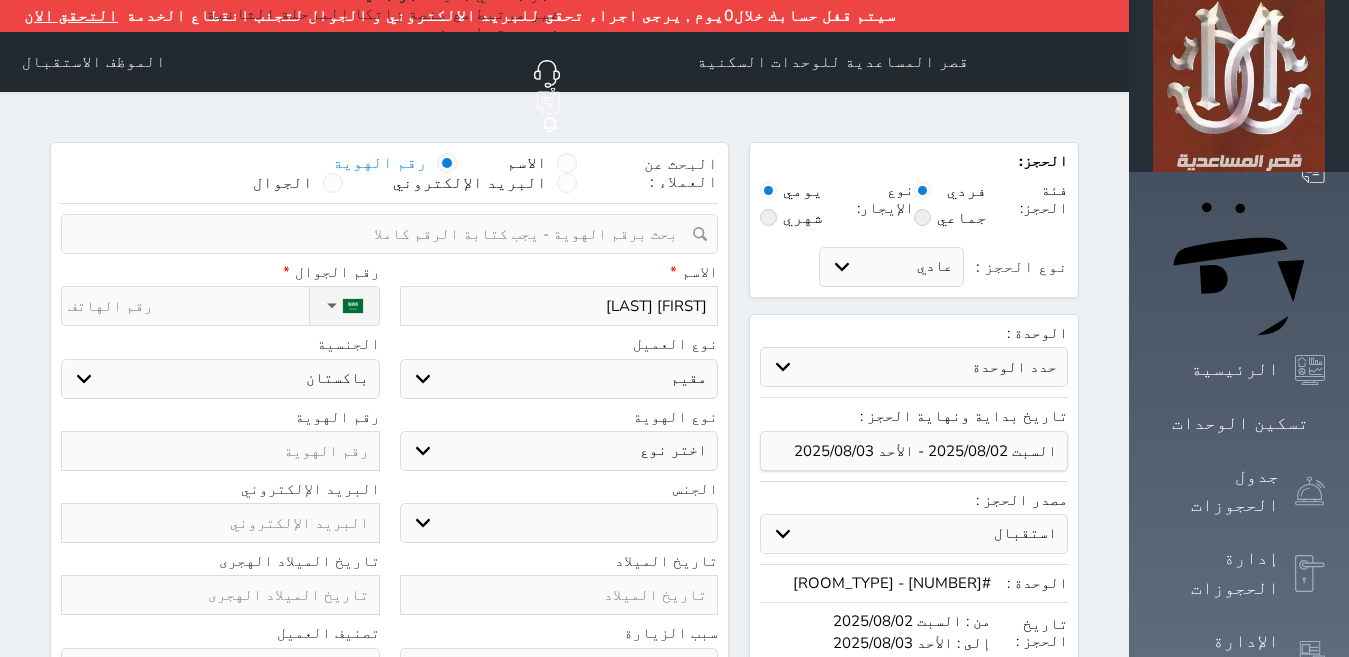 click on "اختر دولة
اثيوبيا
اجنبي بجواز سعودي
اخرى
اذربيجان
ارتيريا
ارمينيا
ازبكستان
اسبانيا
استراليا
استونيا" at bounding box center (220, 379) 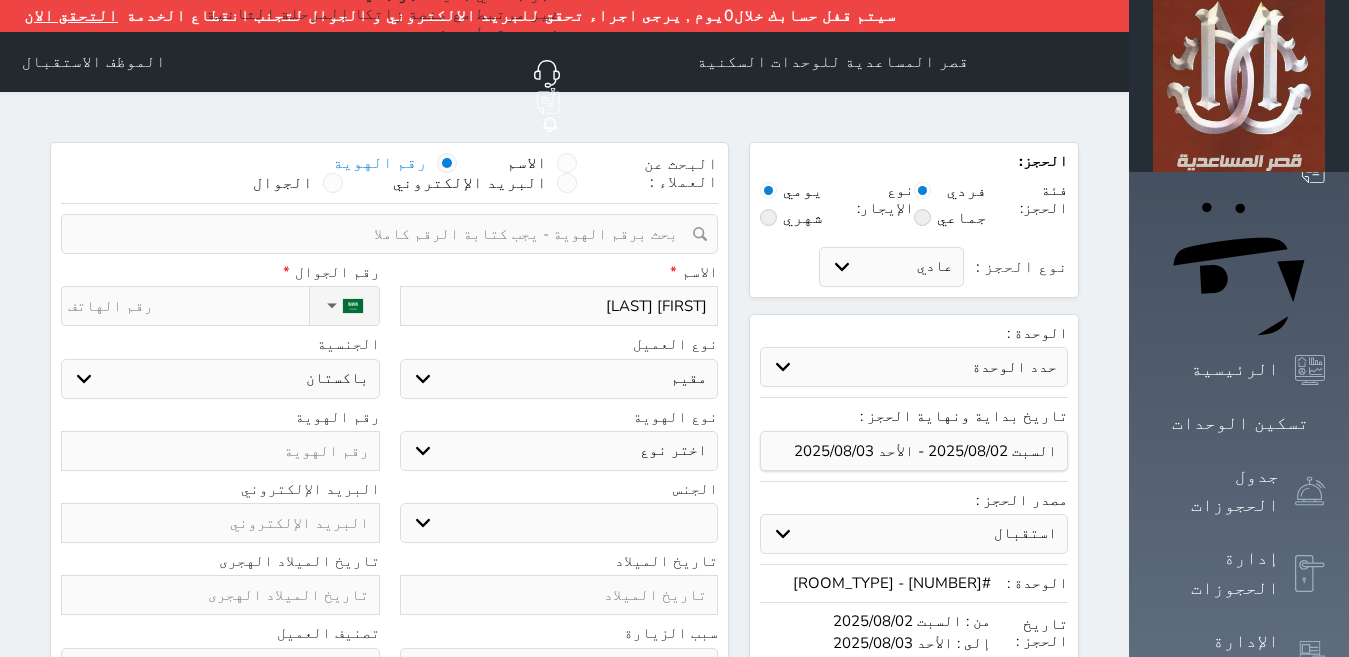 click on "اختر نوع   مقيم جواز السفر" at bounding box center [559, 451] 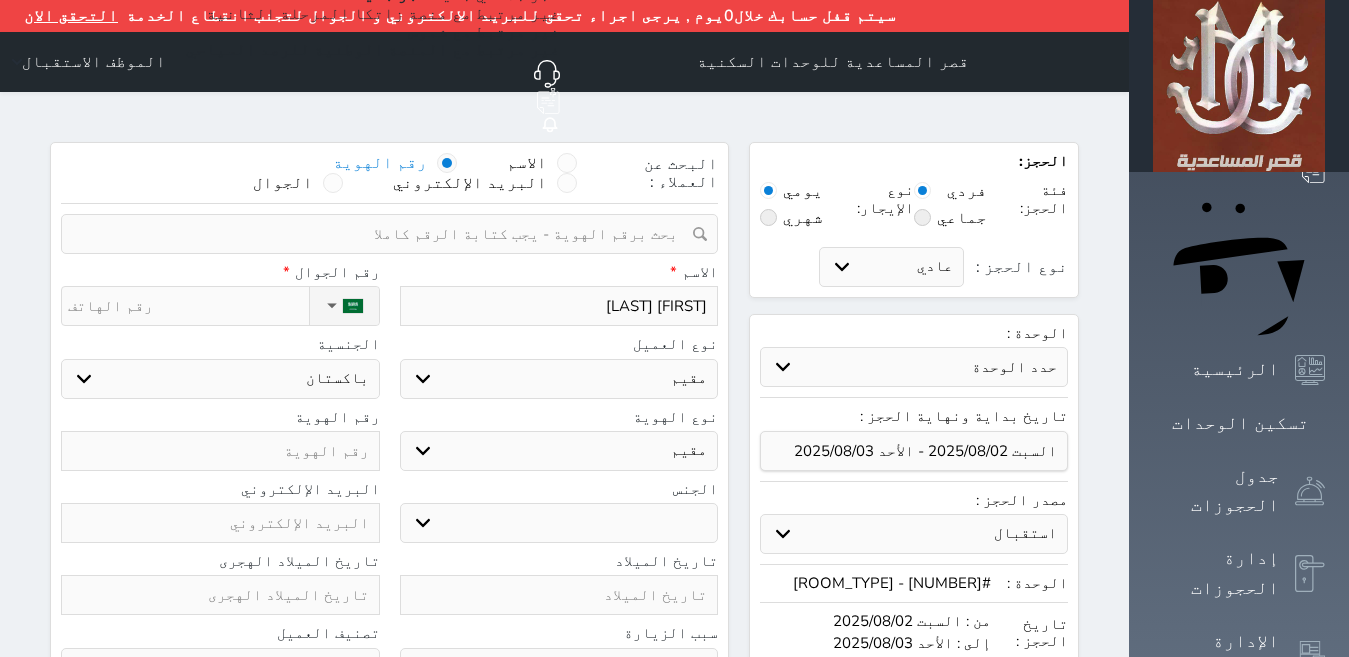click on "اختر نوع   مقيم جواز السفر" at bounding box center (559, 451) 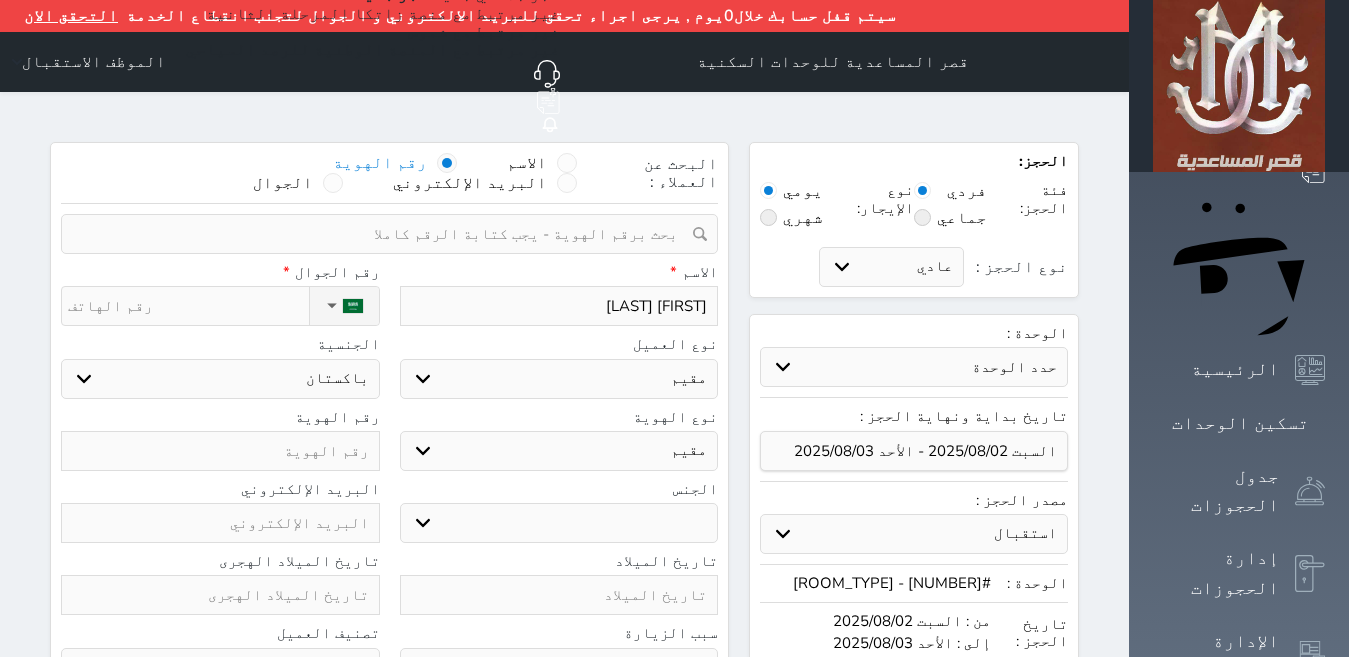 type on "2" 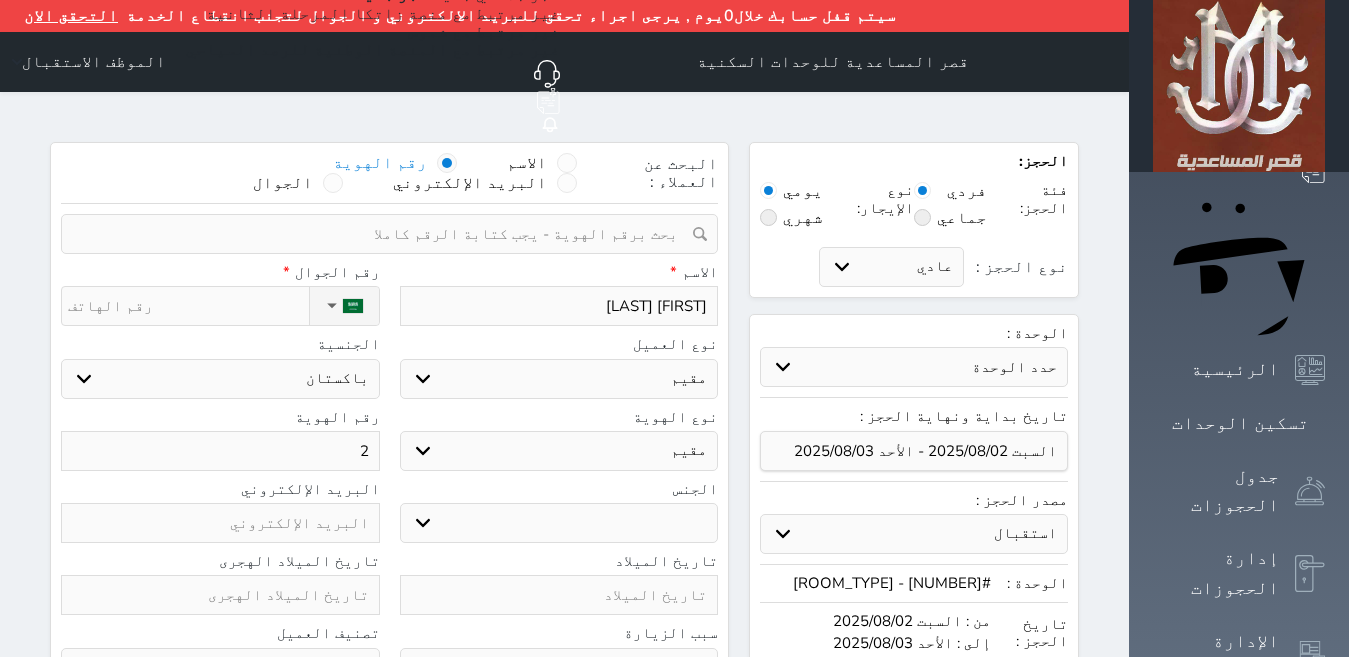 select 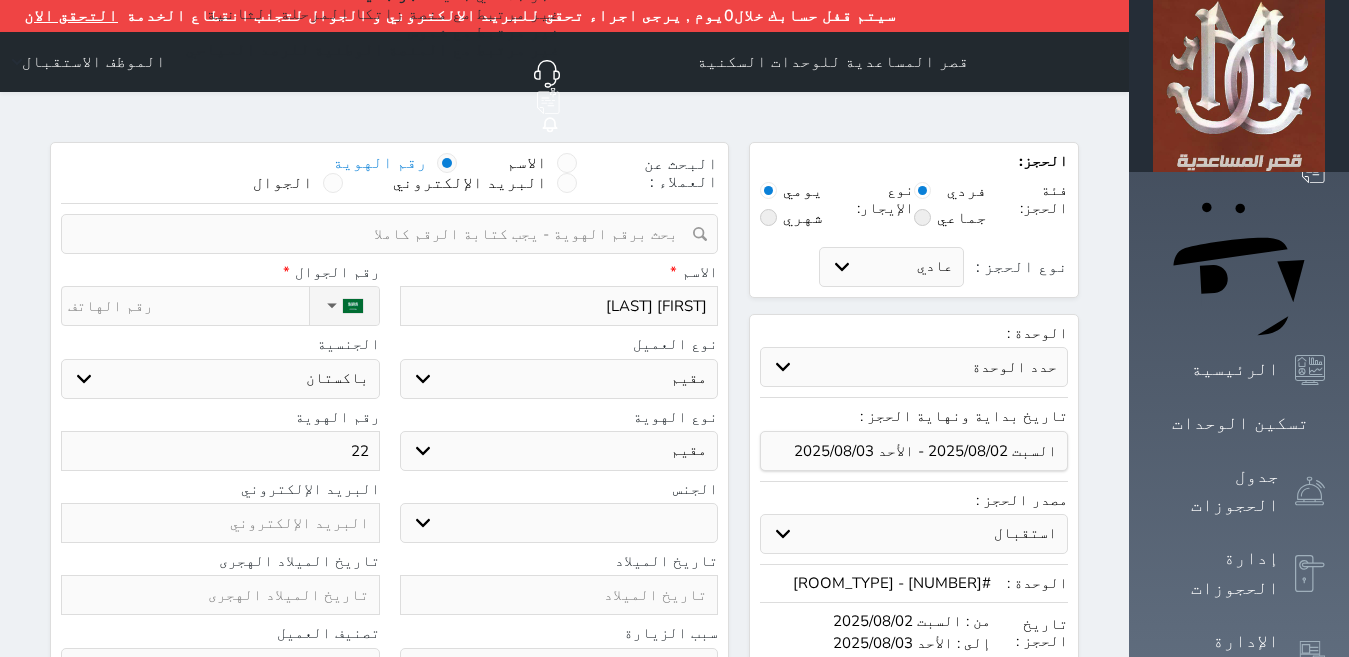 select 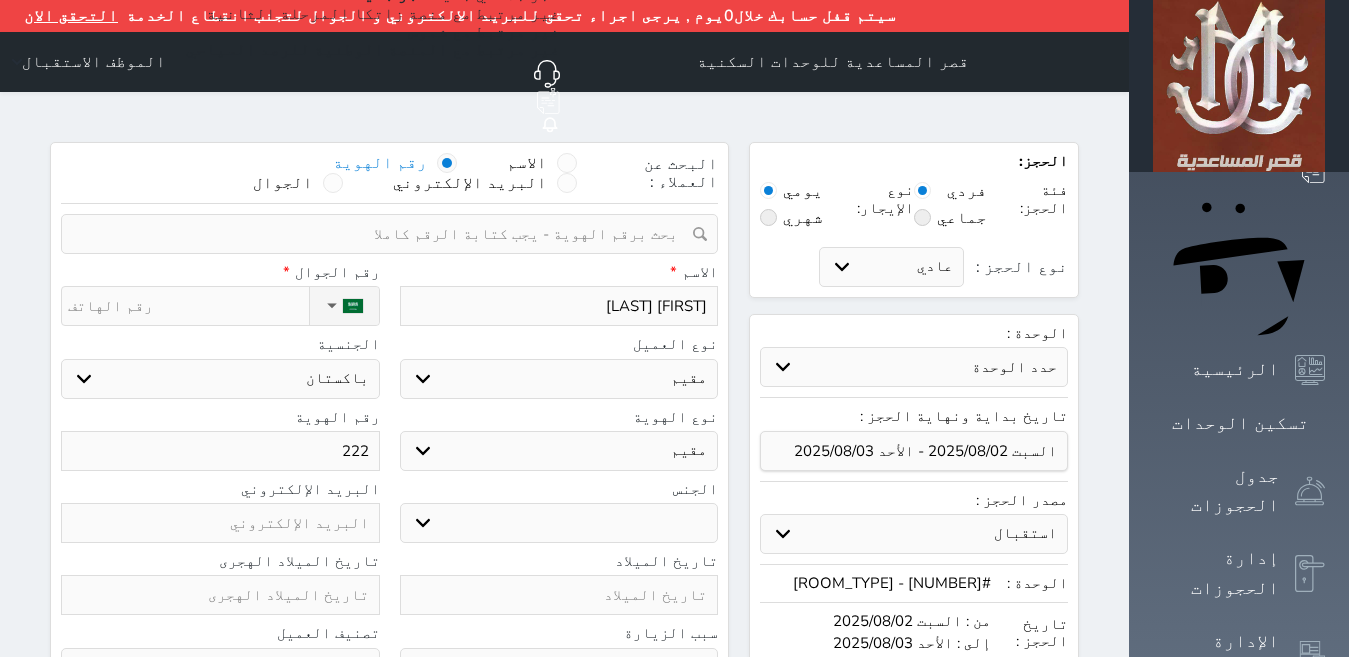 type on "2225" 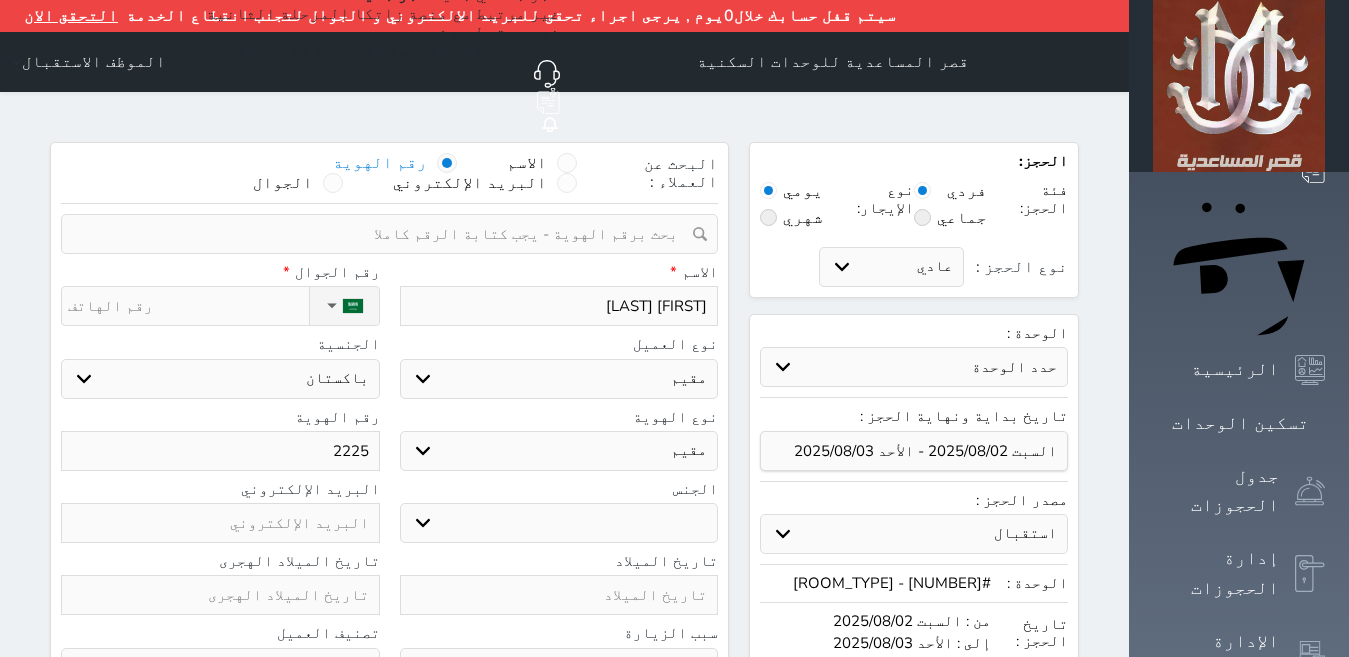 type on "[NUMBER]" 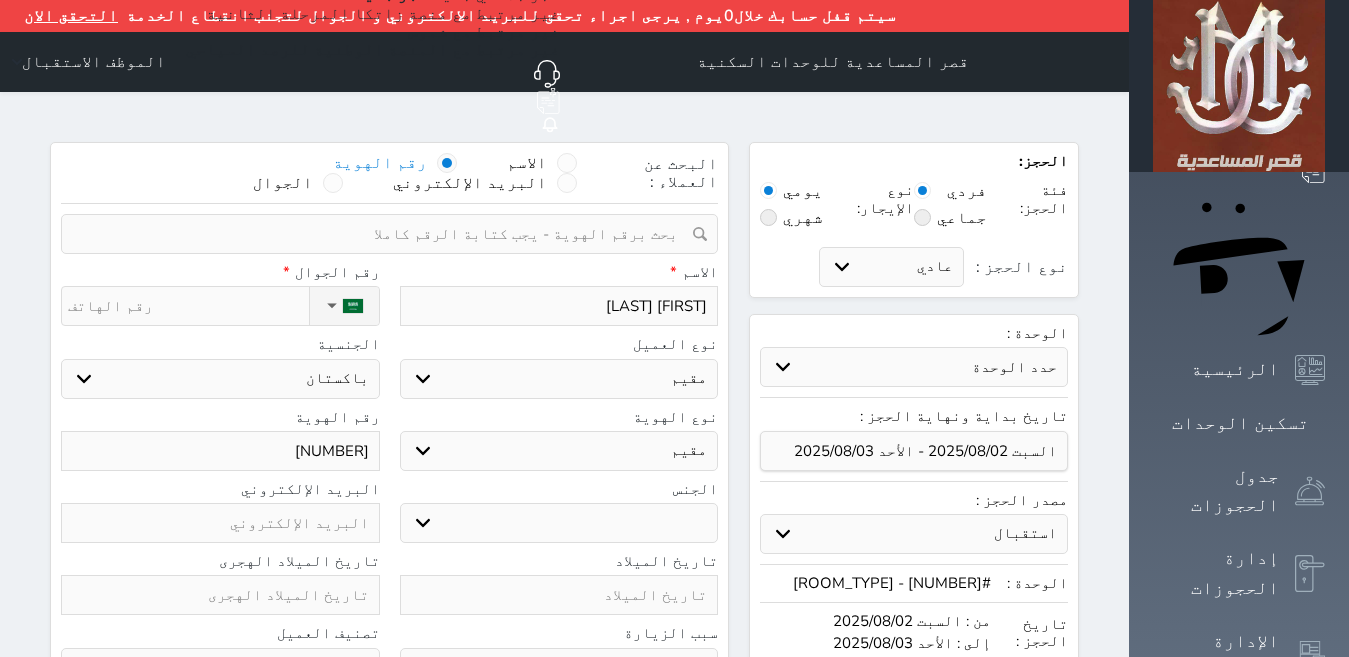 type on "[NUMBER]" 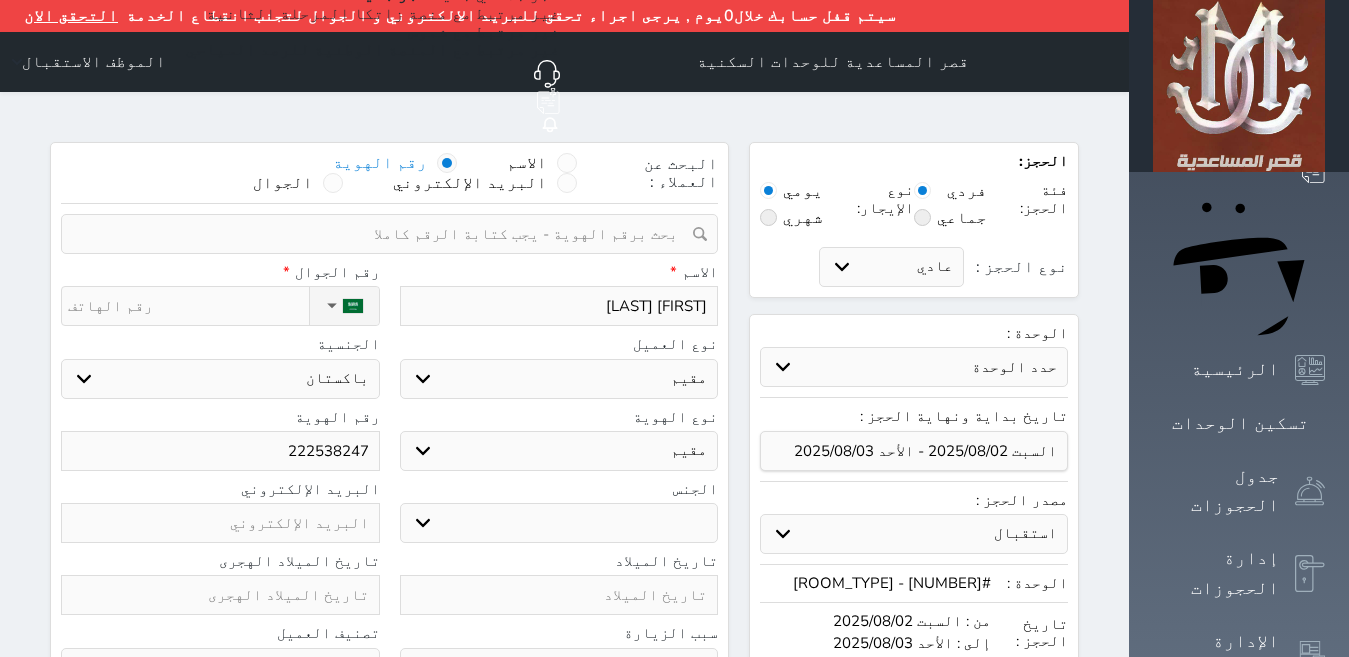 type on "[NUMBER]" 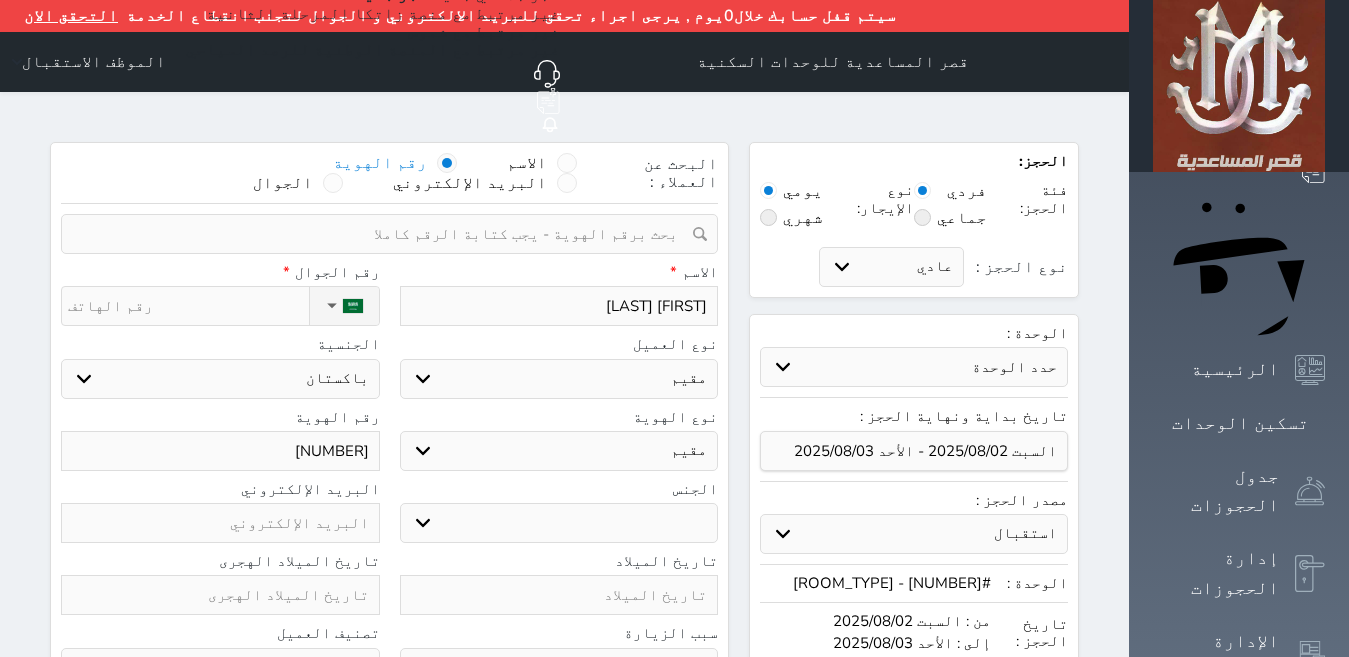 select 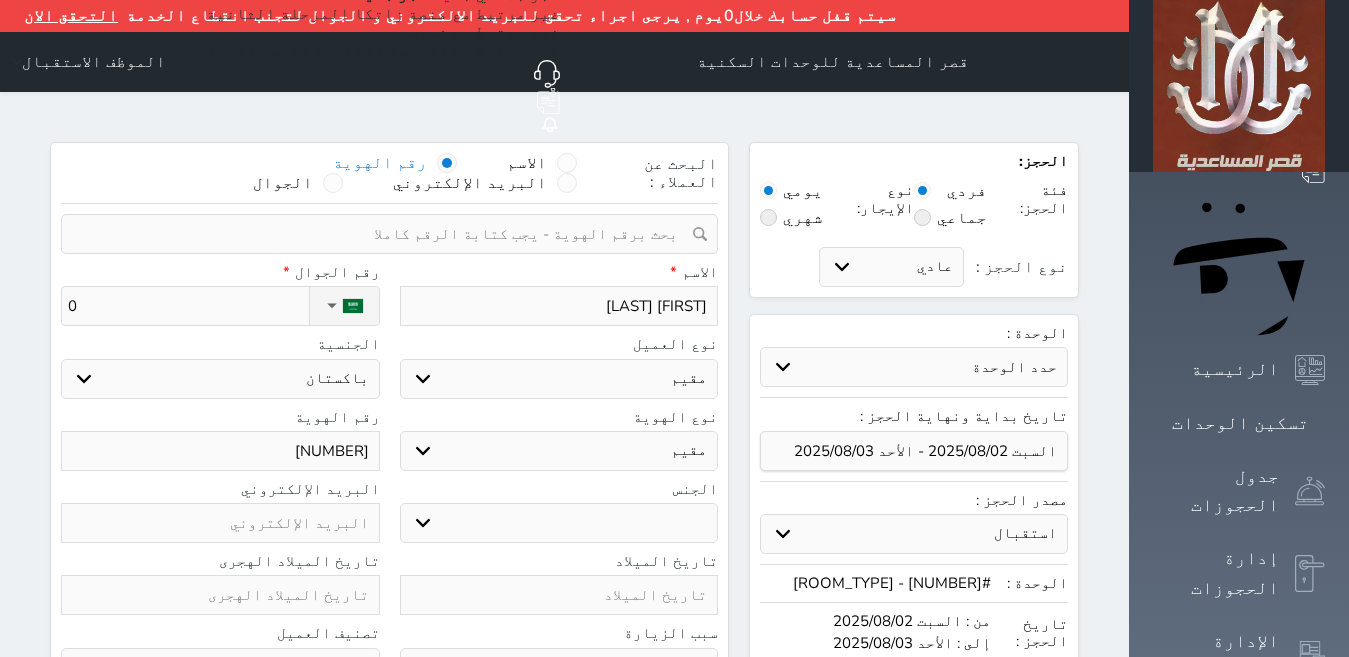 select 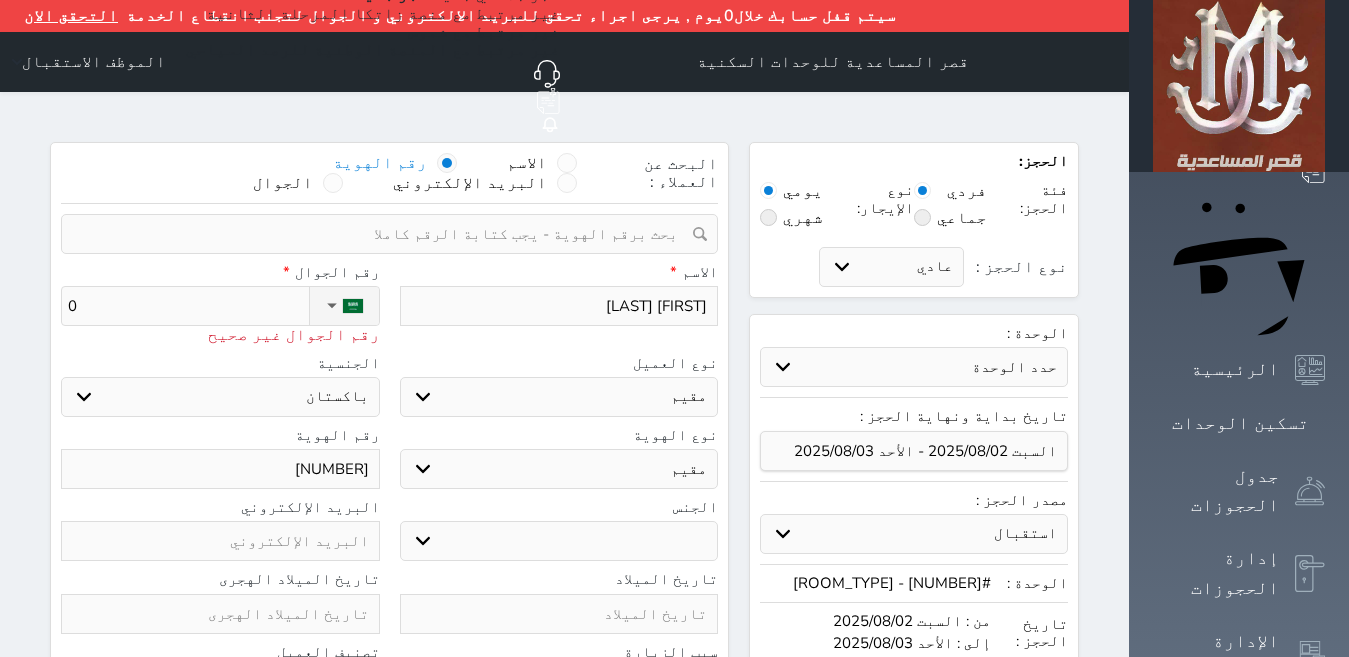 type on "05" 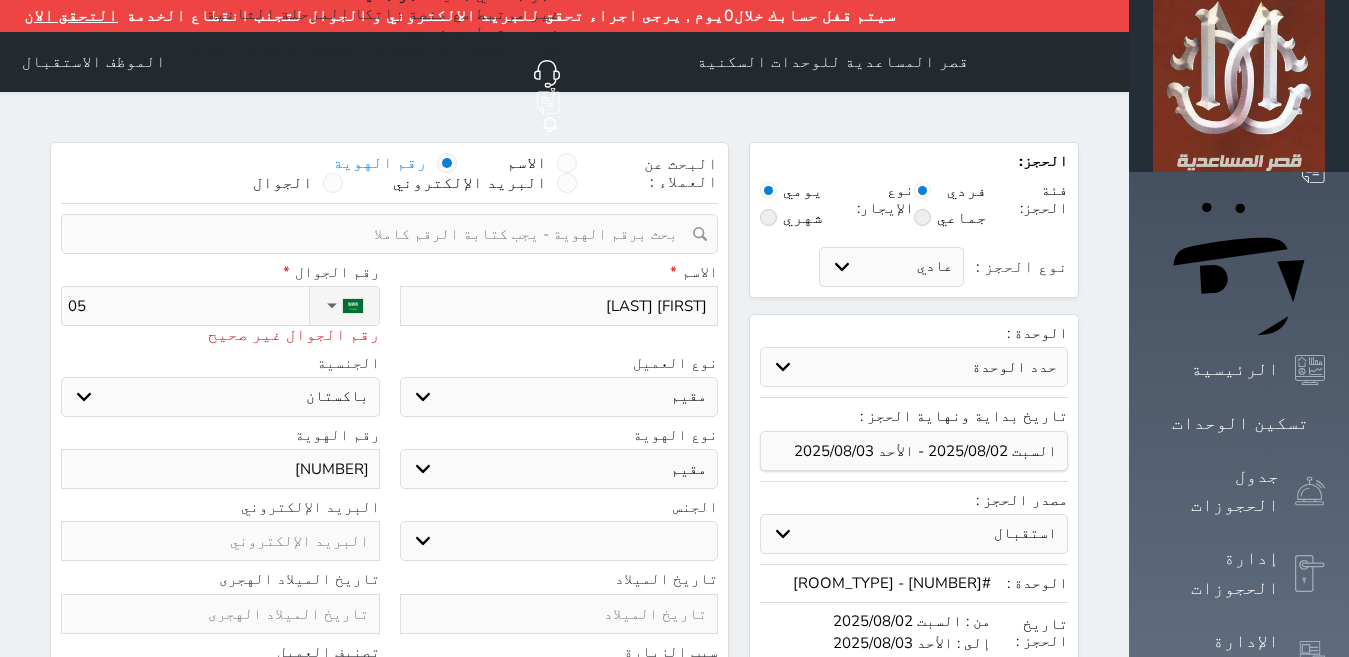 select 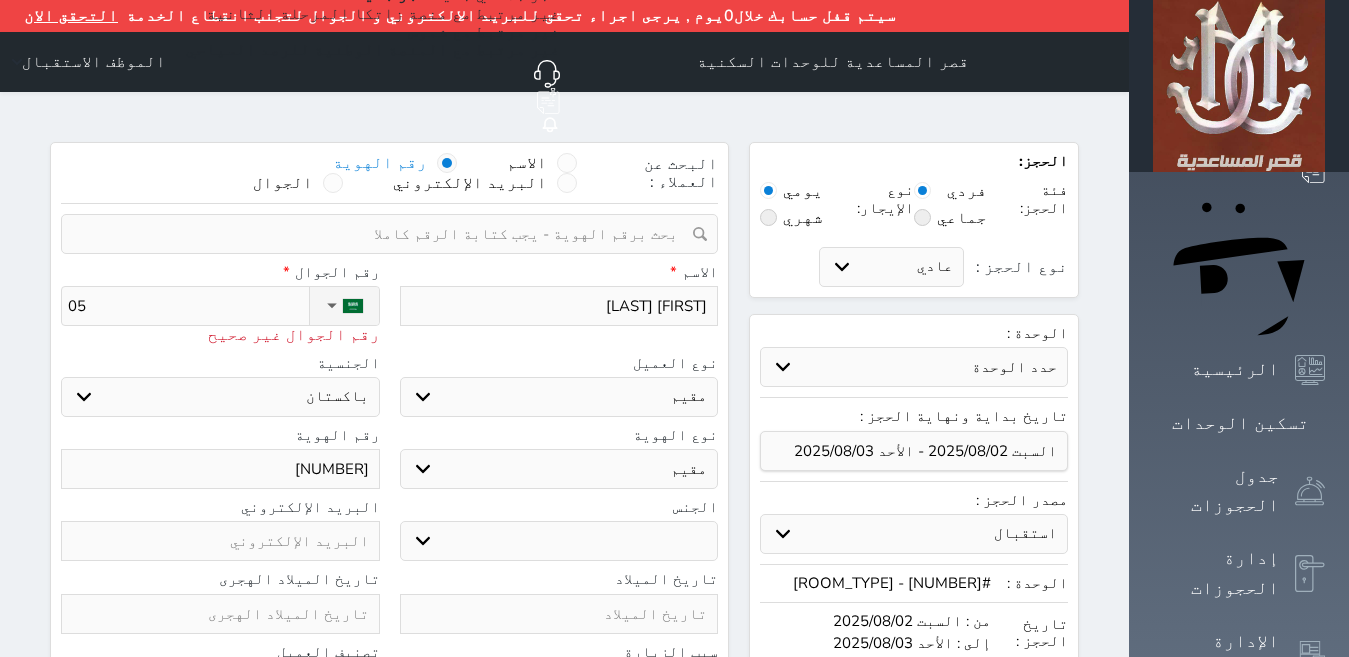 type on "054" 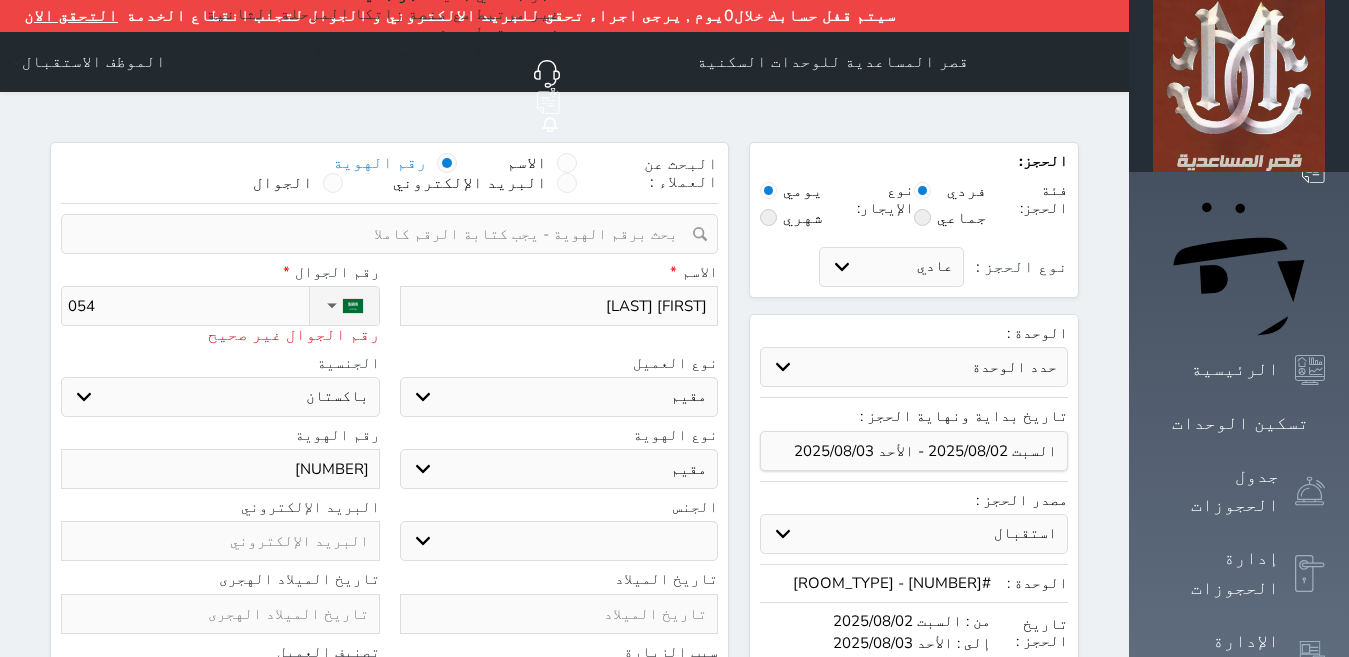 type on "0548" 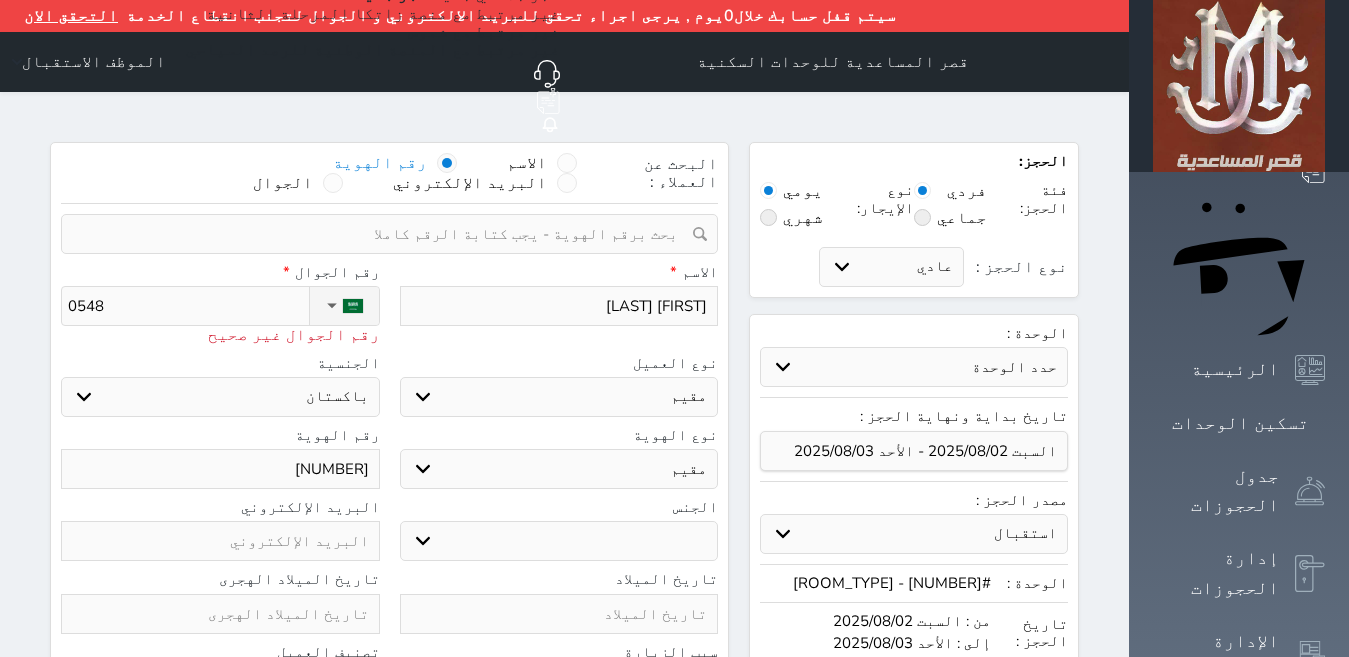type on "05489" 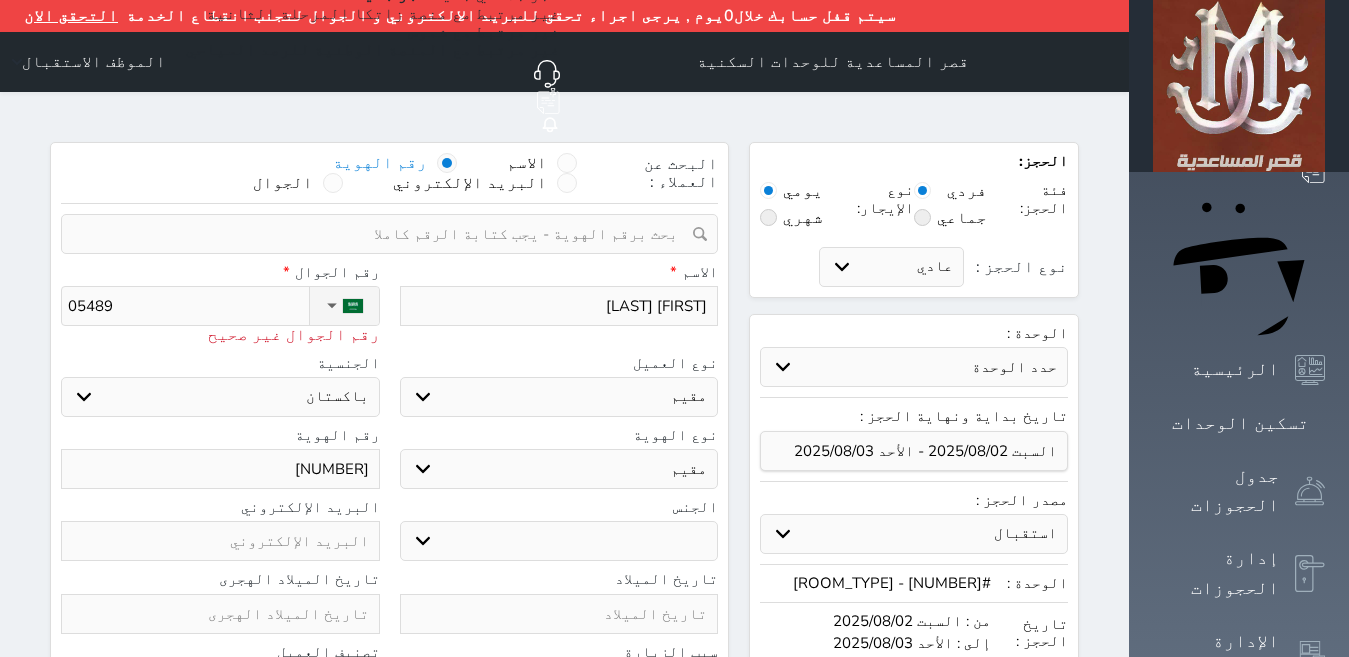type on "[PHONE_PART]" 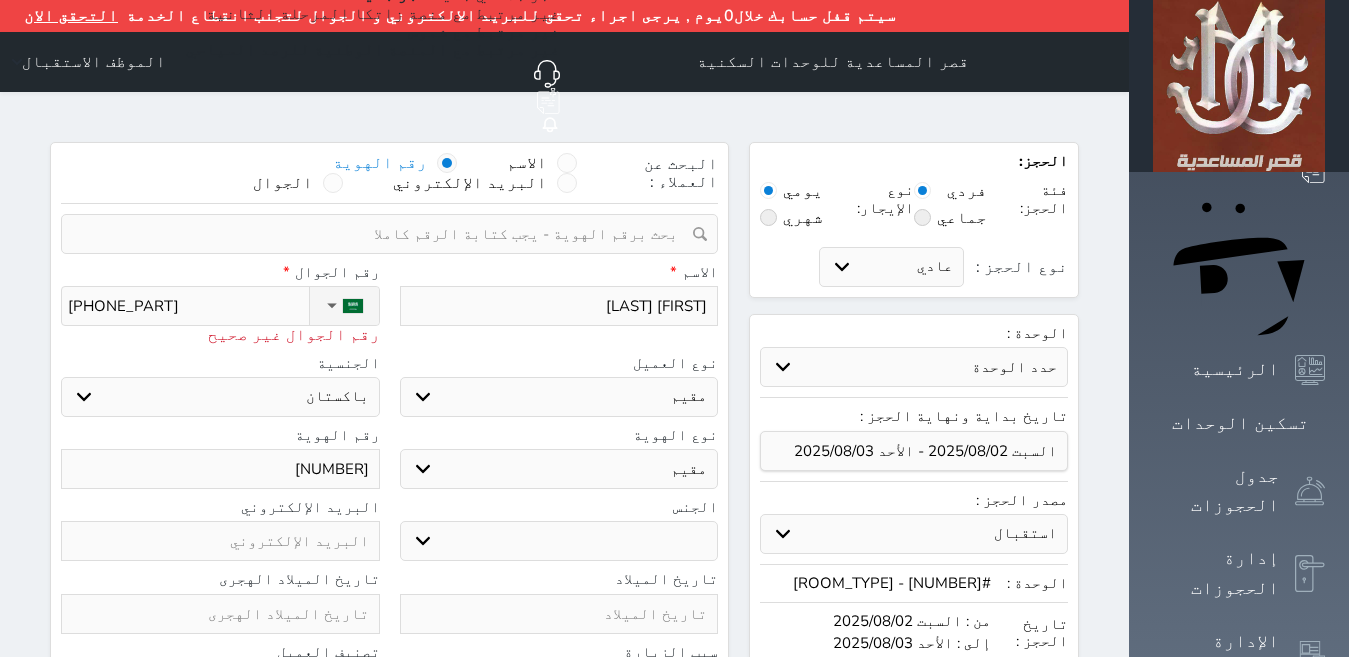 select 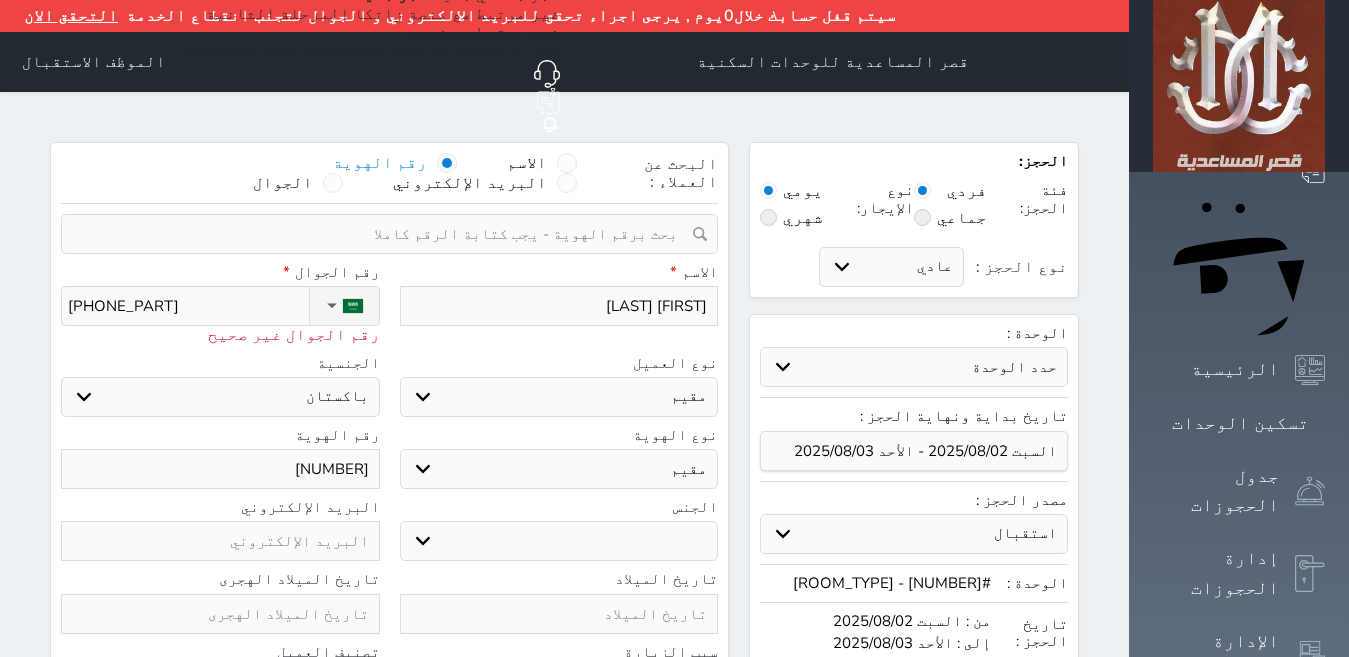 type on "[NUMBER]" 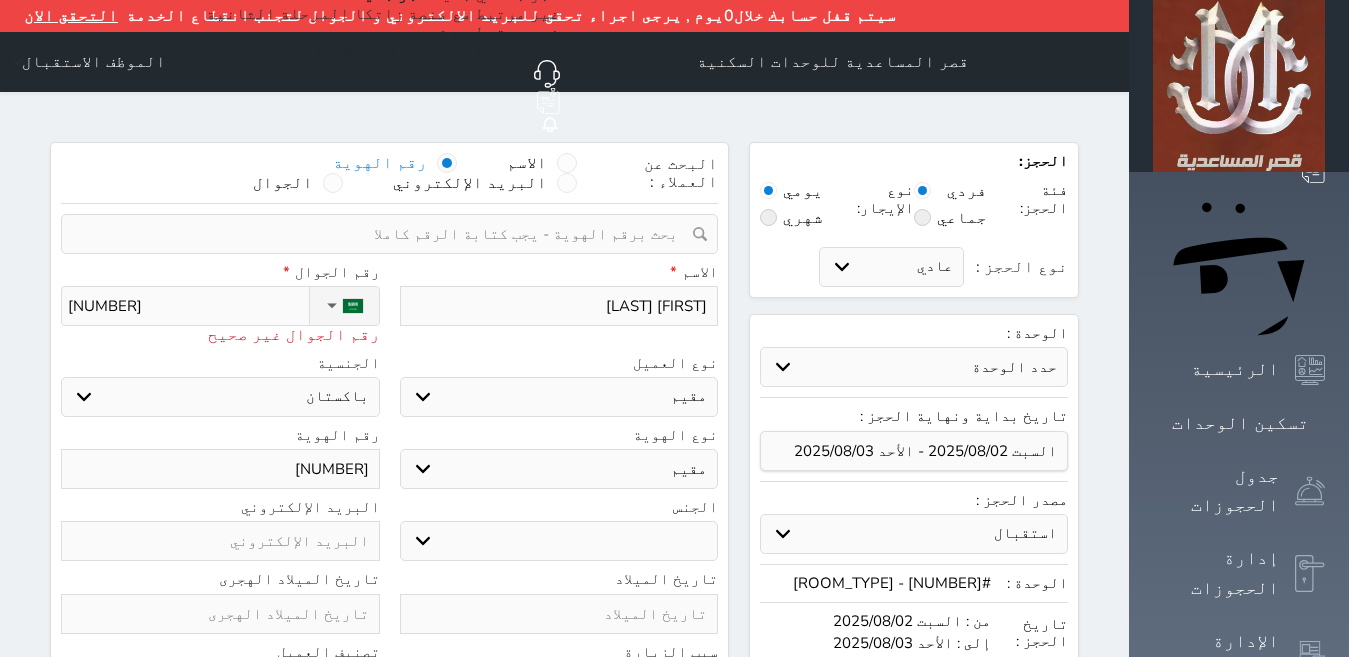 type on "[PHONE_PART]" 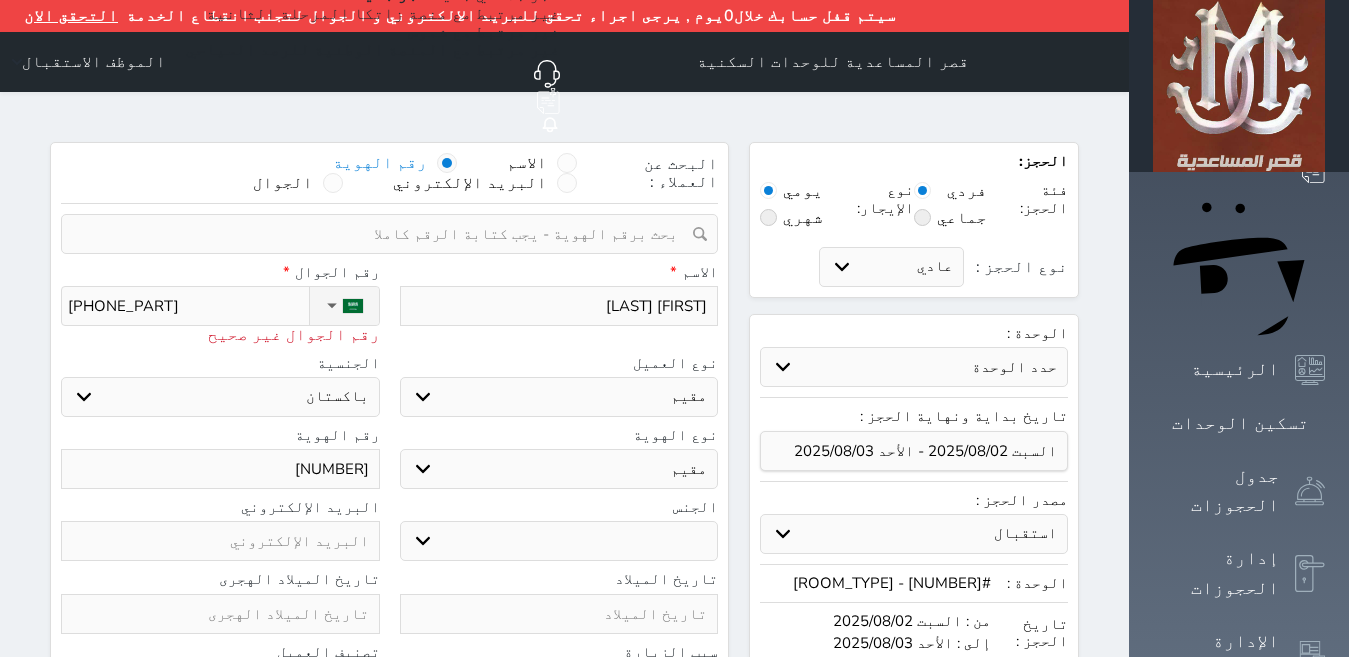 type on "[NUMBER]" 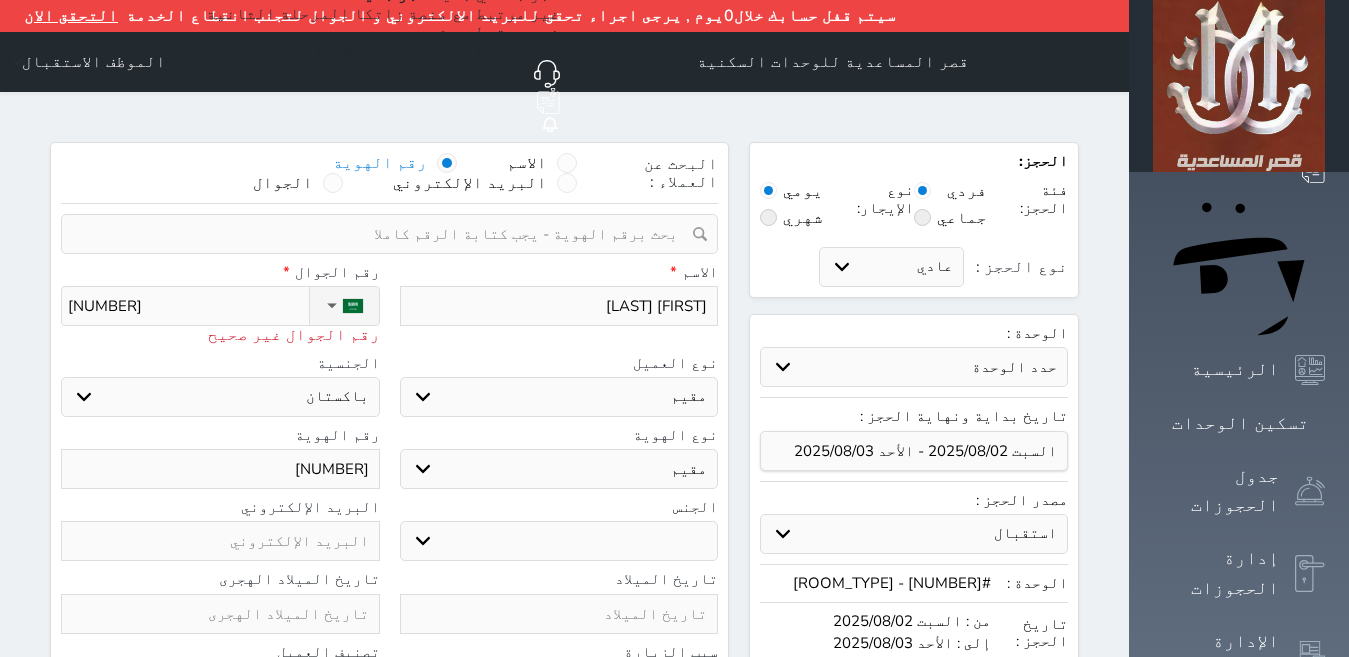 type on "[PHONE]" 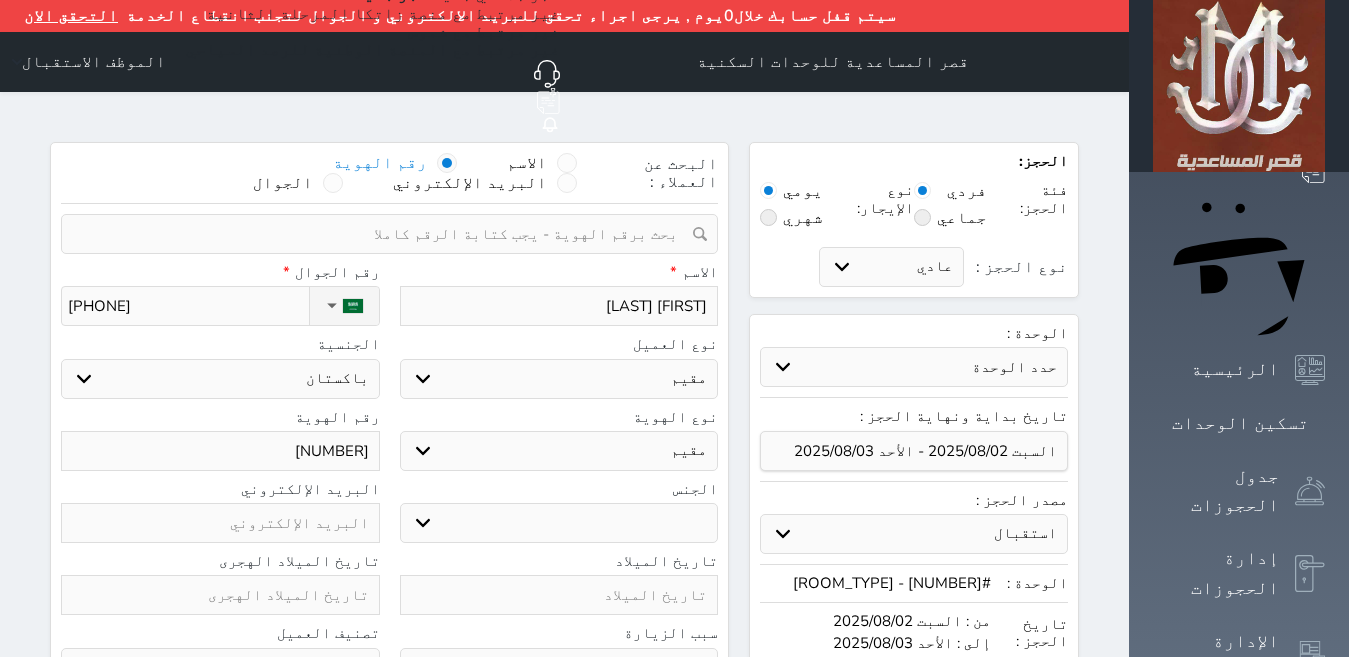 select 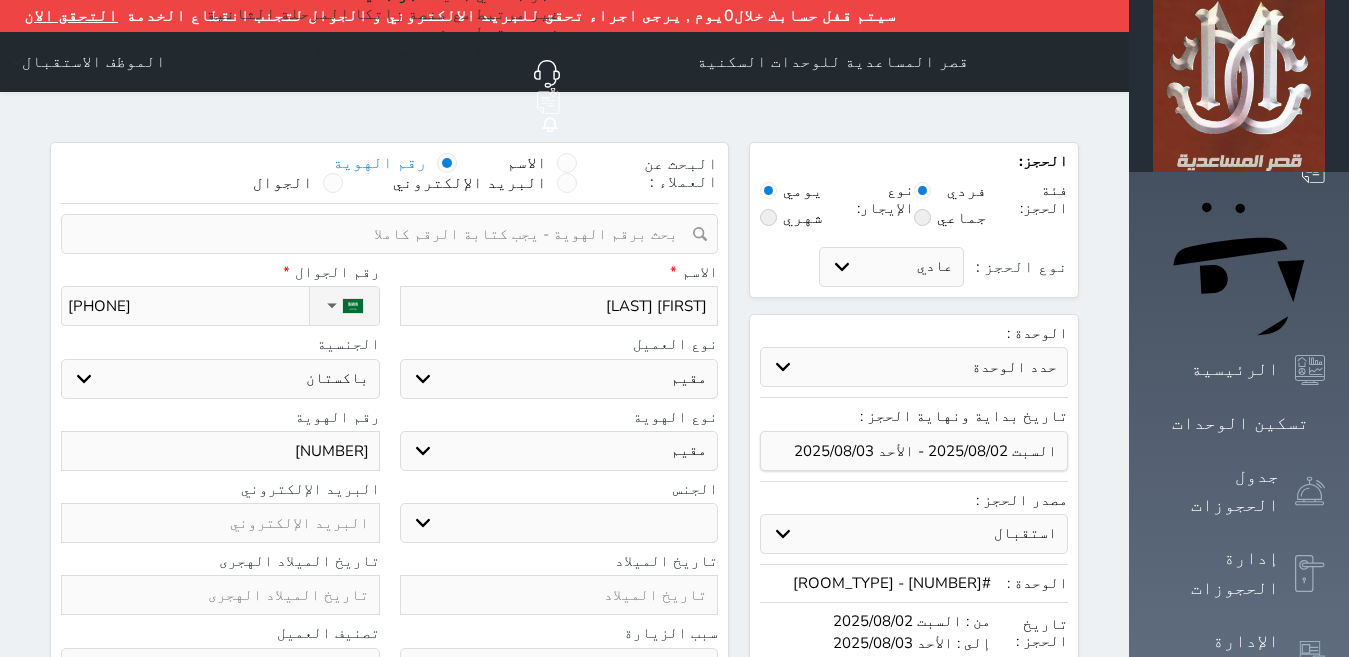 type on "[PHONE]" 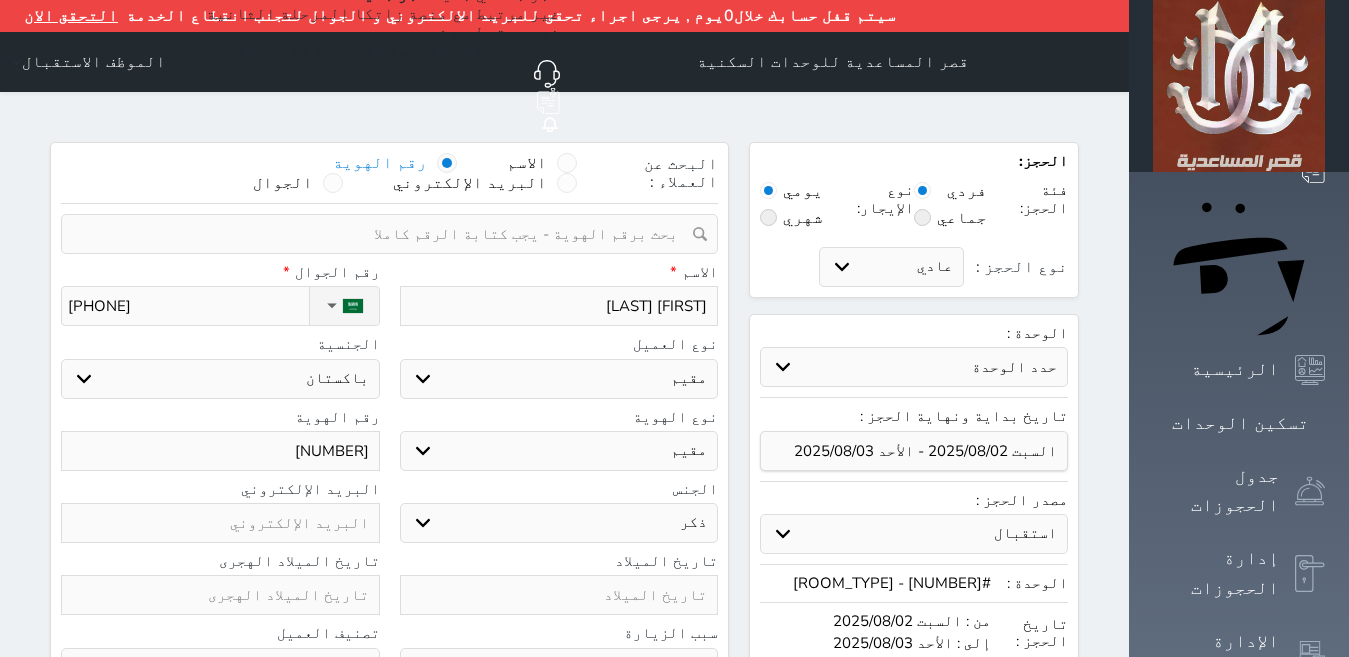 click on "ذكر   انثى" at bounding box center (559, 523) 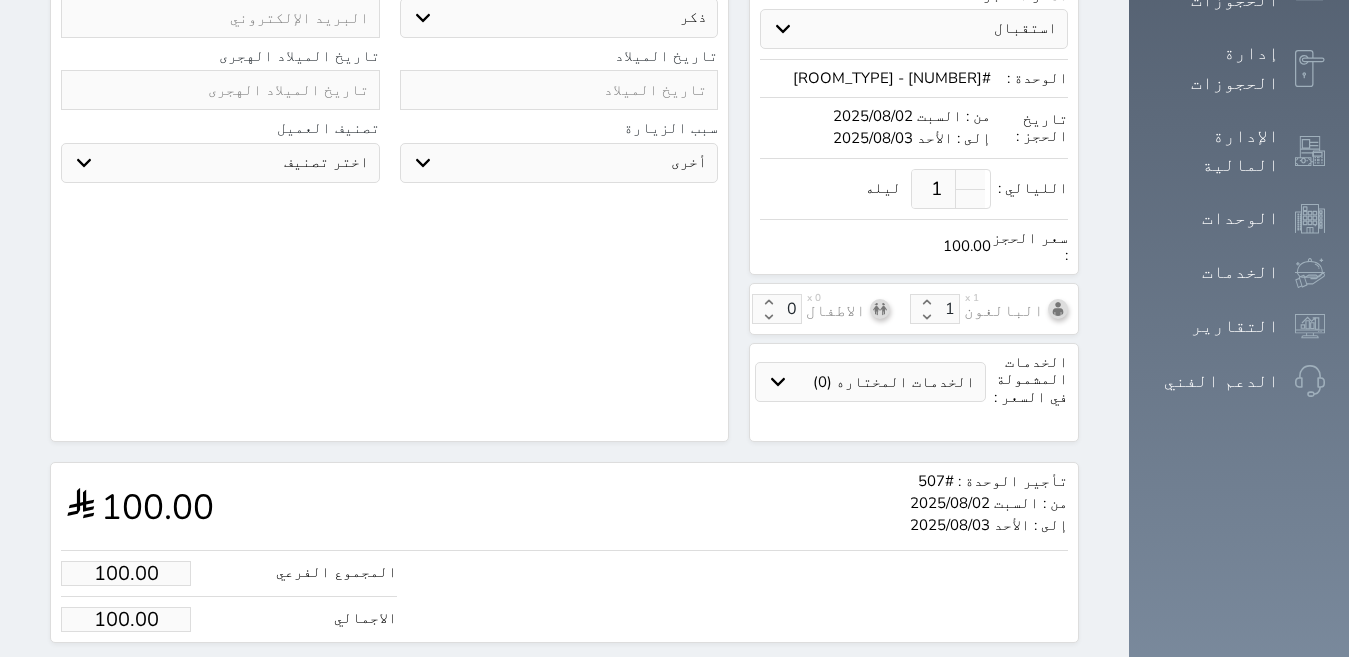 scroll, scrollTop: 514, scrollLeft: 0, axis: vertical 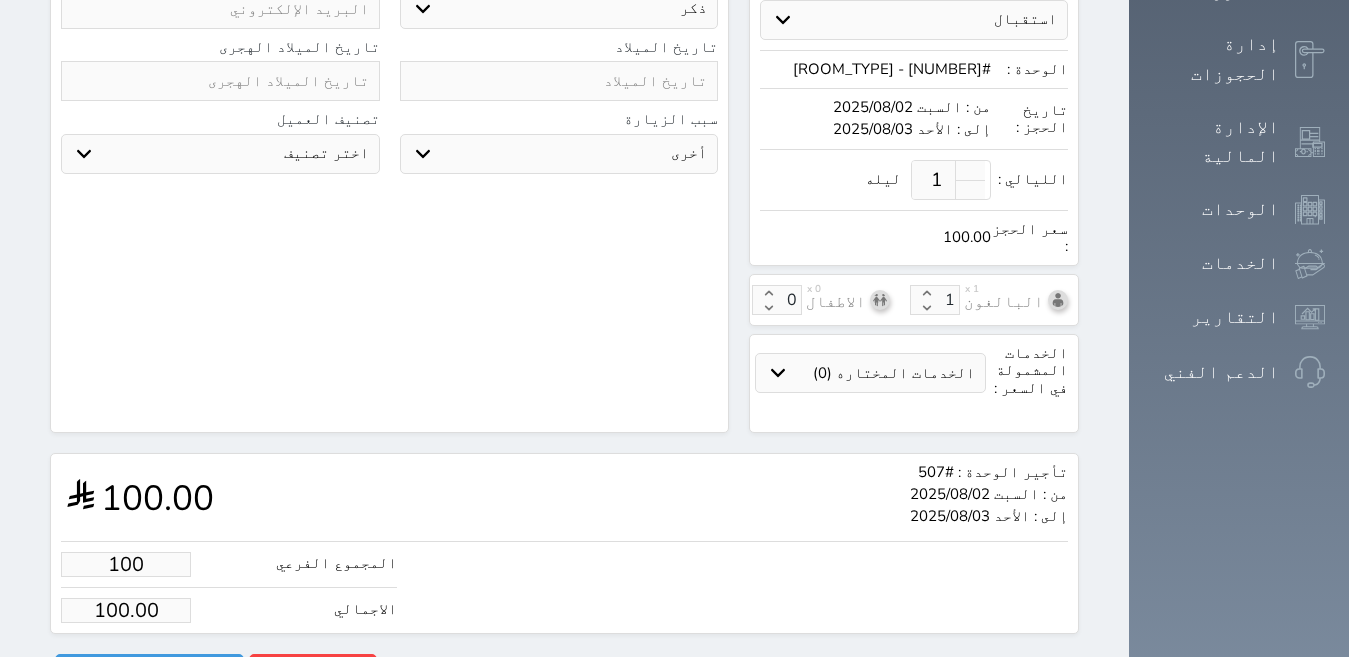 click on "100" at bounding box center (126, 564) 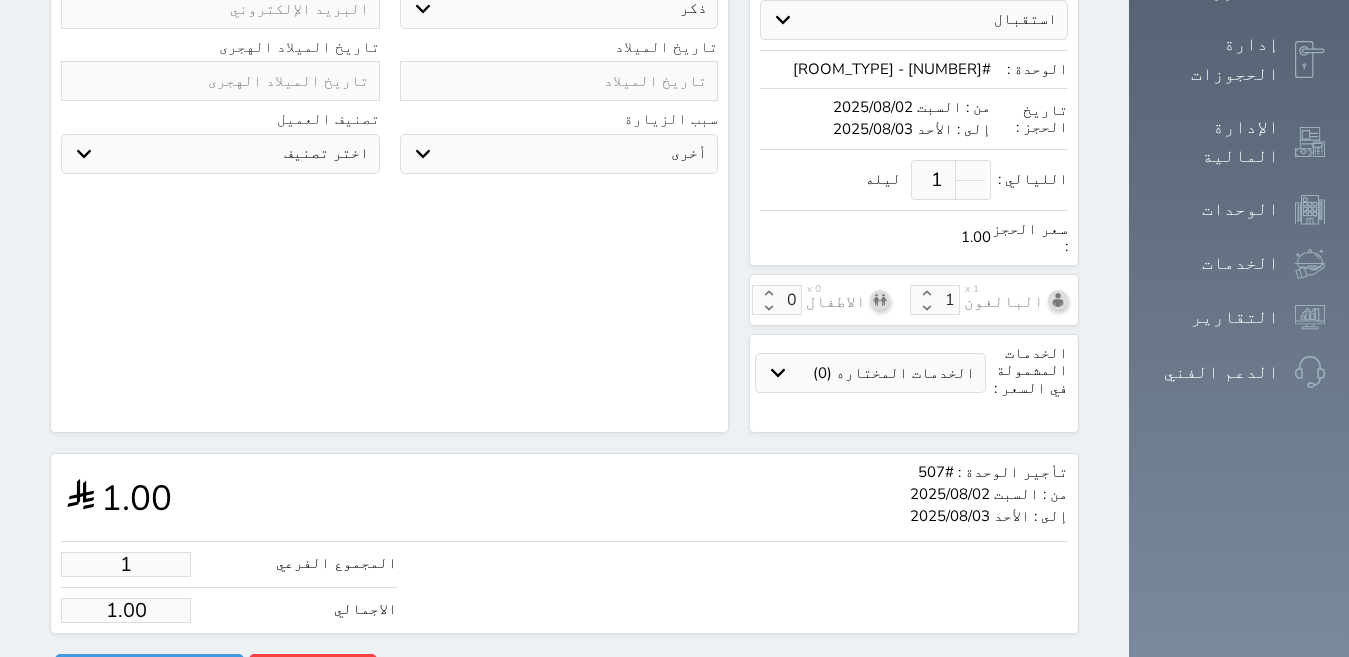 type on "14" 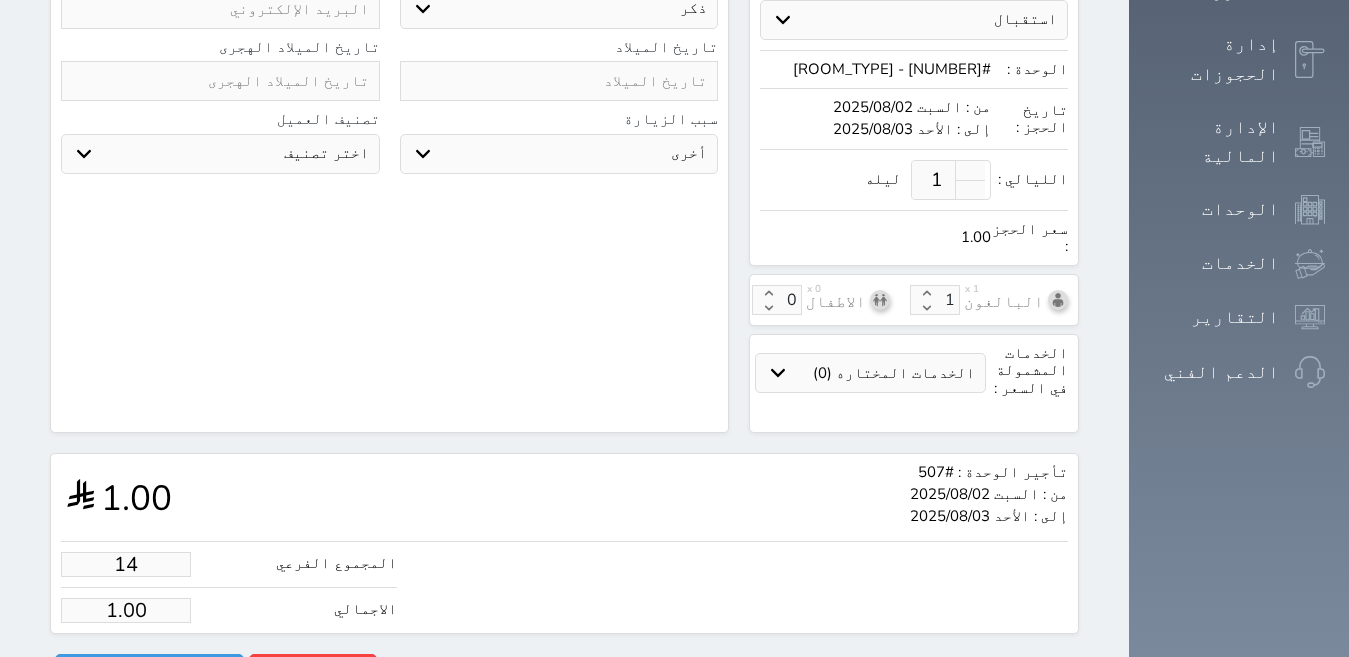 type on "14.00" 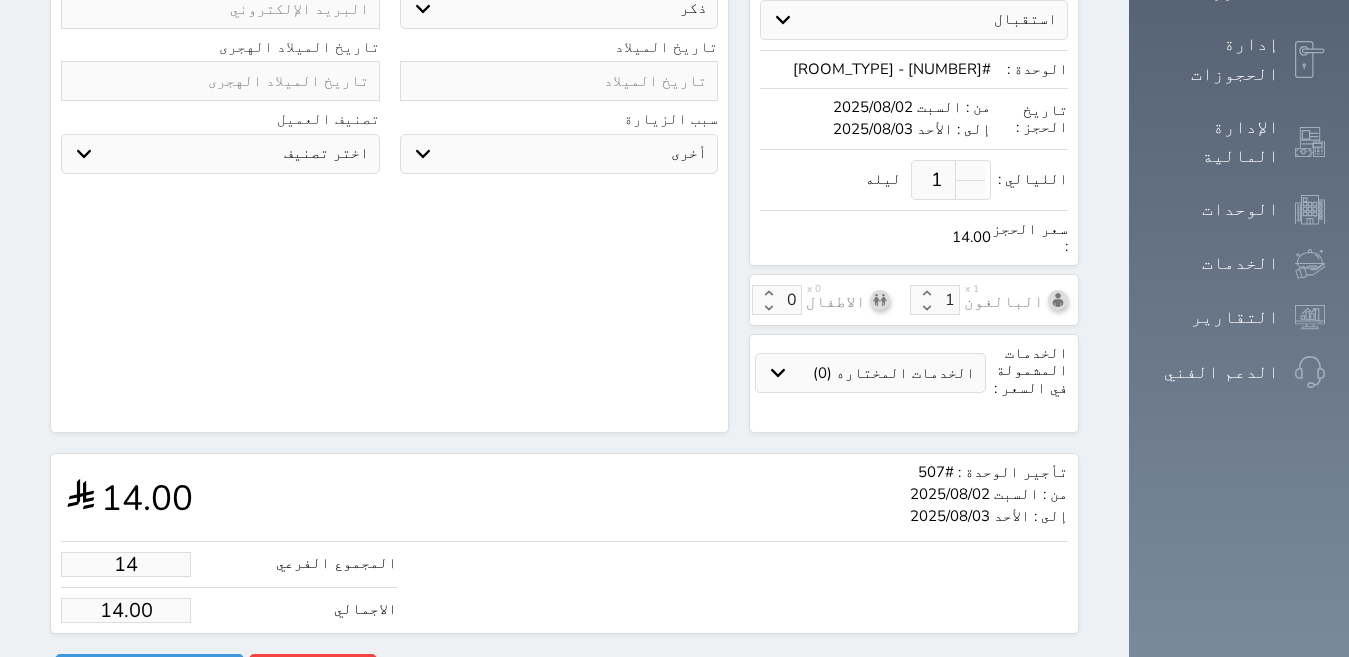 type on "140" 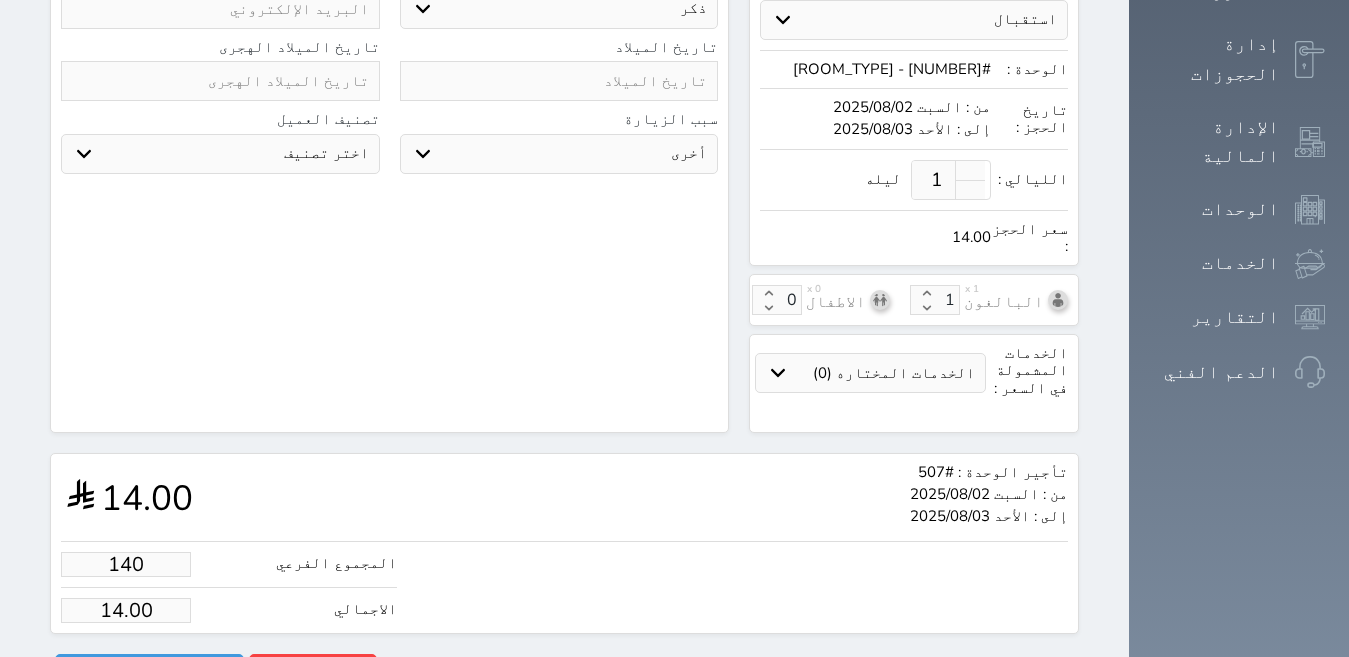type on "140.00" 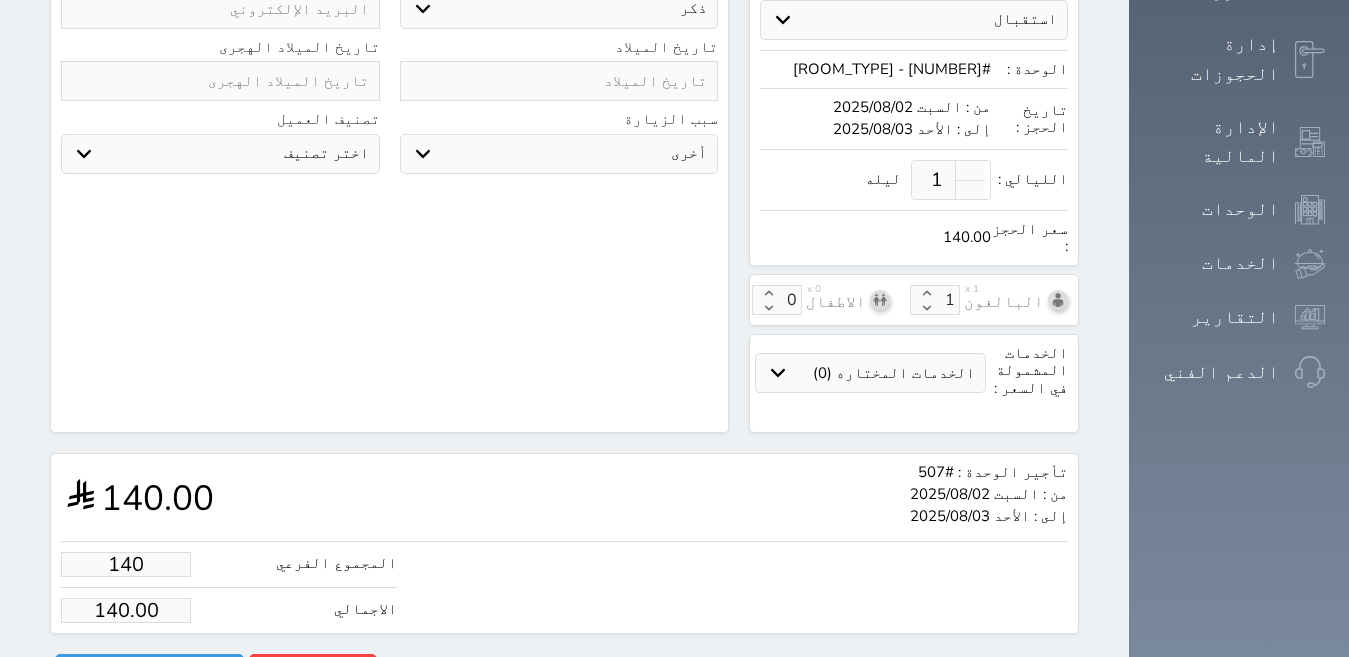 type on "140.00" 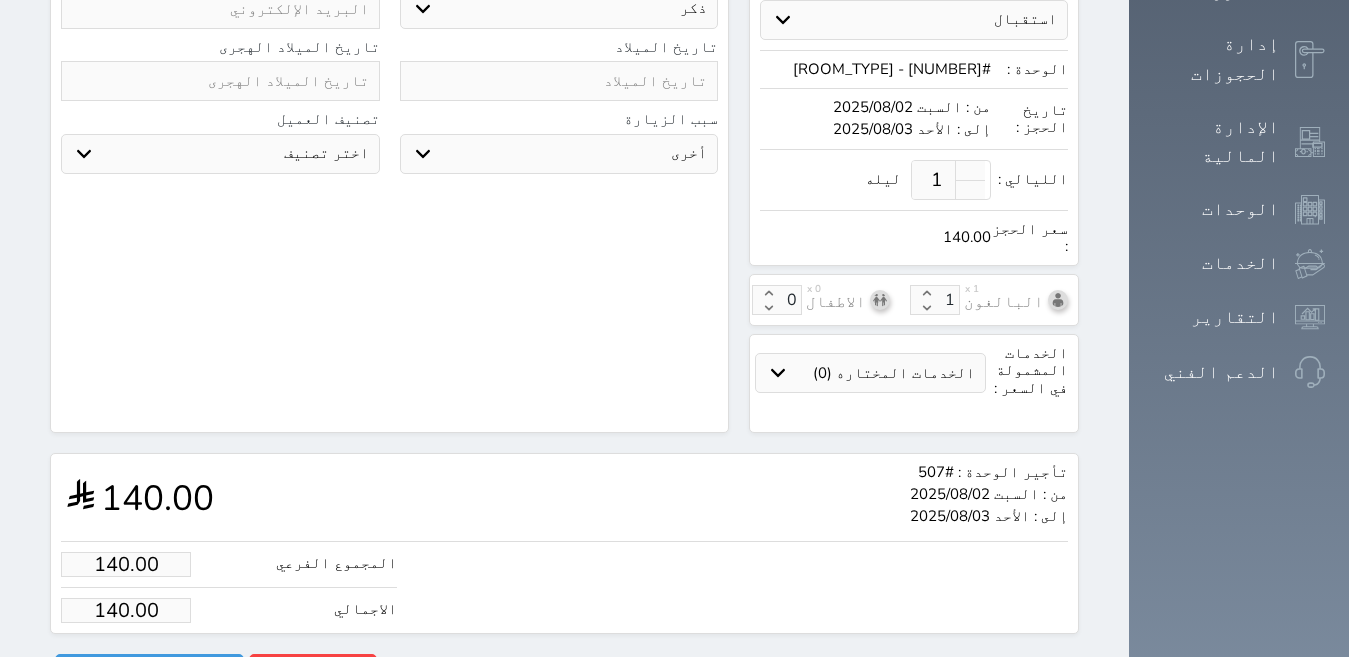 click on "تأجير الوحدة : #[NUMBER]   من : [DAY] [DATE]   إلى : [DAY] [DATE]    [PRICE]" at bounding box center (564, 497) 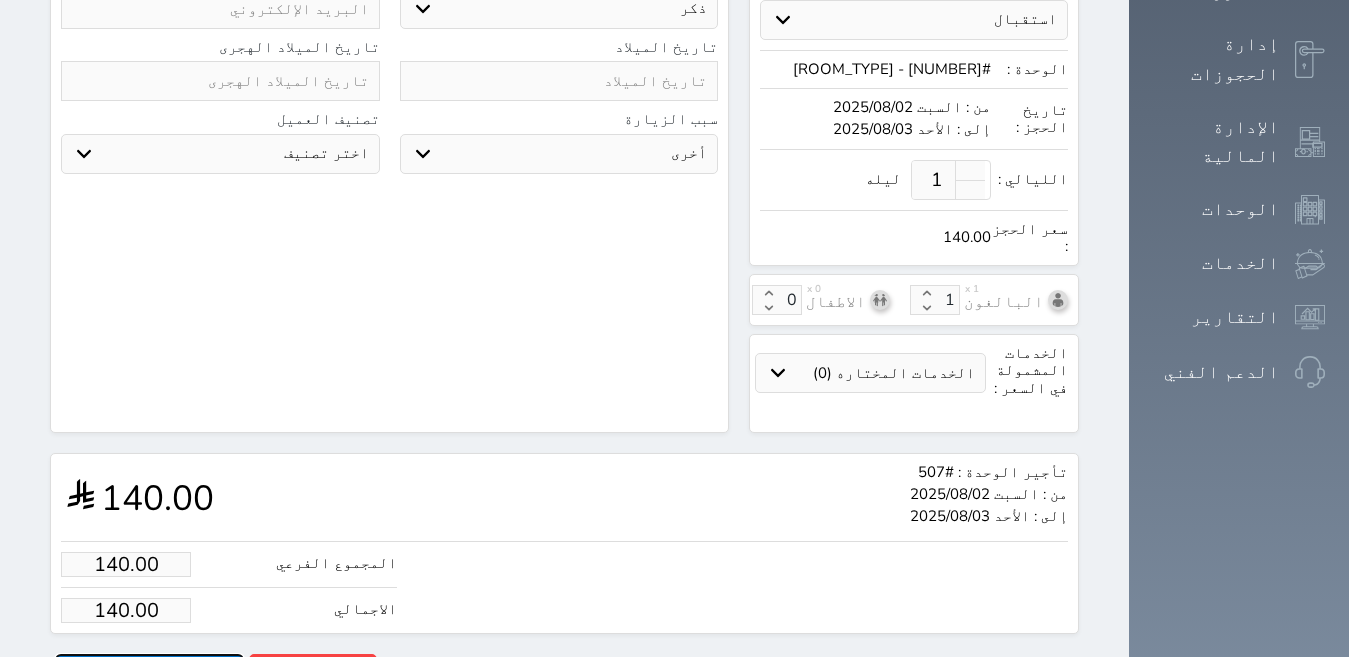 click on "حجز" at bounding box center (149, 671) 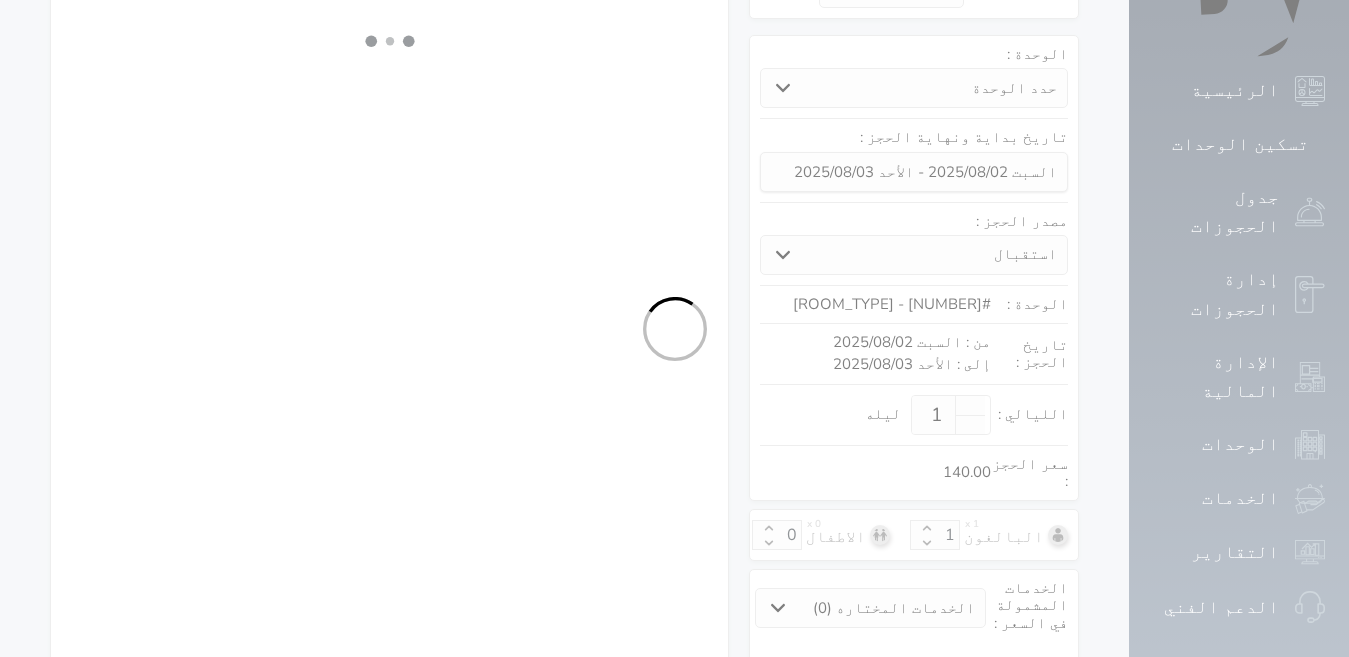 select on "4" 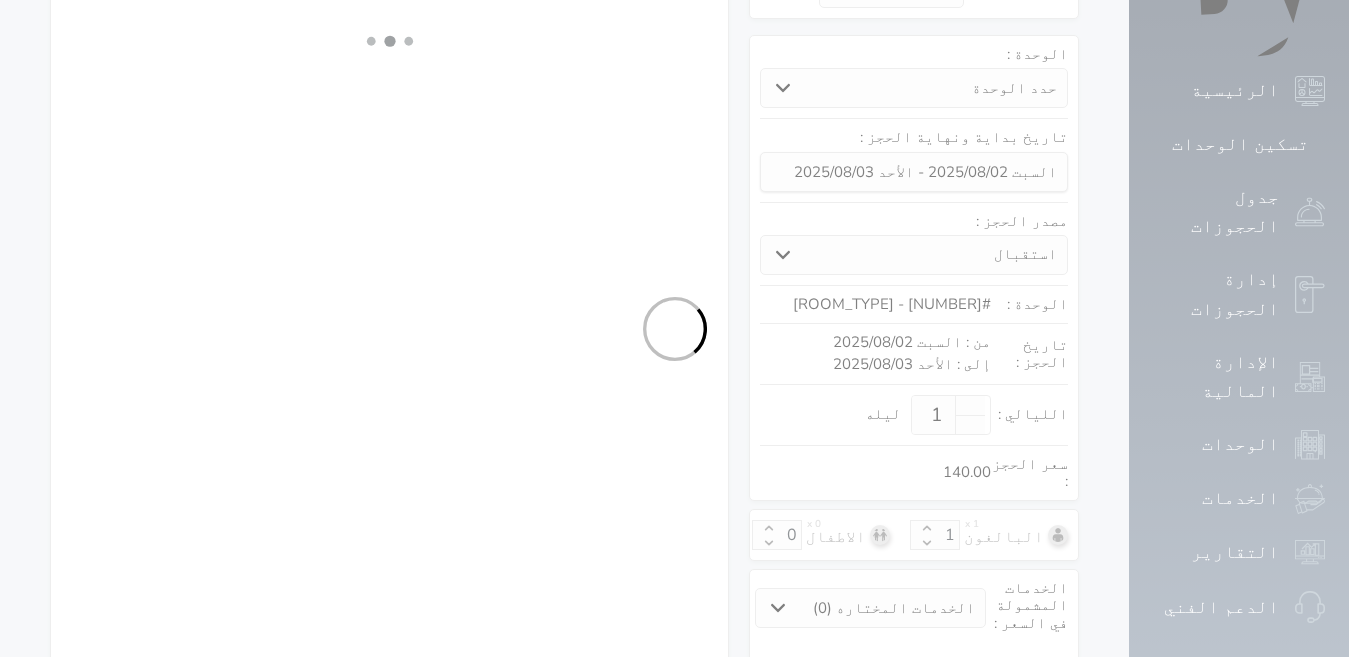 select on "304" 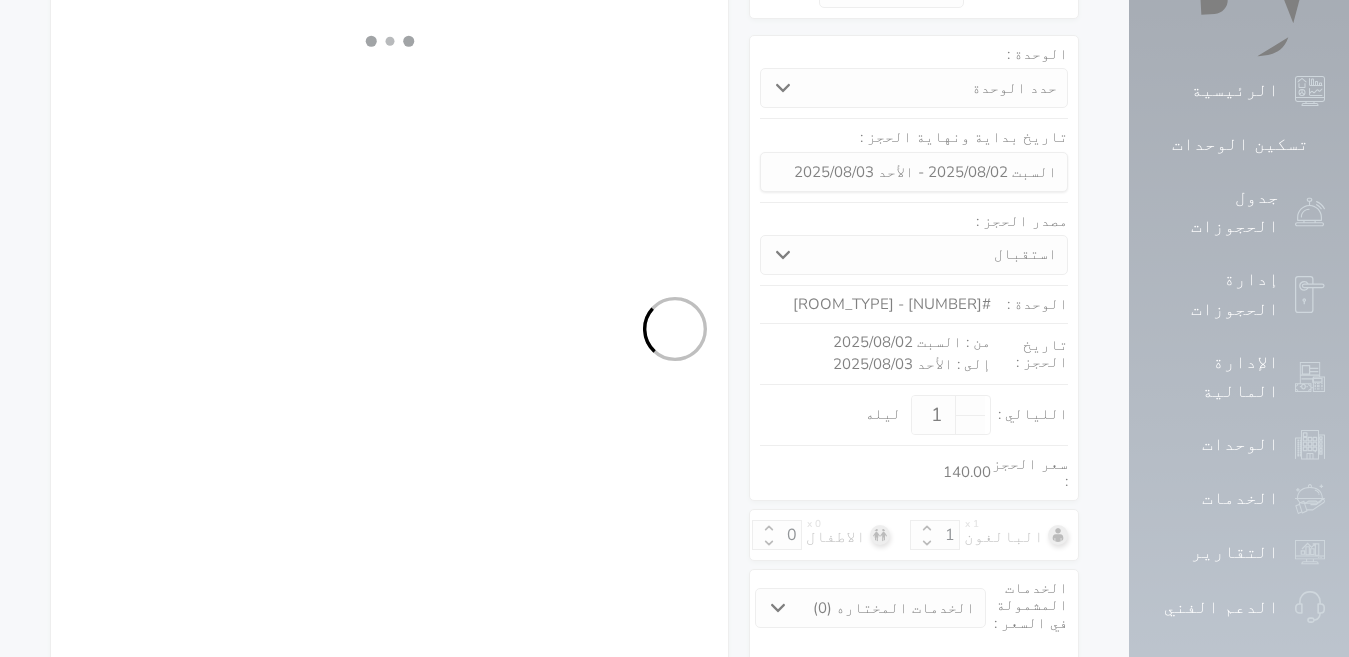 select on "4" 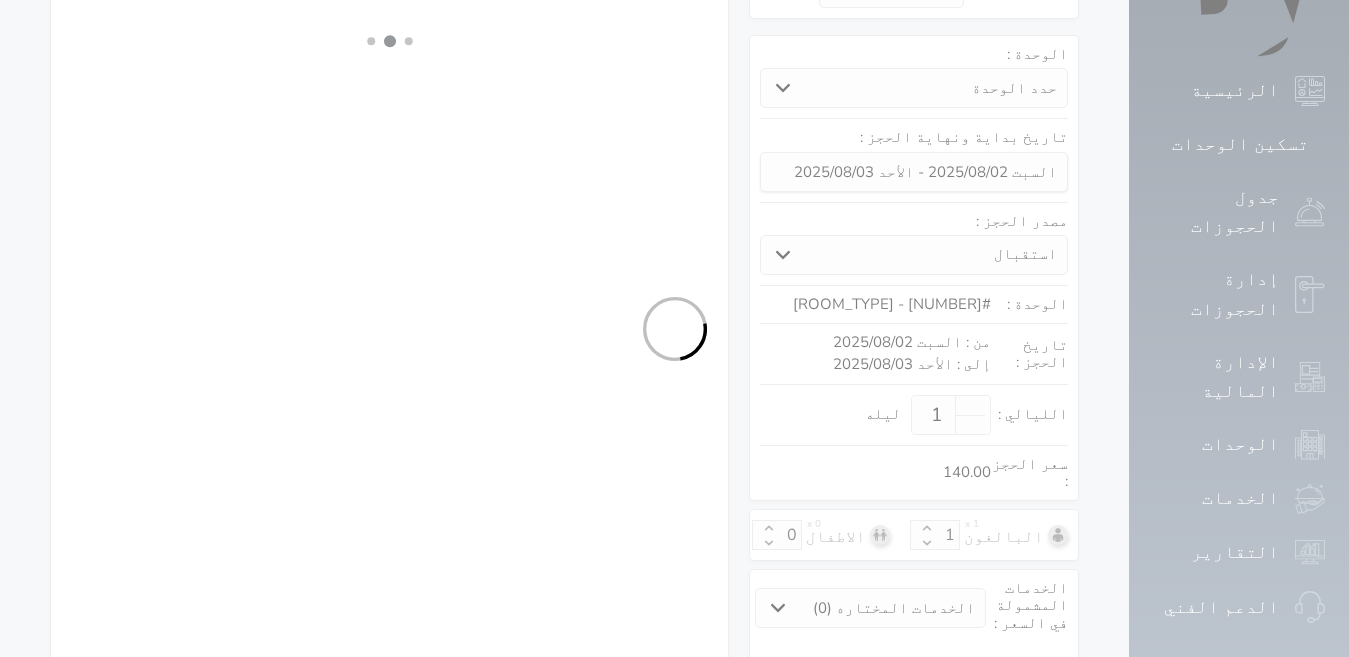 select on "7" 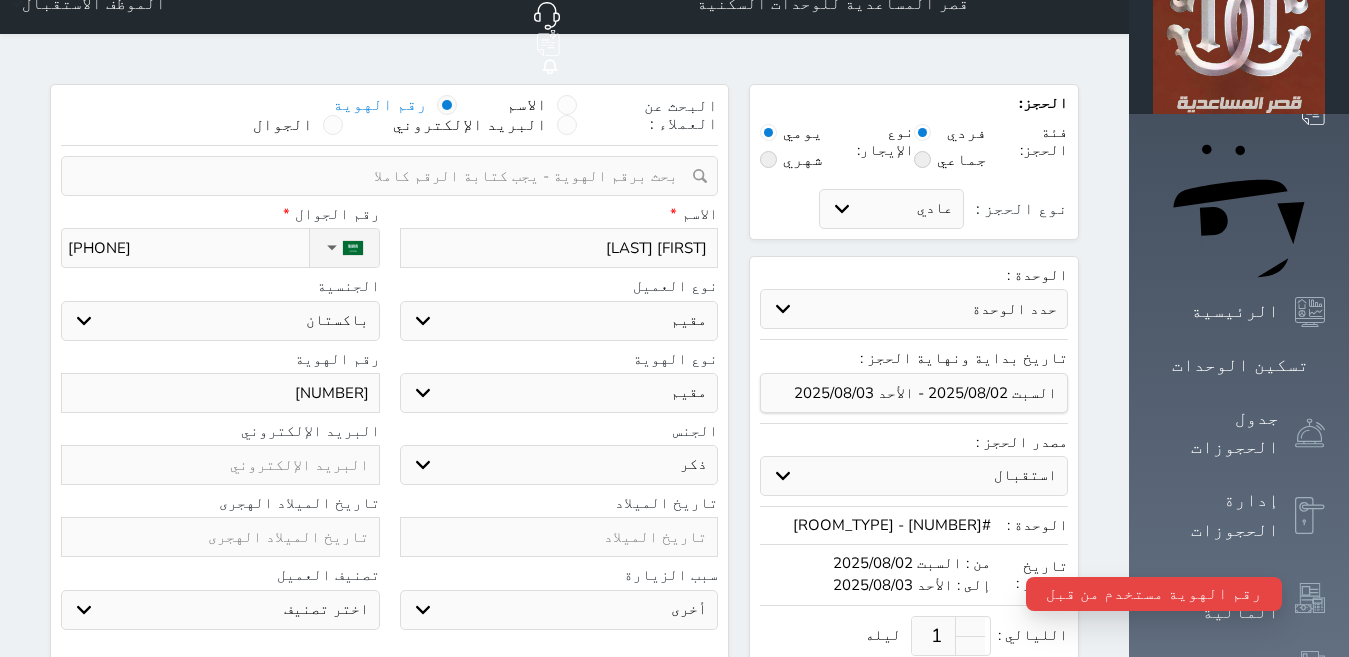 scroll, scrollTop: 0, scrollLeft: 0, axis: both 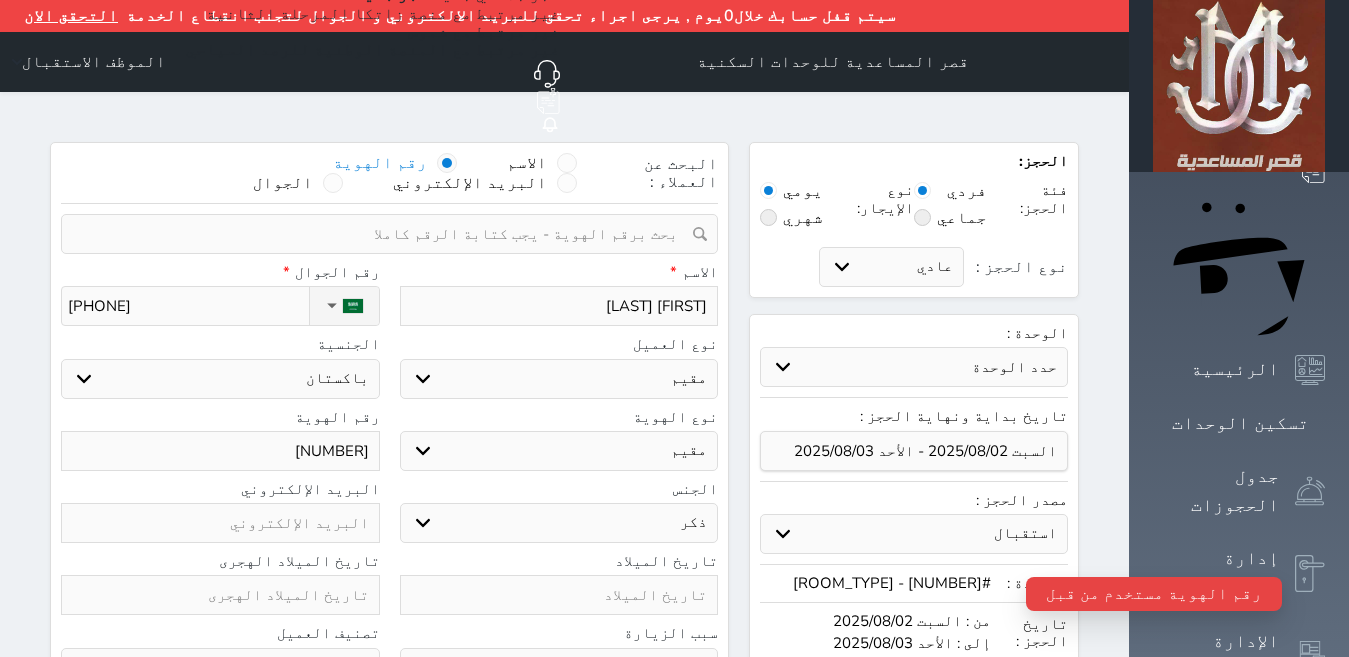 click on "[NUMBER]" at bounding box center (220, 451) 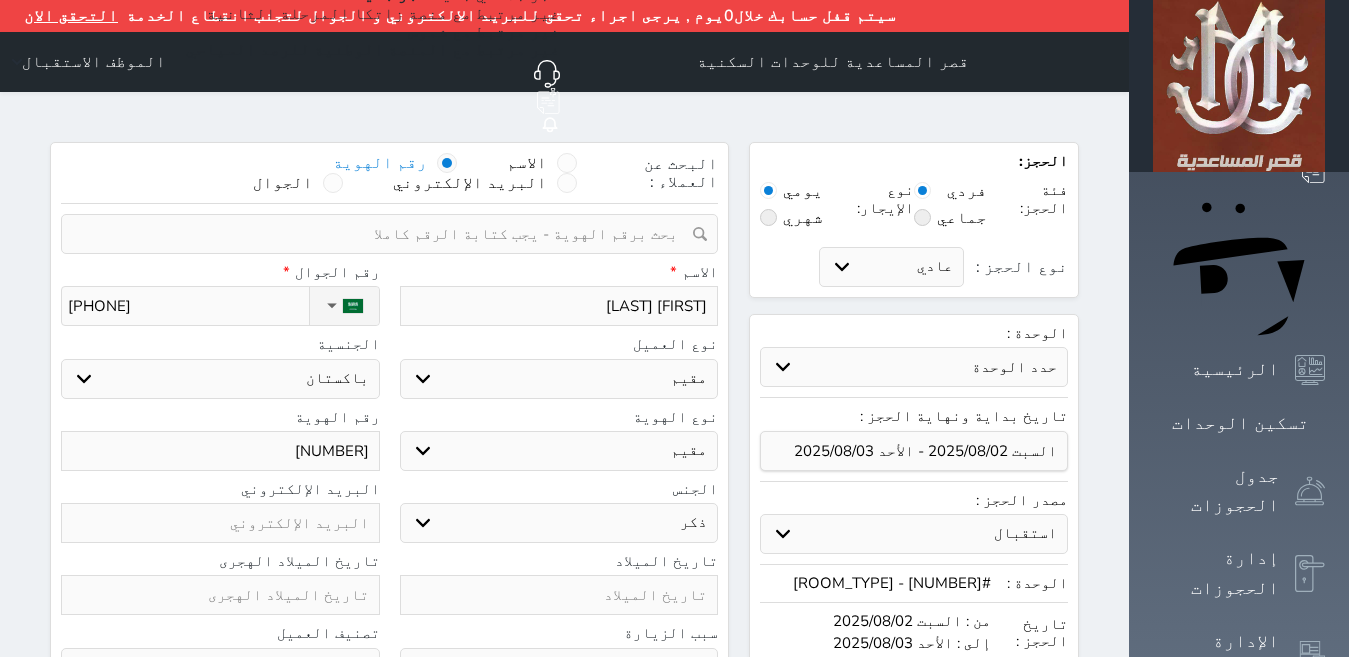 paste on "[NUMBER]" 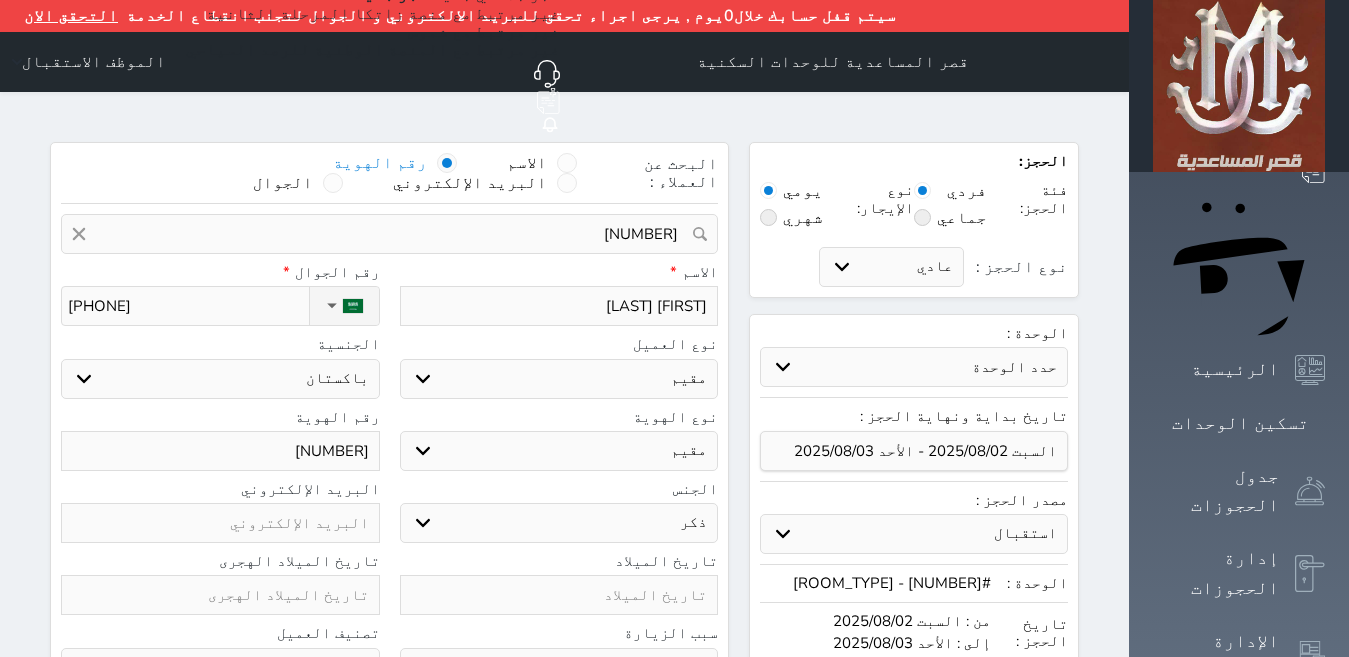 type on "[NUMBER]" 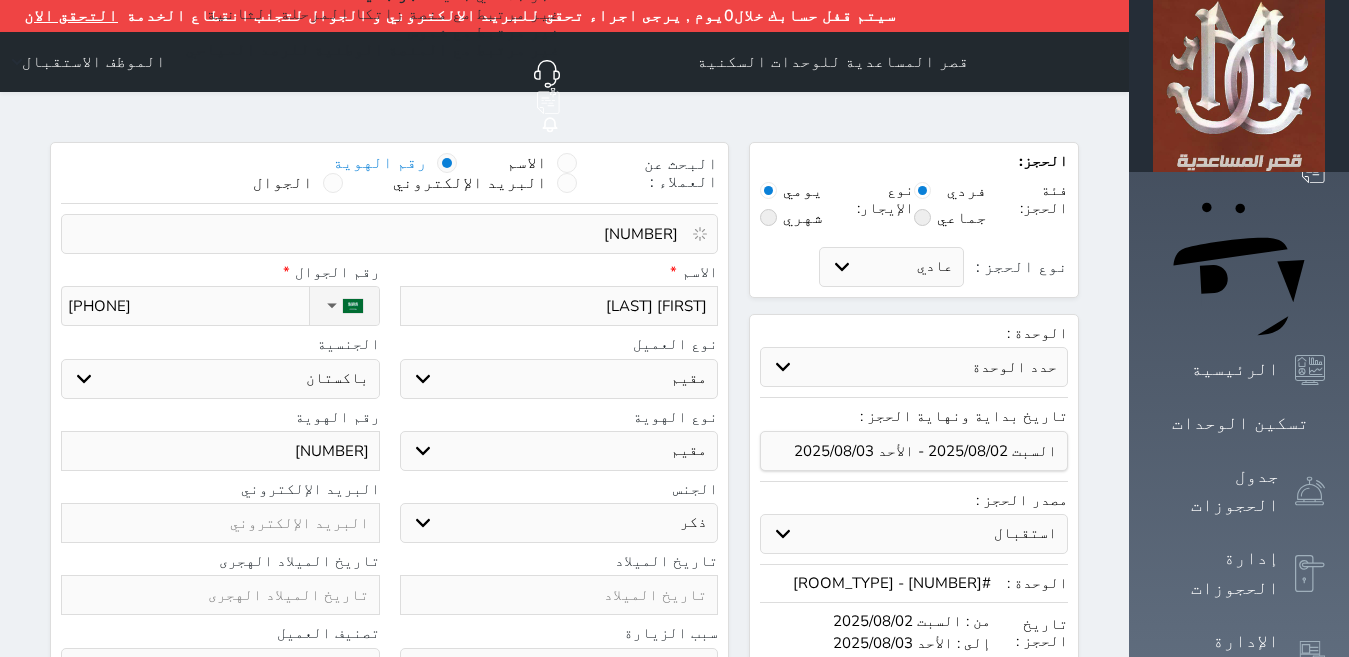 click on "[FIRST] [LAST] [PHONE]" at bounding box center (389, 300) 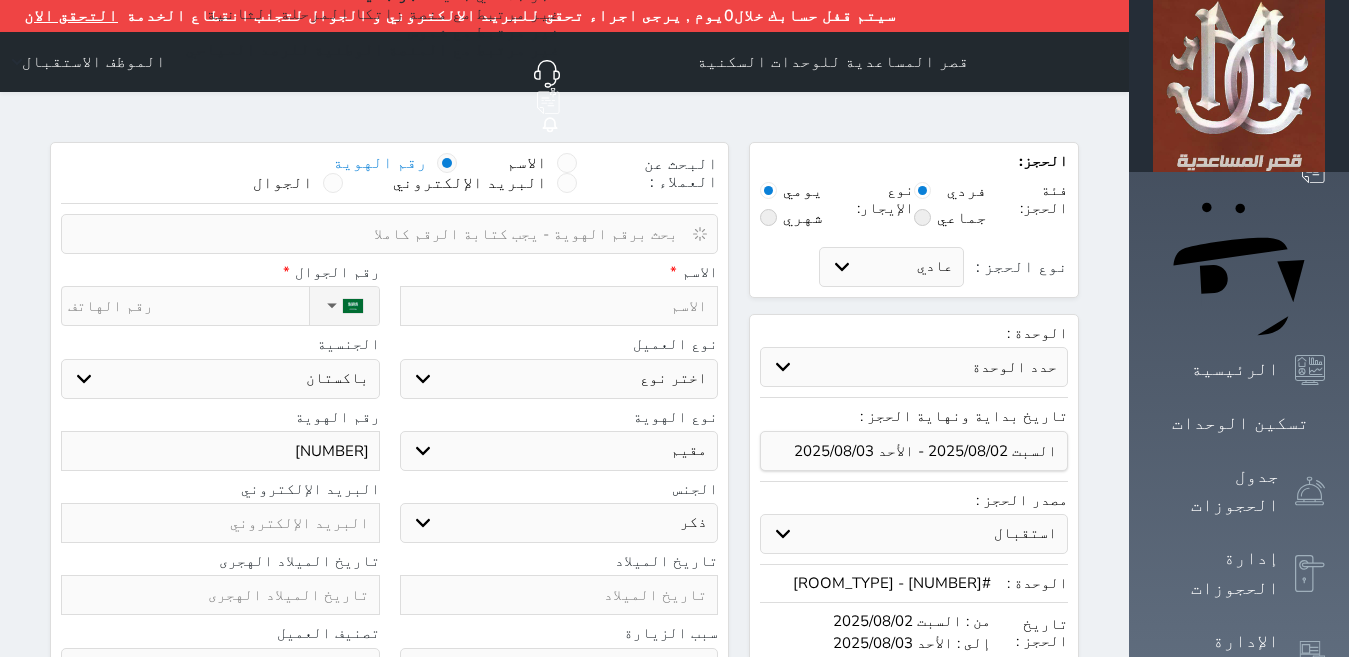select 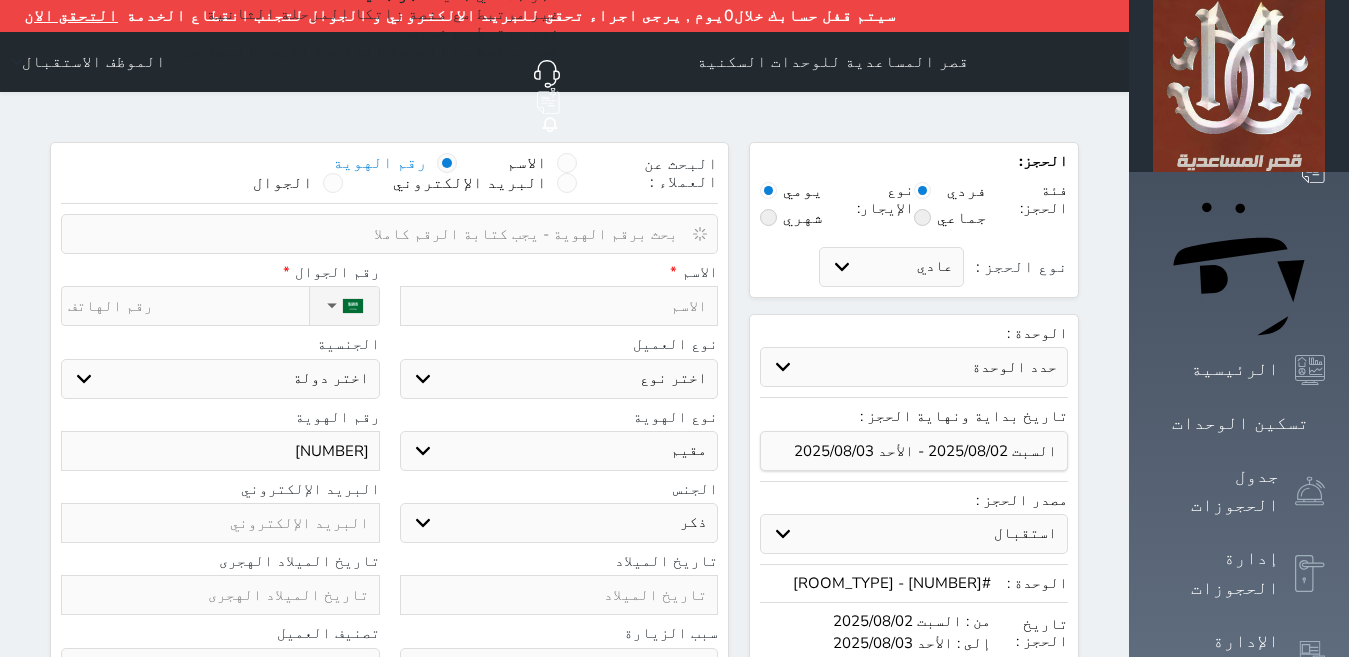 select 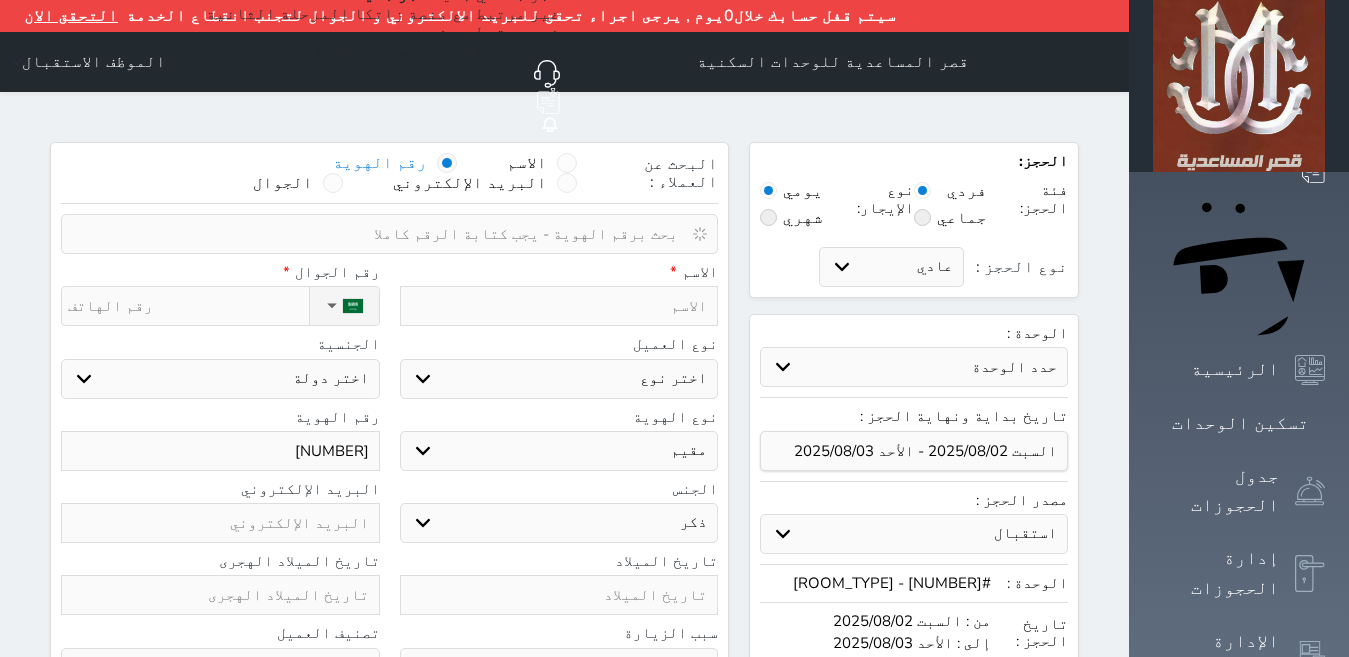 type 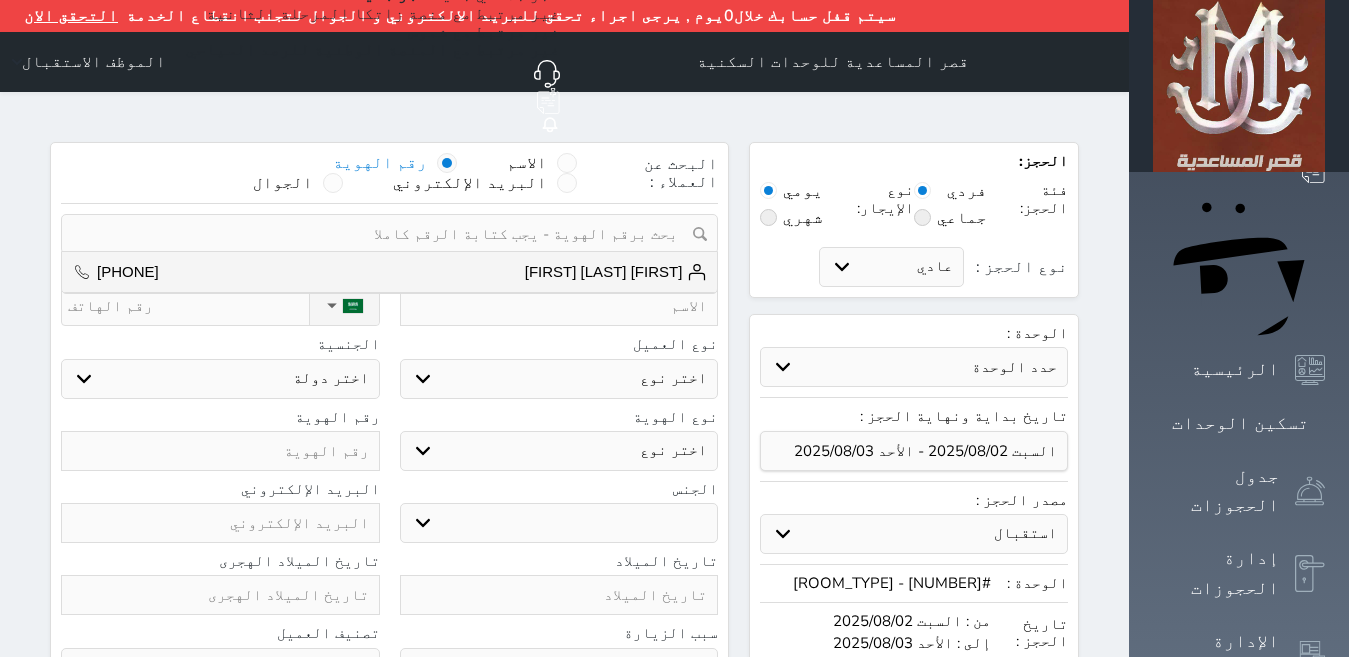 click on "[FIRST] [LAST] [LAST]   [PHONE]" at bounding box center (389, 272) 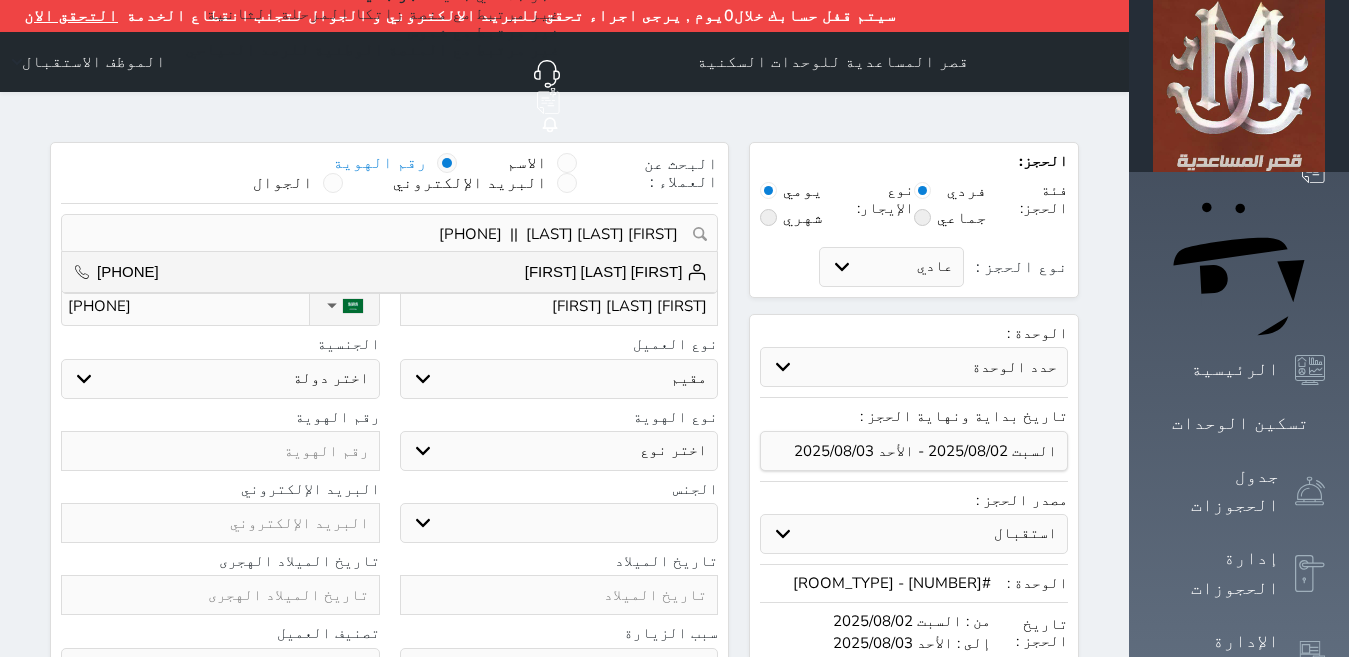 select on "304" 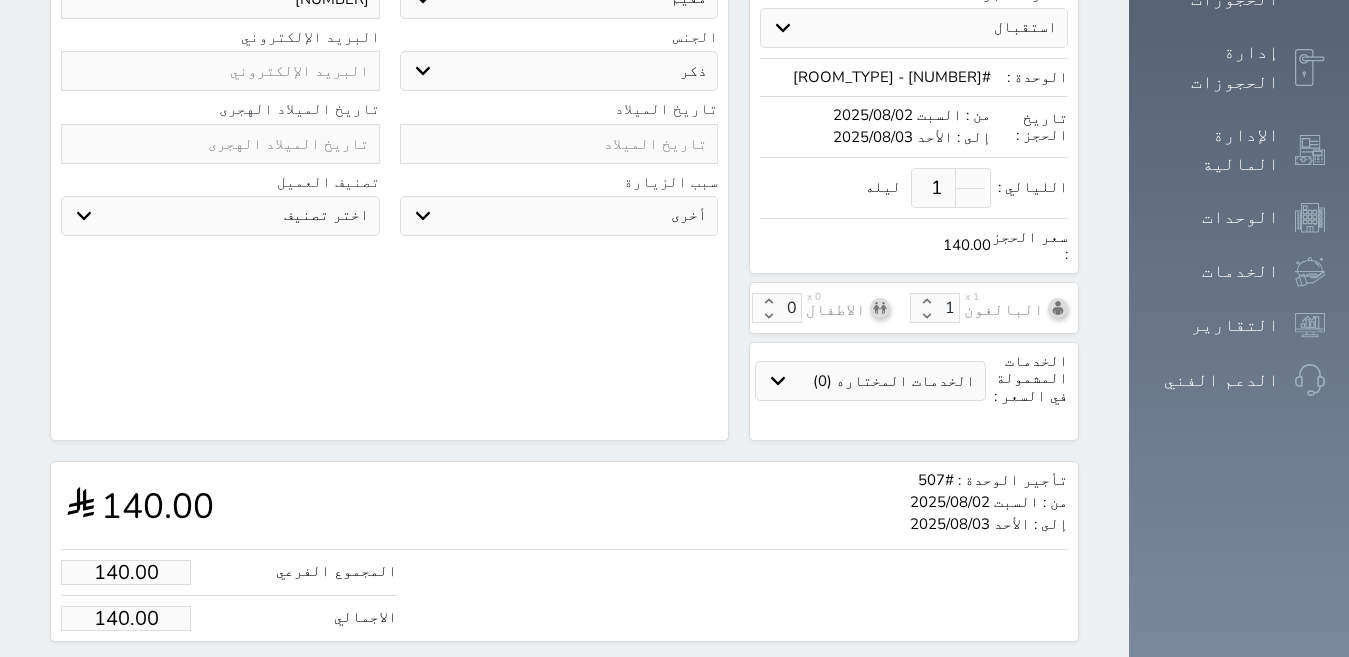scroll, scrollTop: 514, scrollLeft: 0, axis: vertical 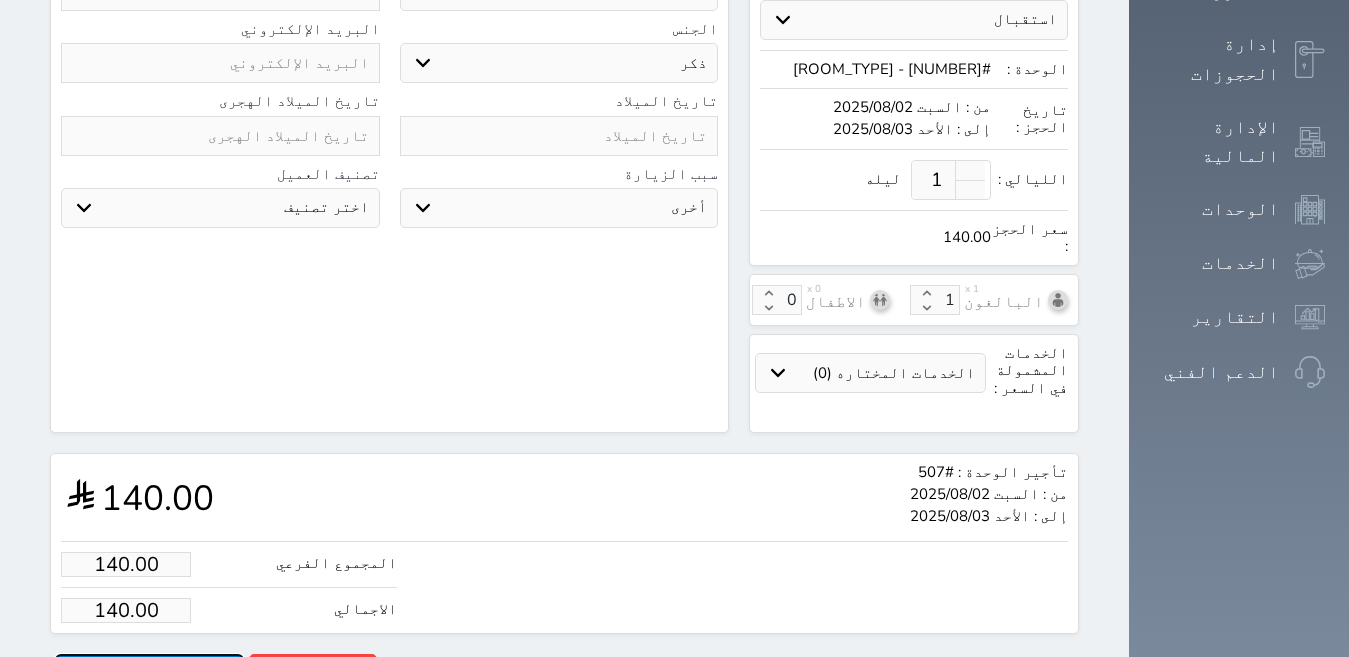 click on "حجز" at bounding box center [149, 671] 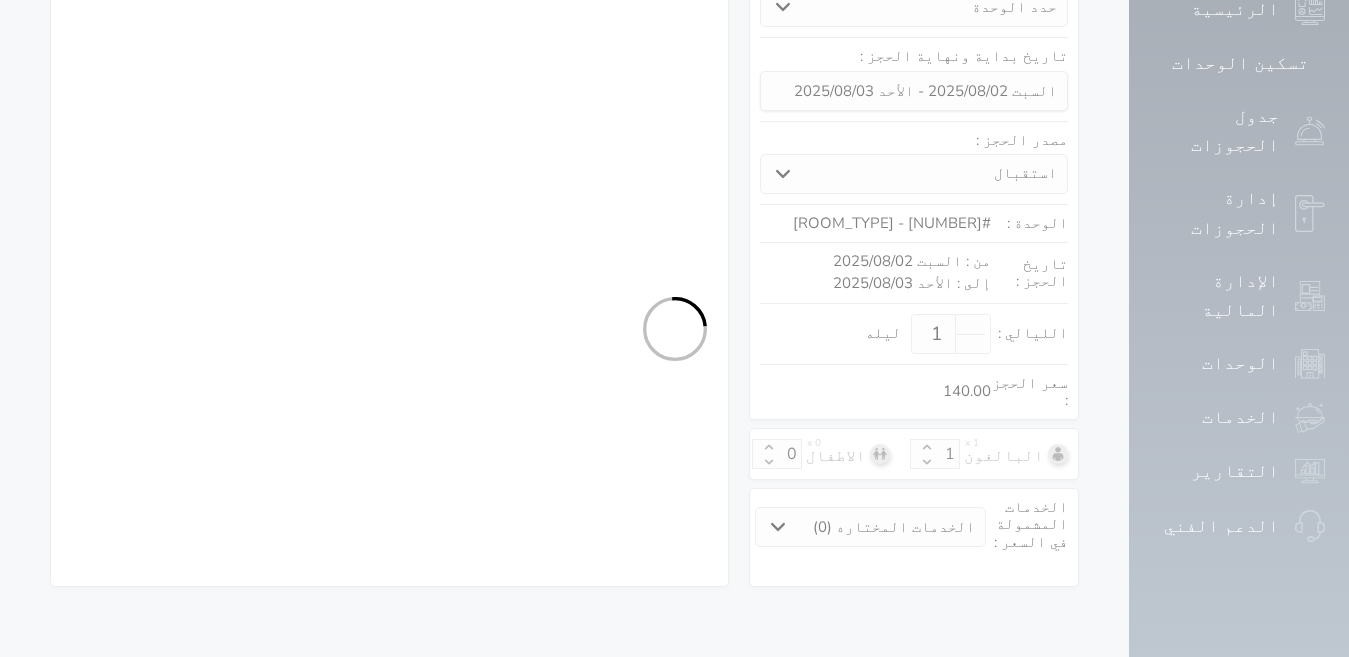 scroll, scrollTop: 279, scrollLeft: 0, axis: vertical 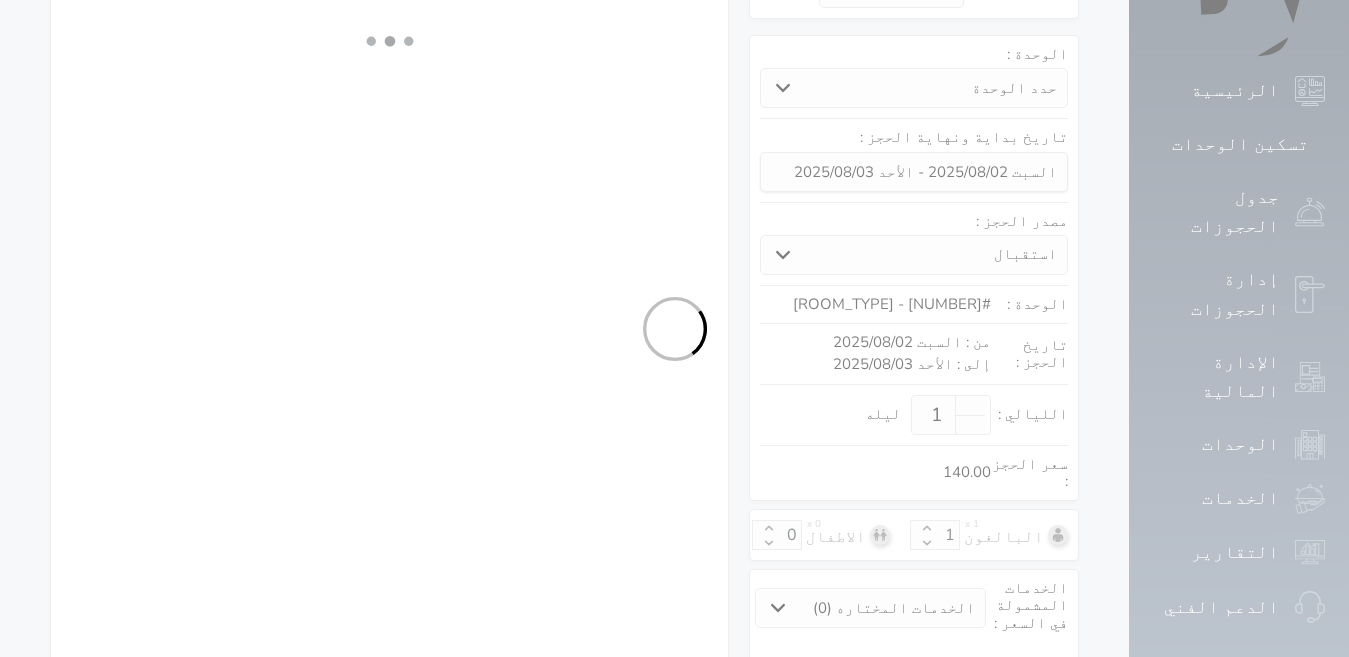 select on "4" 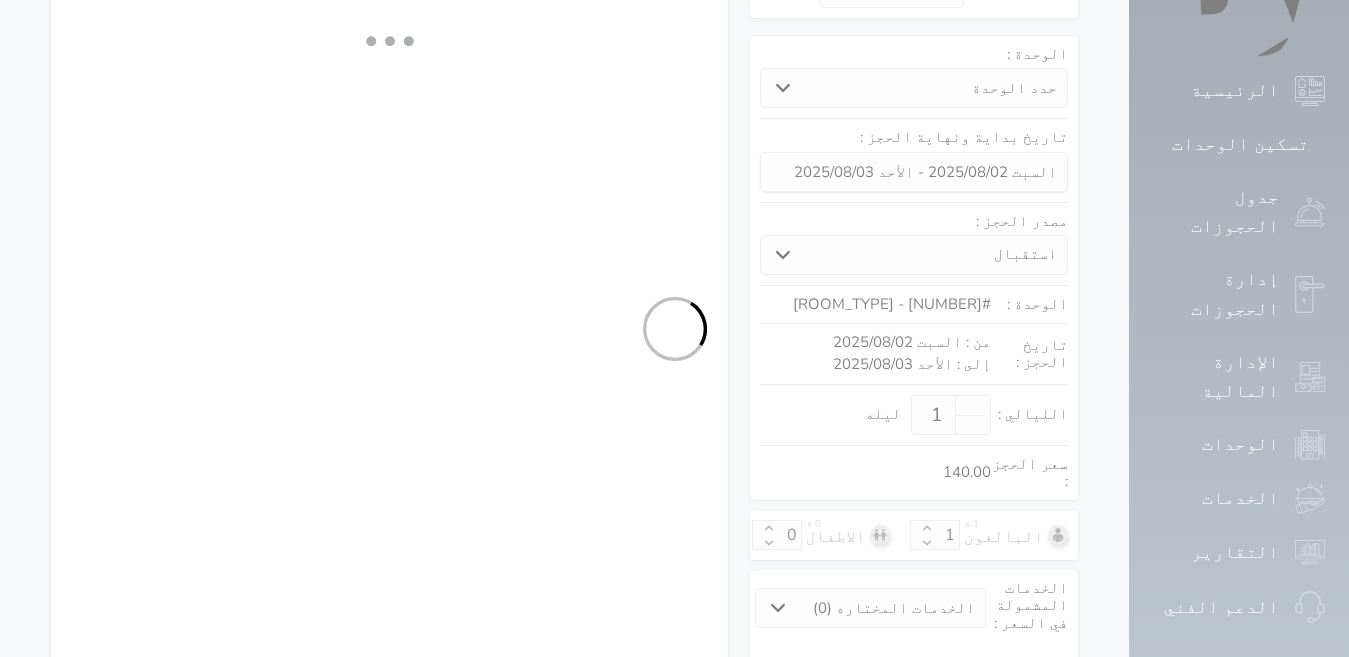select on "304" 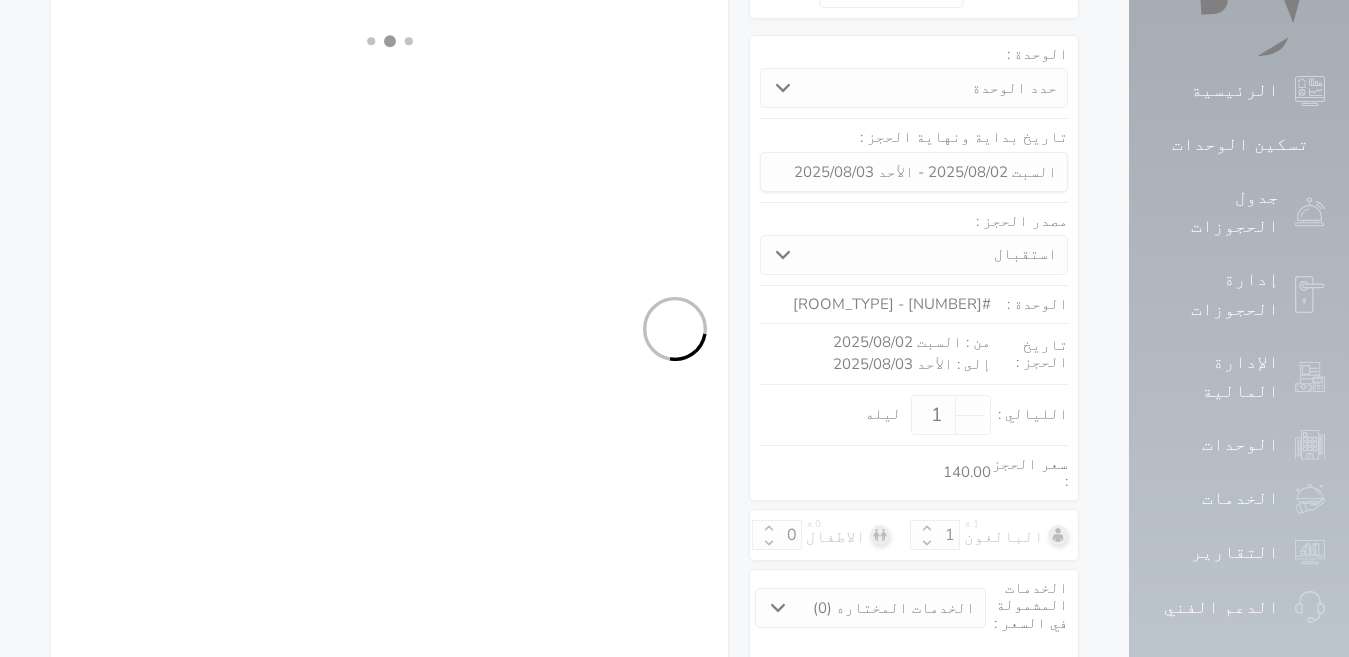 select on "4" 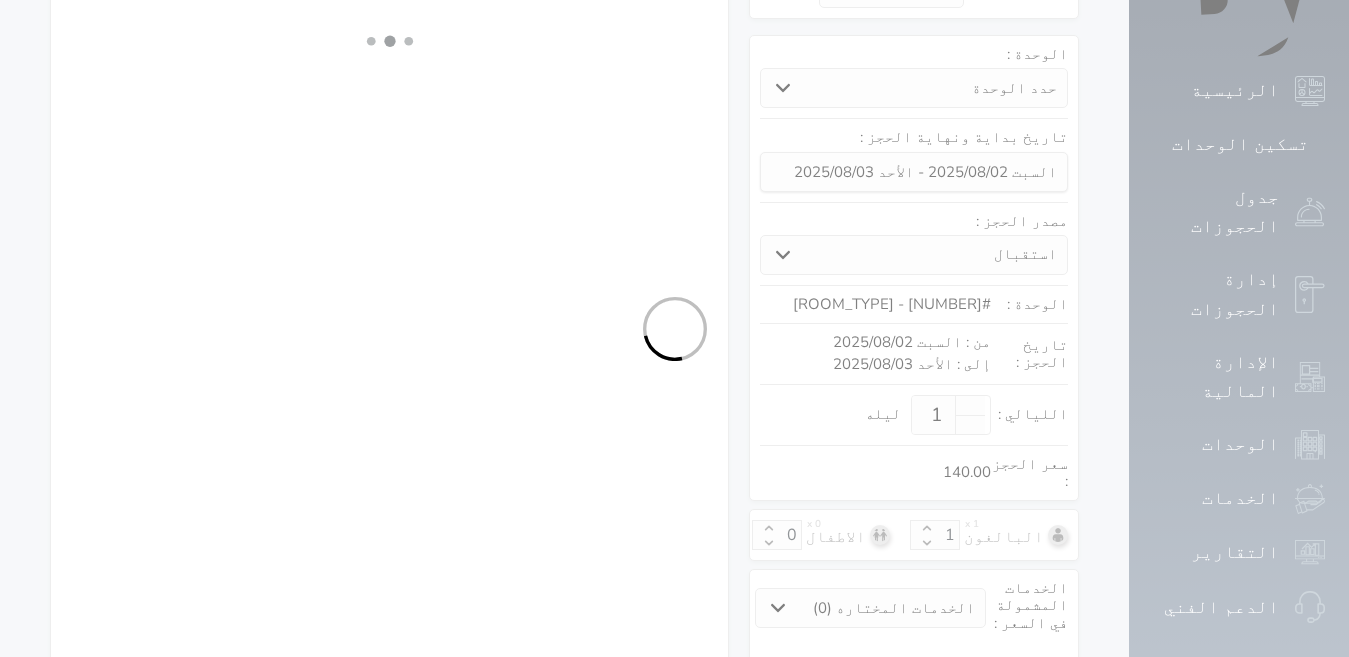 select on "7" 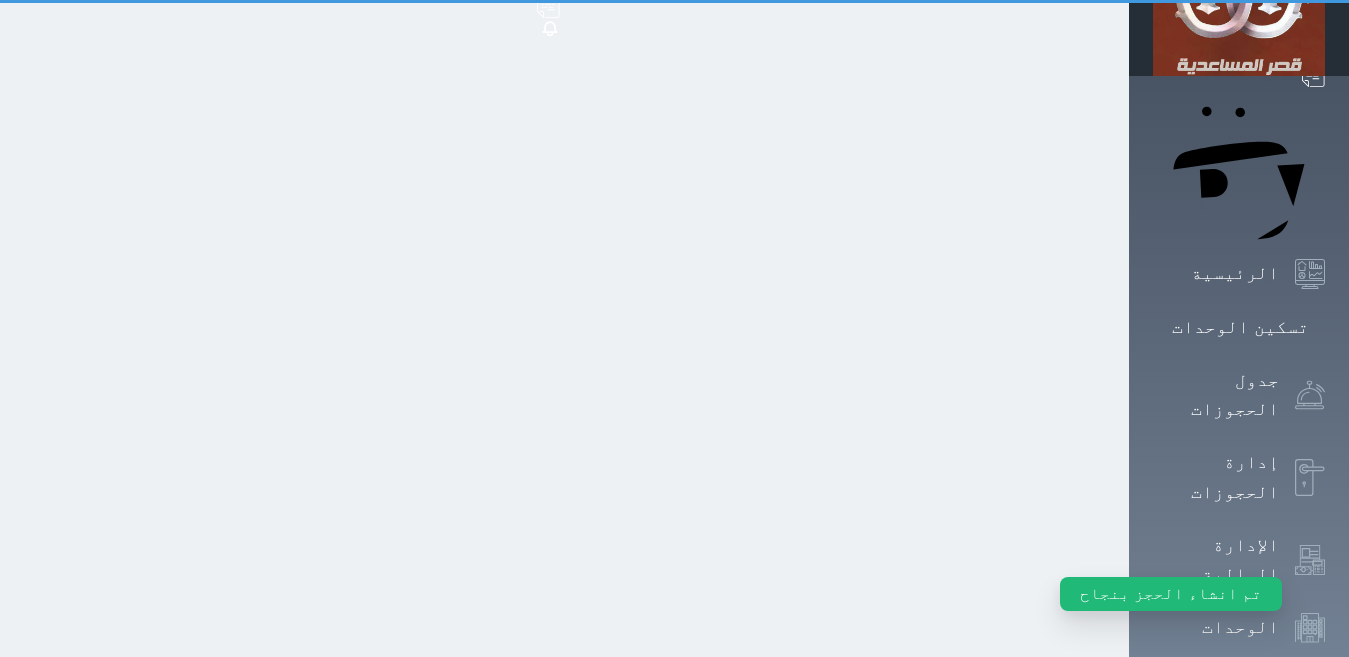 scroll, scrollTop: 0, scrollLeft: 0, axis: both 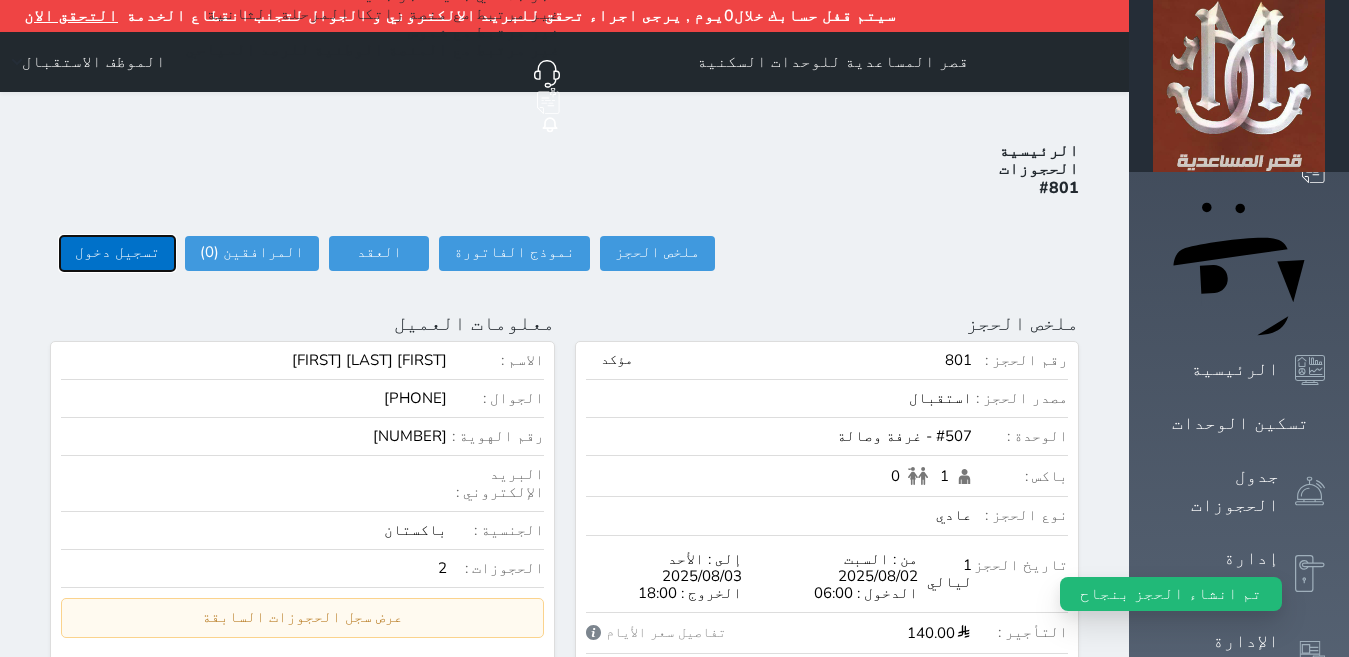 click on "تسجيل دخول" at bounding box center [117, 253] 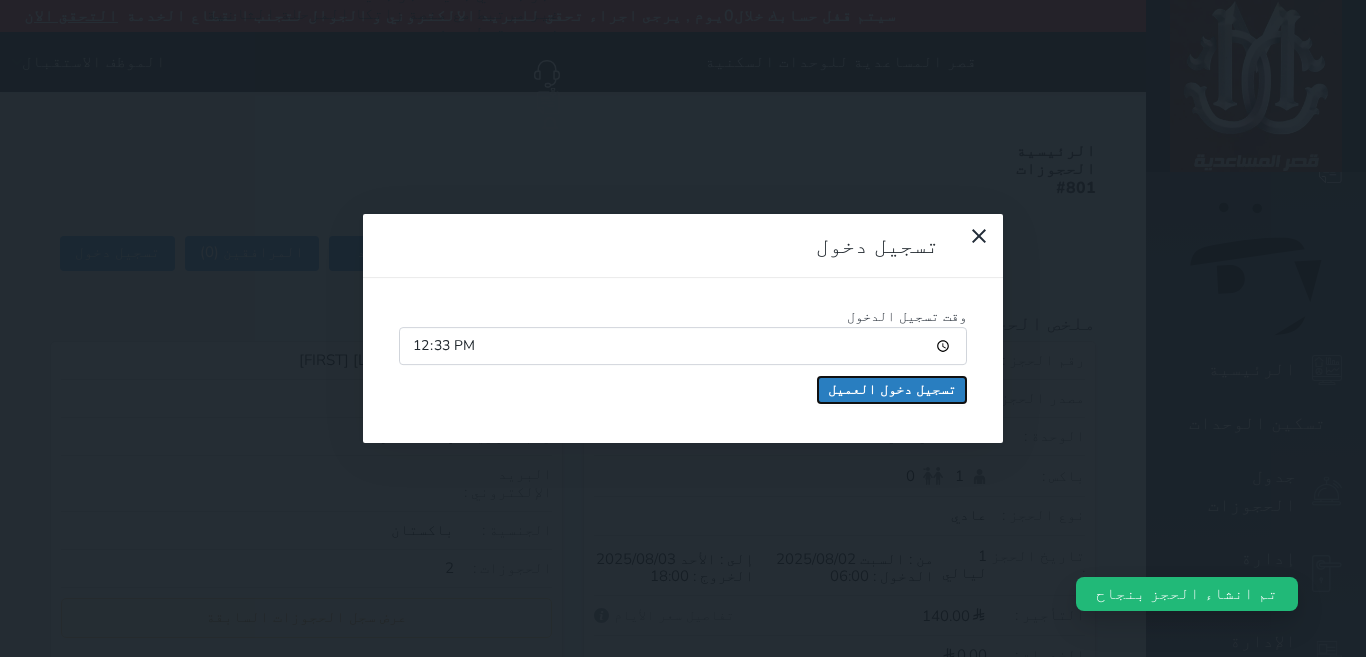 click on "تسجيل دخول العميل" at bounding box center [892, 390] 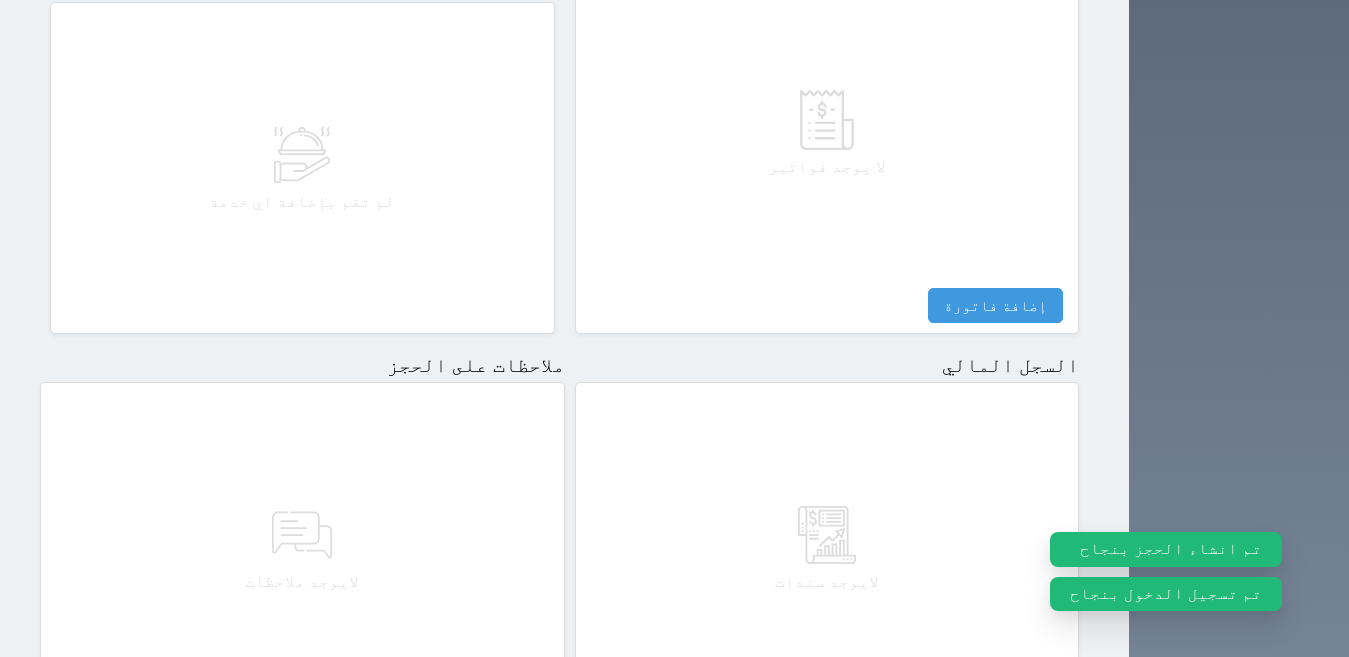 scroll, scrollTop: 1100, scrollLeft: 0, axis: vertical 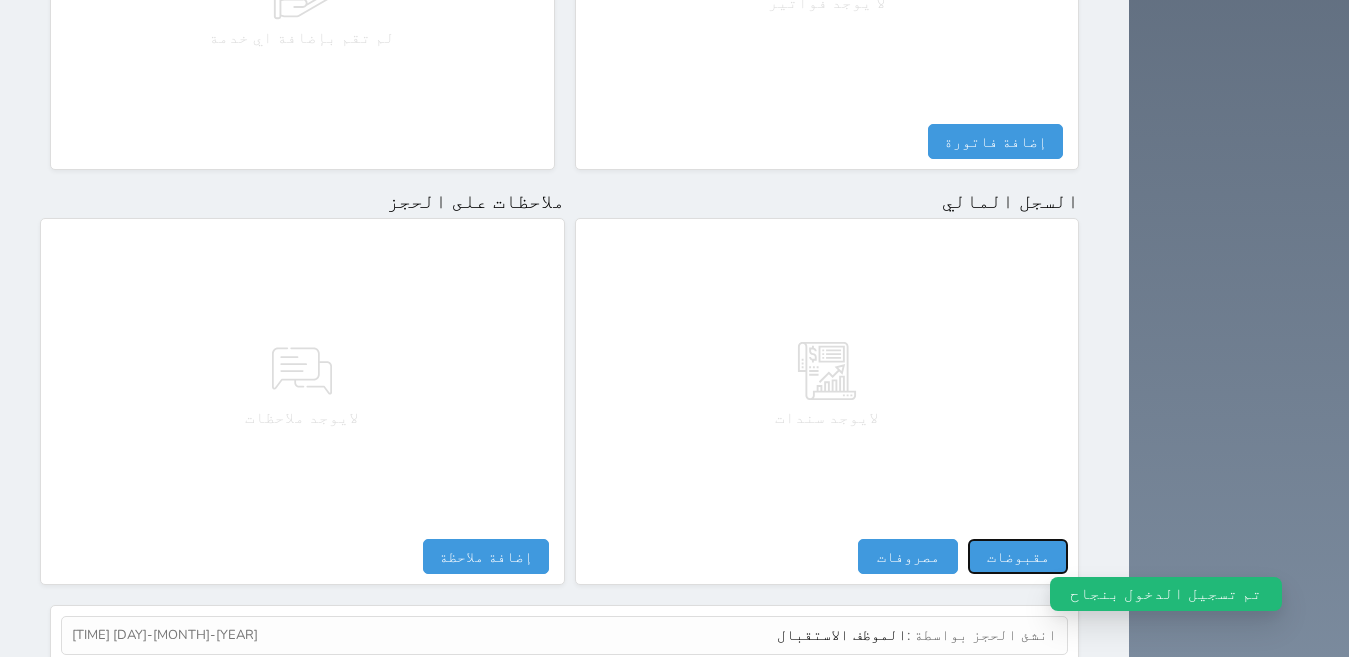 click on "مقبوضات" at bounding box center (1018, 556) 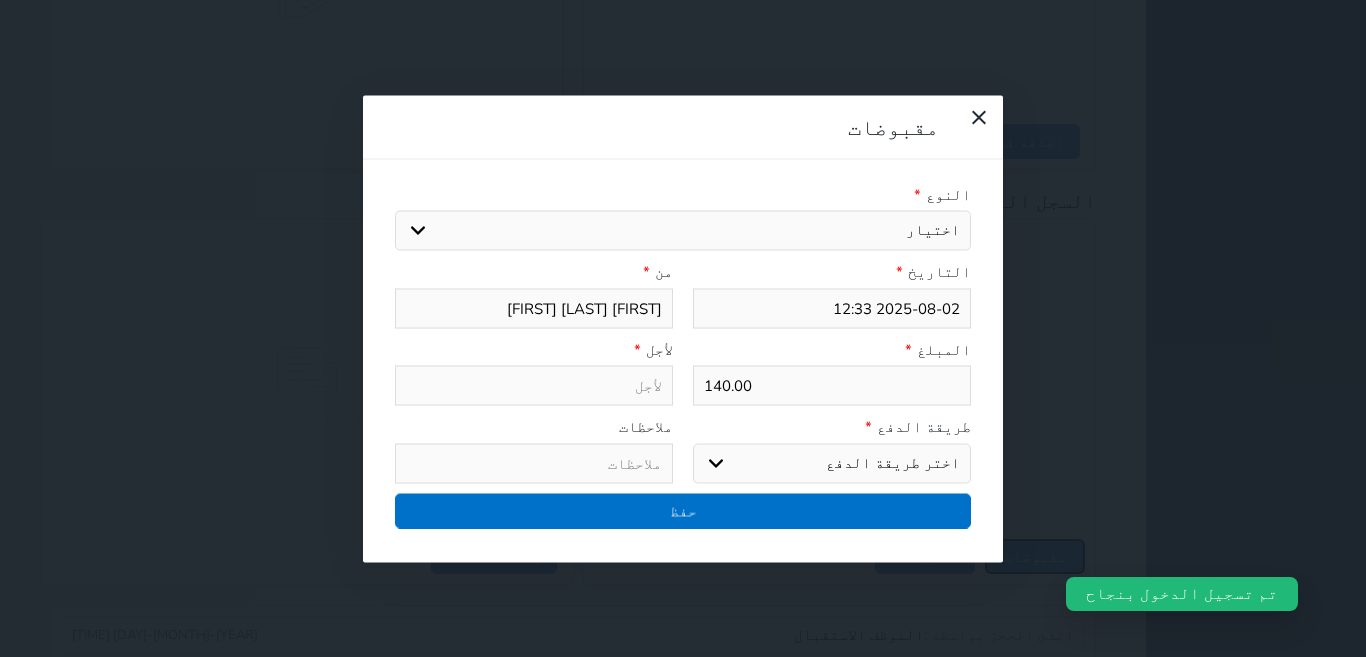 select 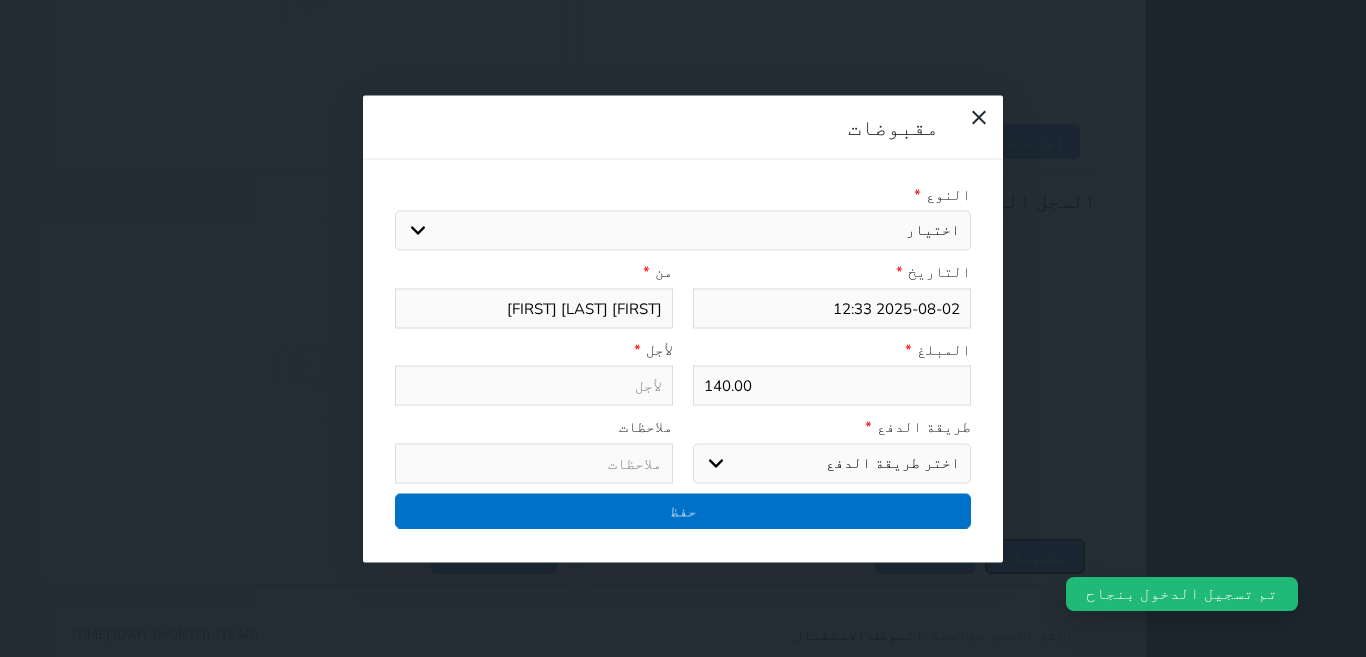 select 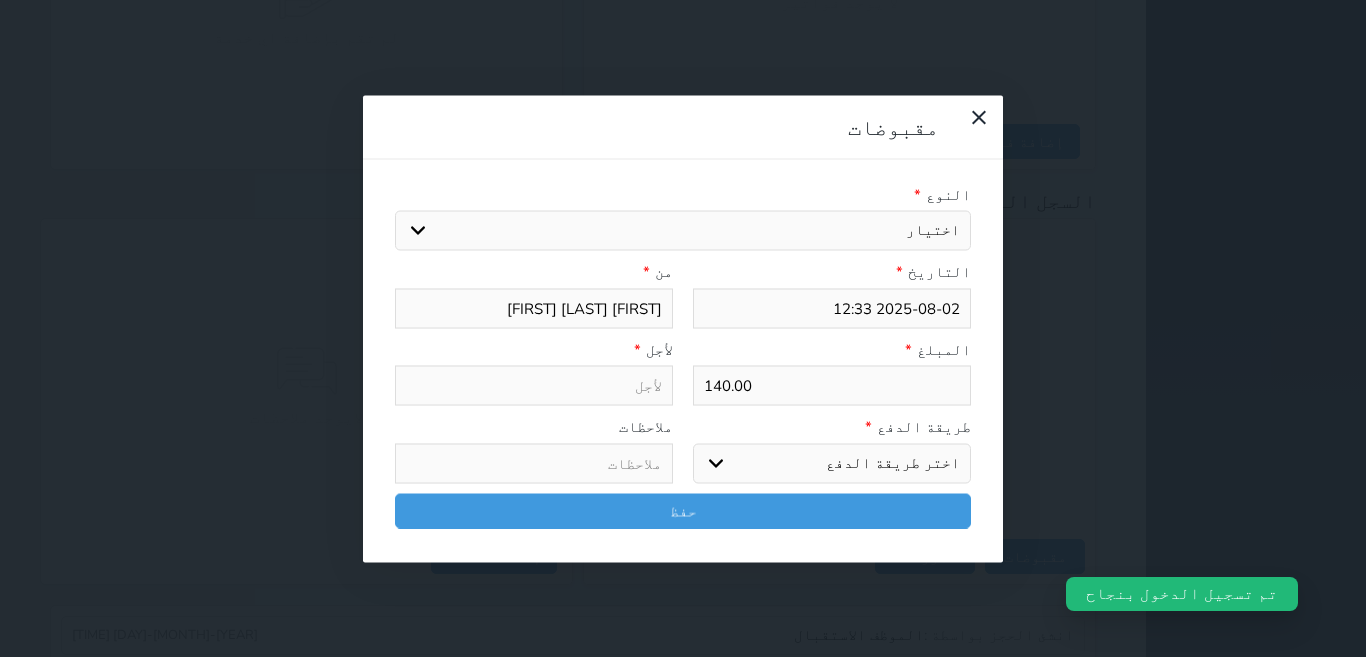 click on "اختيار   مقبوضات عامة قيمة إيجار فواتير تامين عربون لا ينطبق آخر مغسلة واي فاي - الإنترنت مواقف السيارات طعام الأغذية والمشروبات مشروبات المشروبات الباردة المشروبات الساخنة الإفطار غداء عشاء مخبز و كعك حمام سباحة الصالة الرياضية سبا و خدمات الجمال اختيار وإسقاط (خدمات النقل) ميني بار كابل - تلفزيون سرير إضافي تصفيف الشعر التسوق خدمات الجولات السياحية المنظمة خدمات الدليل السياحي" at bounding box center [683, 231] 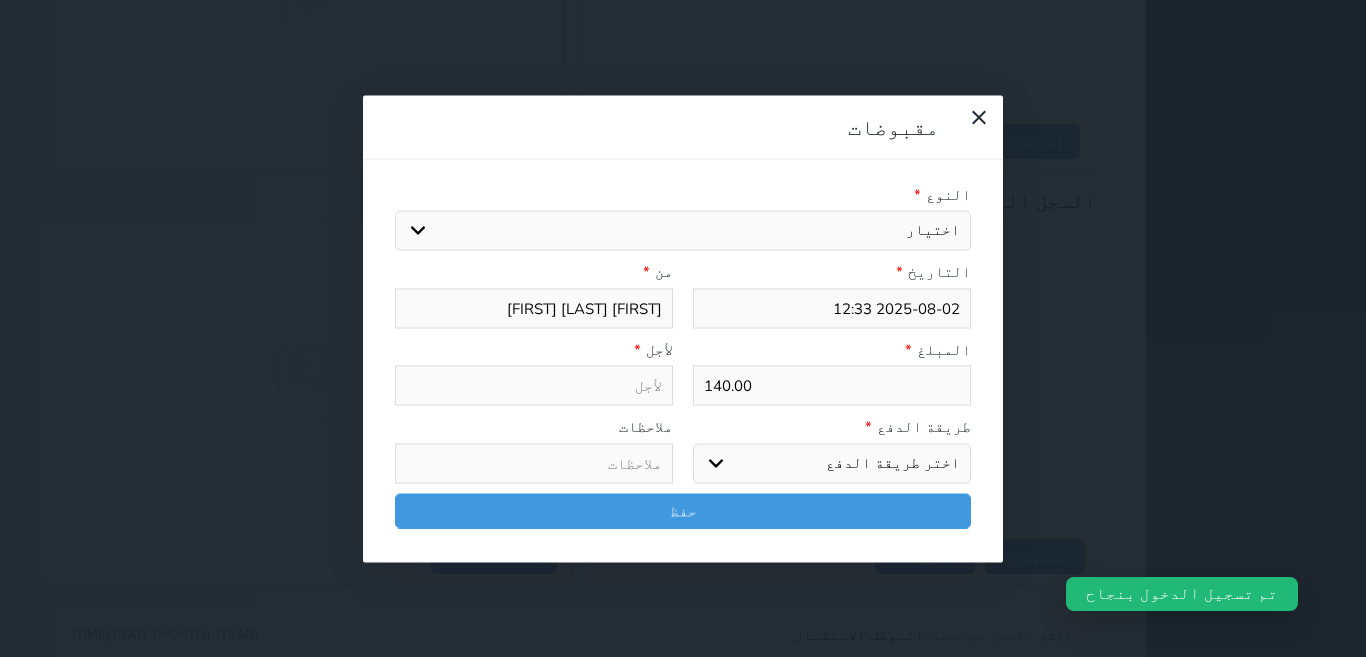 select on "[NUMBER]" 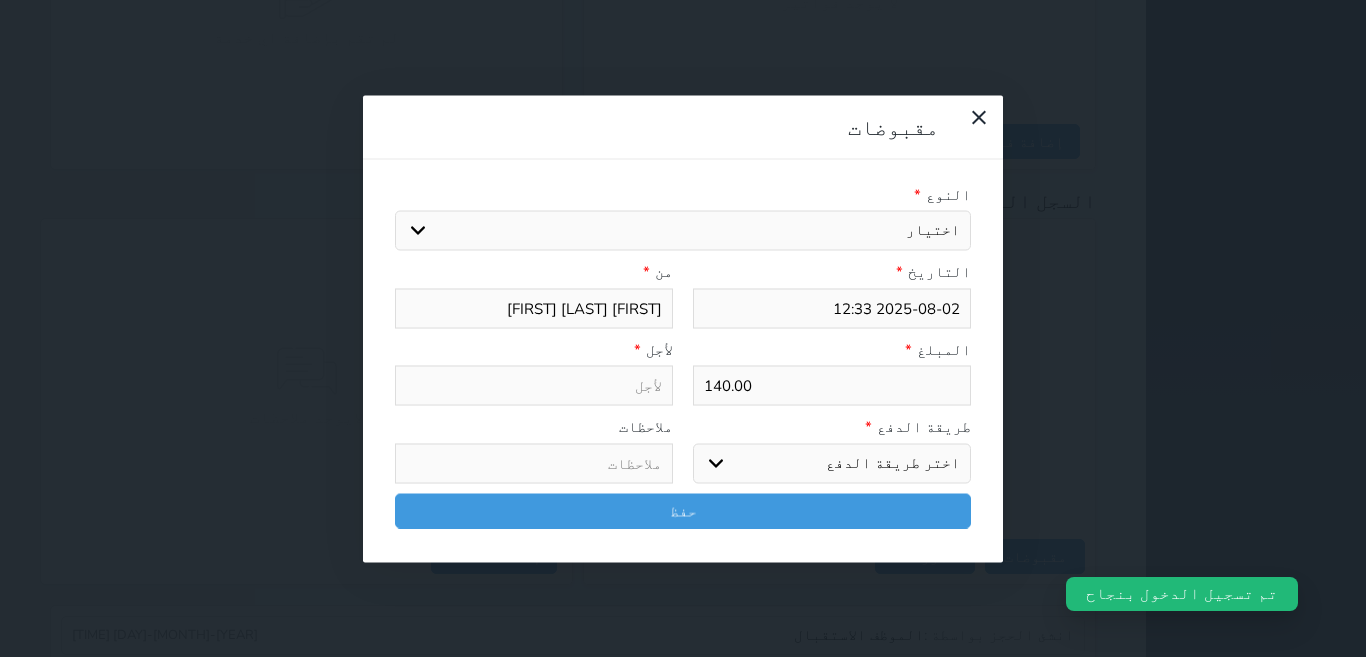click on "اختيار   مقبوضات عامة قيمة إيجار فواتير تامين عربون لا ينطبق آخر مغسلة واي فاي - الإنترنت مواقف السيارات طعام الأغذية والمشروبات مشروبات المشروبات الباردة المشروبات الساخنة الإفطار غداء عشاء مخبز و كعك حمام سباحة الصالة الرياضية سبا و خدمات الجمال اختيار وإسقاط (خدمات النقل) ميني بار كابل - تلفزيون سرير إضافي تصفيف الشعر التسوق خدمات الجولات السياحية المنظمة خدمات الدليل السياحي" at bounding box center [683, 231] 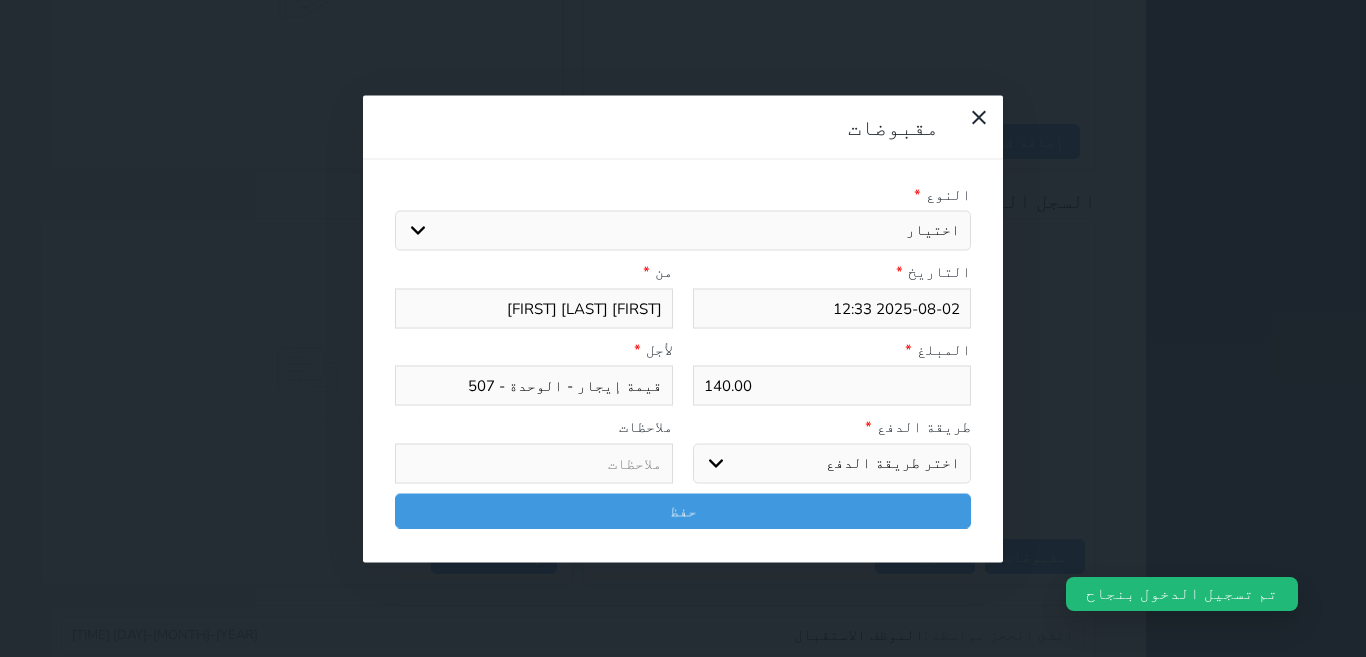 click on "اختر طريقة الدفع   دفع نقدى   تحويل بنكى   مدى   بطاقة ائتمان   آجل" at bounding box center (832, 463) 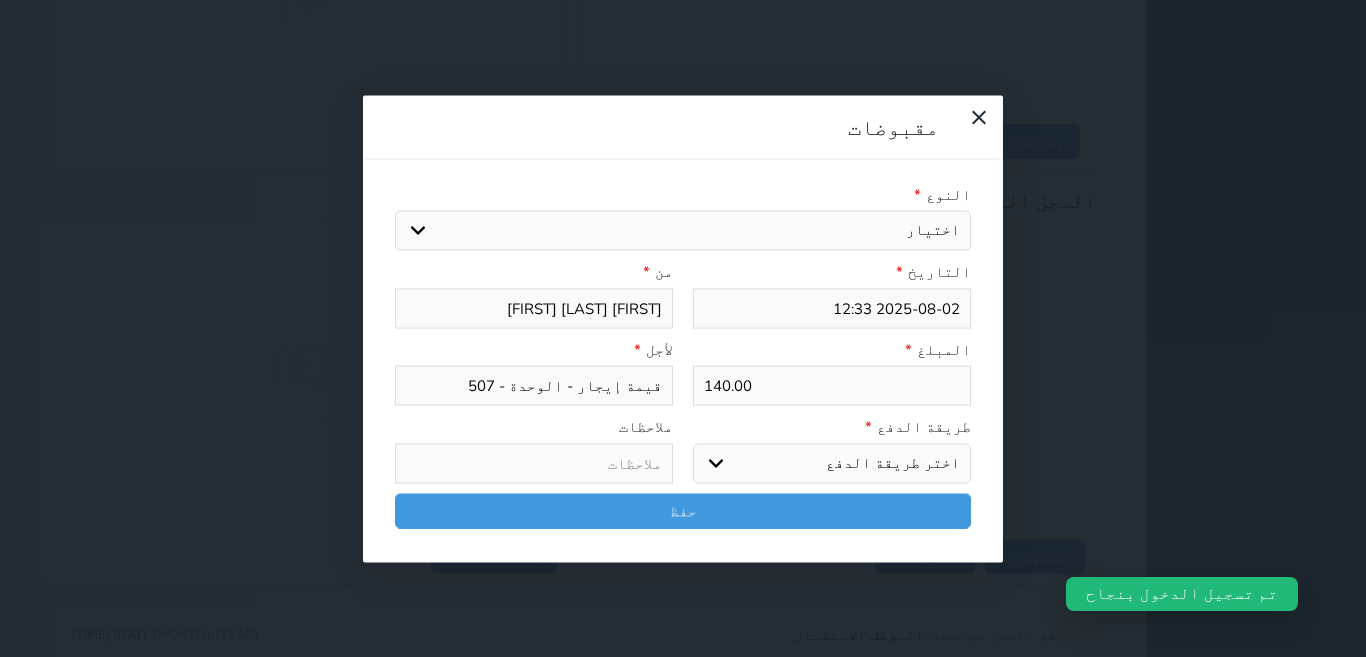 select on "cash" 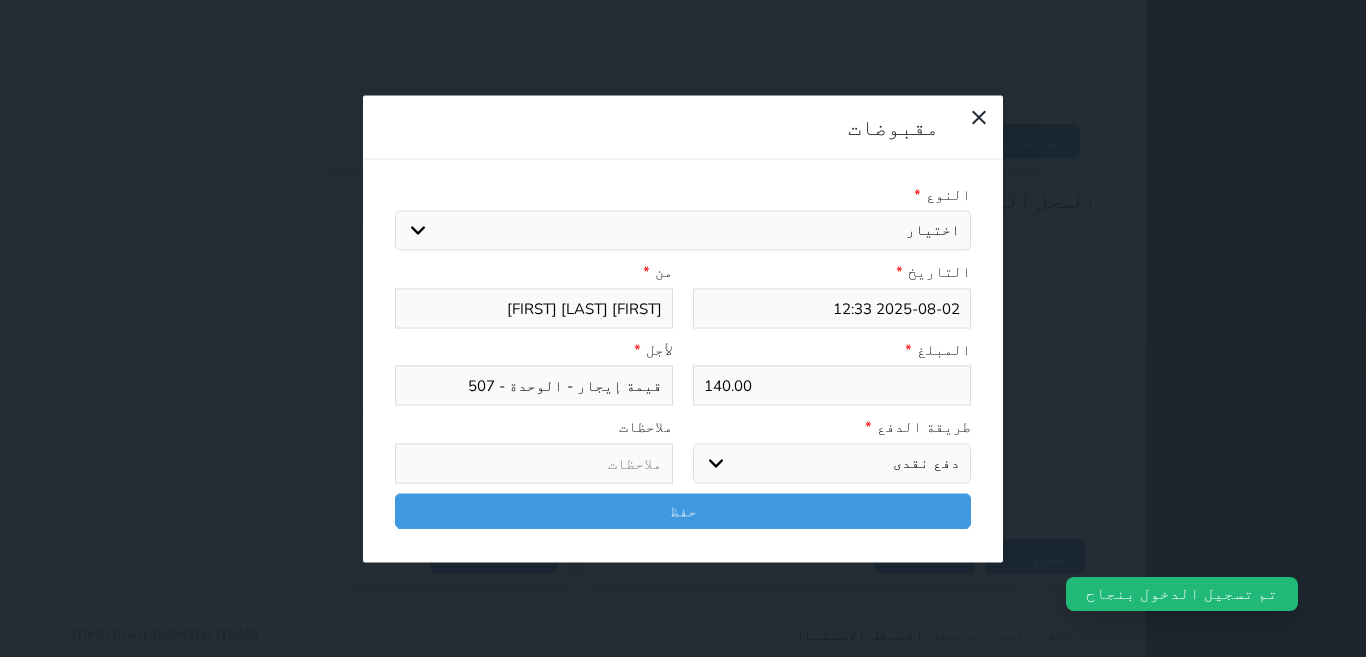 click on "اختر طريقة الدفع   دفع نقدى   تحويل بنكى   مدى   بطاقة ائتمان   آجل" at bounding box center (832, 463) 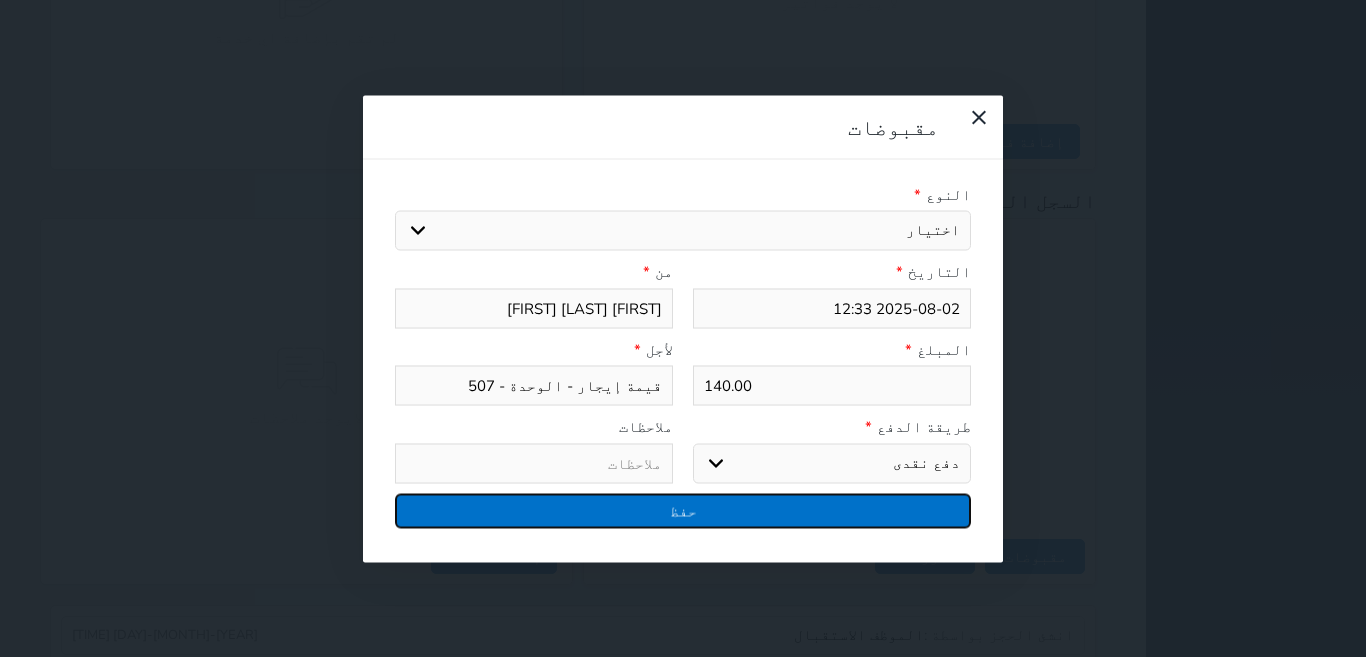 click on "حفظ" at bounding box center [683, 510] 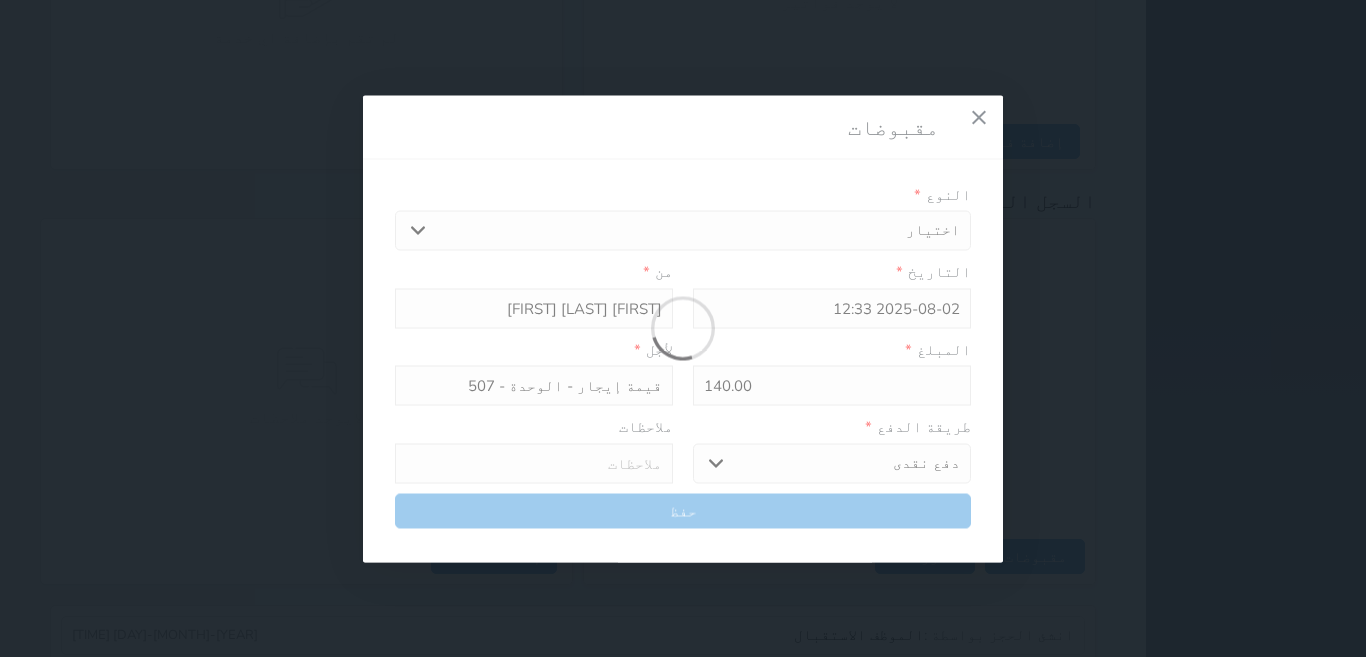 select 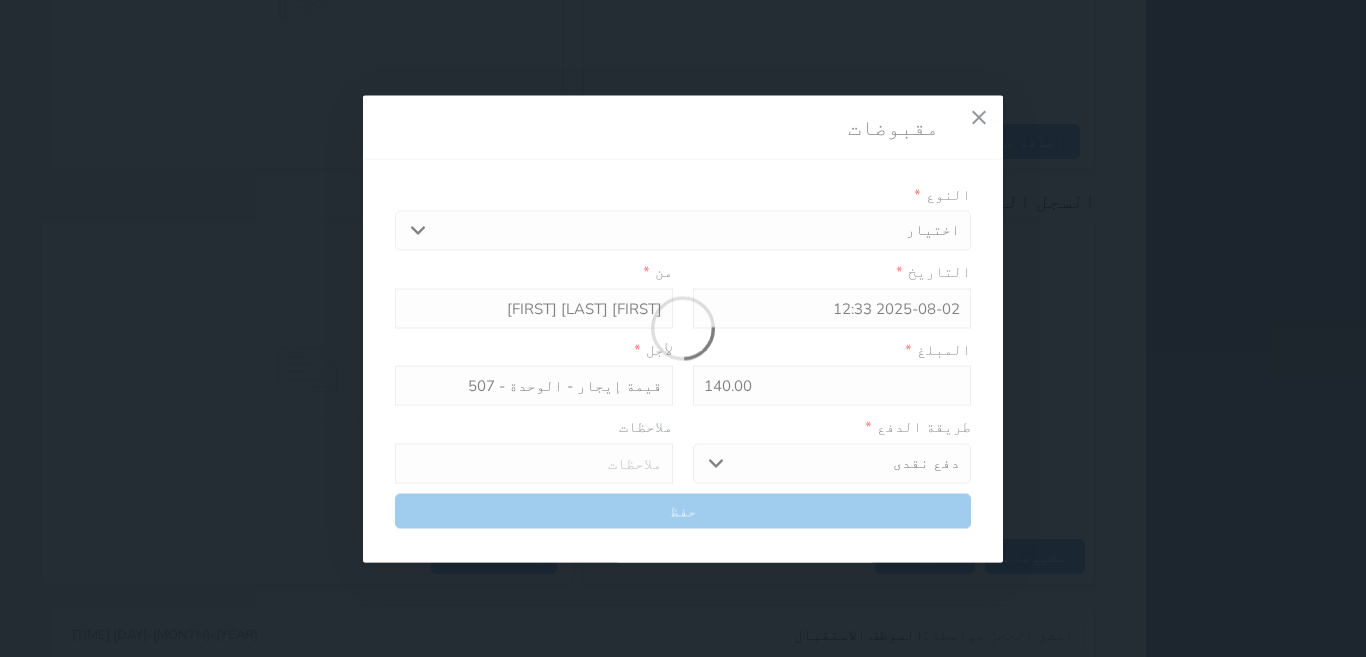 type 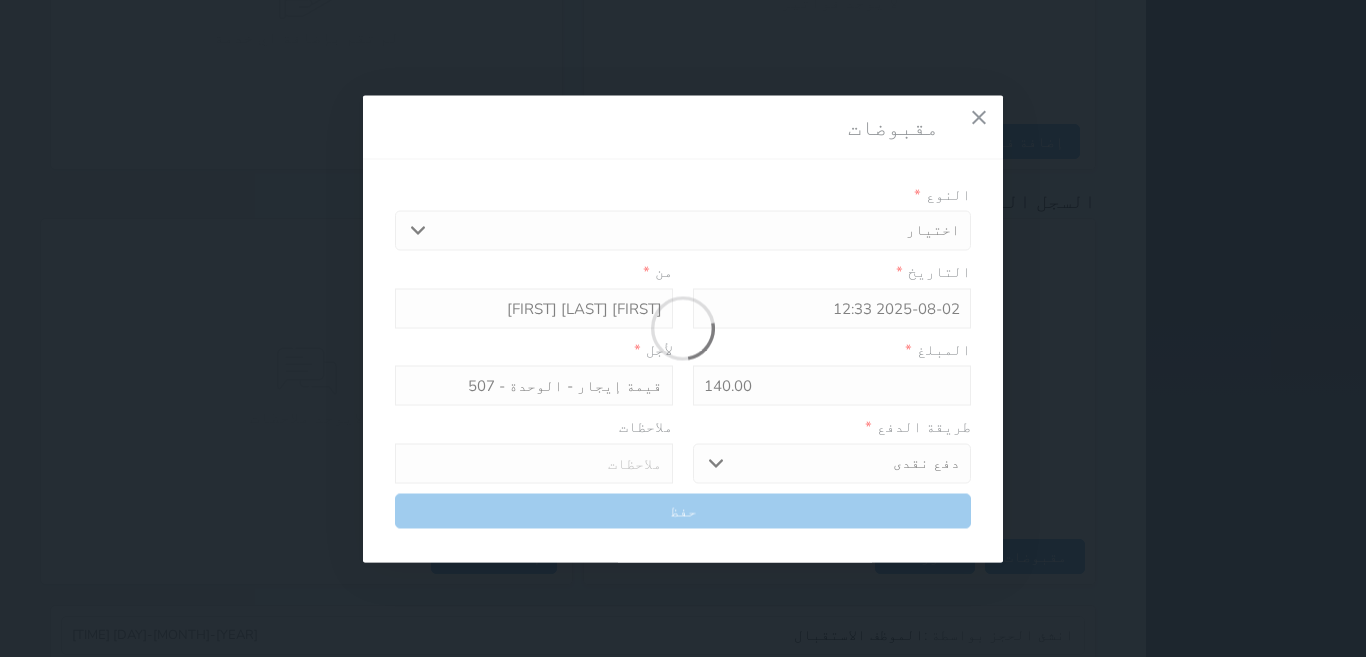 type on "0" 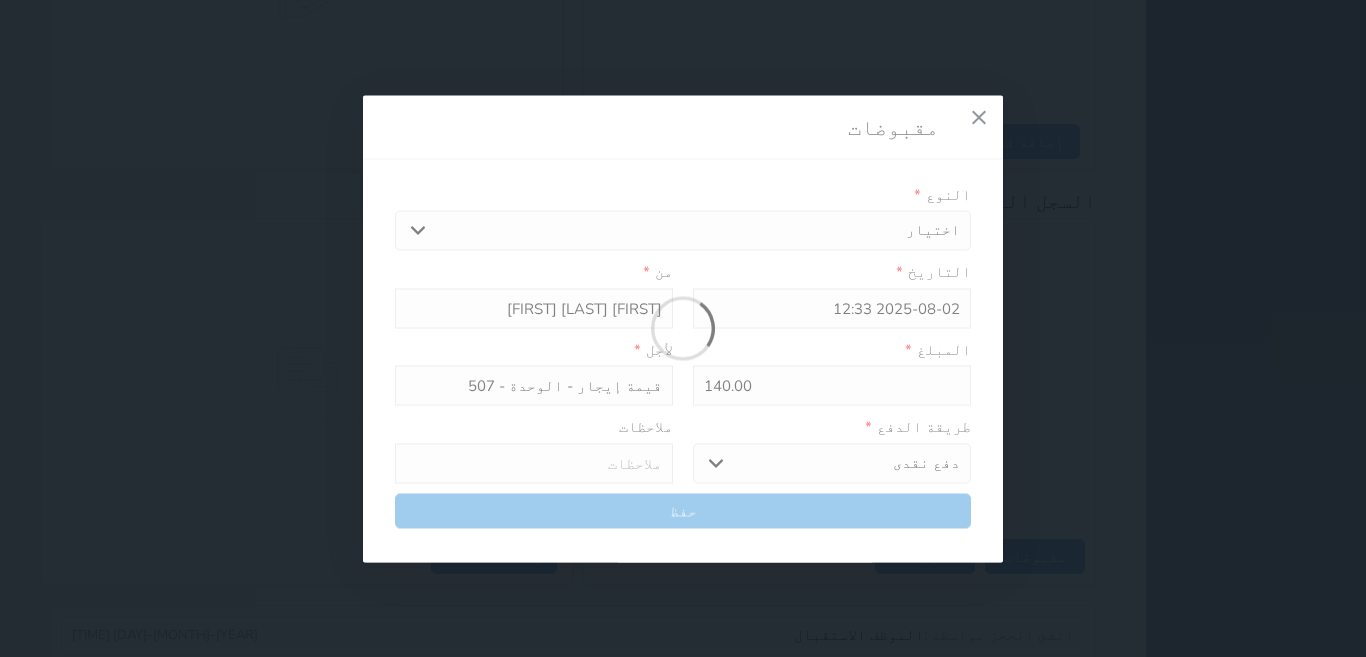select 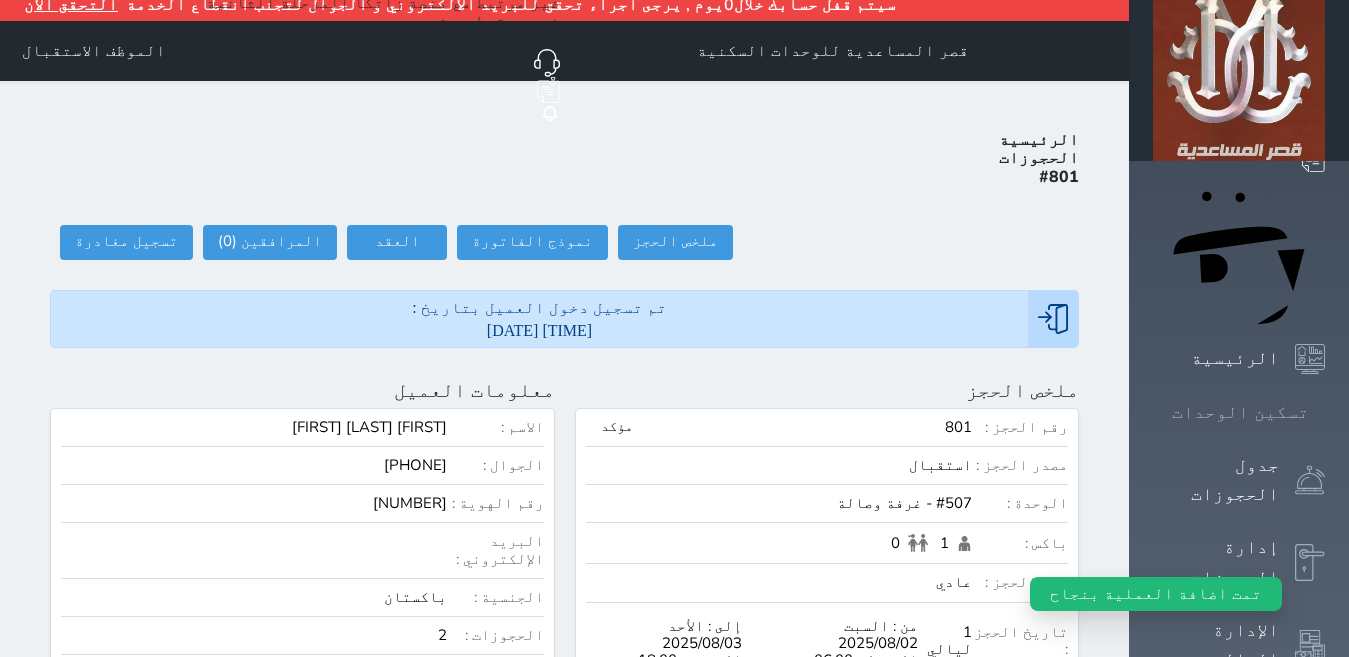 click on "تسكين الوحدات" at bounding box center (1240, 412) 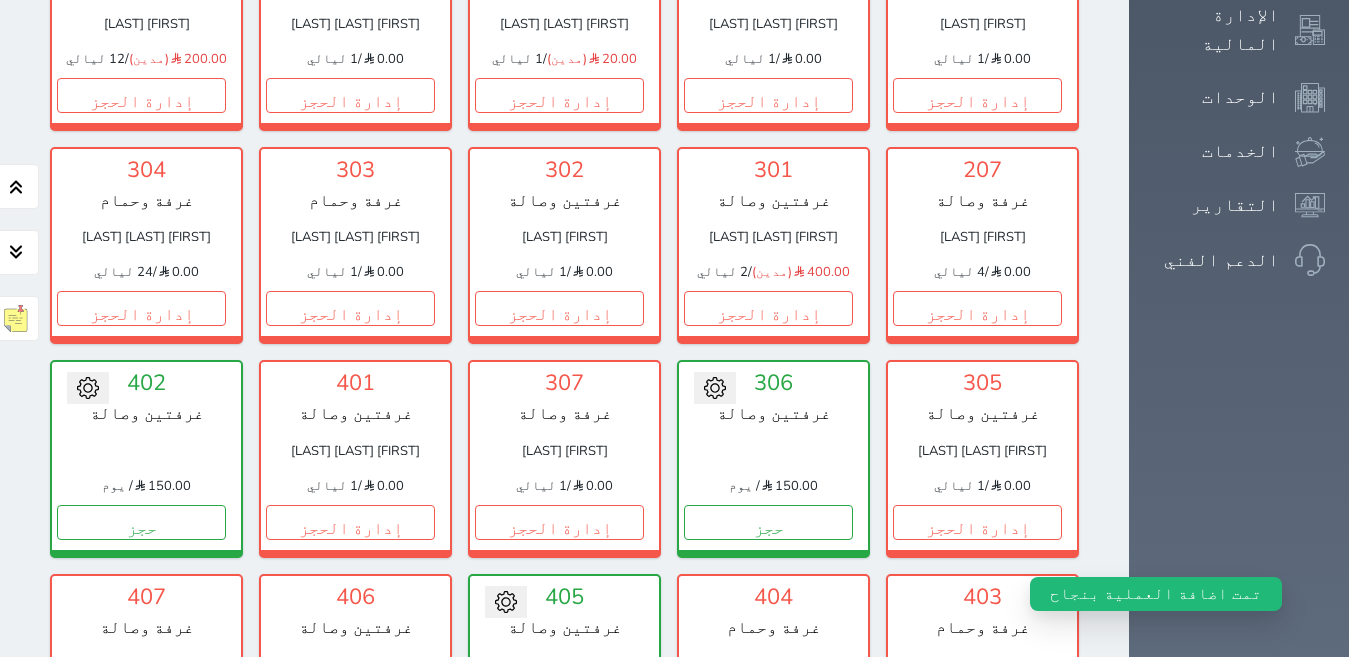 scroll, scrollTop: 719, scrollLeft: 0, axis: vertical 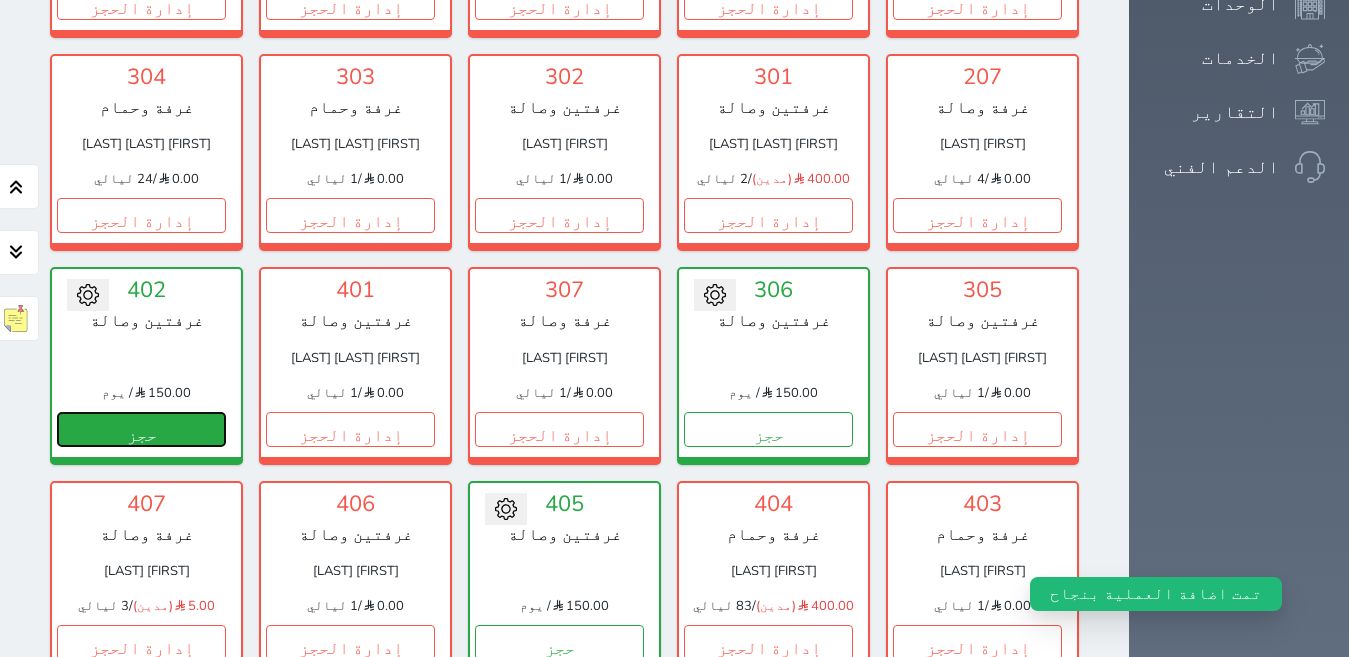 click on "حجز" at bounding box center [141, 429] 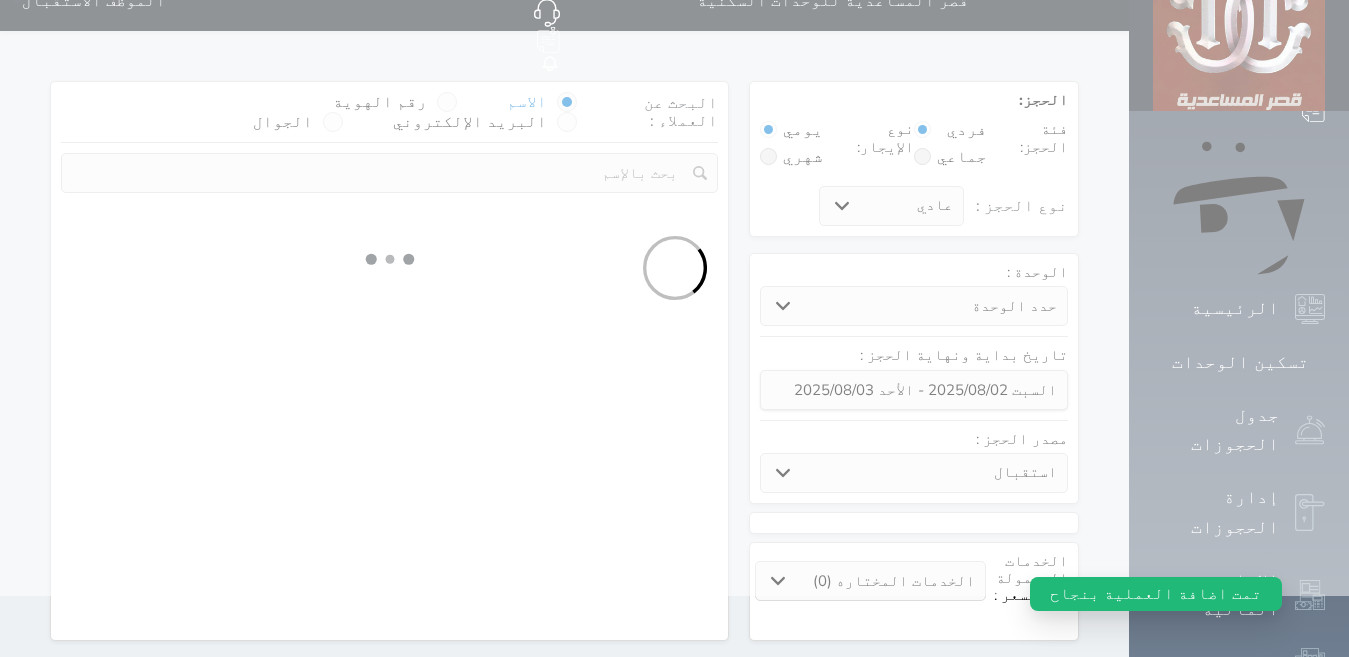 scroll, scrollTop: 0, scrollLeft: 0, axis: both 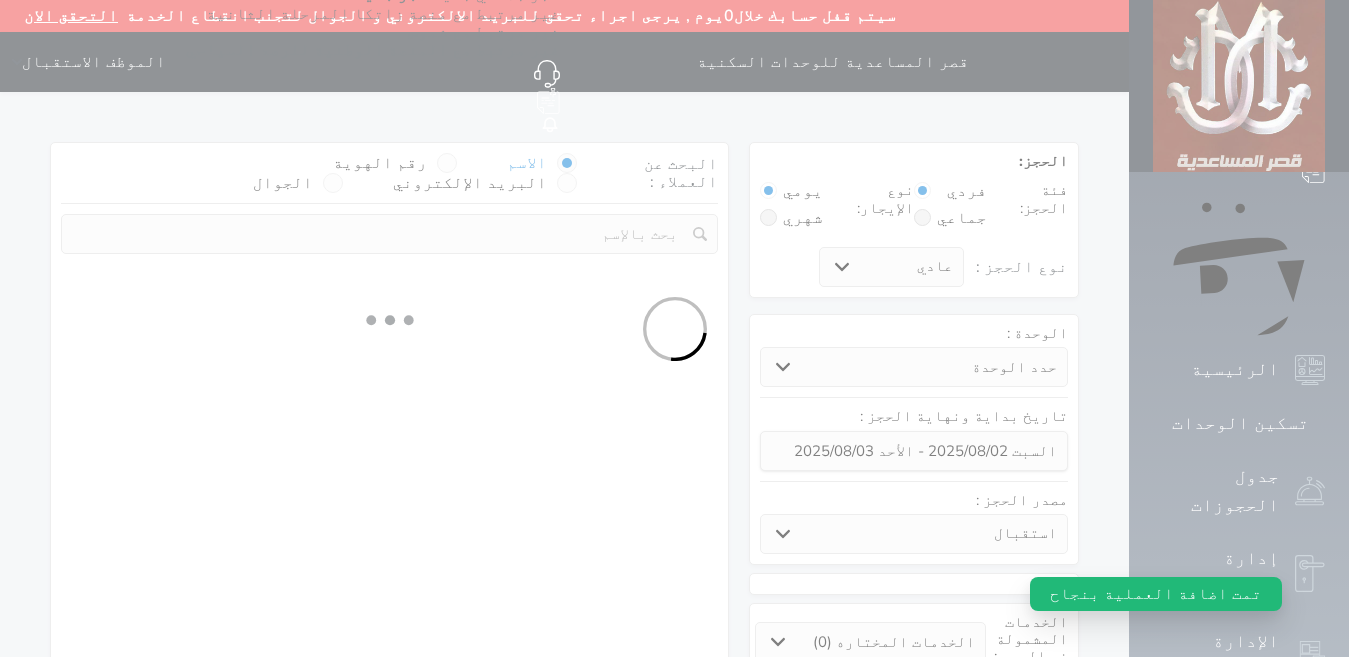 select 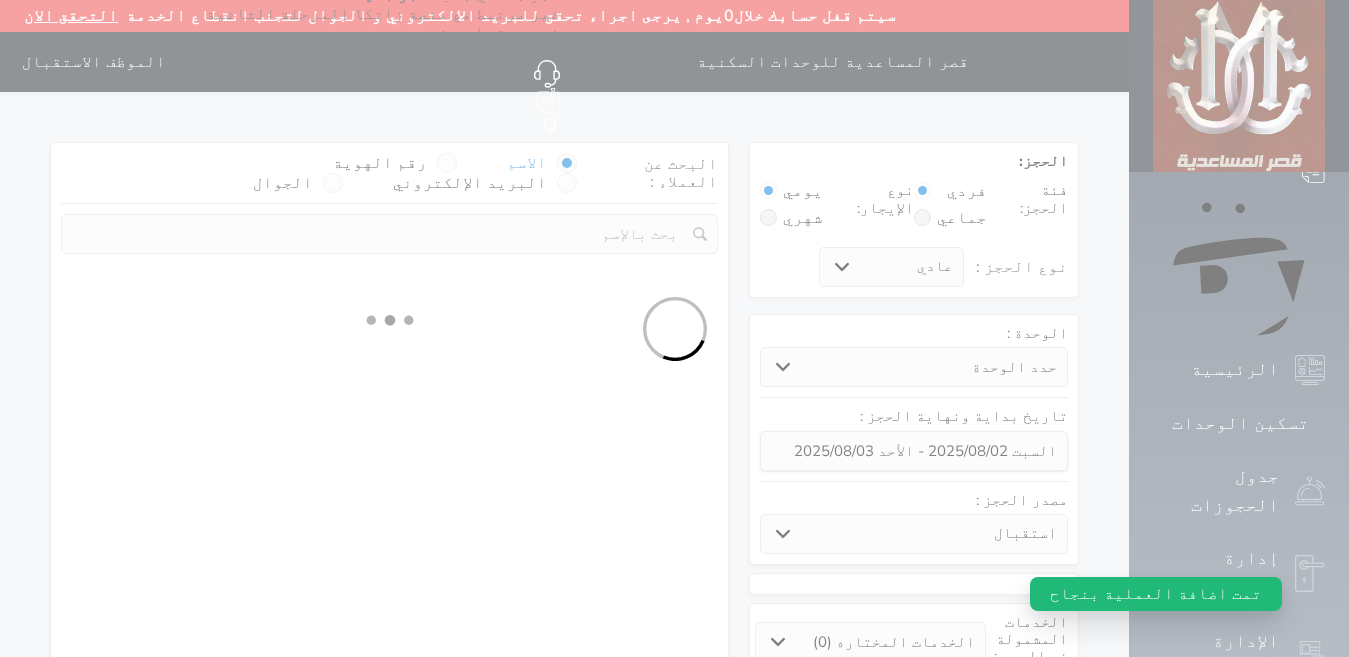 select on "1" 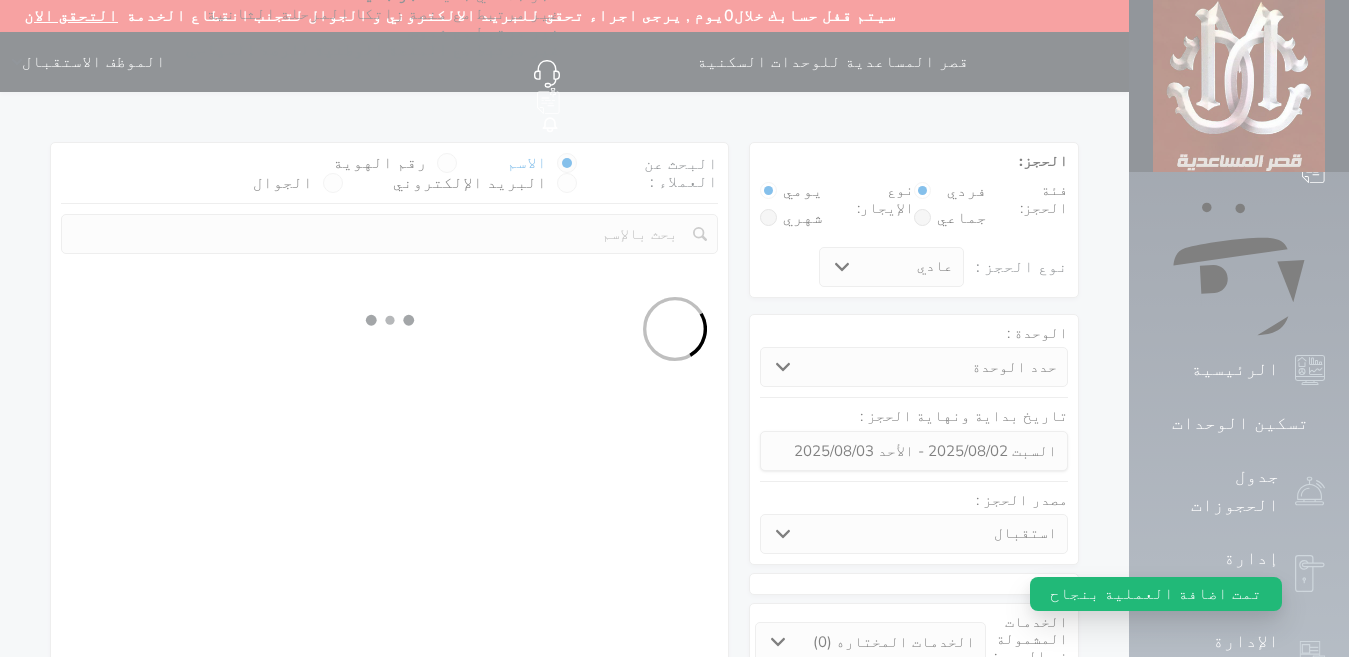 select on "113" 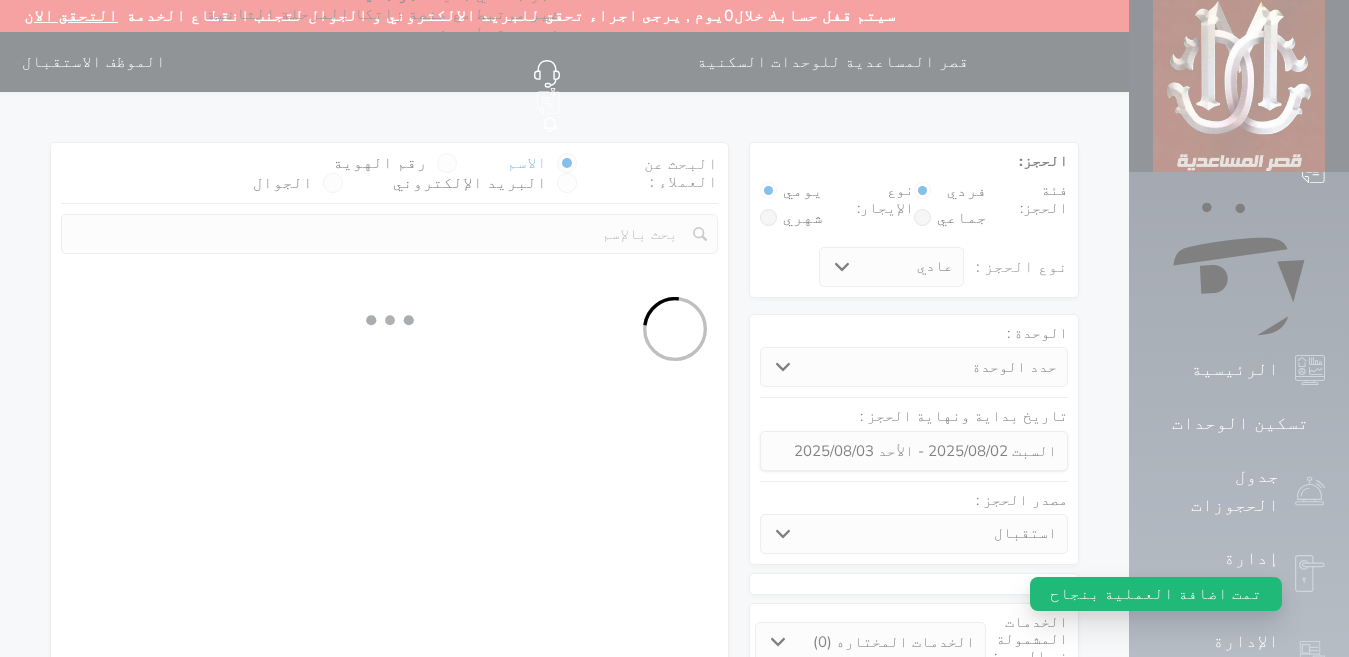 select on "1" 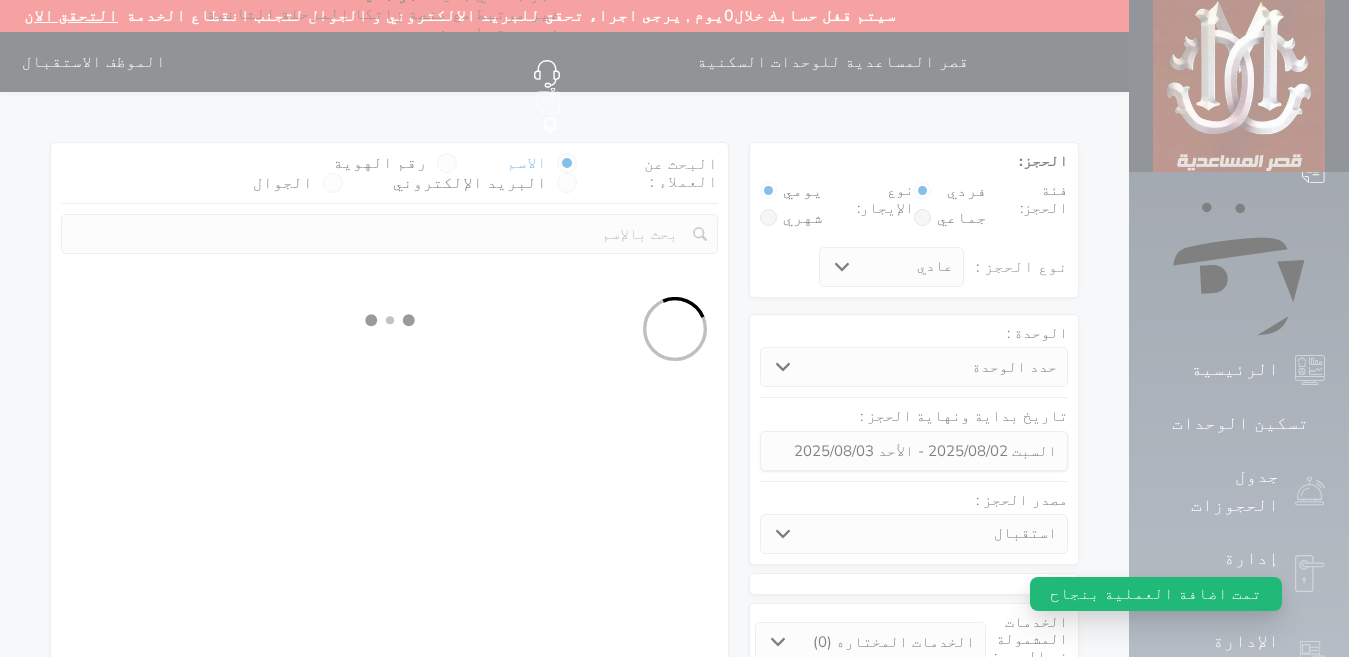 select 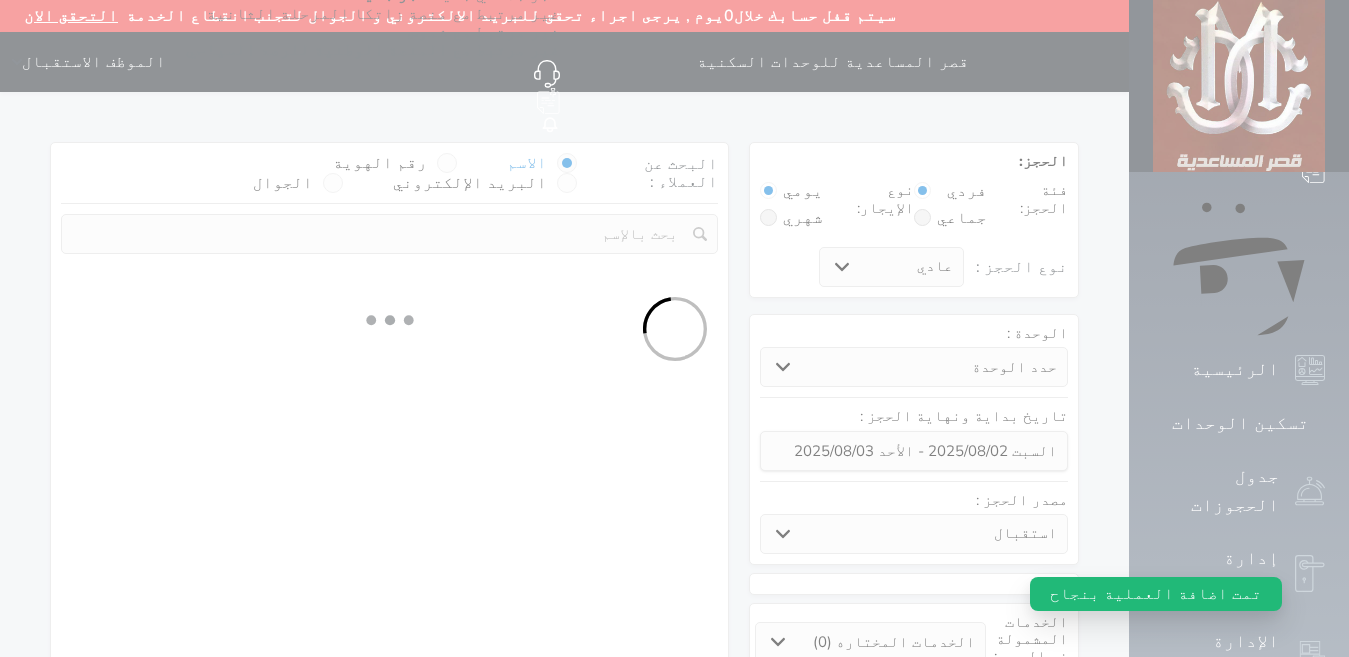 select on "7" 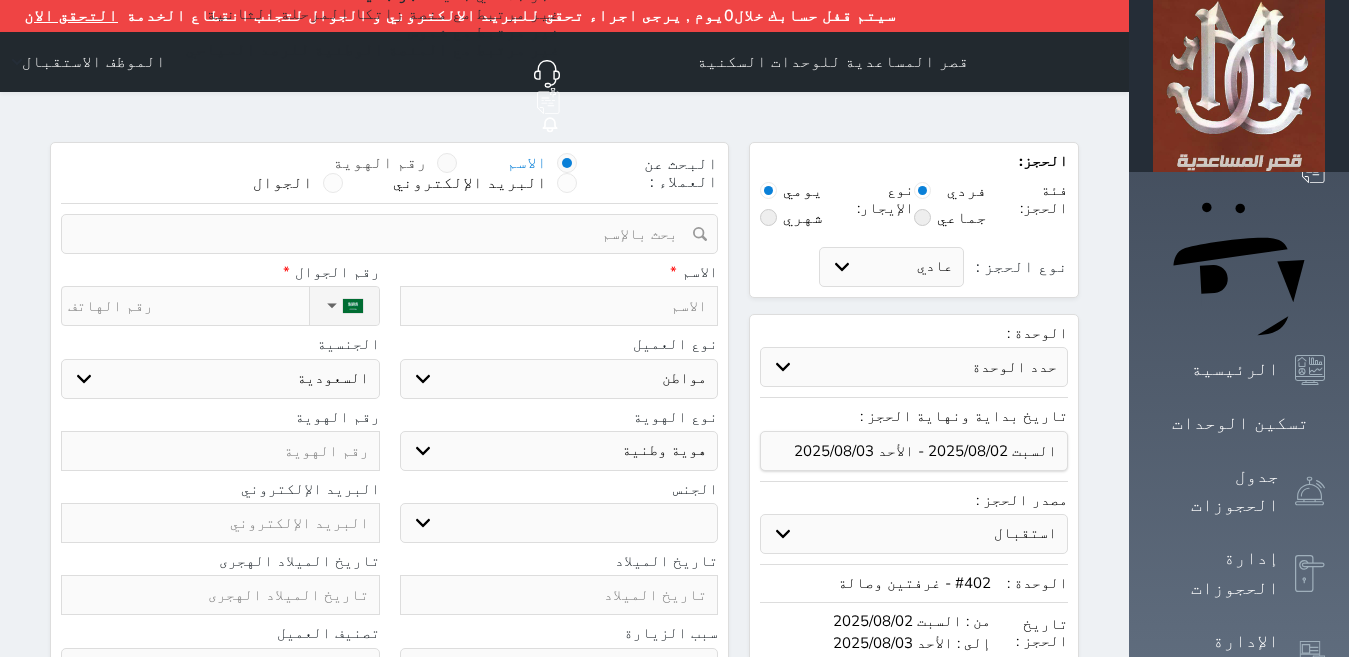 click on "رقم الهوية" at bounding box center (380, 163) 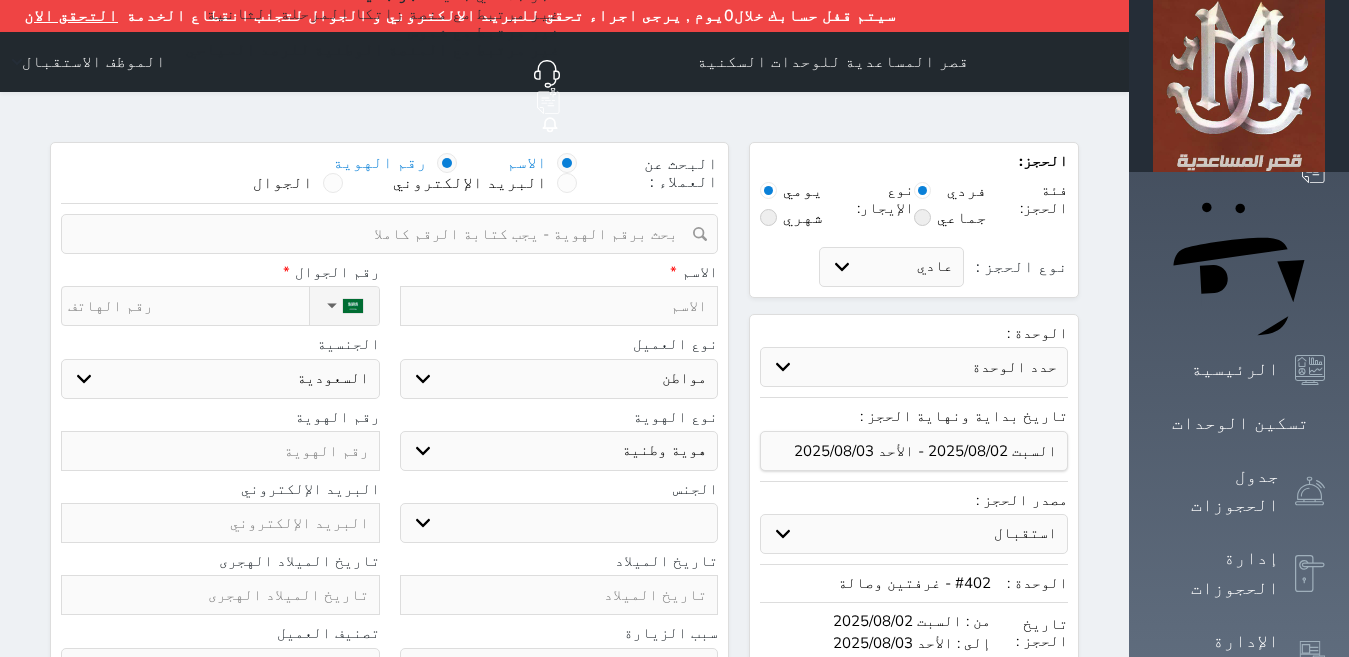 select 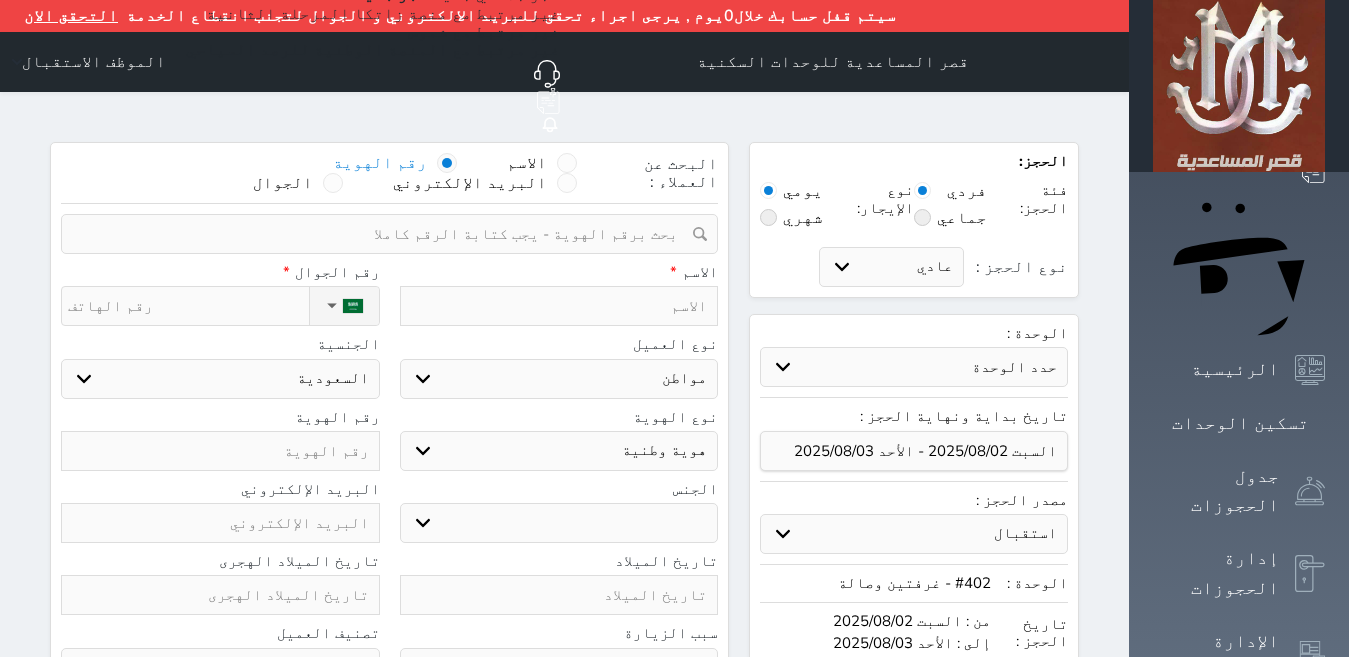 click at bounding box center (382, 234) 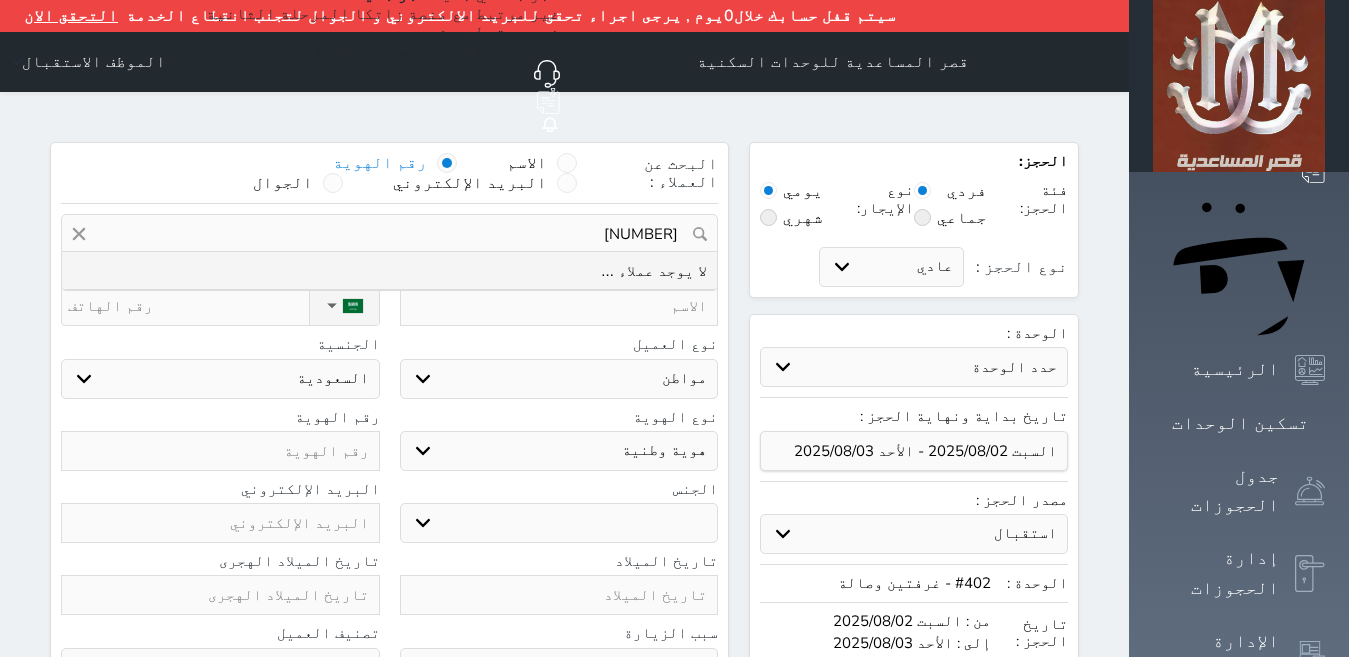 click on "[NUMBER]" at bounding box center (389, 234) 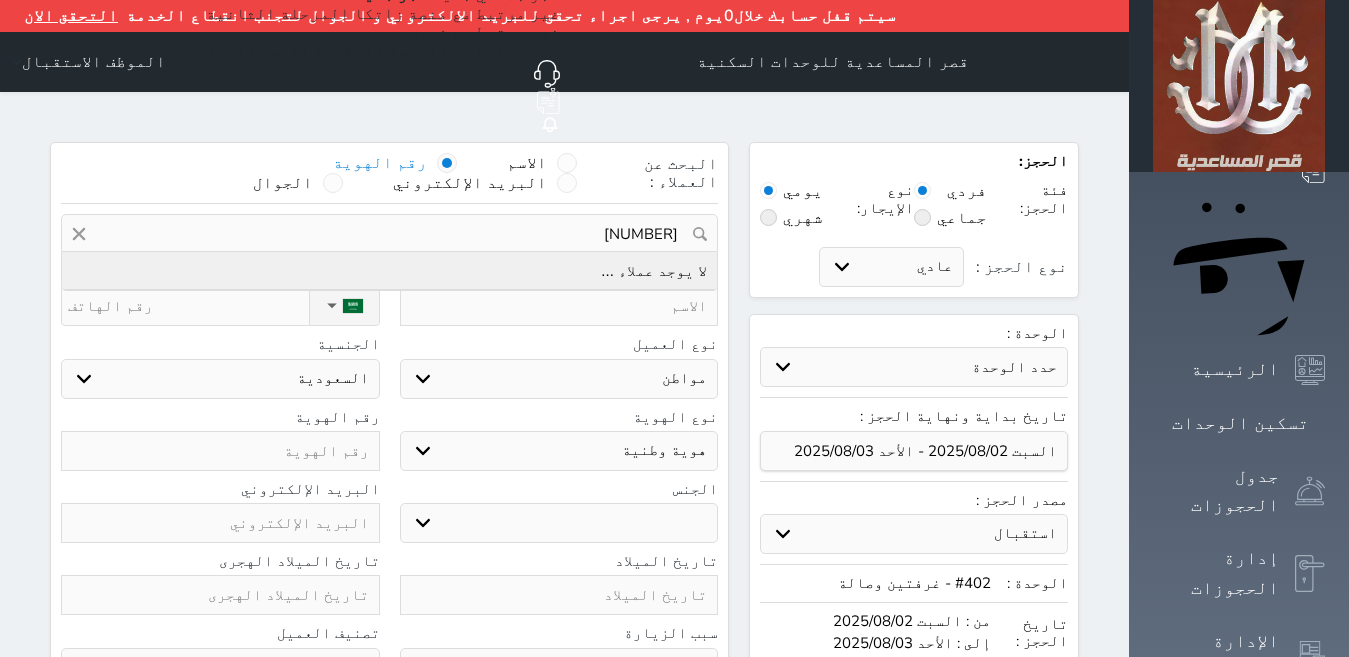 type on "[NUMBER]" 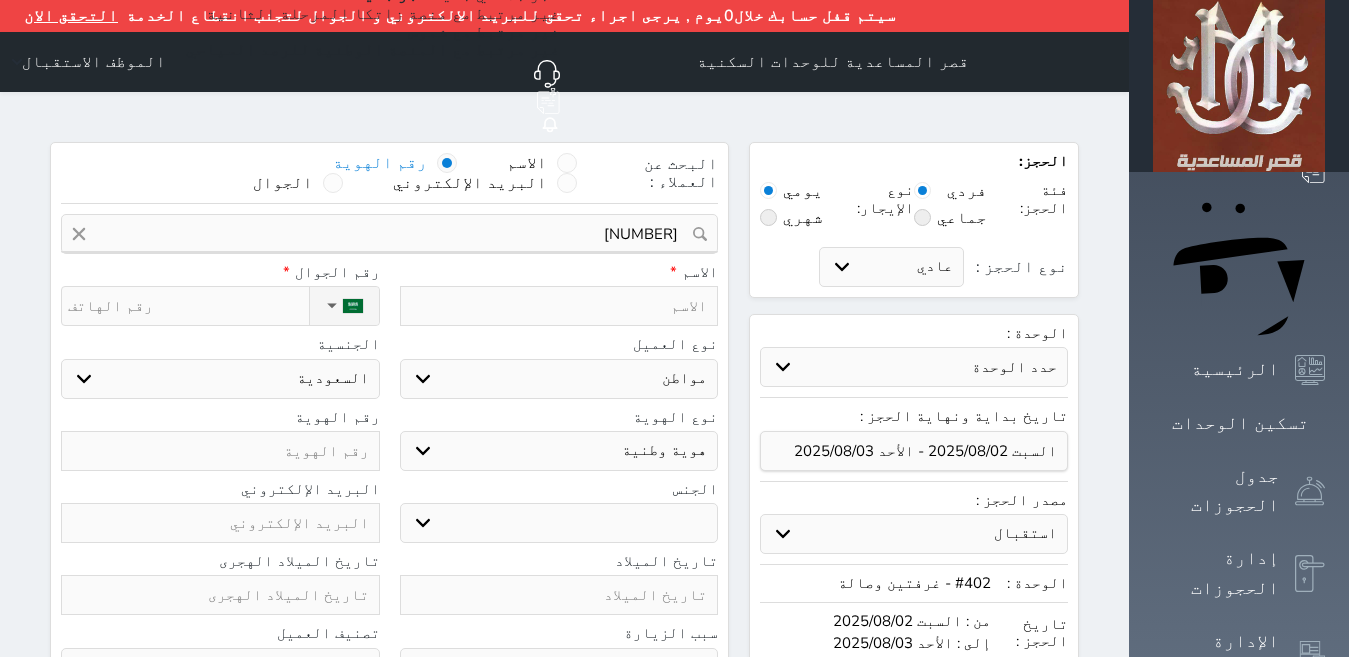 type on "ا" 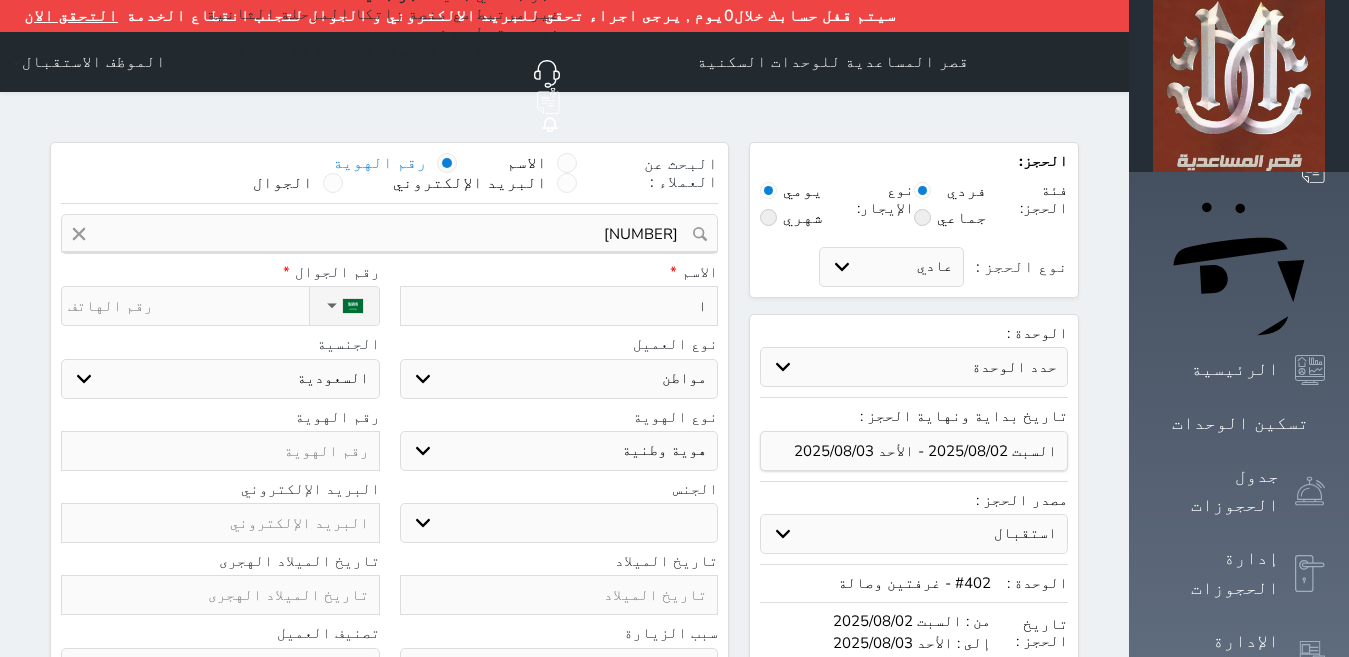 type 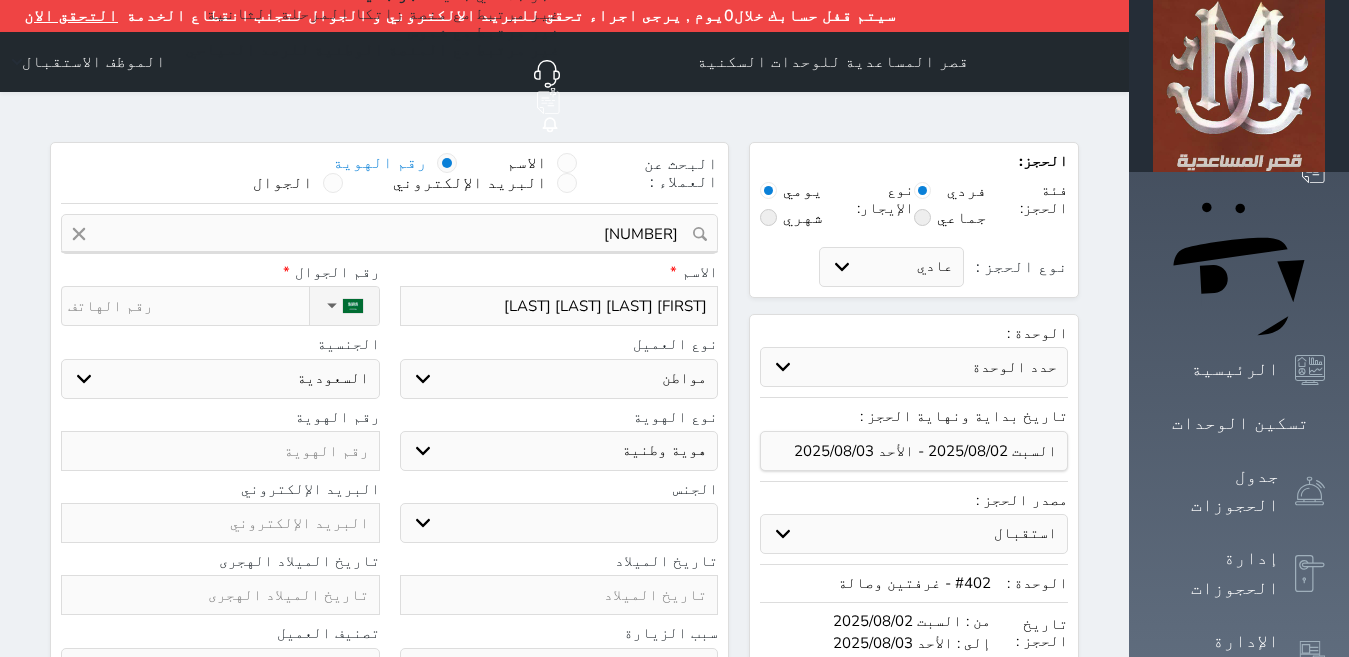 click on "نوع الحجز :" at bounding box center (188, 306) 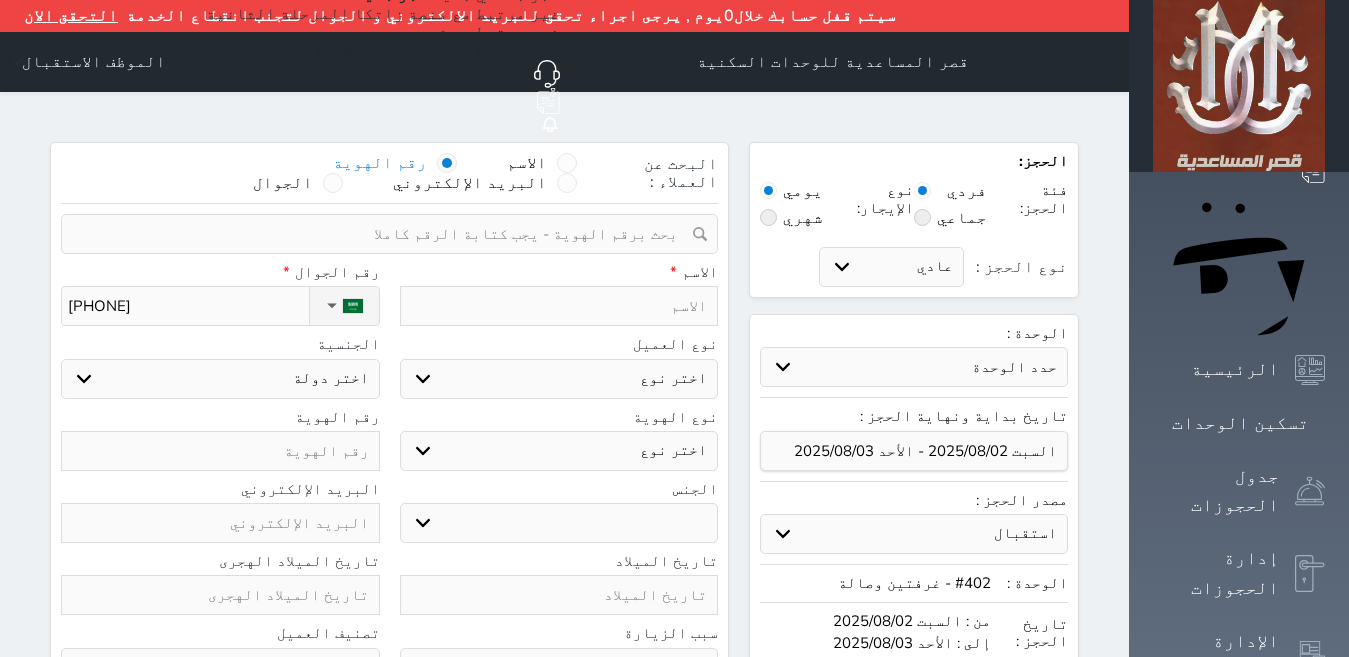 click on "اختر نوع   مواطن مواطن خليجي زائر مقيم" at bounding box center [559, 379] 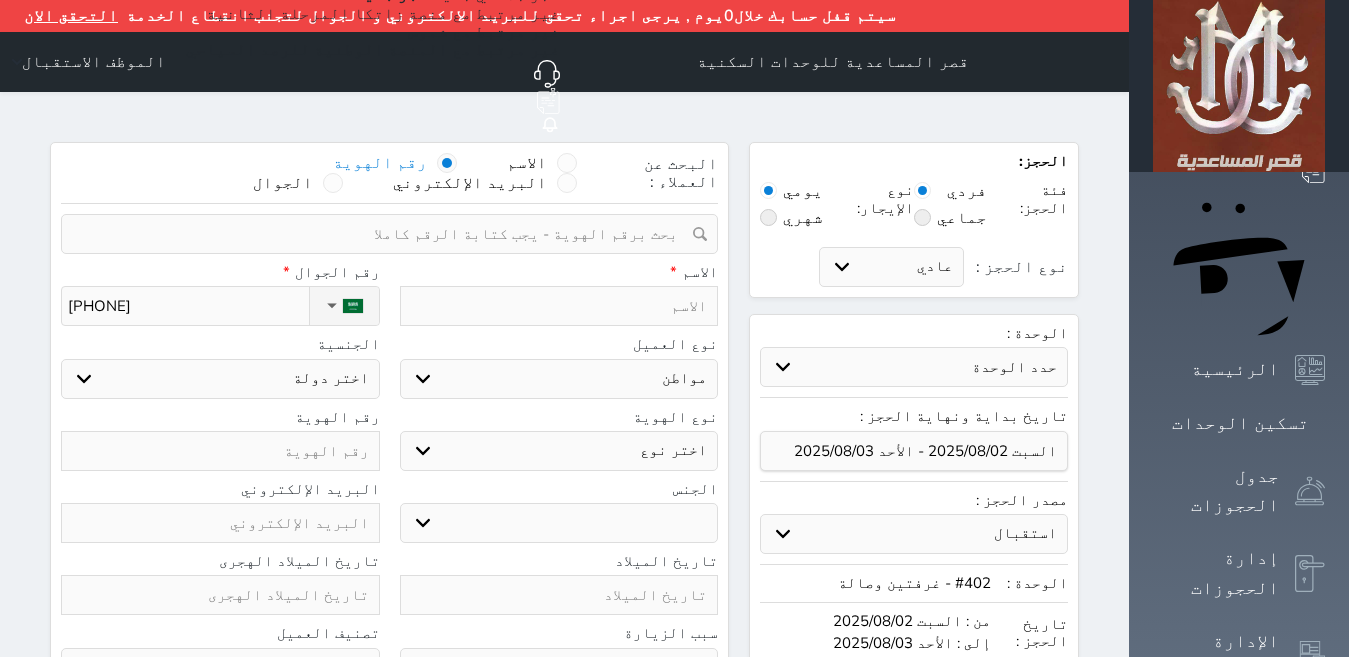 click on "اختر نوع   مواطن مواطن خليجي زائر مقيم" at bounding box center (559, 379) 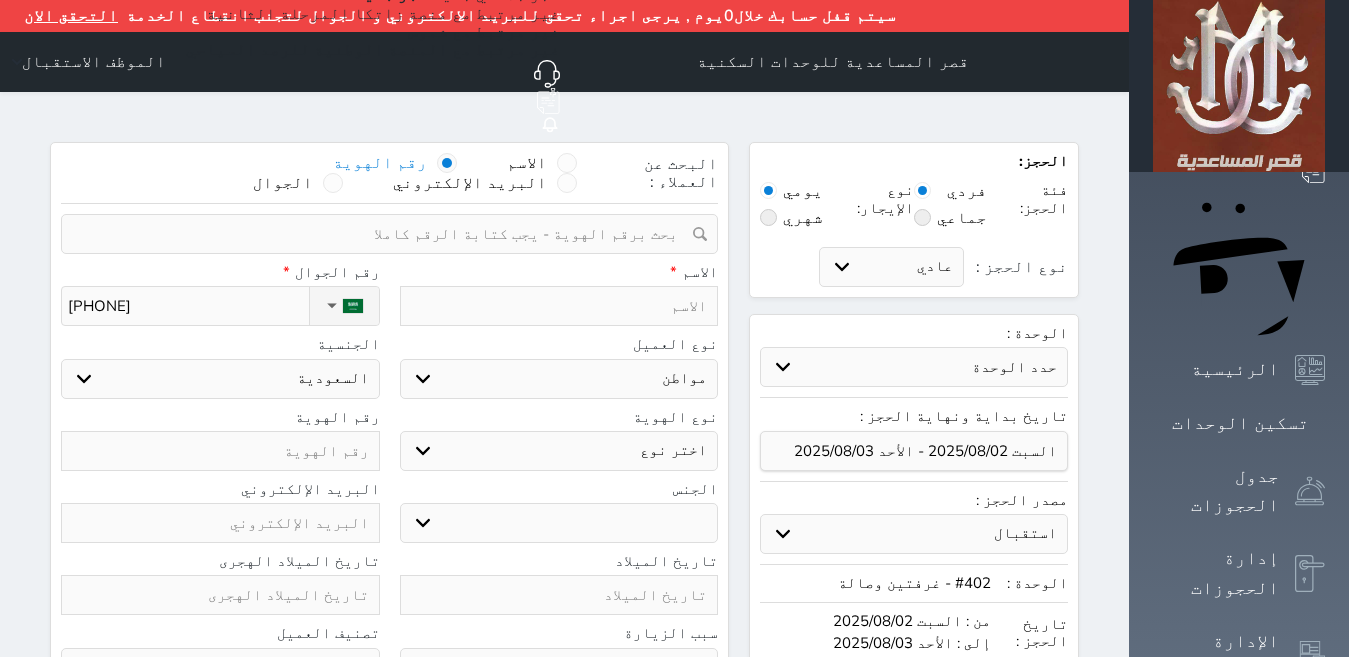 click on "اختر نوع   هوية وطنية هوية عائلية جواز السفر" at bounding box center (559, 451) 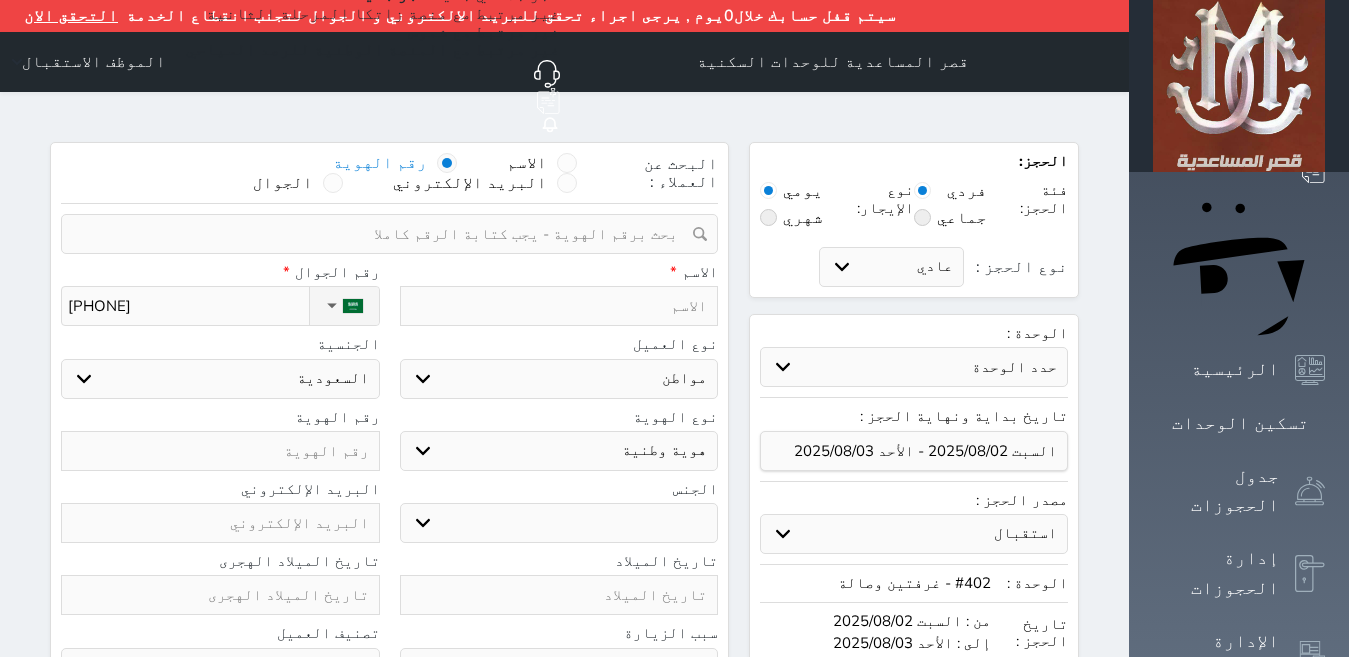 click on "اختر نوع   هوية وطنية هوية عائلية جواز السفر" at bounding box center [559, 451] 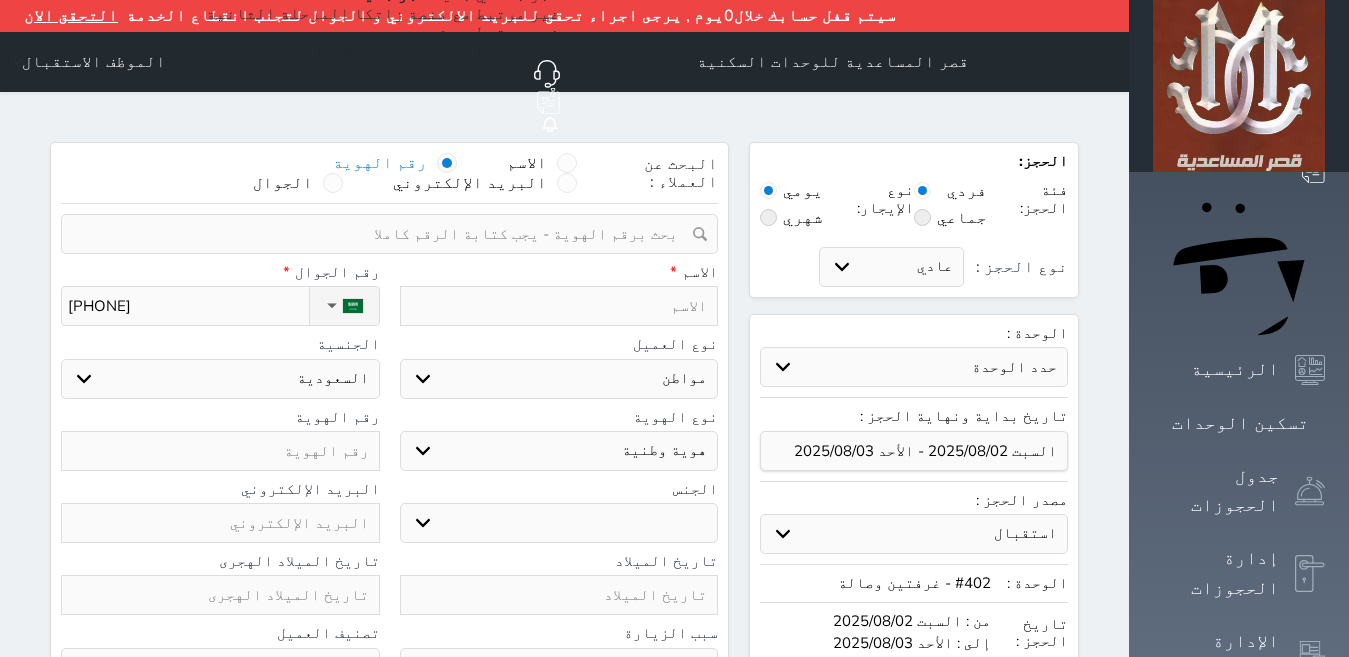 click at bounding box center (220, 451) 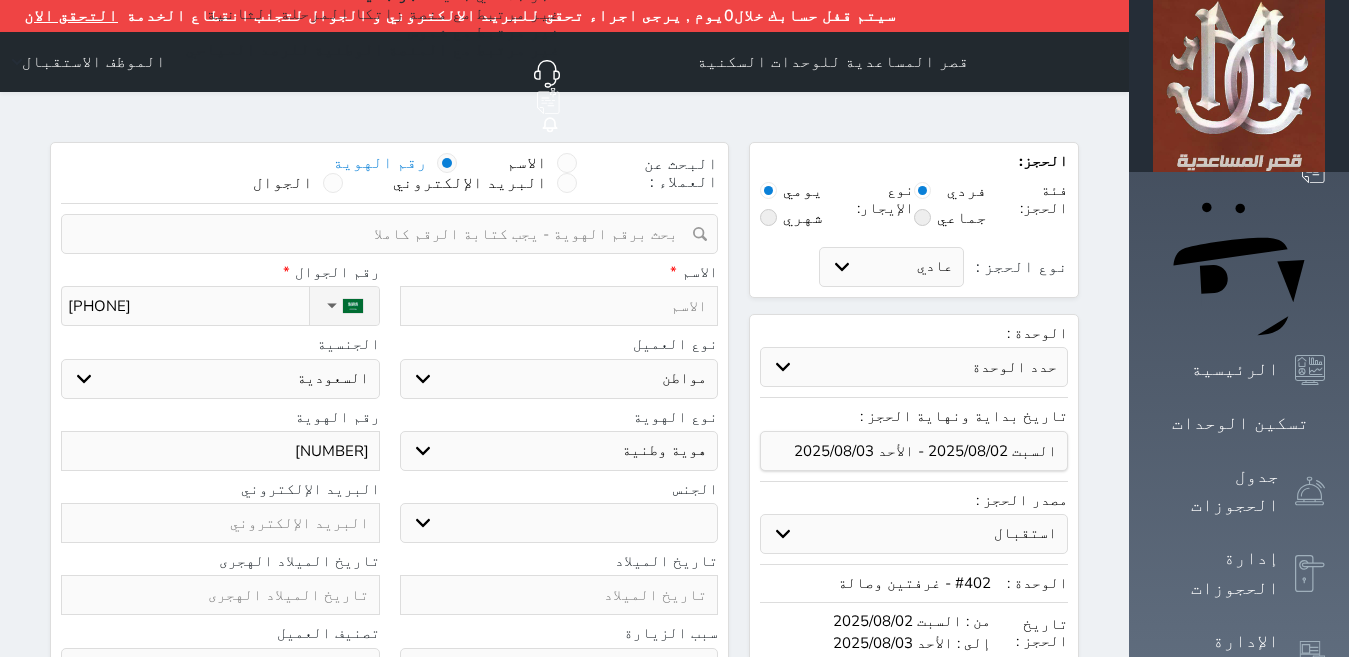 click on "ذكر   انثى" at bounding box center (559, 523) 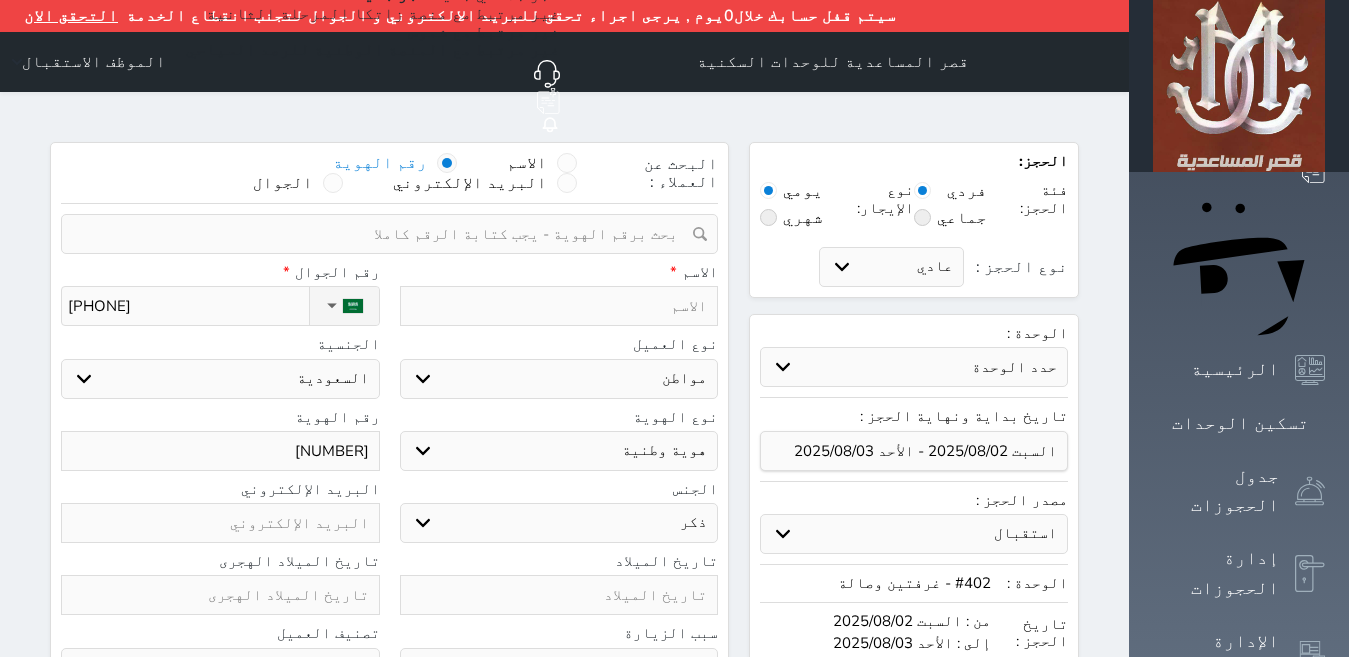 click on "ذكر   انثى" at bounding box center [559, 523] 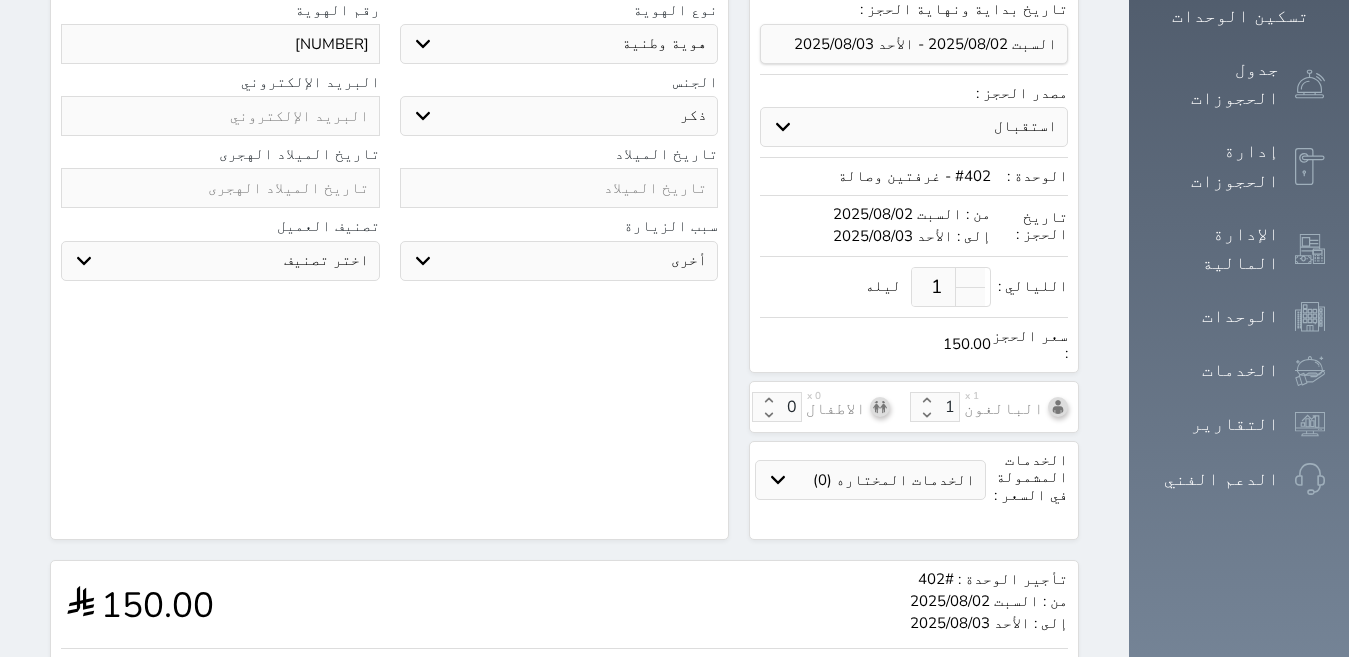 scroll, scrollTop: 412, scrollLeft: 0, axis: vertical 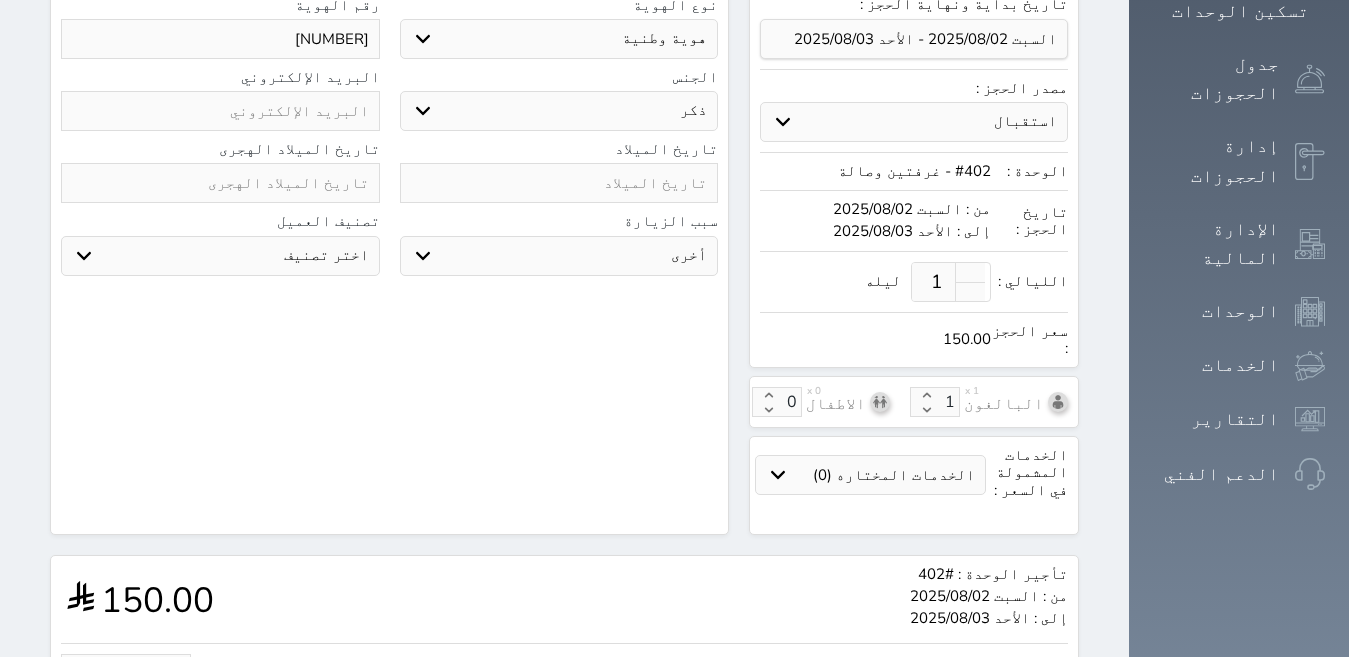 click on "150" at bounding box center [126, 666] 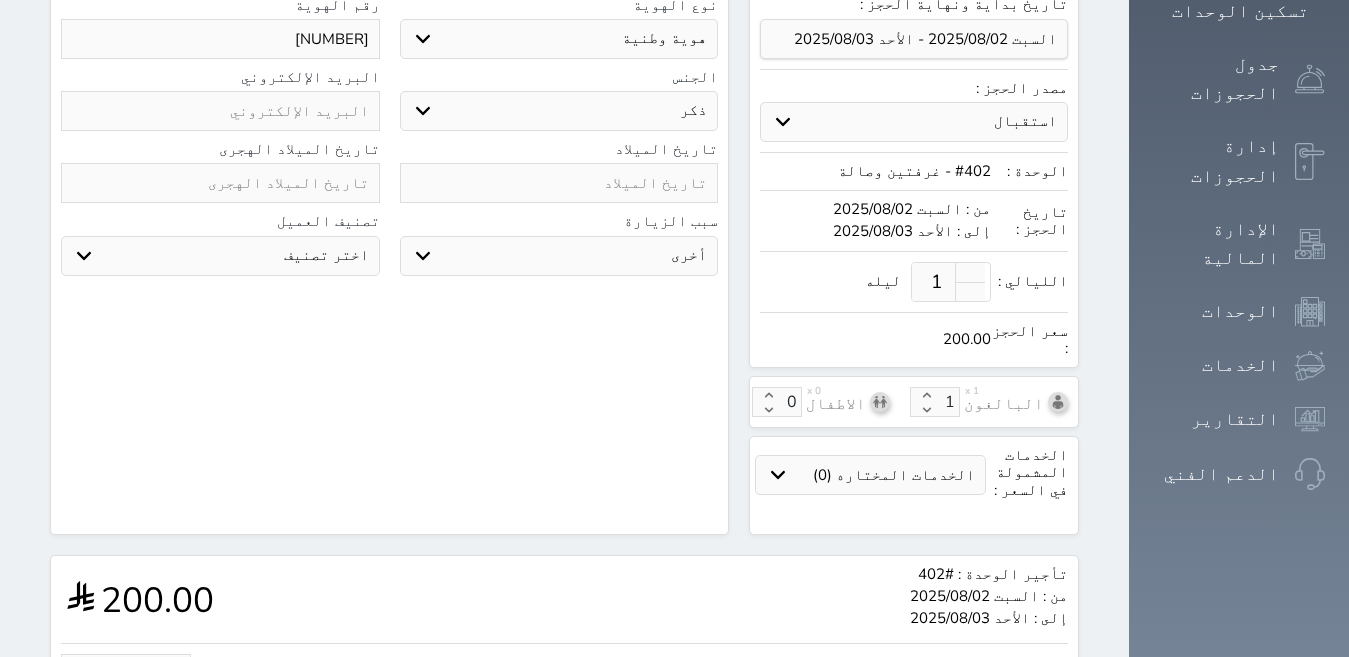 click on "تأجير الوحدة : #[NUMBER]   من : السبت [YEAR]/[MONTH]/[DAY]   إلى : الأحد [YEAR]/[MONTH]/[DAY]    [PRICE]" at bounding box center [564, 599] 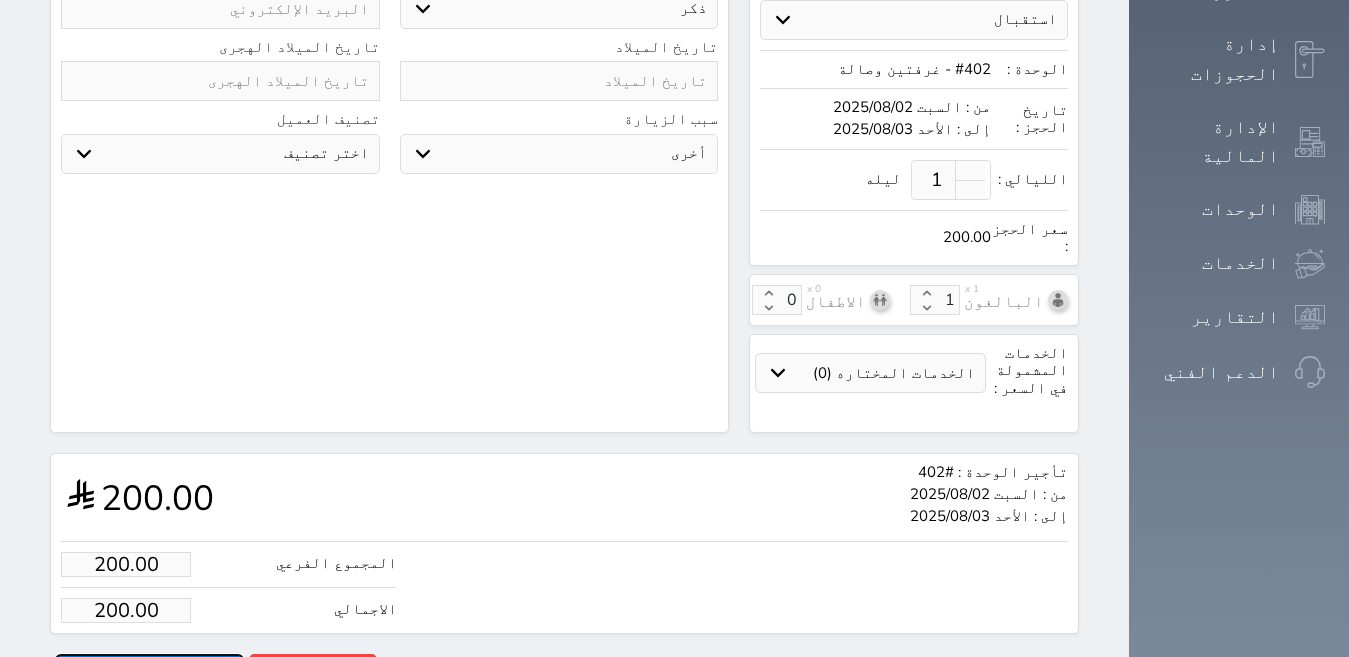 click on "حجز" at bounding box center (149, 671) 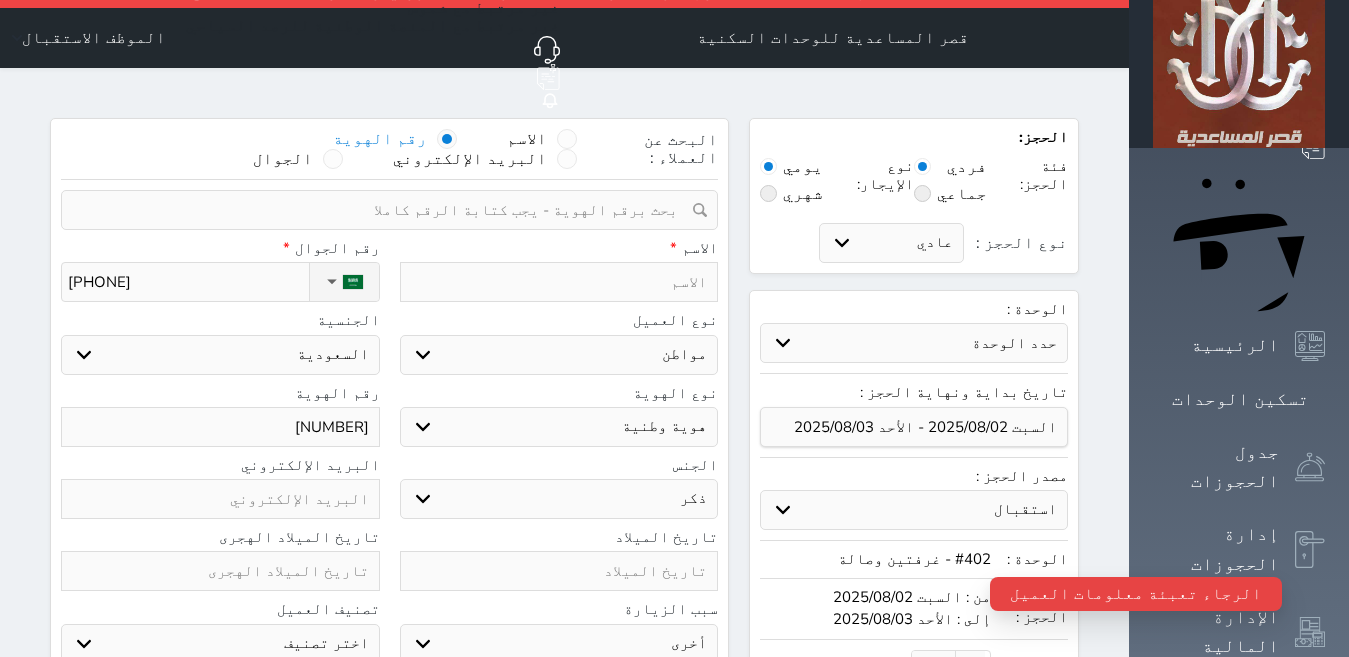 scroll, scrollTop: 34, scrollLeft: 0, axis: vertical 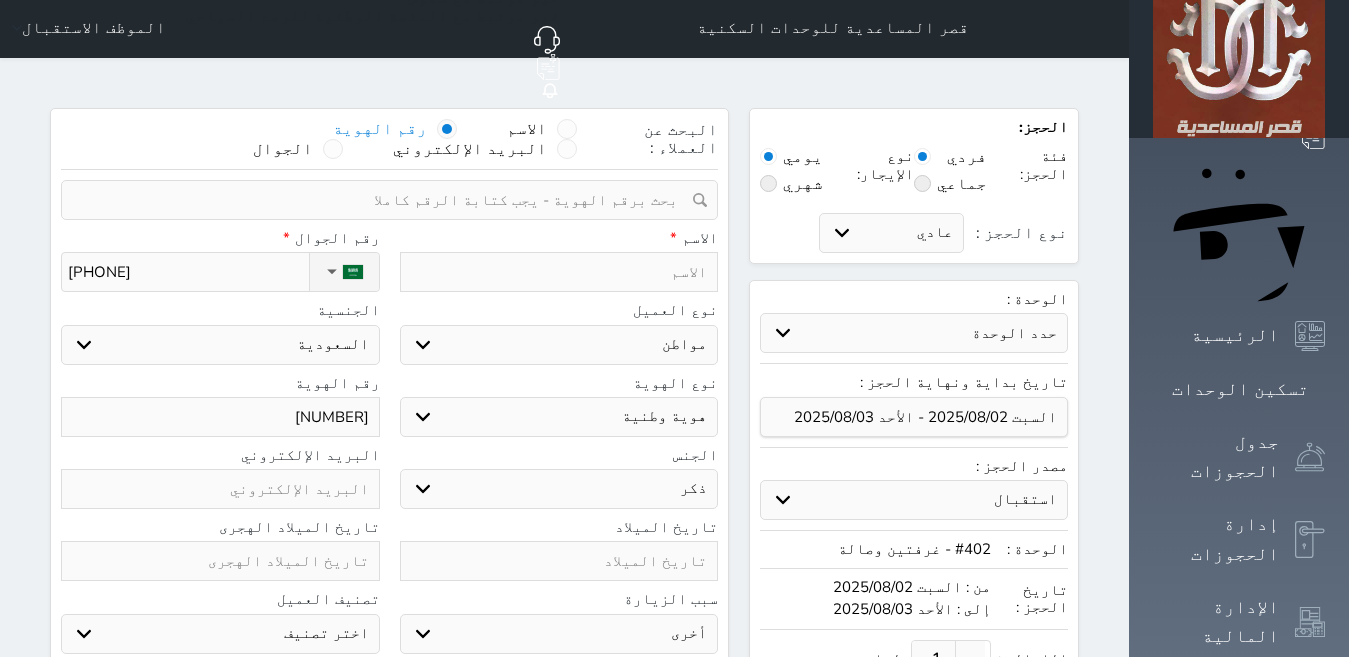 click at bounding box center (559, 272) 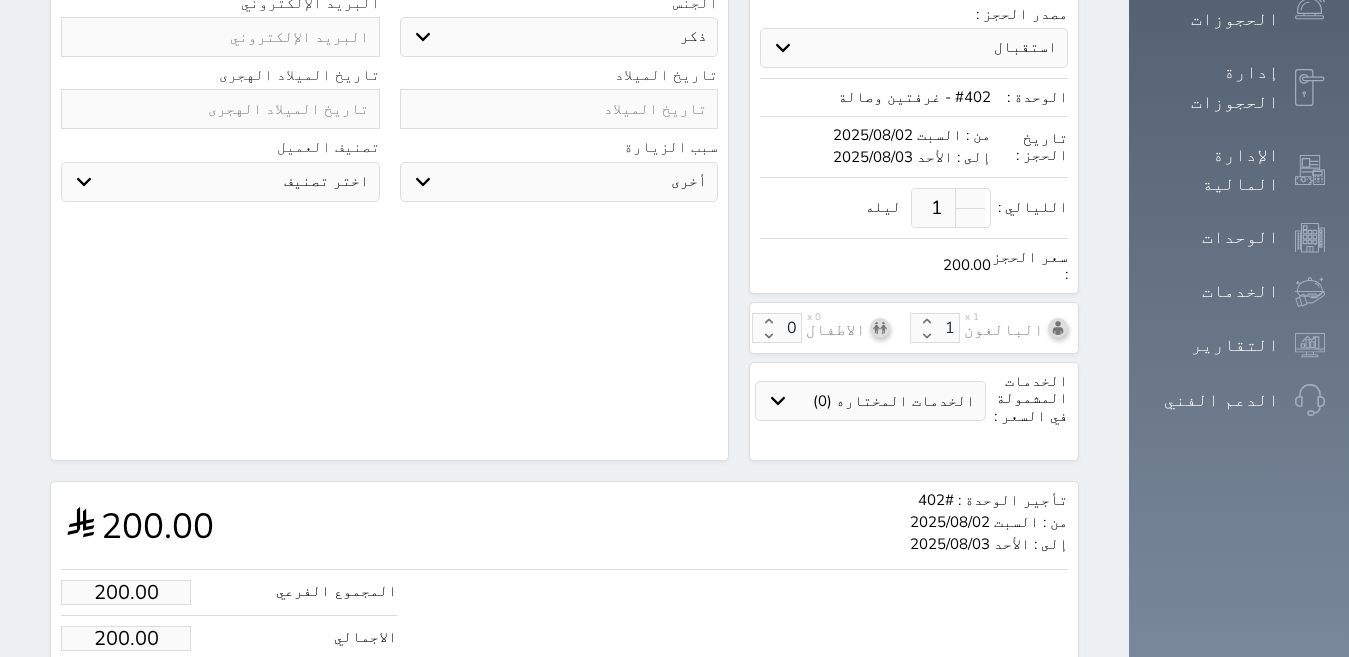 scroll, scrollTop: 514, scrollLeft: 0, axis: vertical 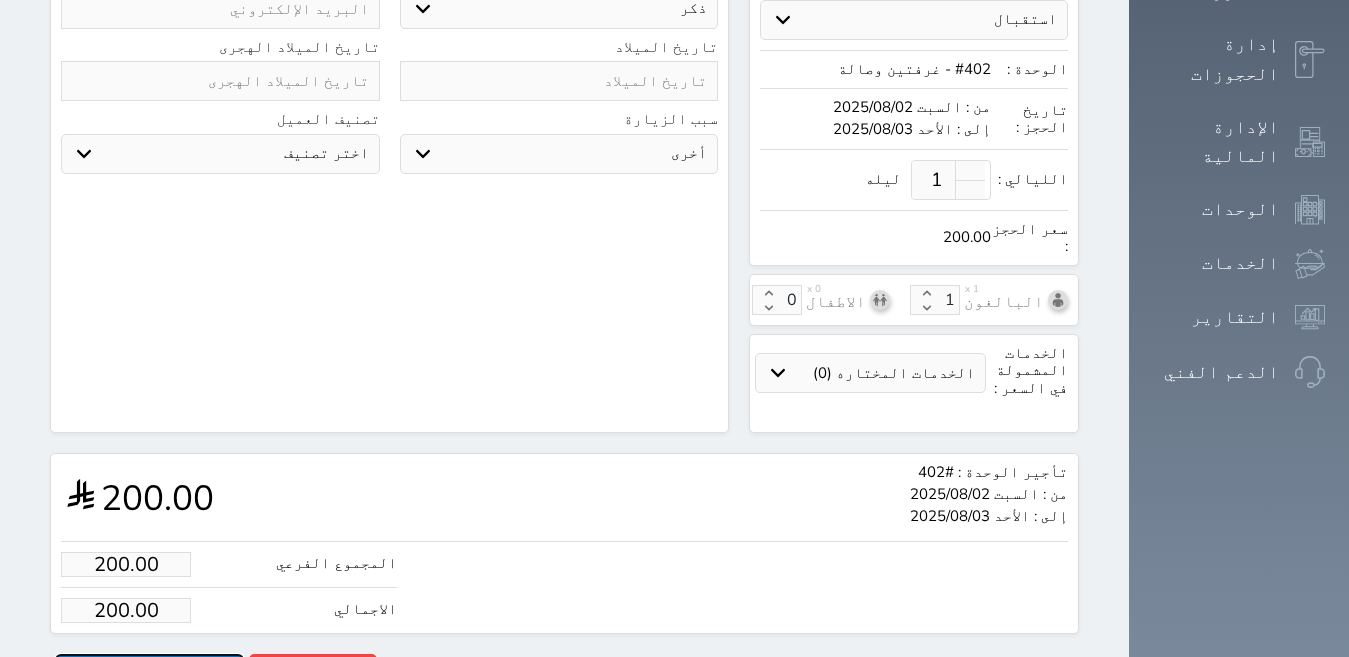 click on "حجز" at bounding box center (149, 671) 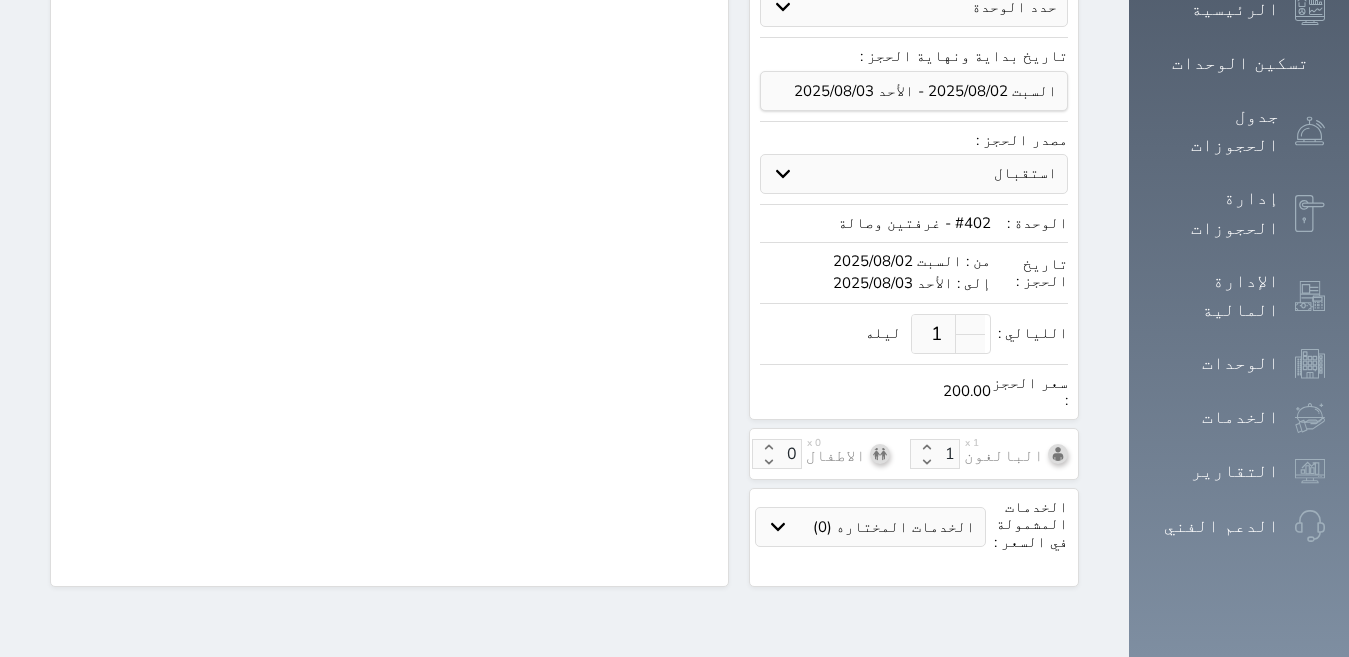 scroll, scrollTop: 279, scrollLeft: 0, axis: vertical 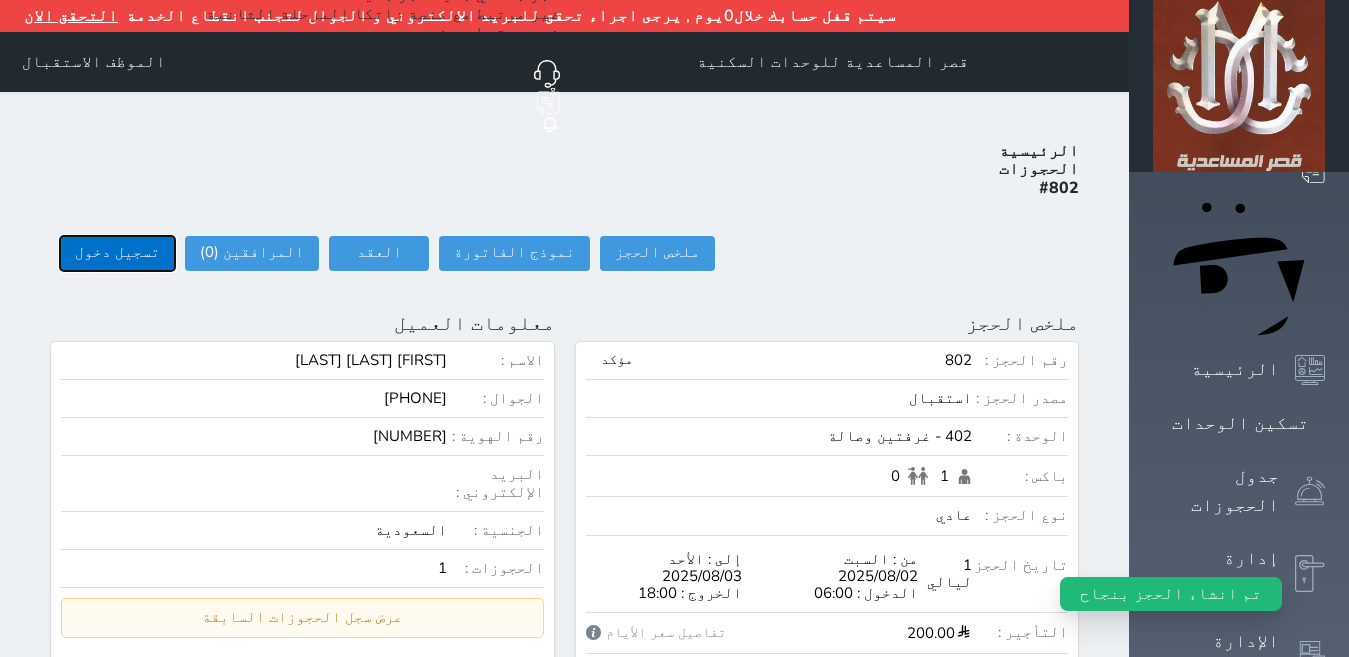 click on "تسجيل دخول" at bounding box center (117, 253) 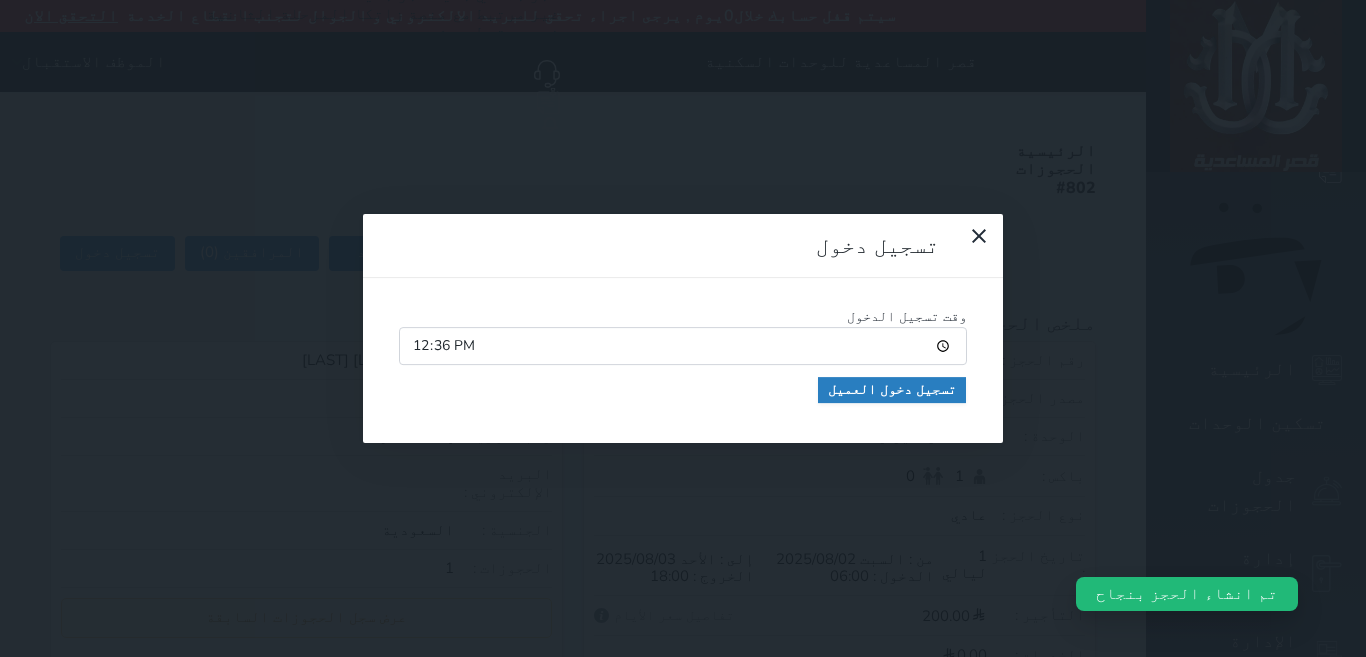 click on "وقت تسجيل الدخول    [TIME]   تسجيل دخول العميل" at bounding box center (683, 361) 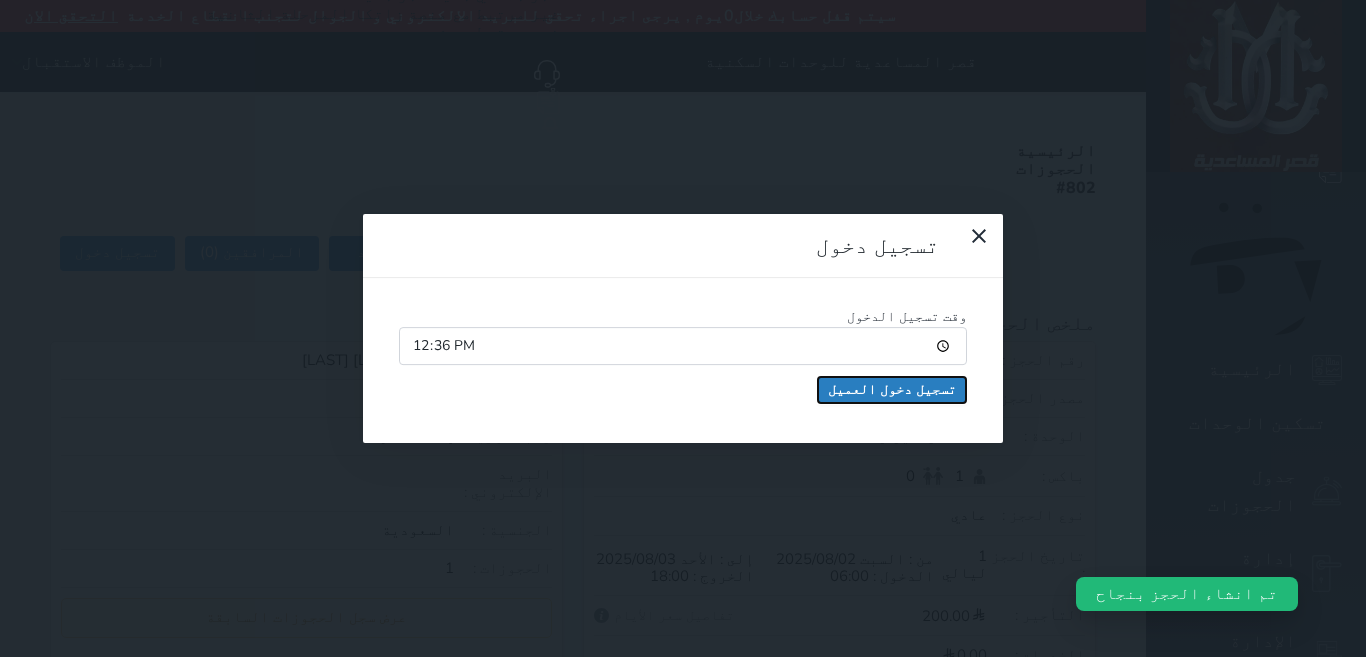 click on "تسجيل دخول العميل" at bounding box center [892, 390] 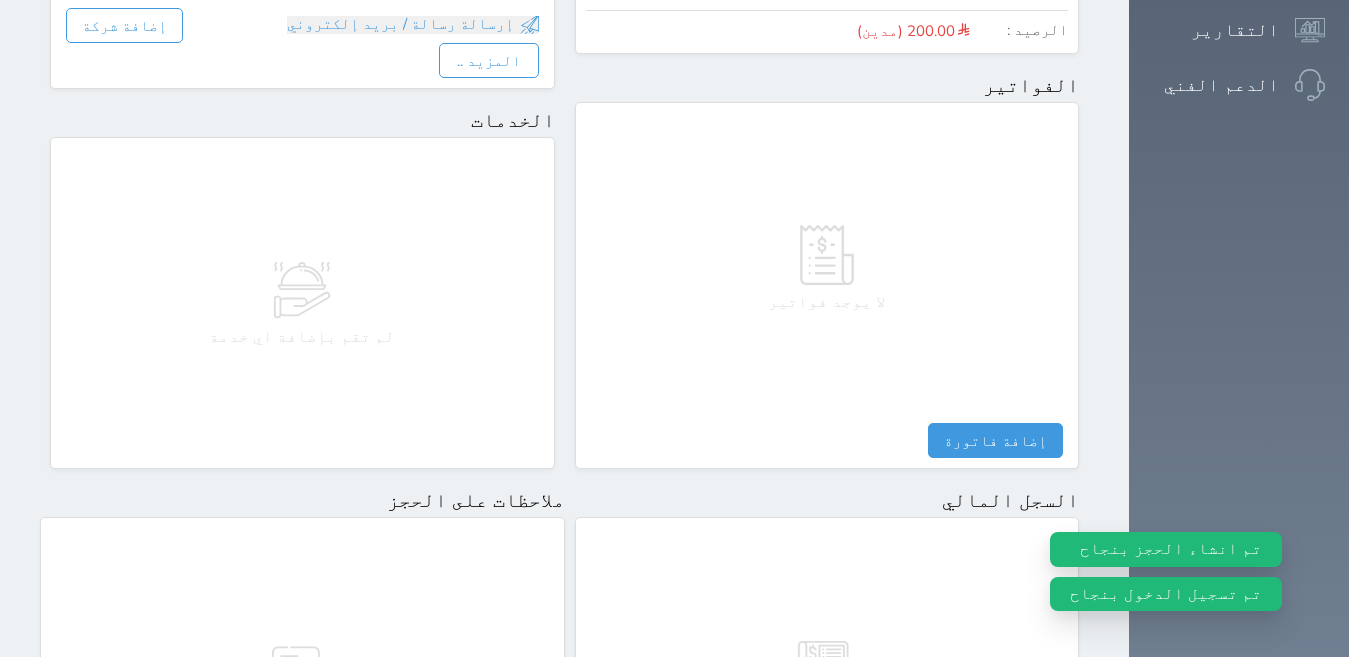 scroll, scrollTop: 1100, scrollLeft: 0, axis: vertical 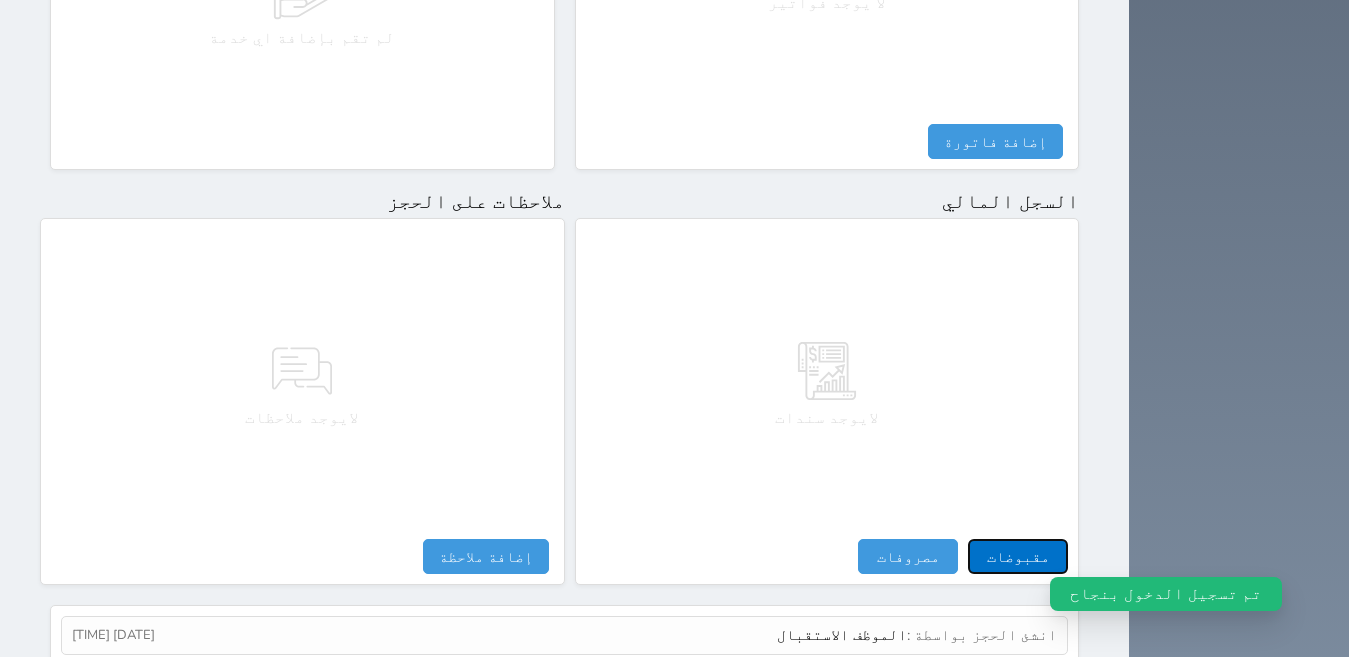 click on "مقبوضات" at bounding box center (1018, 556) 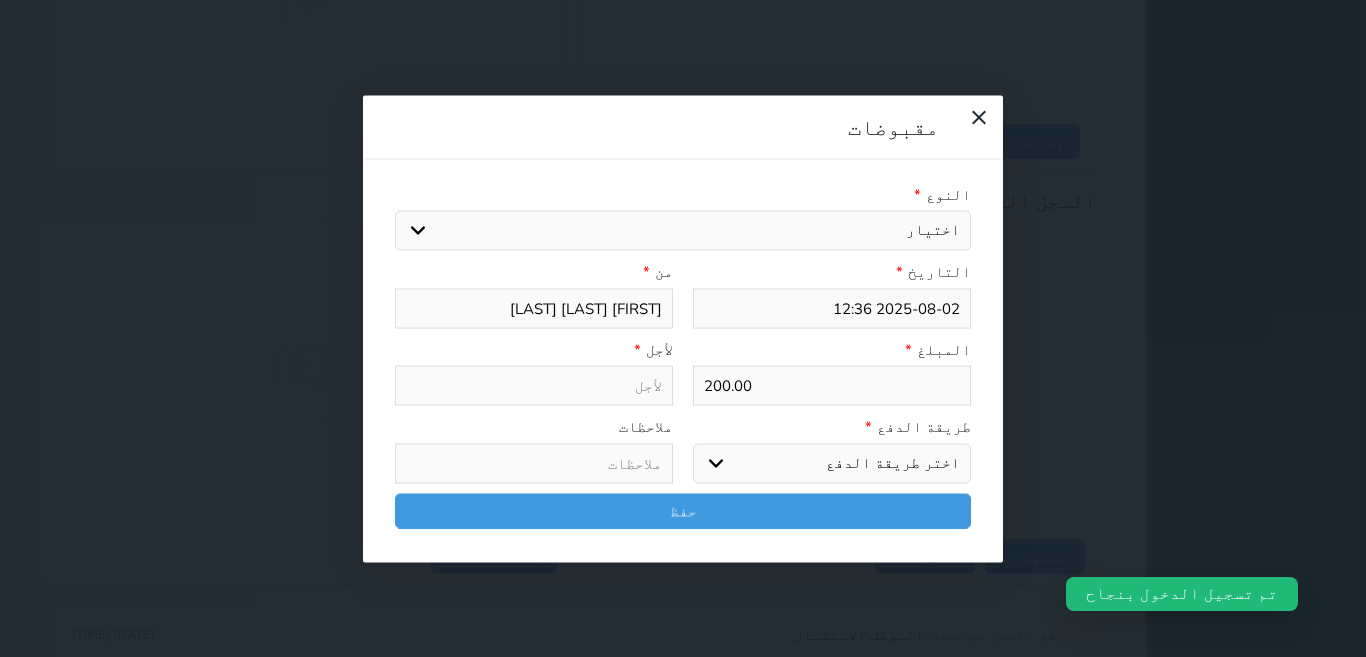 click on "اختيار" at bounding box center (683, 231) 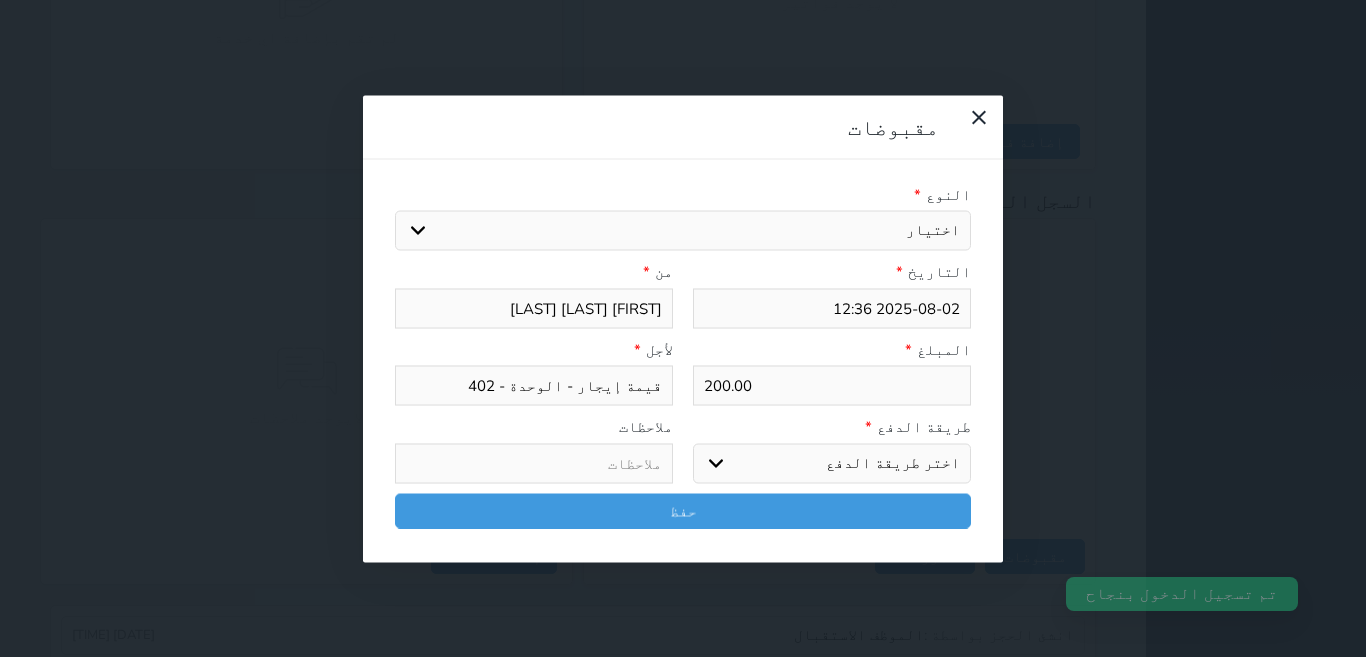click on "اختر طريقة الدفع   دفع نقدى   تحويل بنكى   مدى   بطاقة ائتمان   آجل" at bounding box center [832, 463] 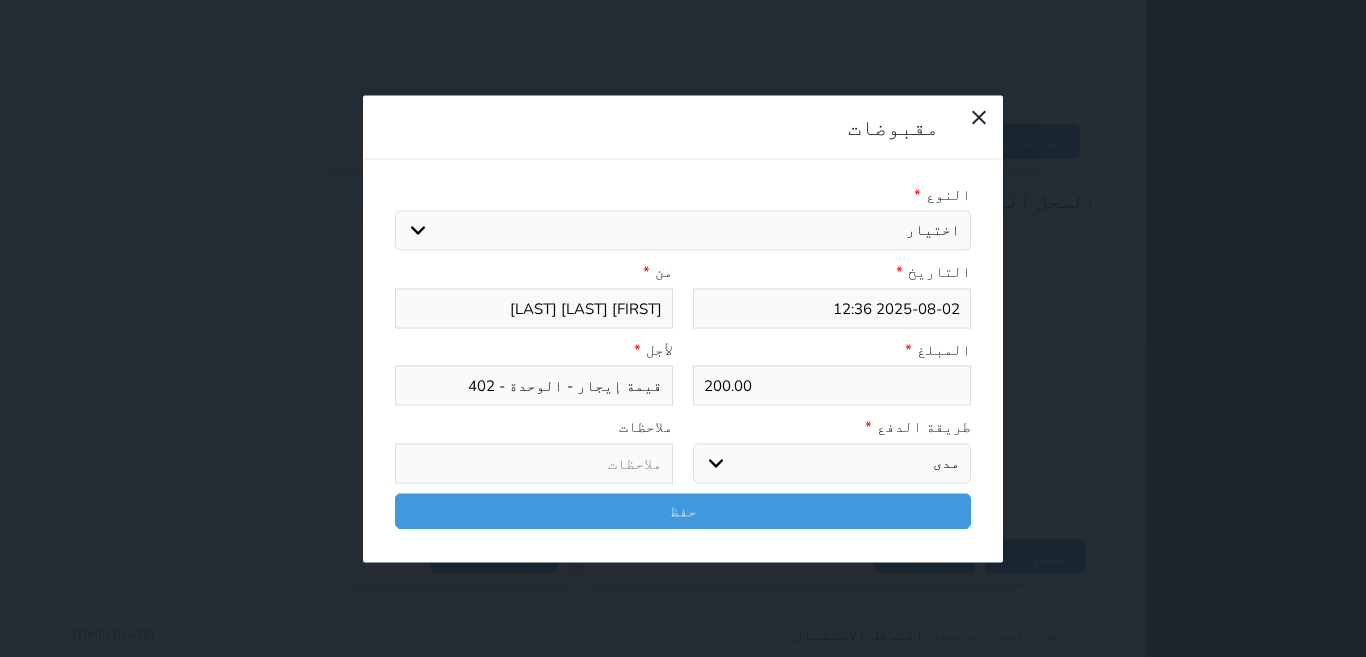 click on "اختر طريقة الدفع   دفع نقدى   تحويل بنكى   مدى   بطاقة ائتمان   آجل" at bounding box center [832, 463] 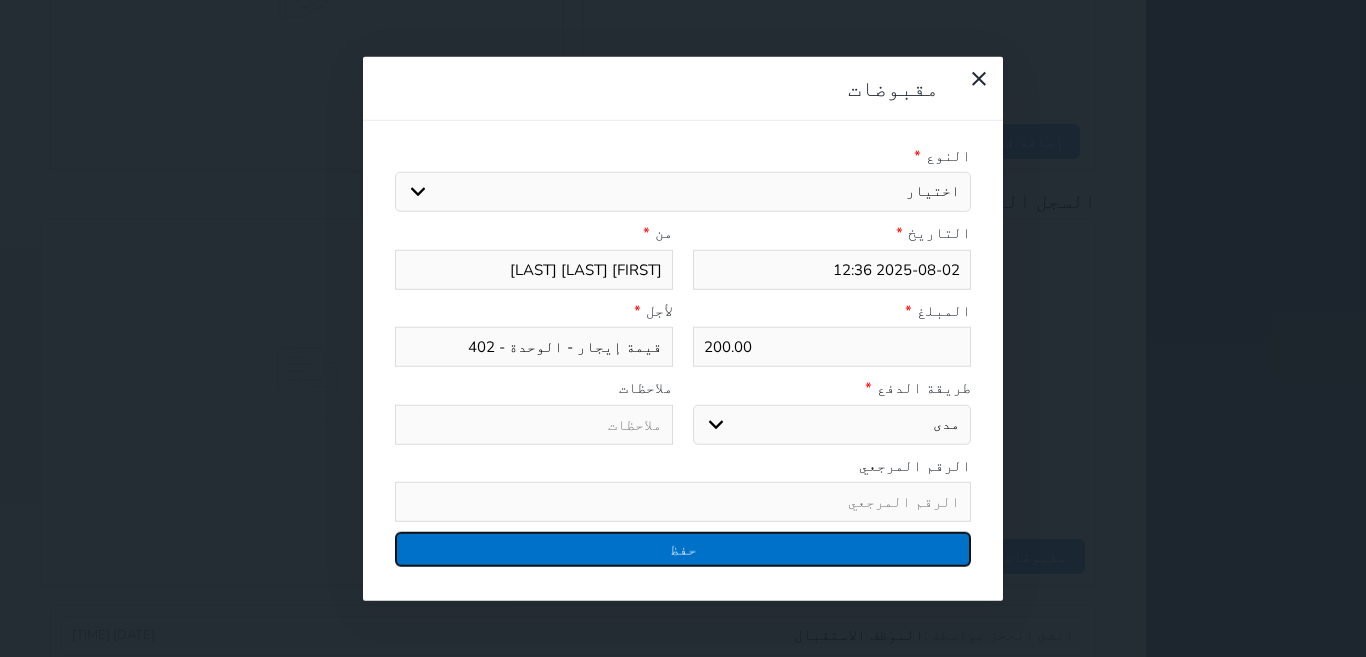 click on "حفظ" at bounding box center [683, 549] 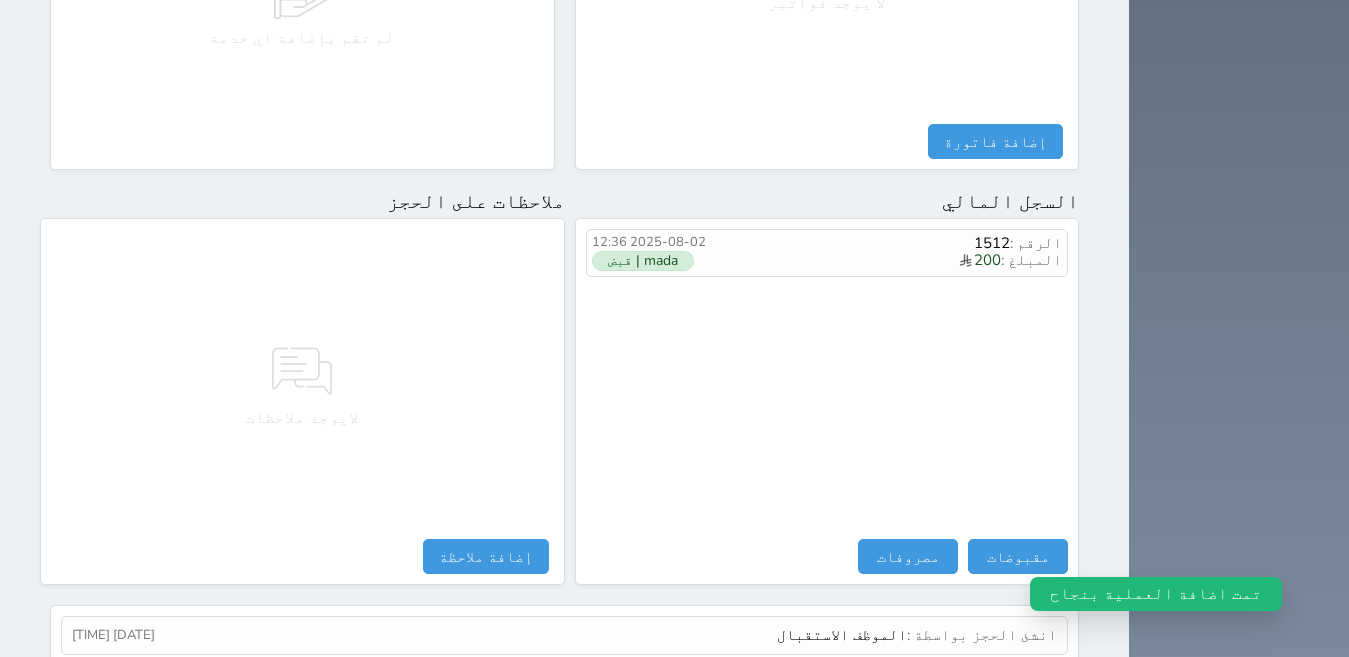 scroll, scrollTop: 0, scrollLeft: 0, axis: both 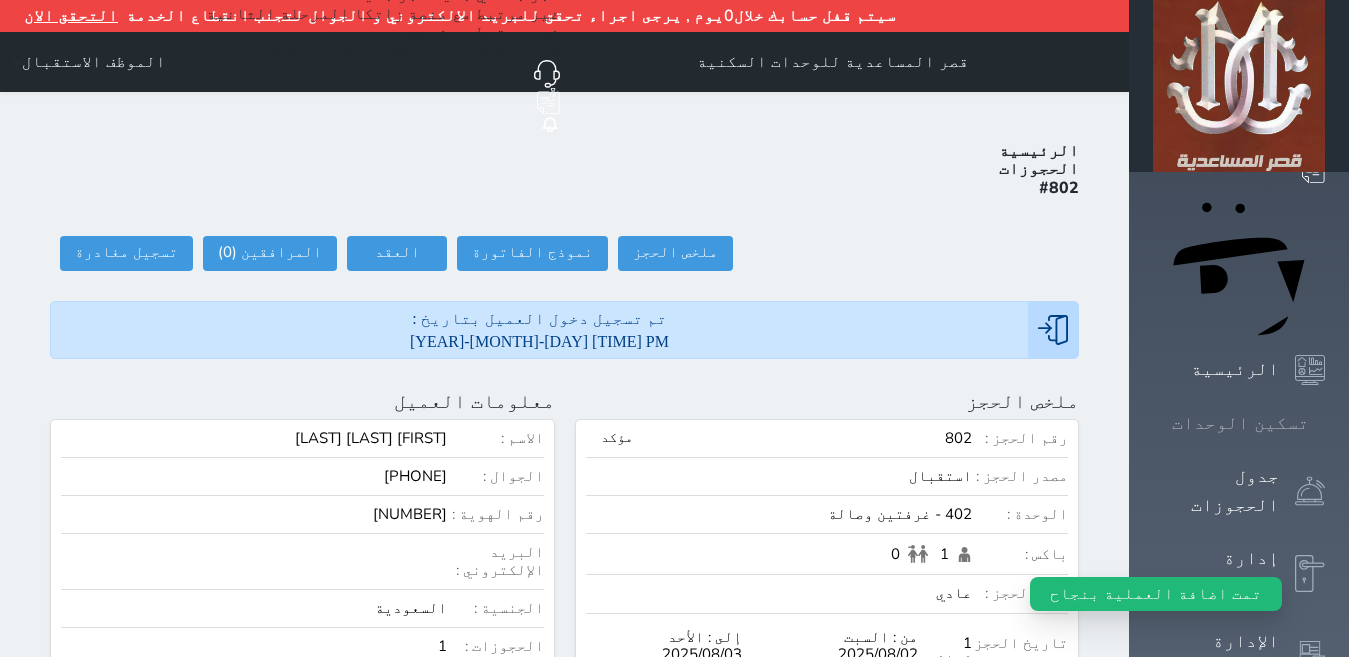 click on "تسكين الوحدات" at bounding box center [1239, 423] 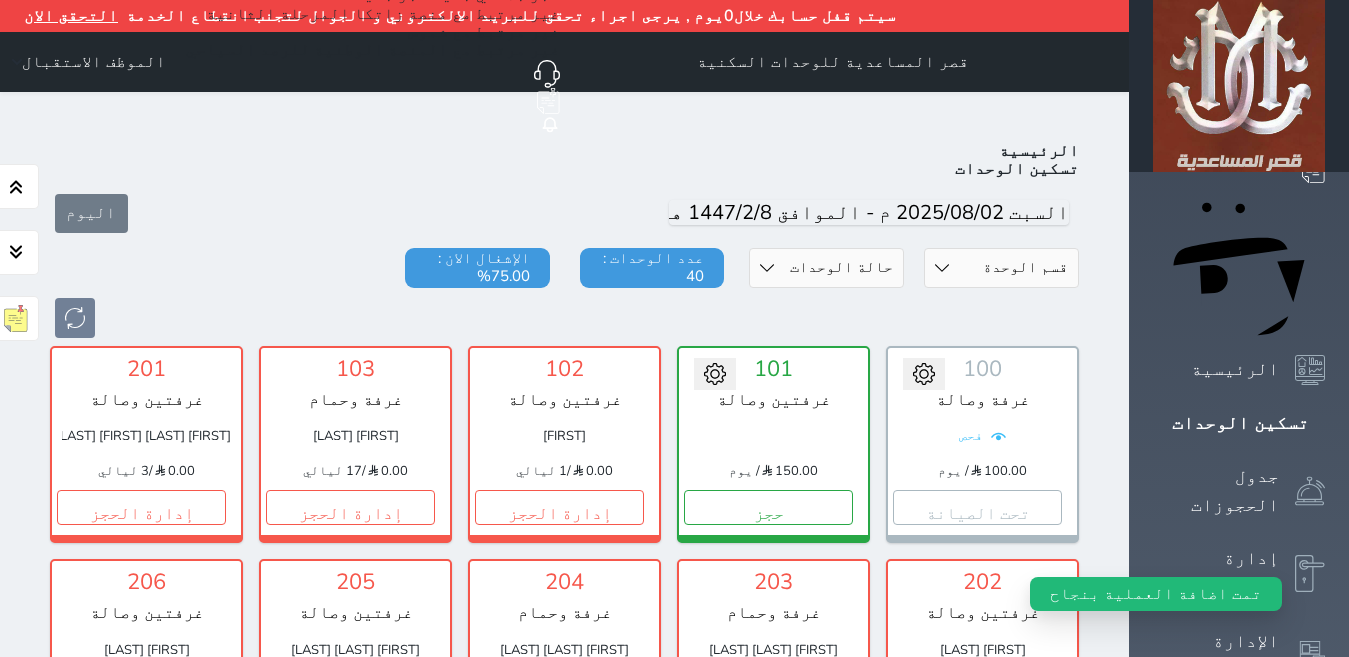 scroll, scrollTop: 110, scrollLeft: 0, axis: vertical 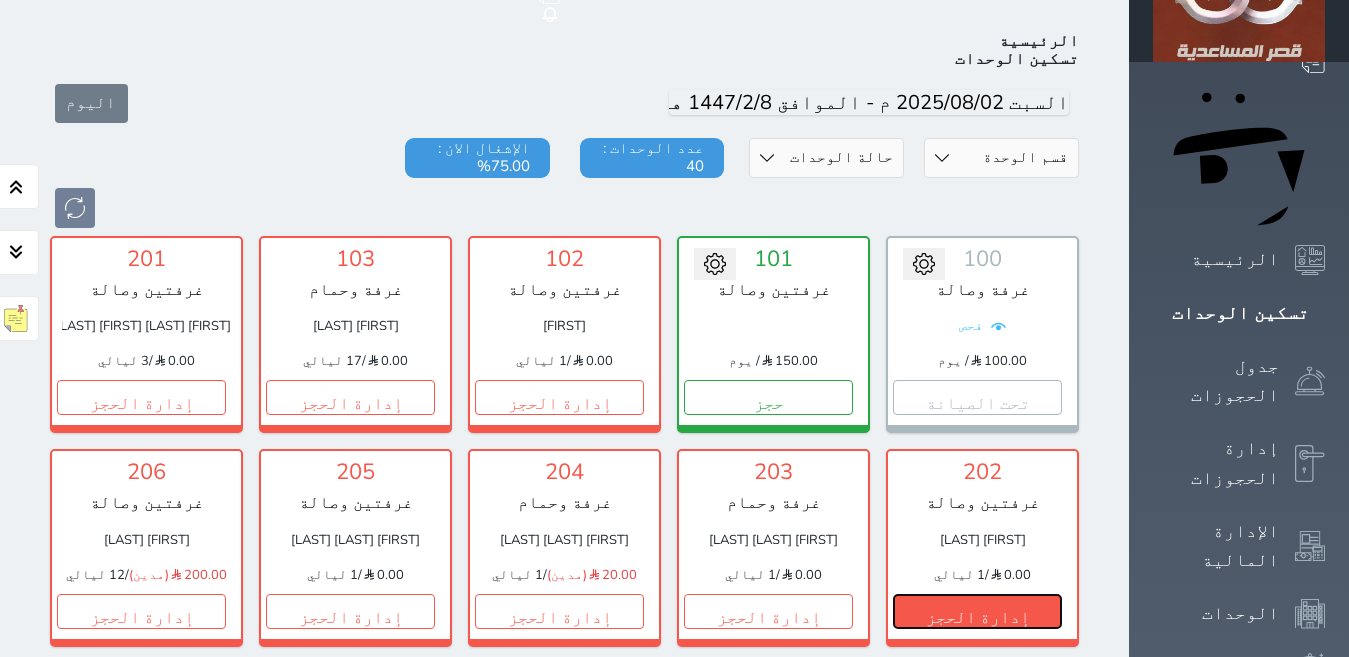 click on "إدارة الحجز" at bounding box center [977, 611] 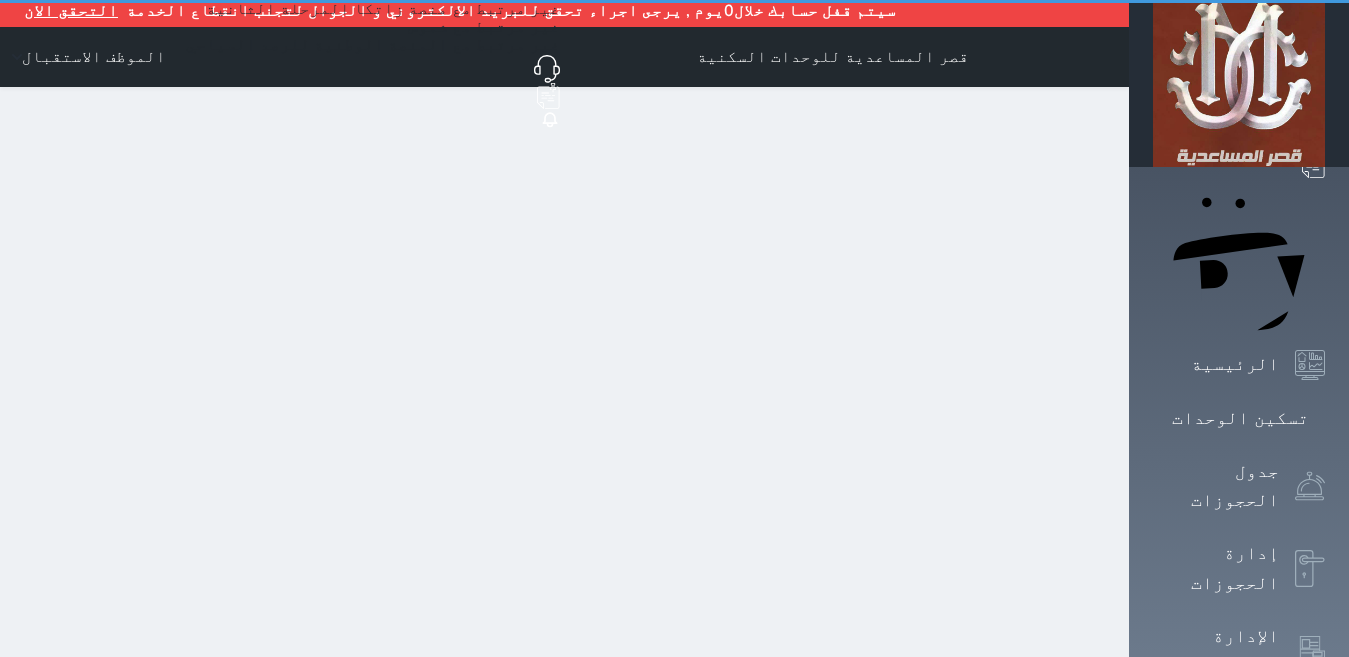 scroll, scrollTop: 0, scrollLeft: 0, axis: both 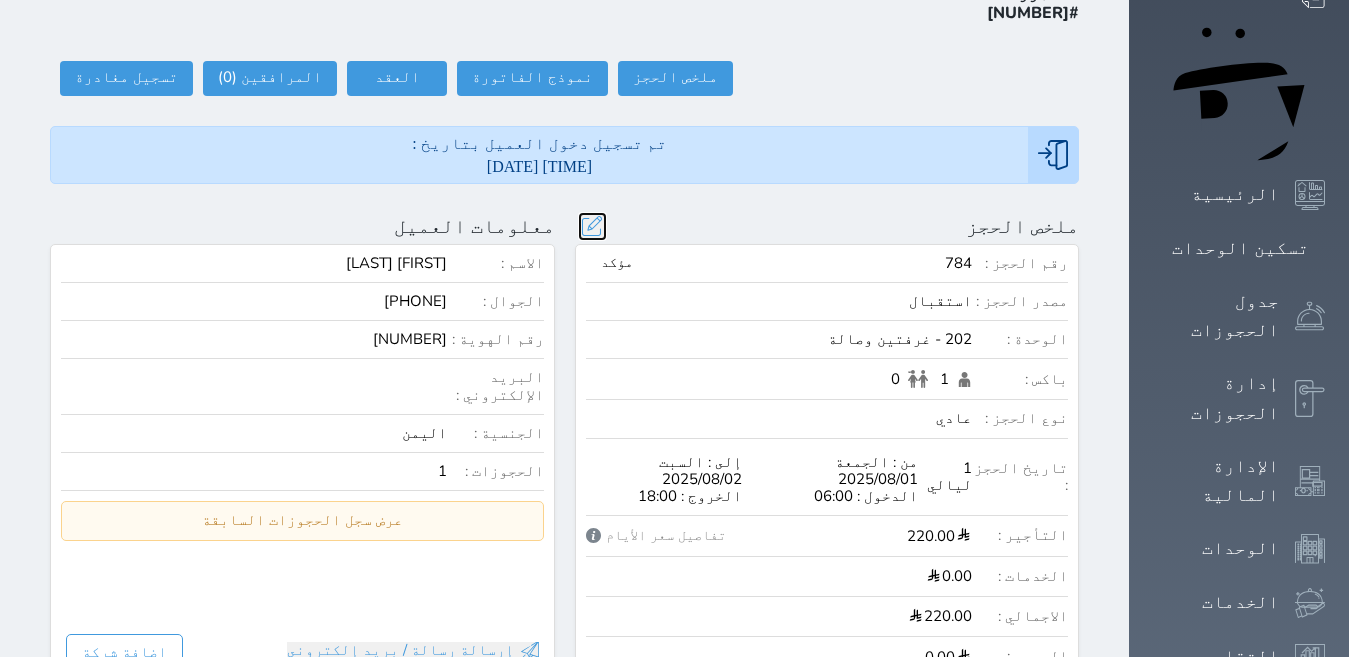 click at bounding box center (592, 226) 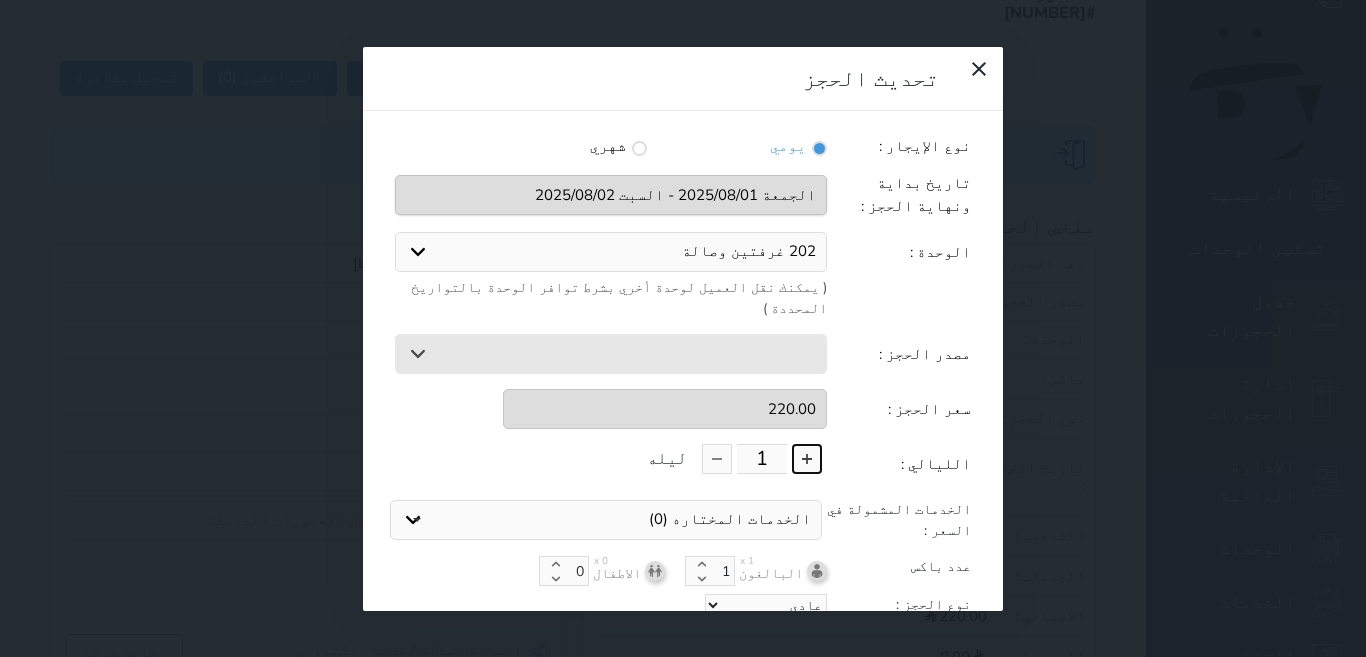 click at bounding box center [807, 459] 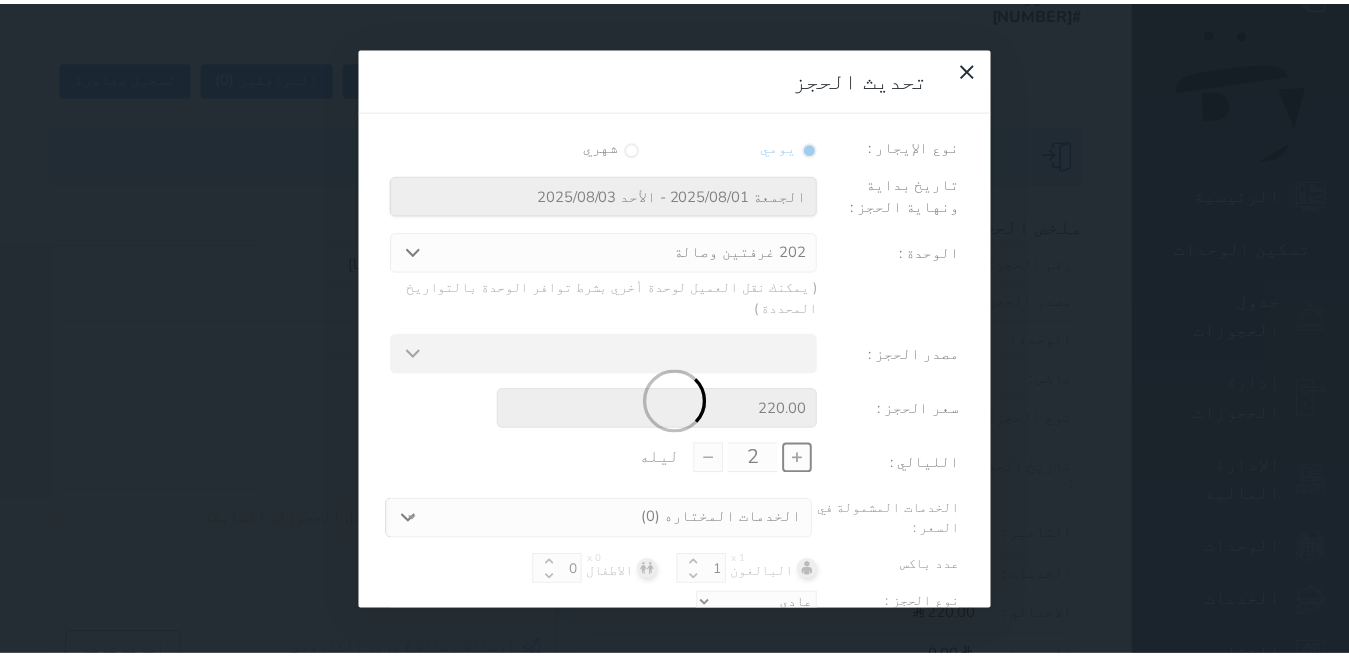 scroll, scrollTop: 45, scrollLeft: 0, axis: vertical 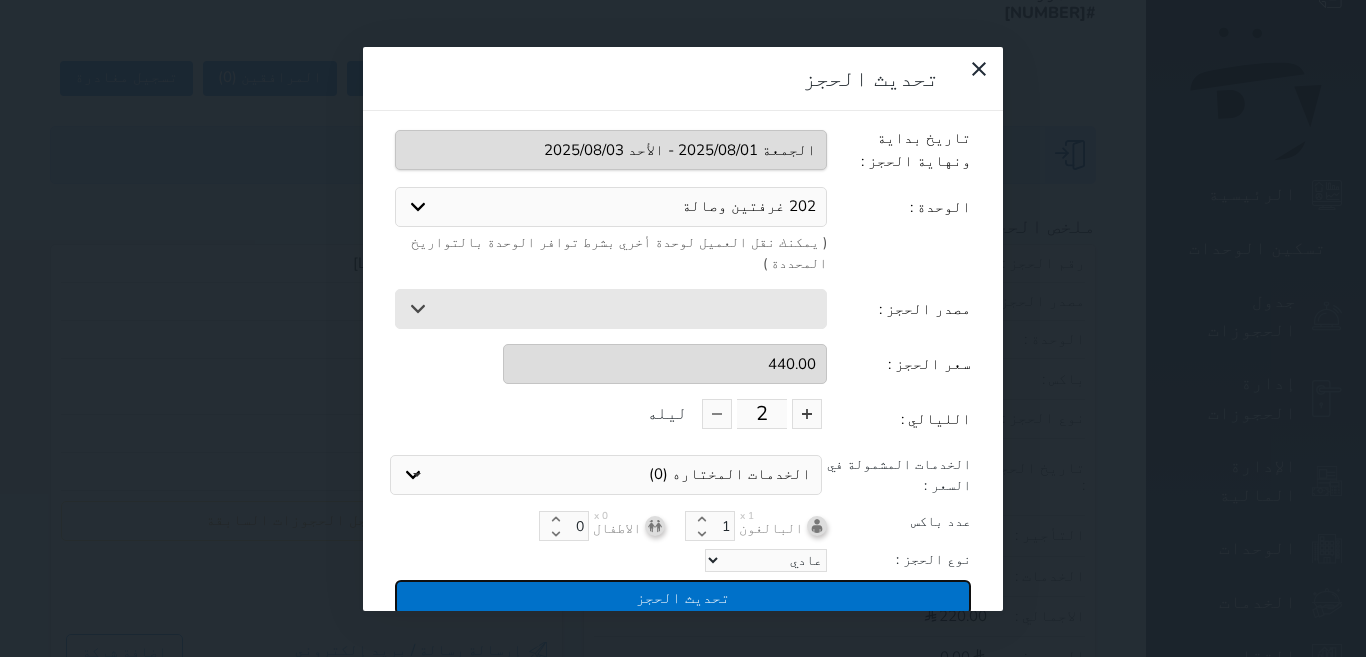 click on "تحديث الحجز" at bounding box center (683, 597) 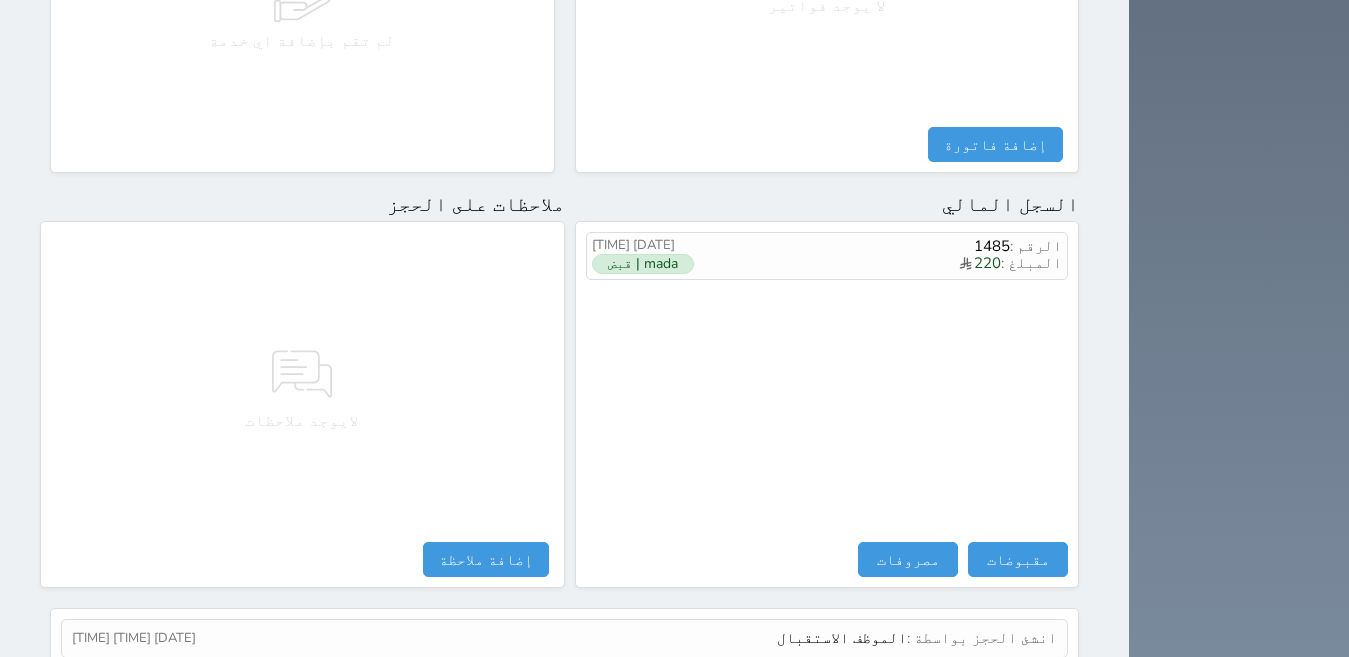 scroll, scrollTop: 1100, scrollLeft: 0, axis: vertical 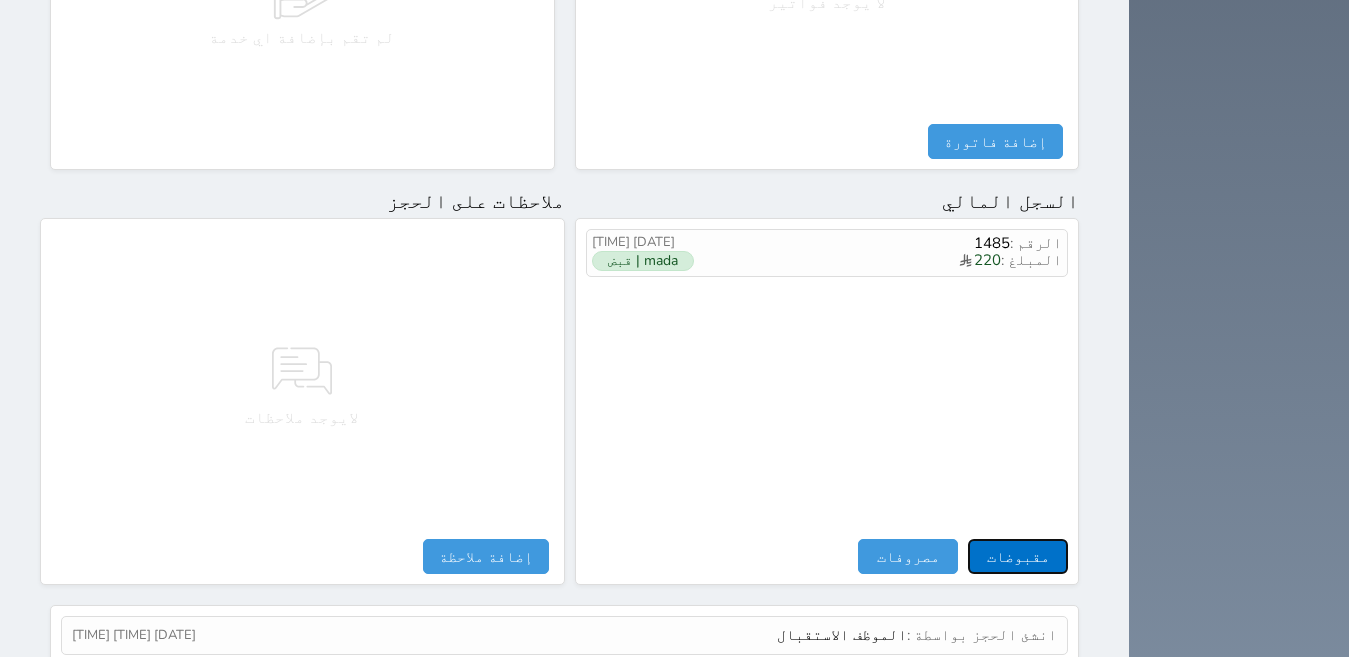 click on "مقبوضات" at bounding box center [1018, 556] 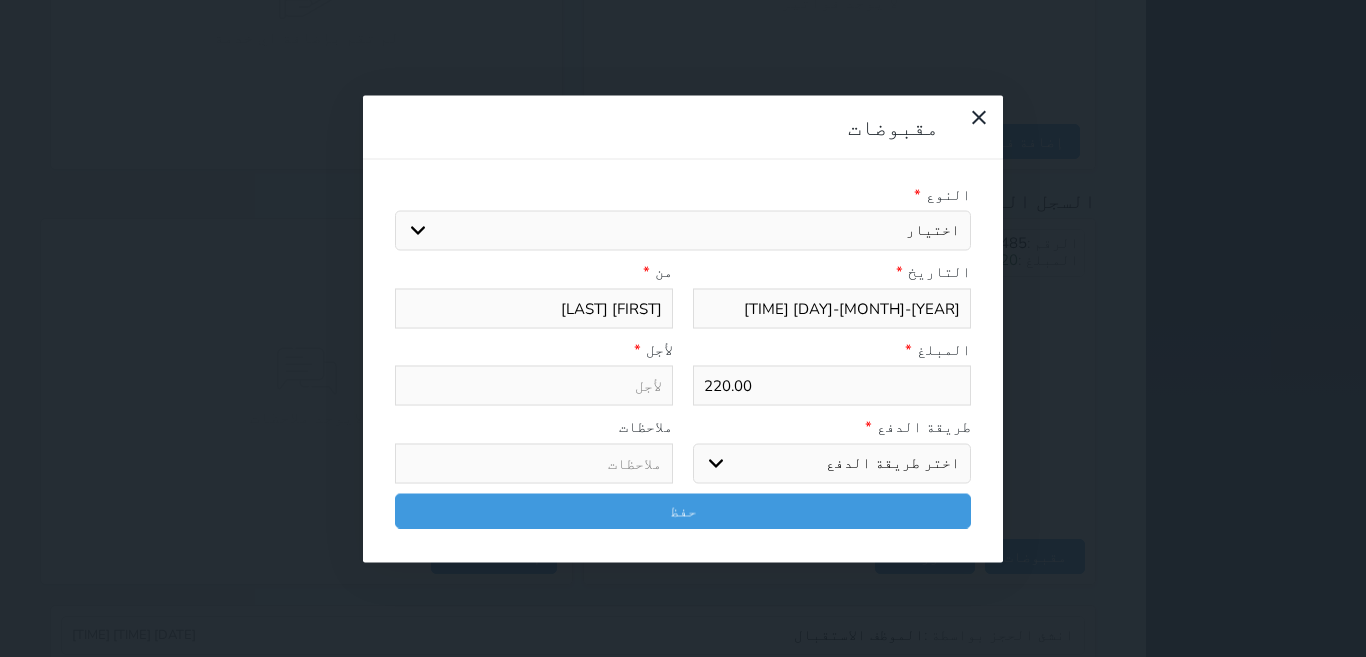 click on "اختيار   مقبوضات عامة قيمة إيجار فواتير تامين عربون لا ينطبق آخر مغسلة واي فاي - الإنترنت مواقف السيارات طعام الأغذية والمشروبات مشروبات المشروبات الباردة المشروبات الساخنة الإفطار غداء عشاء مخبز و كعك حمام سباحة الصالة الرياضية سبا و خدمات الجمال اختيار وإسقاط (خدمات النقل) ميني بار كابل - تلفزيون سرير إضافي تصفيف الشعر التسوق خدمات الجولات السياحية المنظمة خدمات الدليل السياحي" at bounding box center (683, 231) 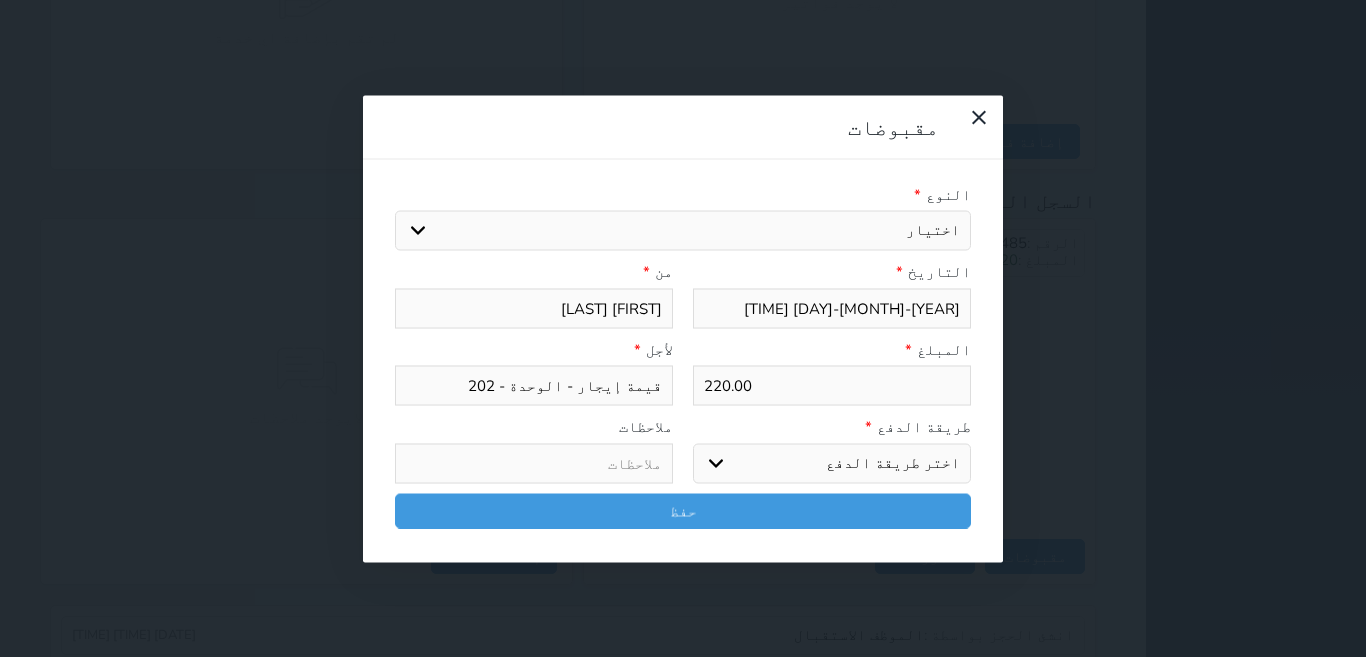 click on "اختر طريقة الدفع   دفع نقدى   تحويل بنكى   مدى   بطاقة ائتمان   آجل" at bounding box center [832, 463] 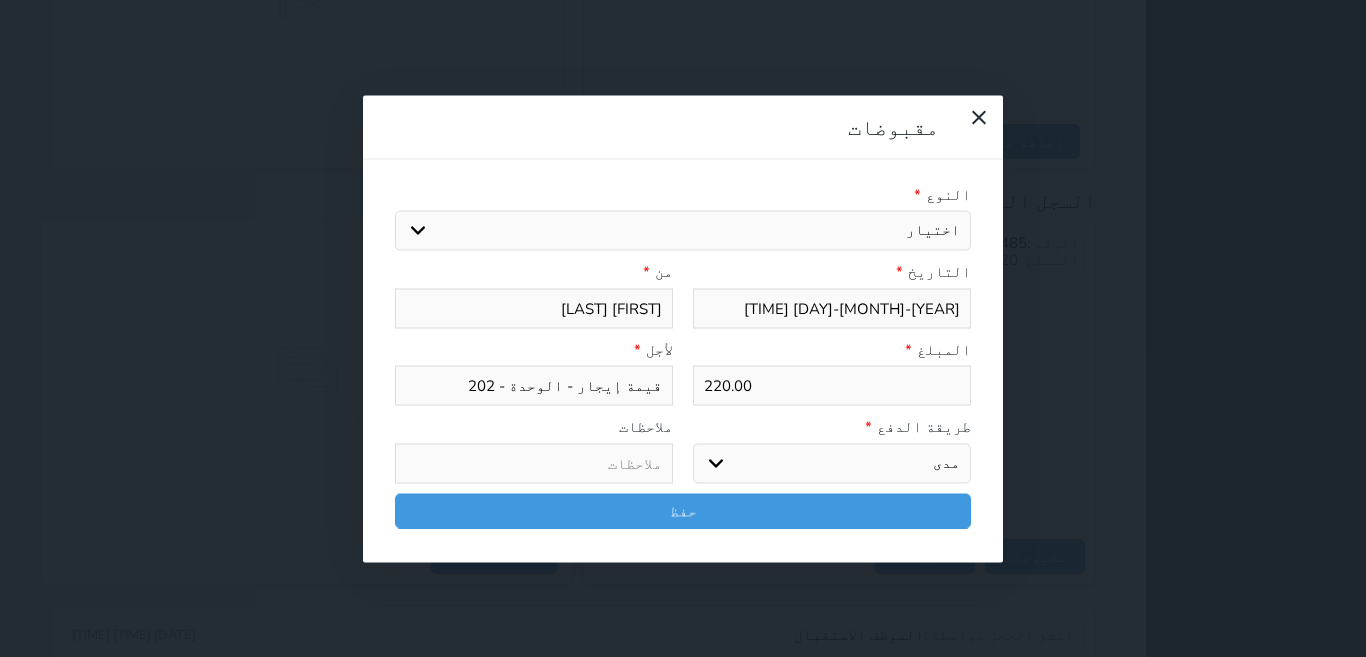 click on "اختر طريقة الدفع   دفع نقدى   تحويل بنكى   مدى   بطاقة ائتمان   آجل" at bounding box center (832, 463) 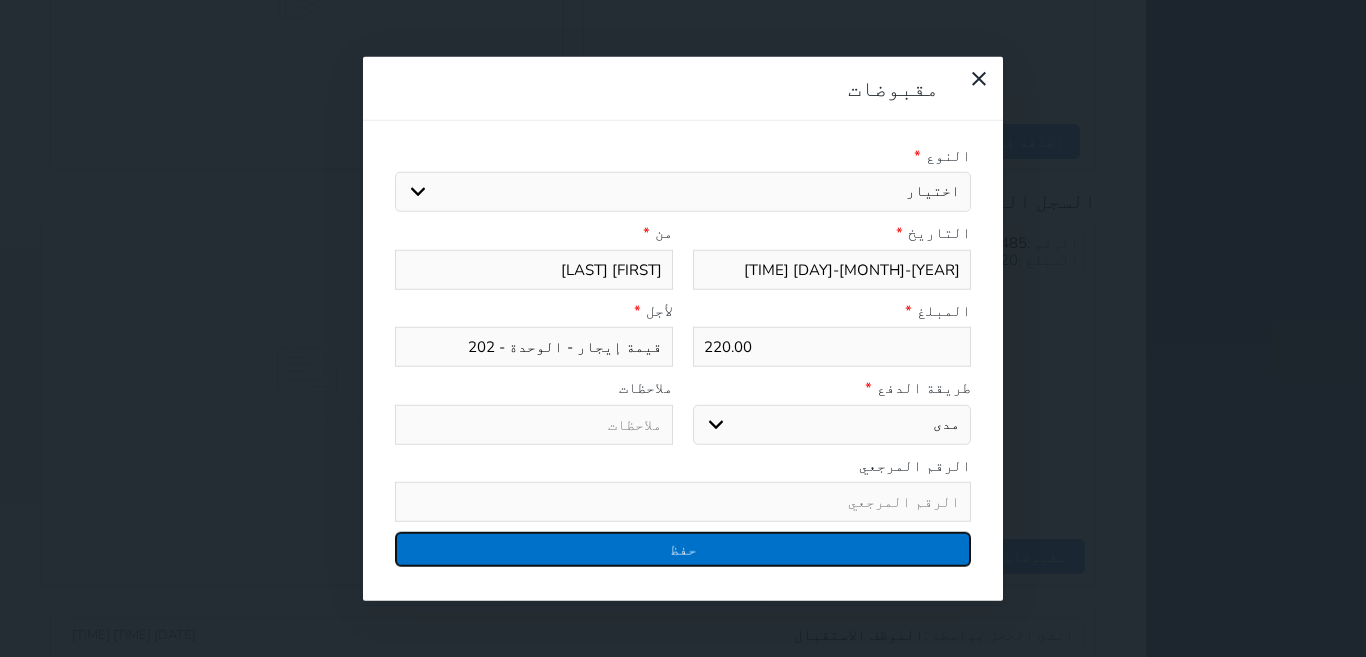 click on "حفظ" at bounding box center (683, 549) 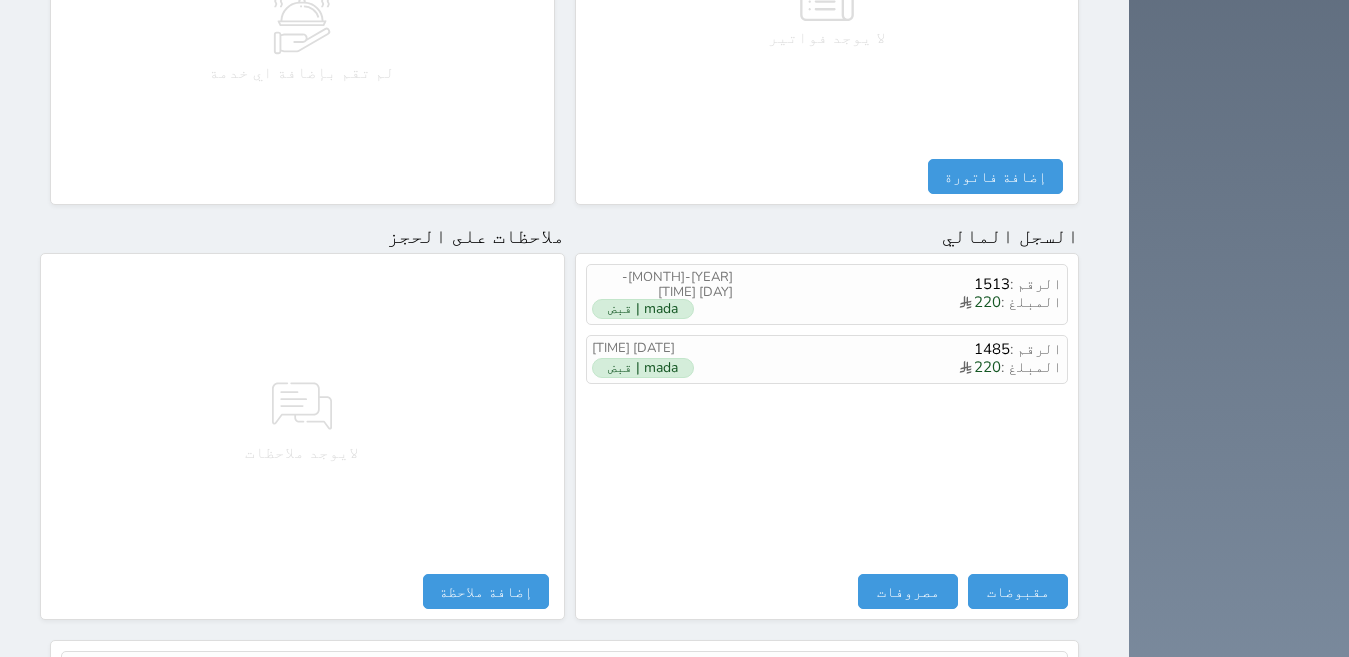 scroll, scrollTop: 1060, scrollLeft: 0, axis: vertical 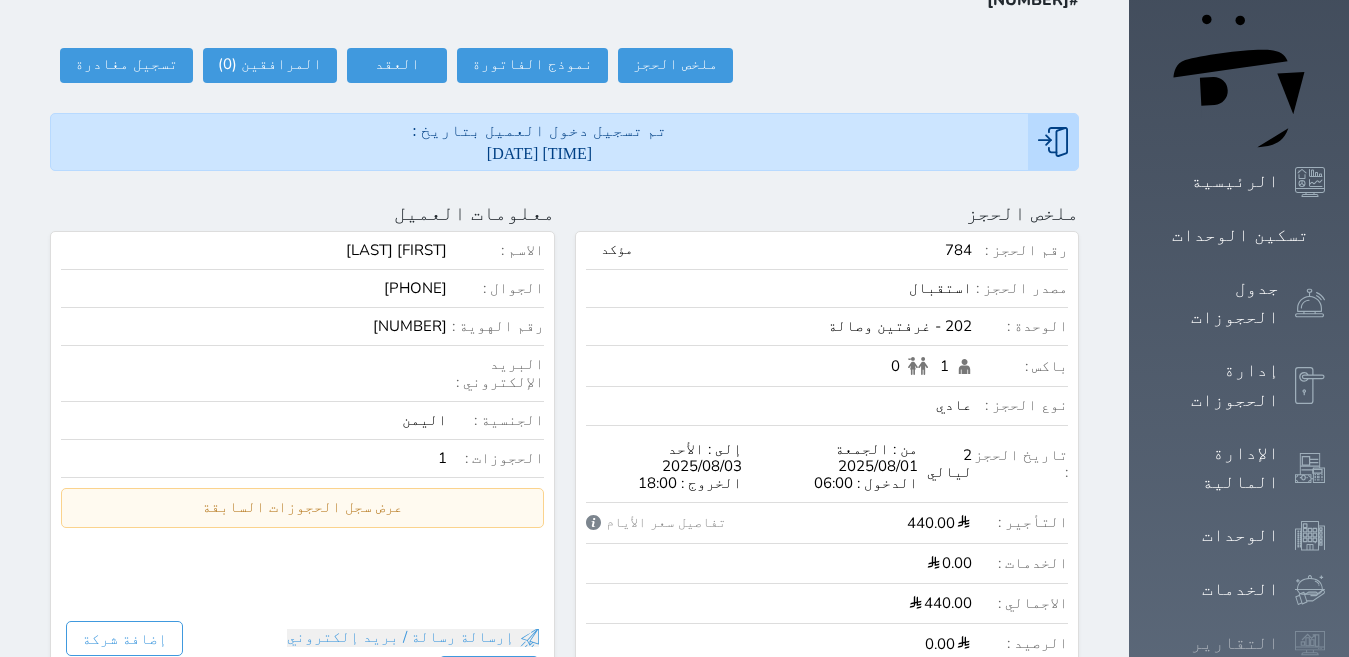 click at bounding box center (1310, 643) 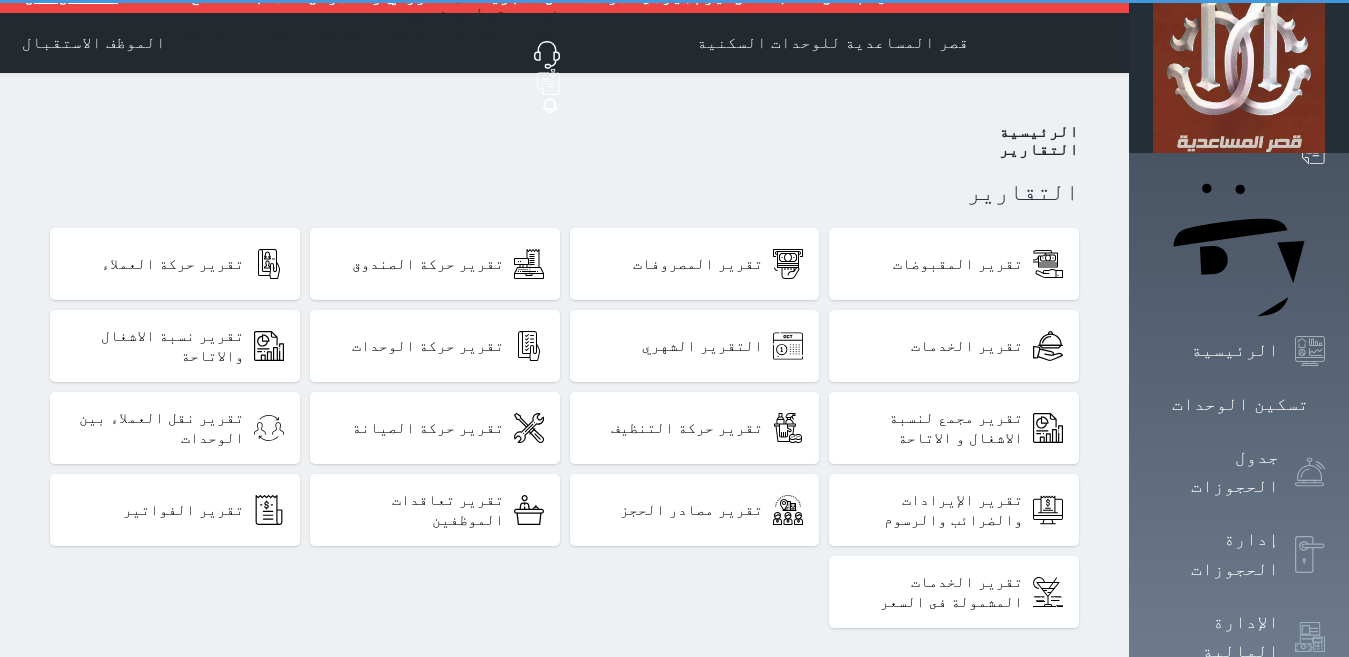 scroll, scrollTop: 0, scrollLeft: 0, axis: both 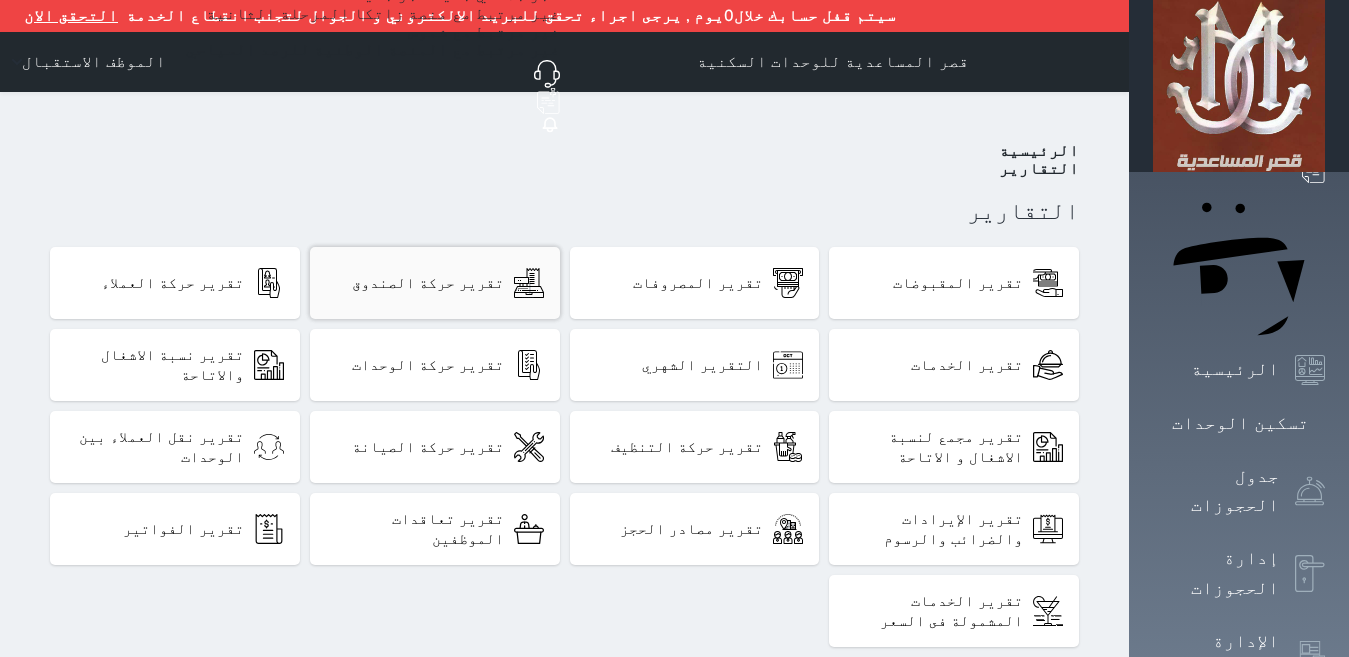 click on "تقرير حركة الصندوق" at bounding box center (428, 283) 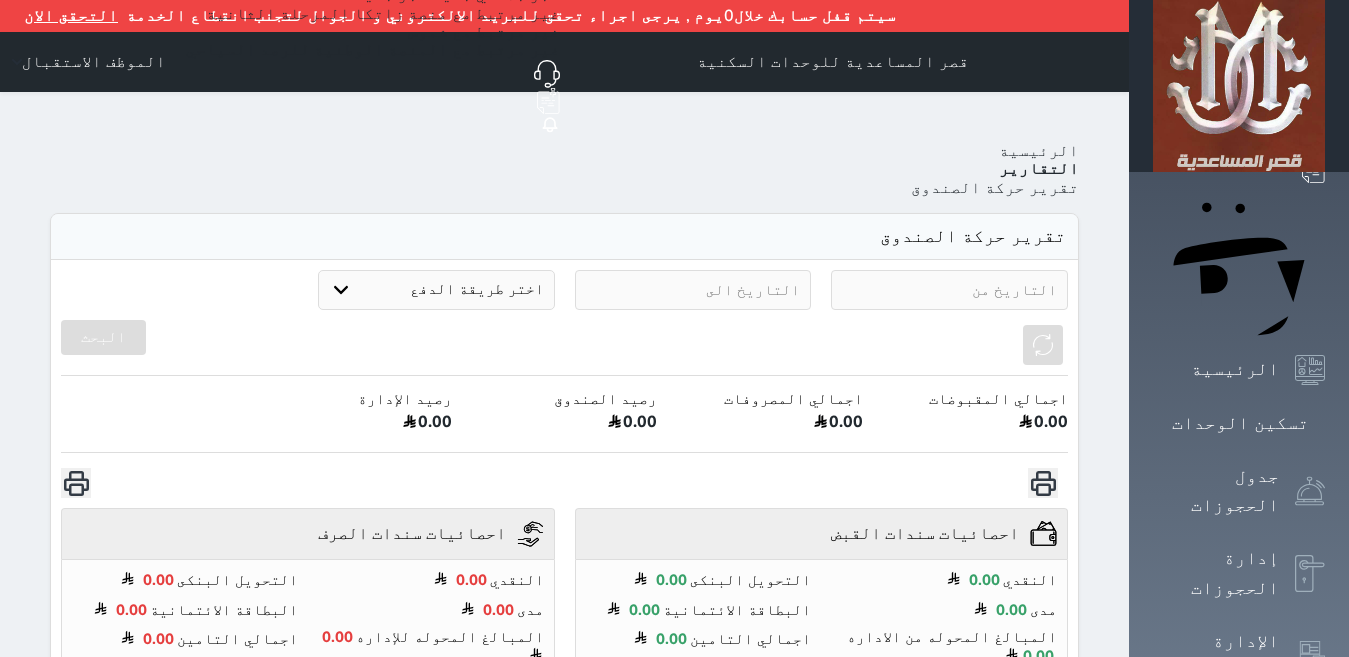 click at bounding box center (949, 290) 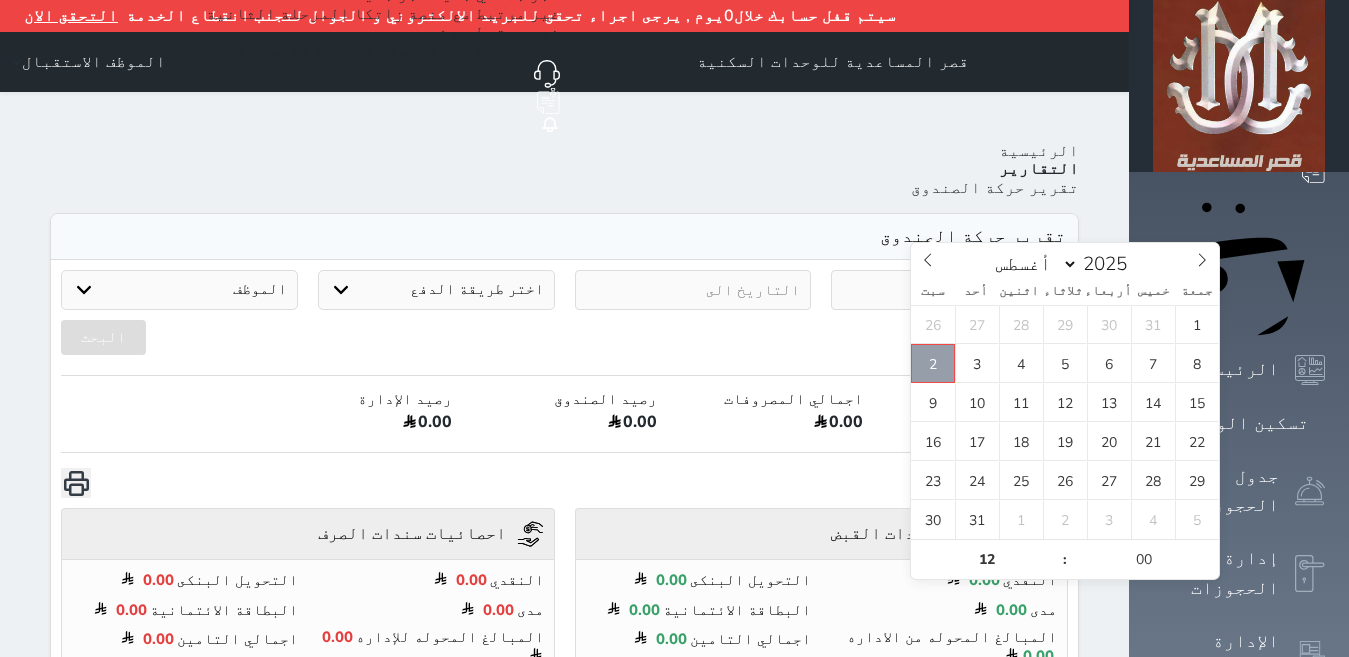 click on "2" at bounding box center [933, 363] 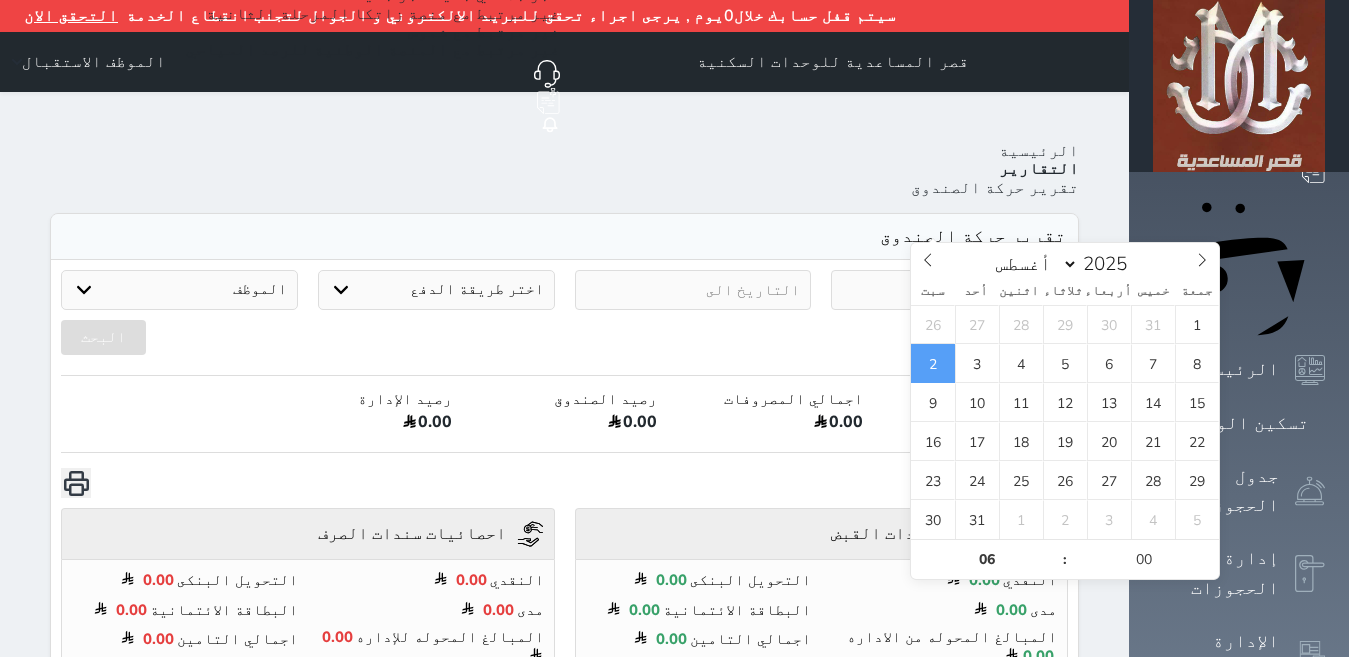click at bounding box center (693, 290) 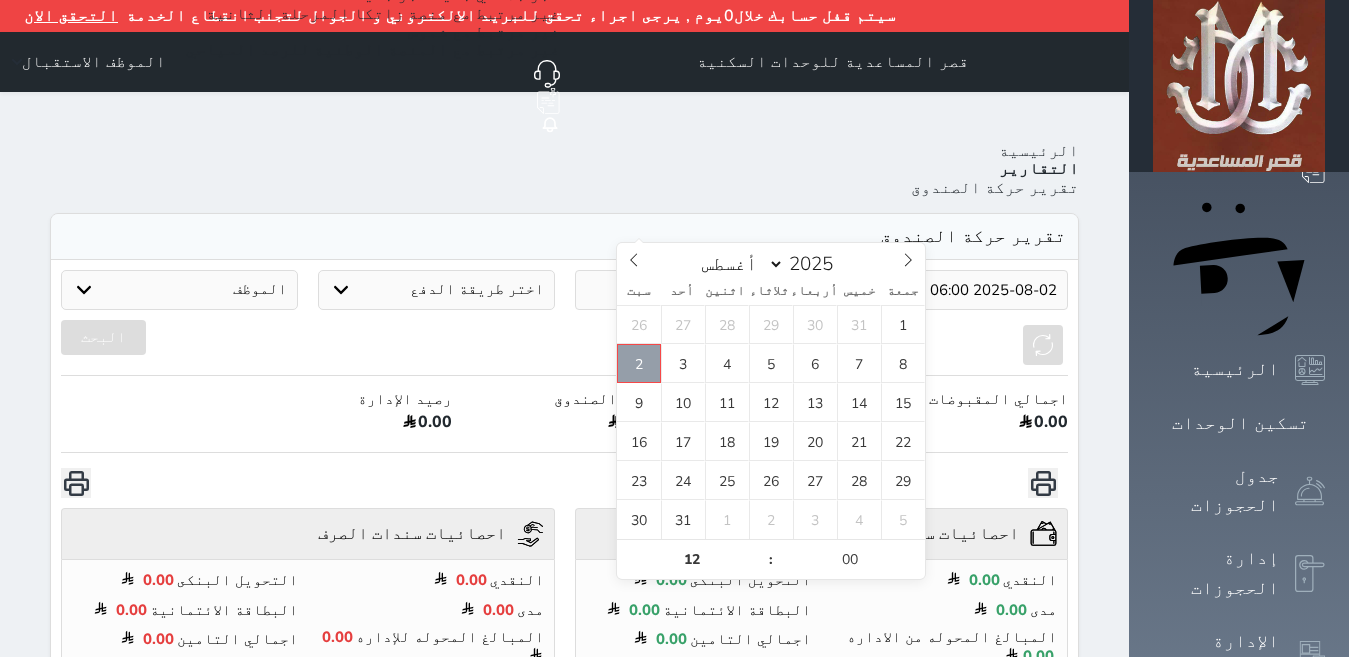 click on "2" at bounding box center [639, 363] 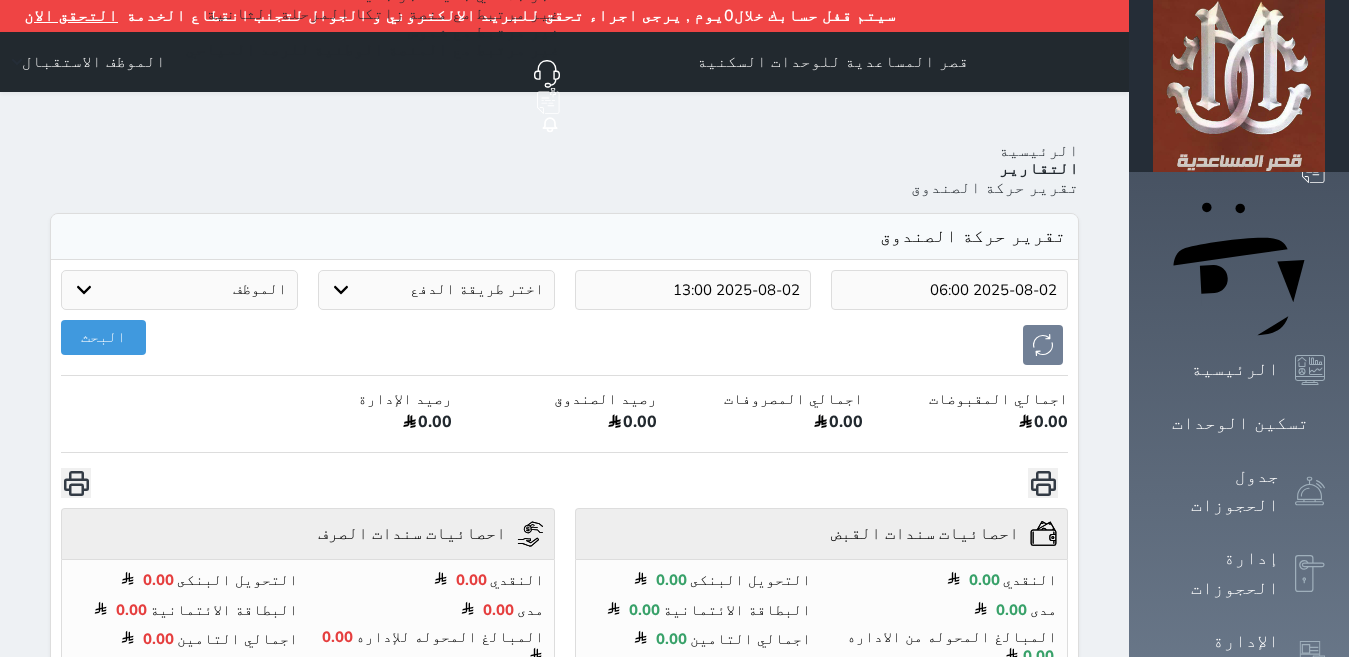 click on "البحث" at bounding box center (564, 345) 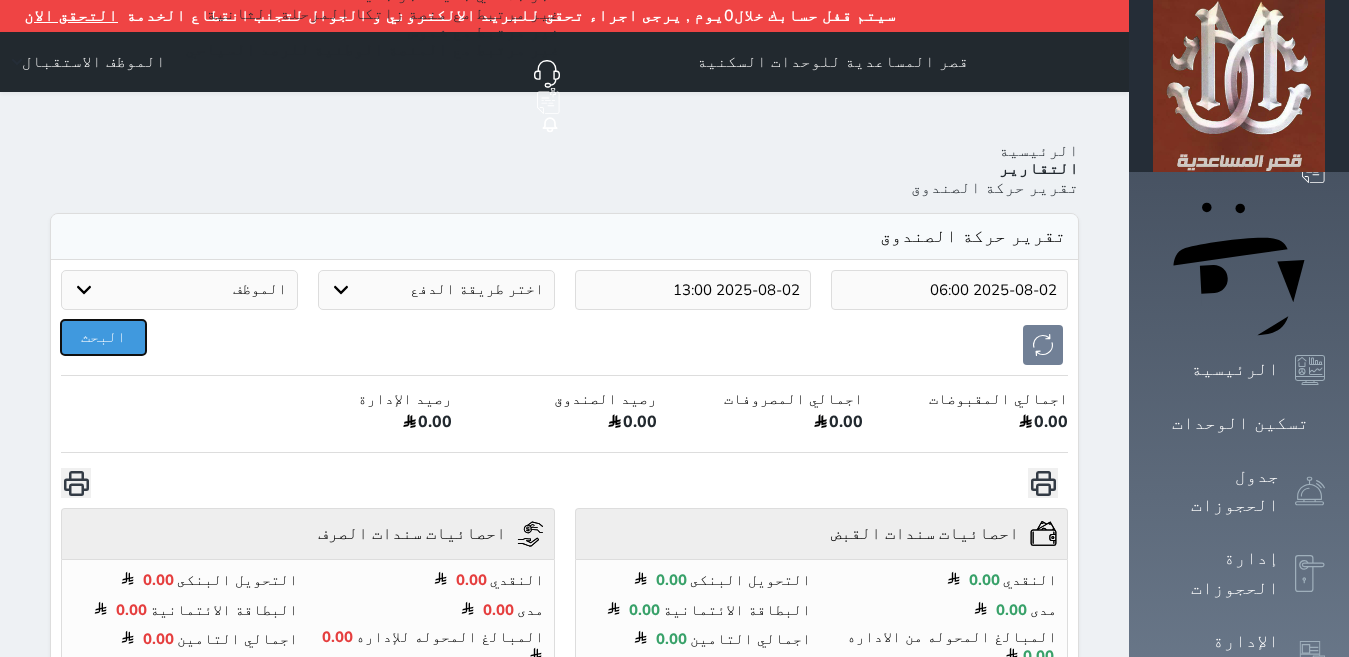 click on "البحث" at bounding box center [103, 337] 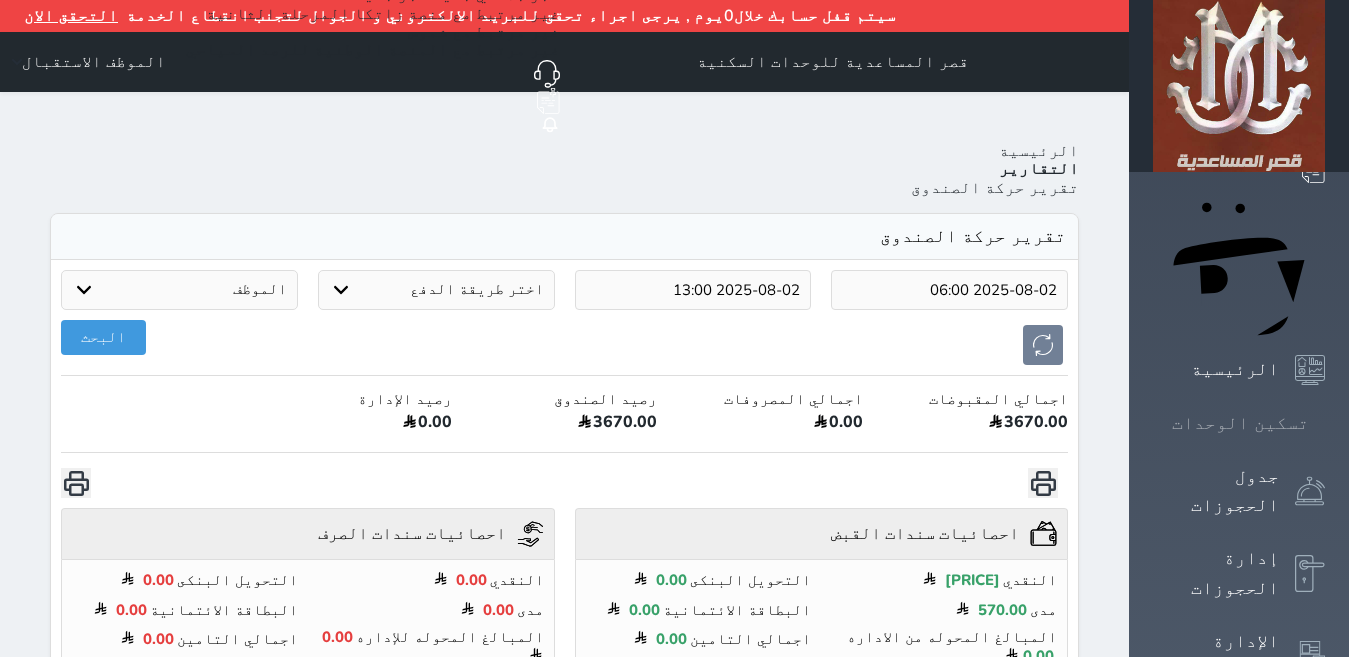 click 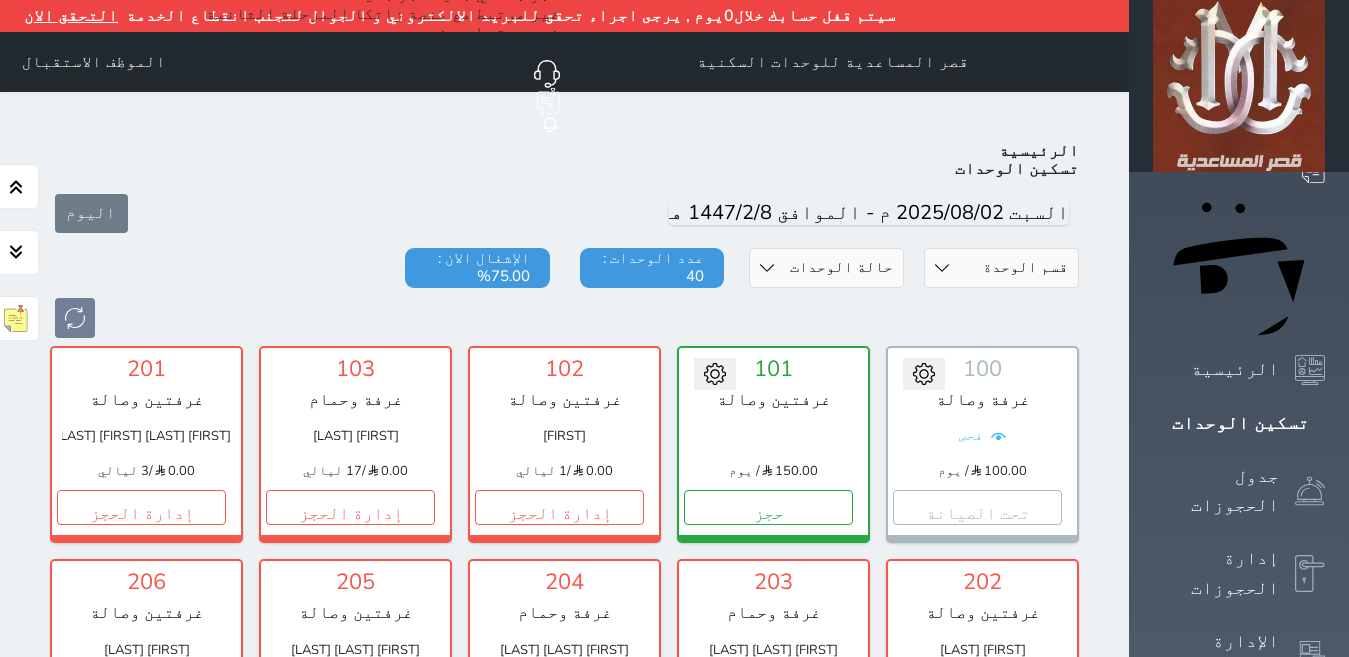 scroll, scrollTop: 110, scrollLeft: 0, axis: vertical 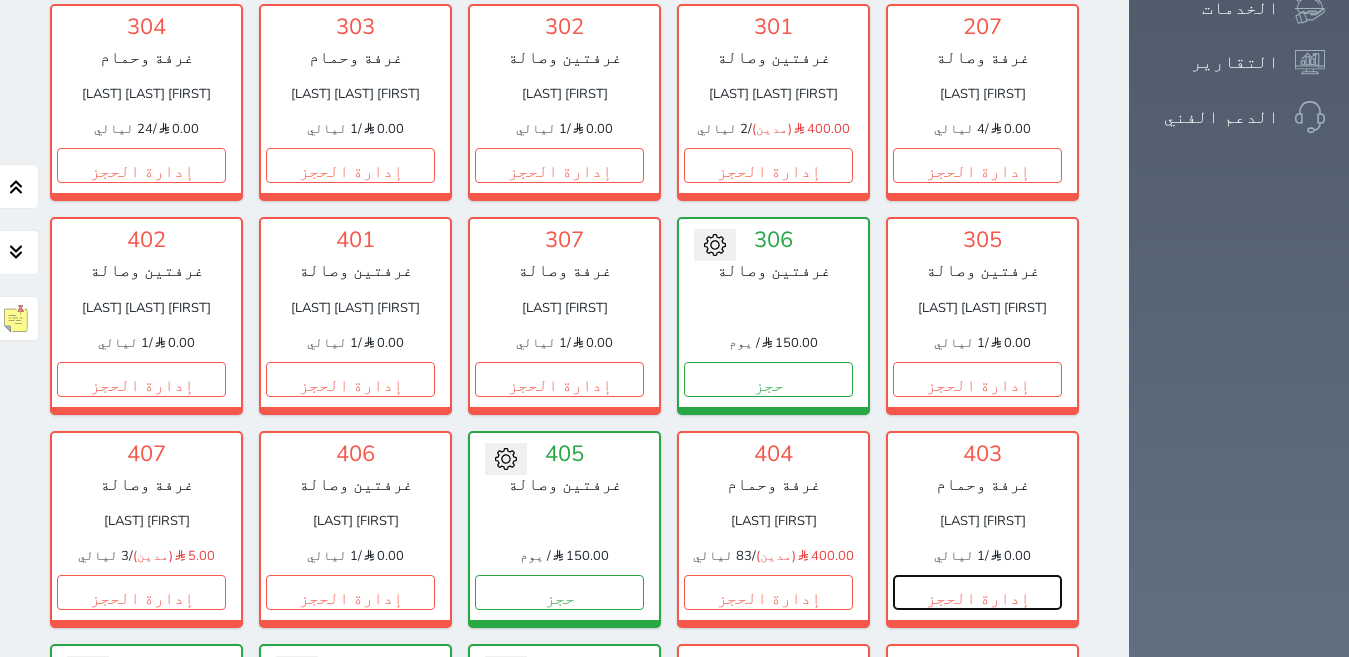 click on "إدارة الحجز" at bounding box center (977, 592) 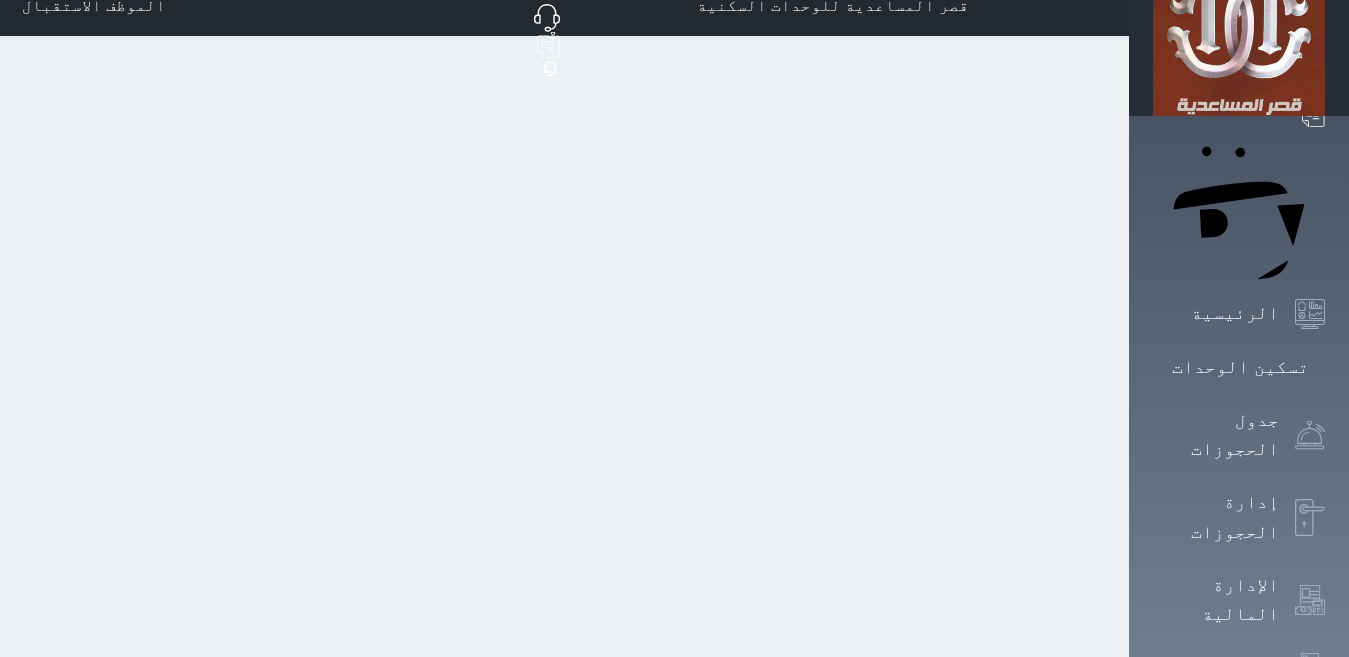 scroll, scrollTop: 0, scrollLeft: 0, axis: both 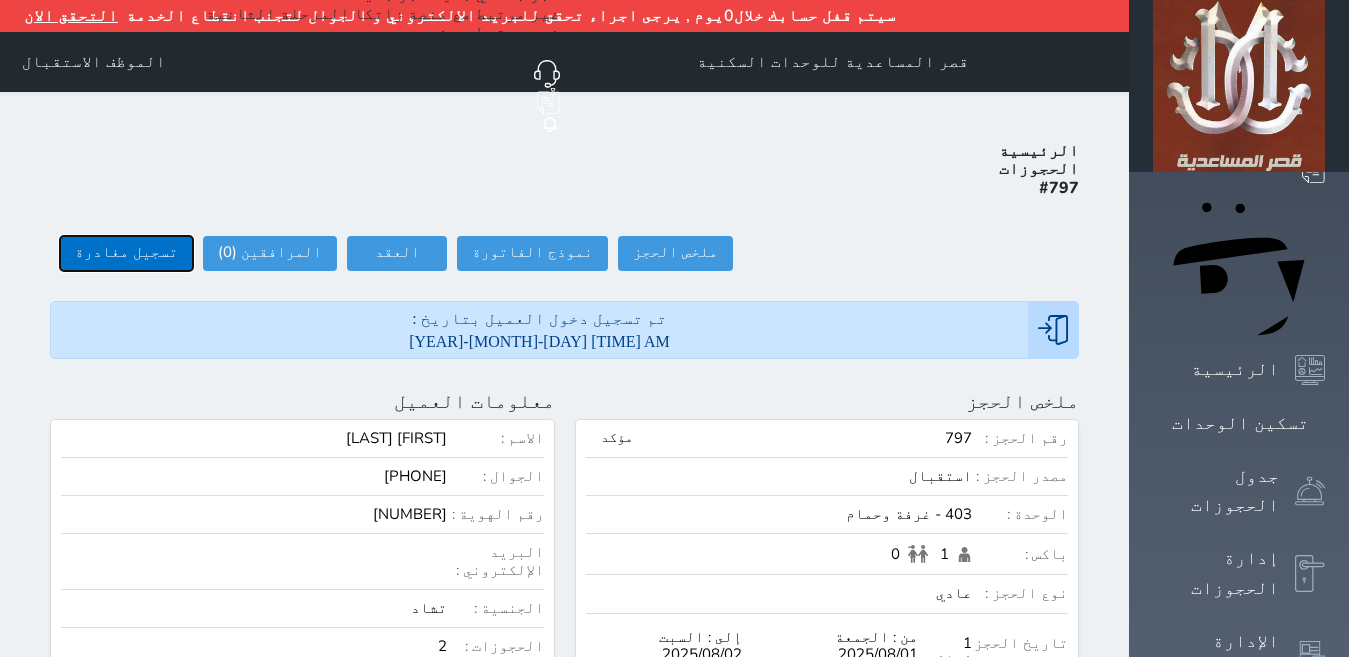 click on "تسجيل مغادرة" at bounding box center (126, 253) 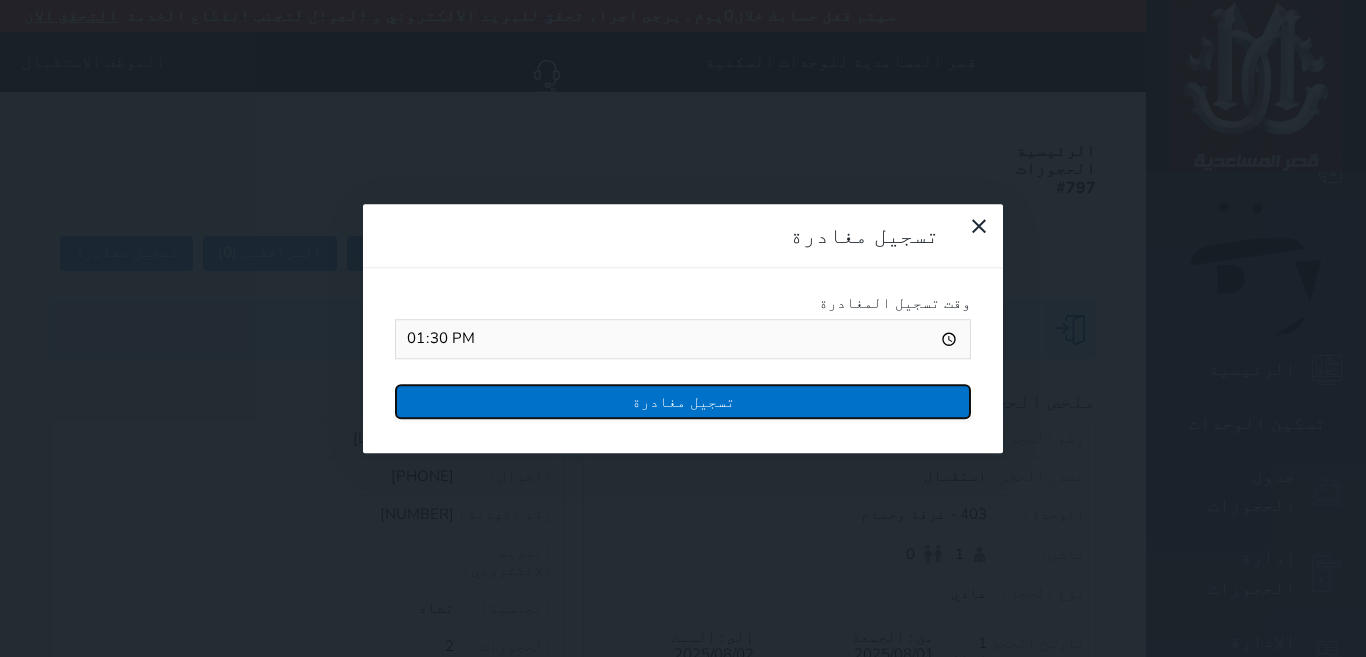 click on "تسجيل مغادرة" at bounding box center [683, 401] 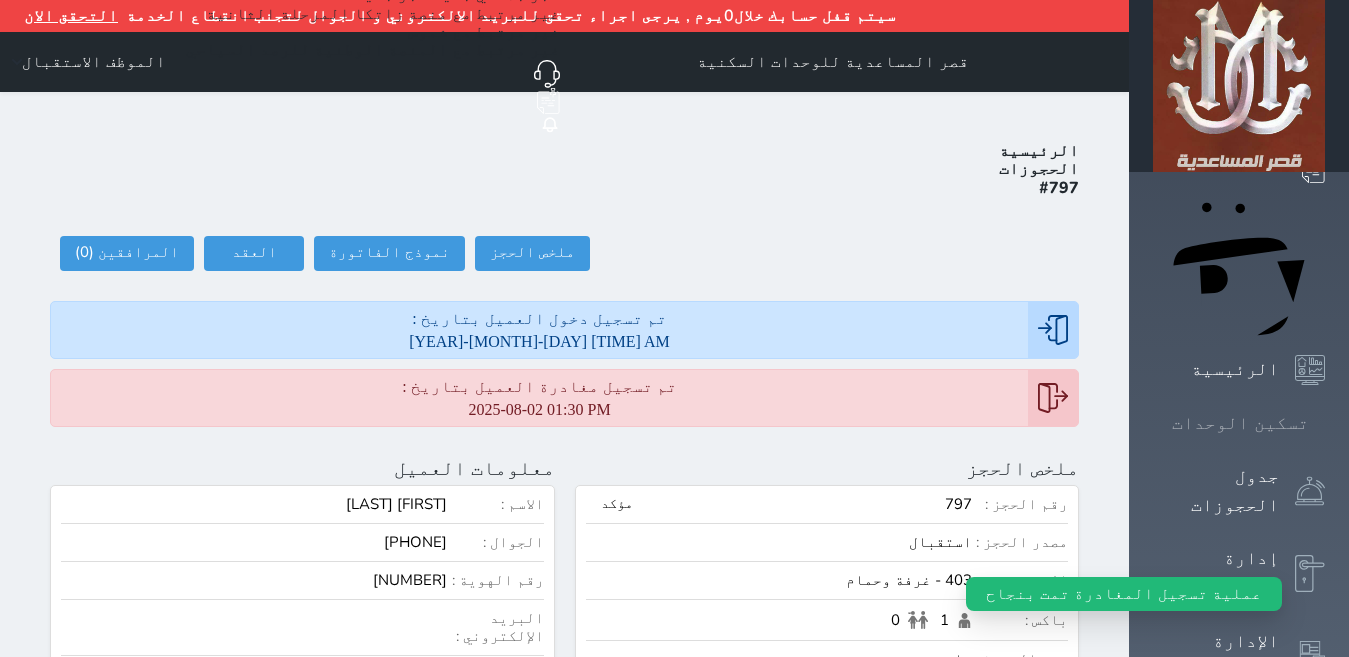 click on "تسكين الوحدات" at bounding box center [1240, 423] 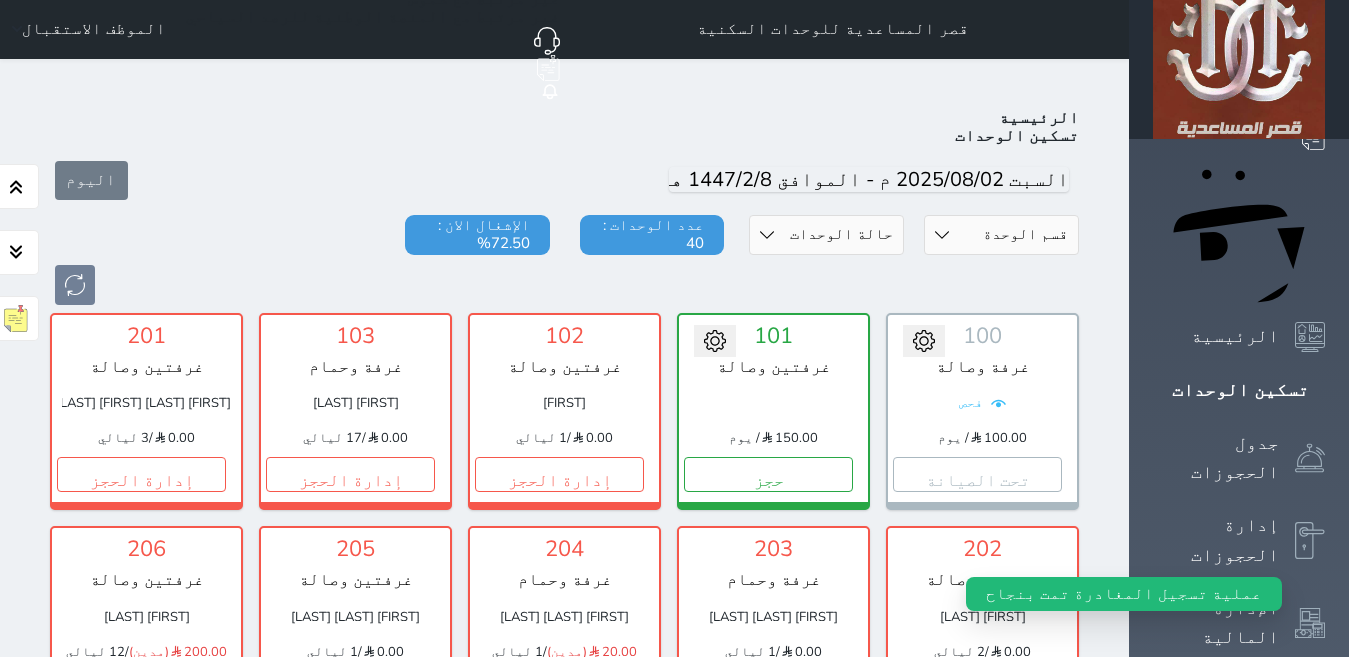 scroll, scrollTop: 110, scrollLeft: 0, axis: vertical 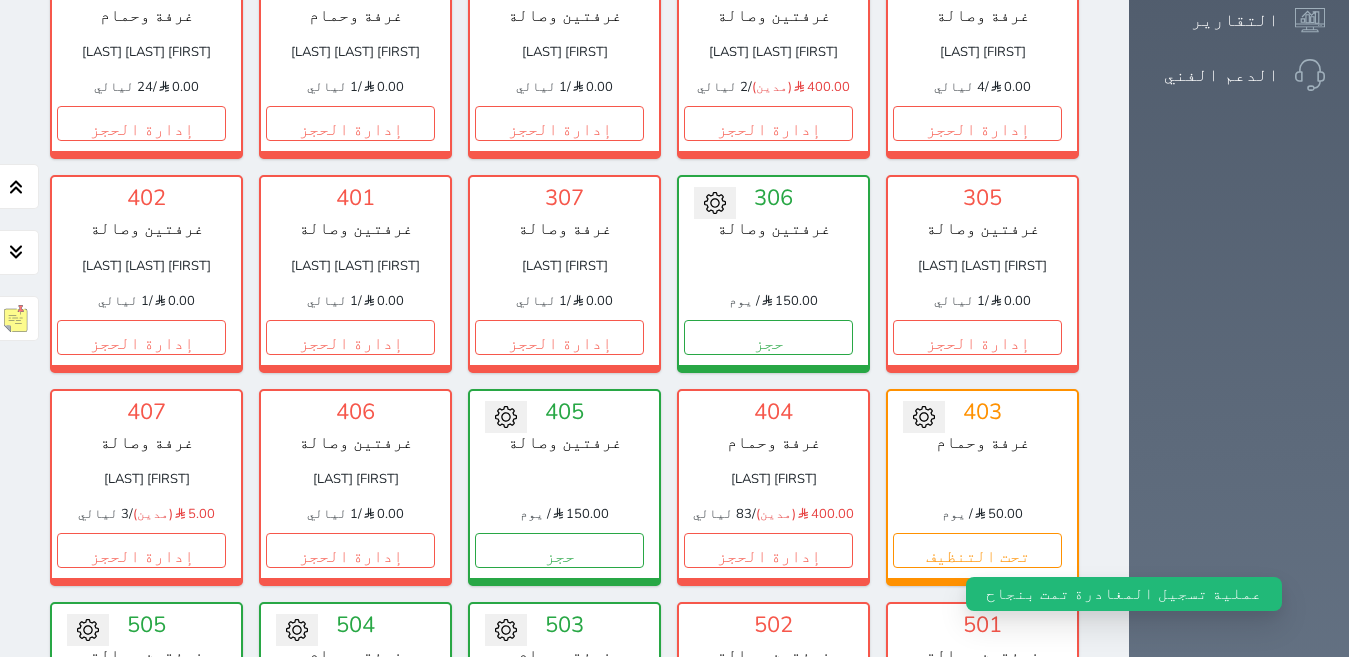 click on "إدارة الحجز" at bounding box center (977, 763) 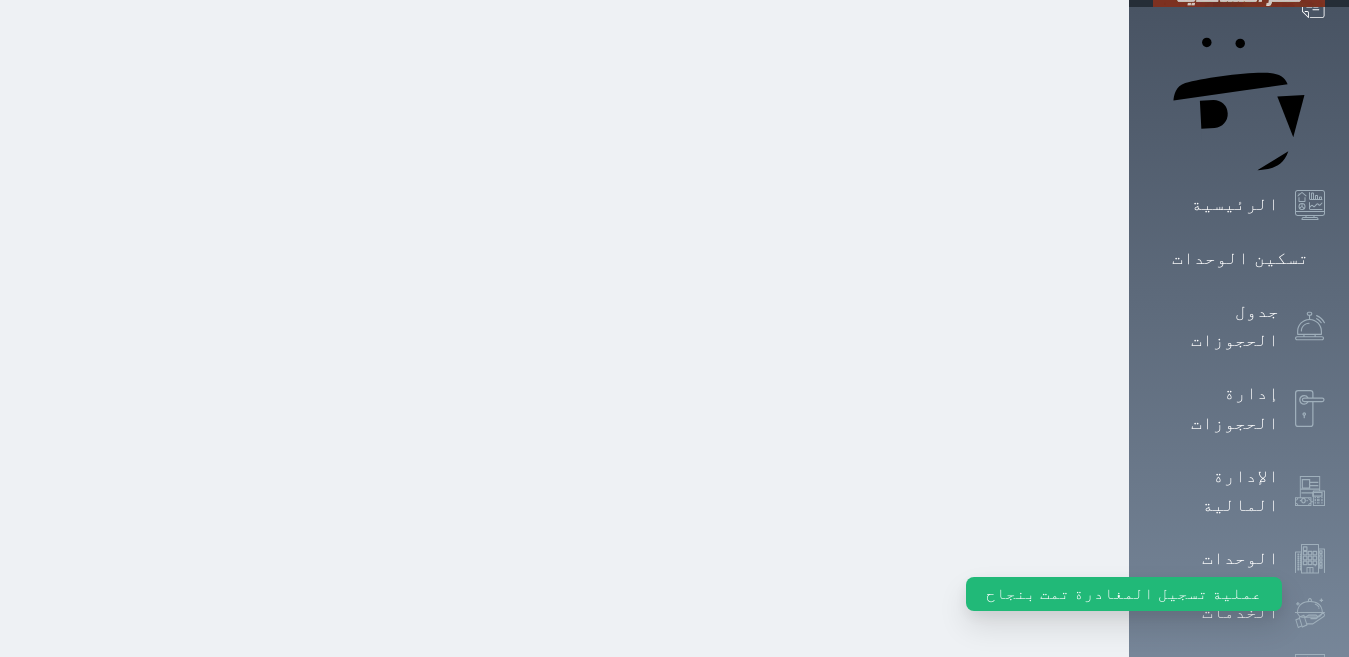 scroll, scrollTop: 0, scrollLeft: 0, axis: both 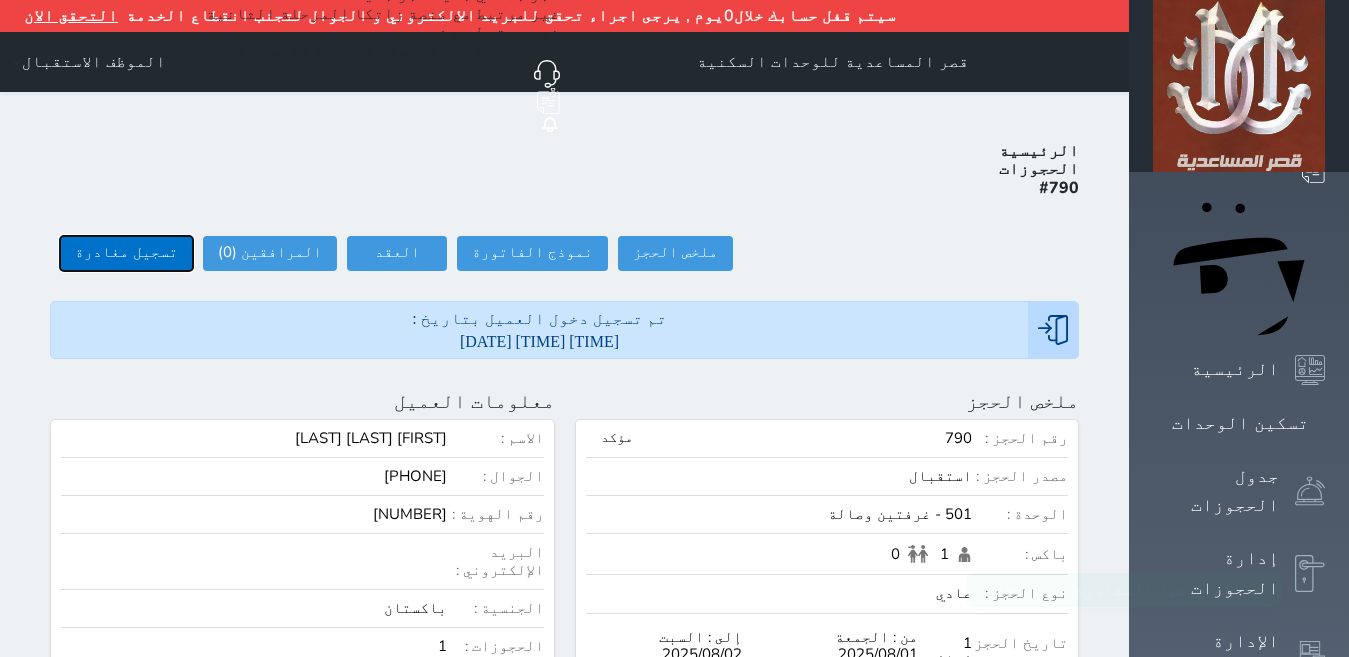 click on "تسجيل مغادرة" at bounding box center [126, 253] 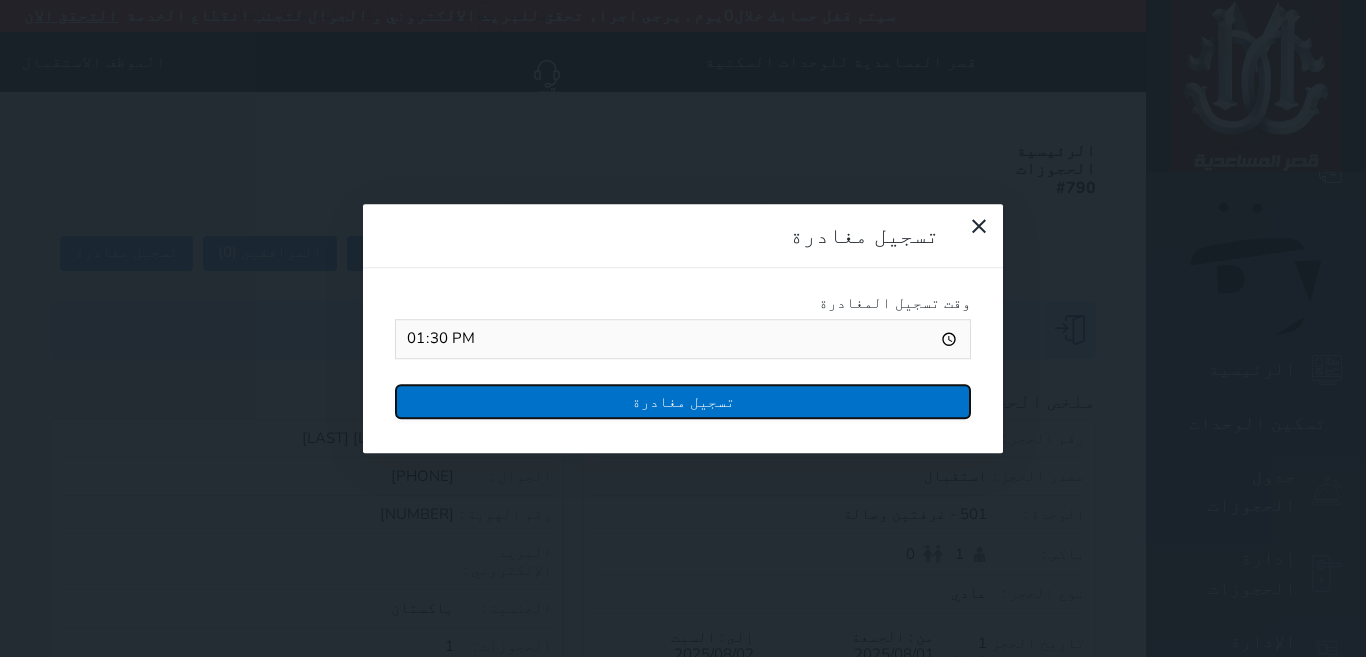 click on "تسجيل مغادرة" at bounding box center (683, 401) 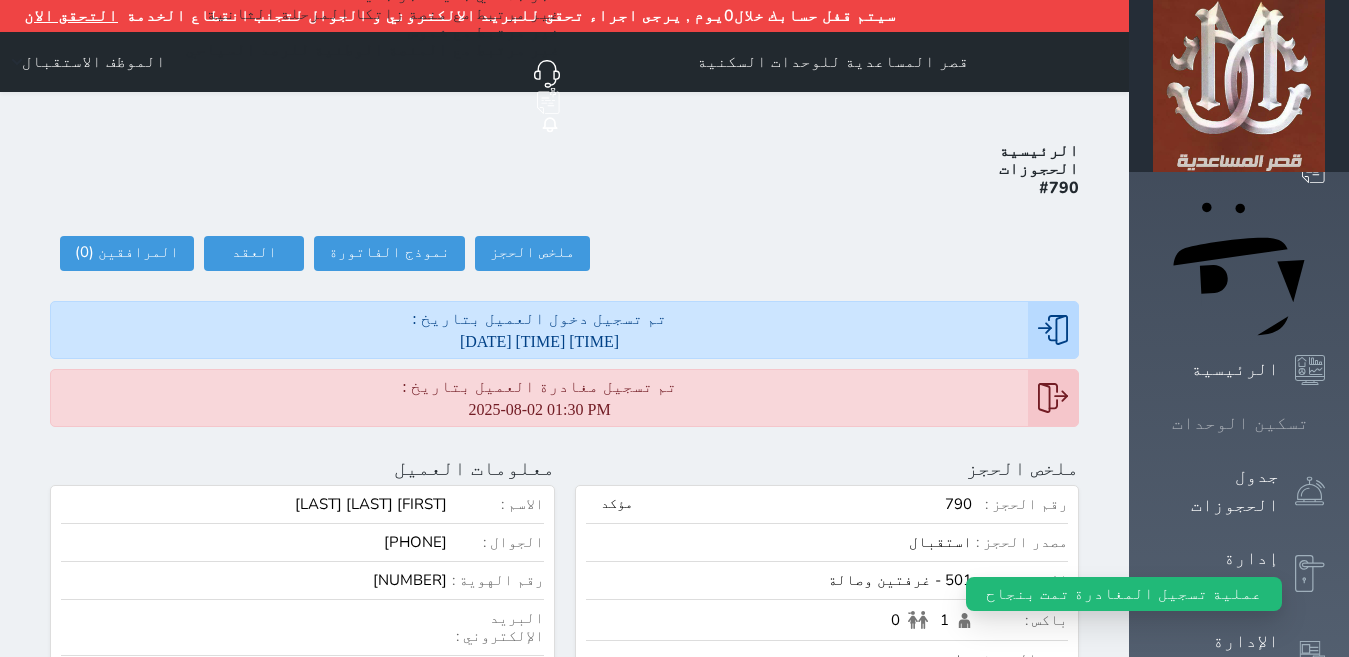 click at bounding box center (1325, 423) 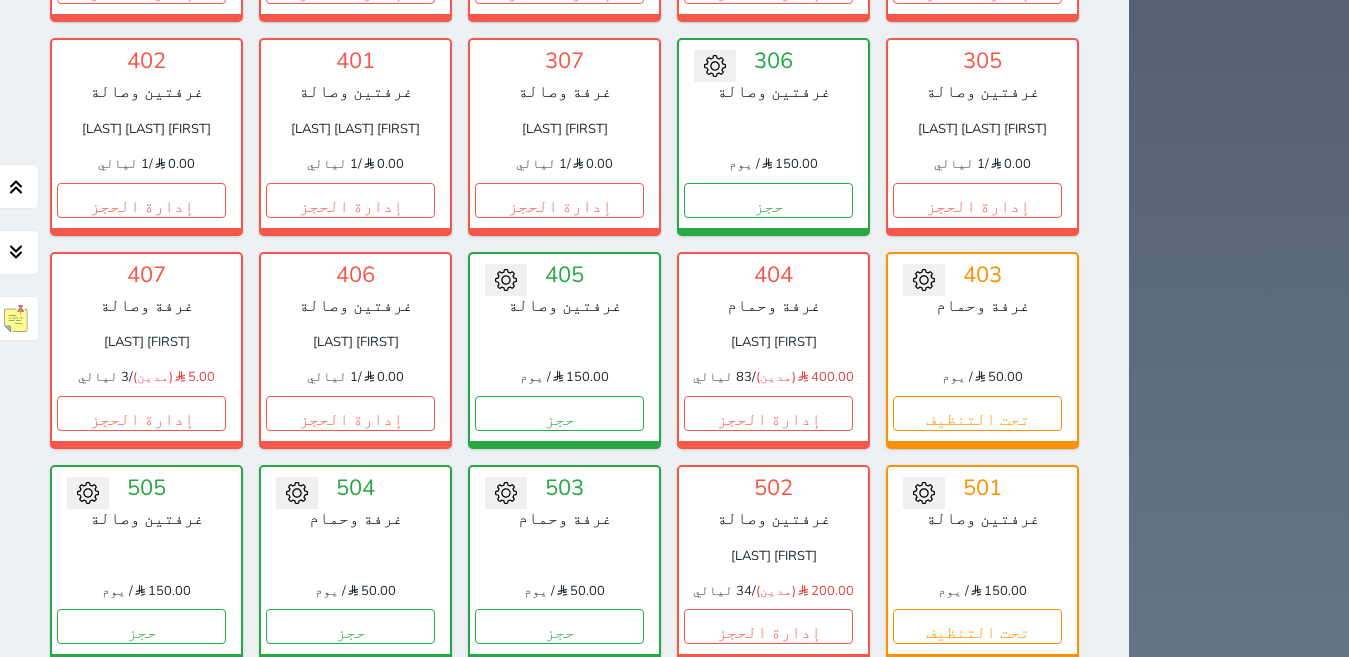 scroll, scrollTop: 1145, scrollLeft: 0, axis: vertical 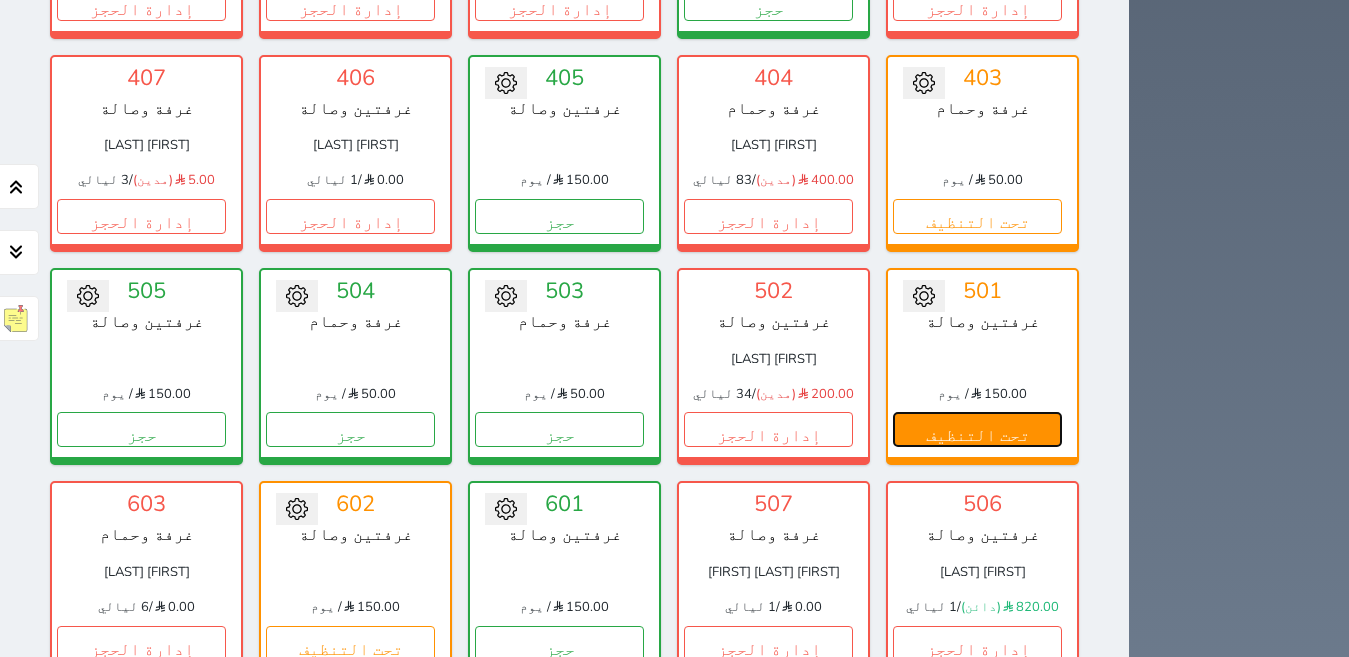 drag, startPoint x: 904, startPoint y: 176, endPoint x: 893, endPoint y: 189, distance: 17.029387 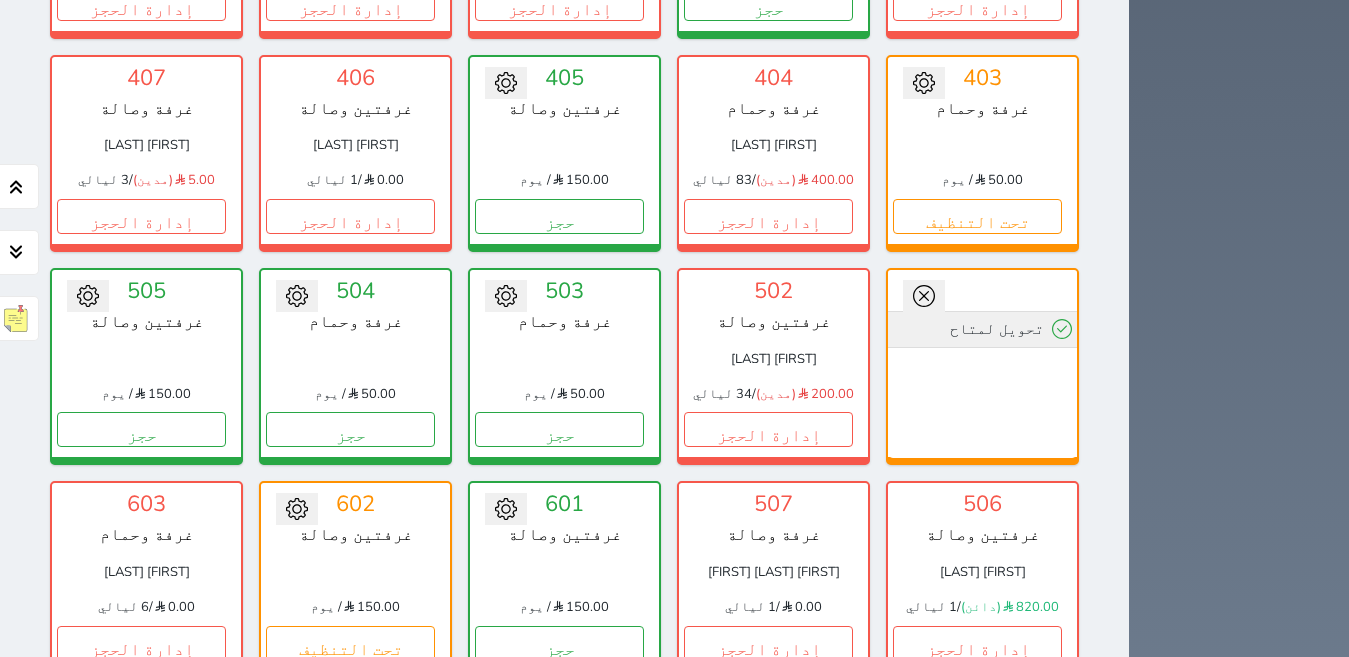 click on "تحويل لمتاح" at bounding box center [982, 329] 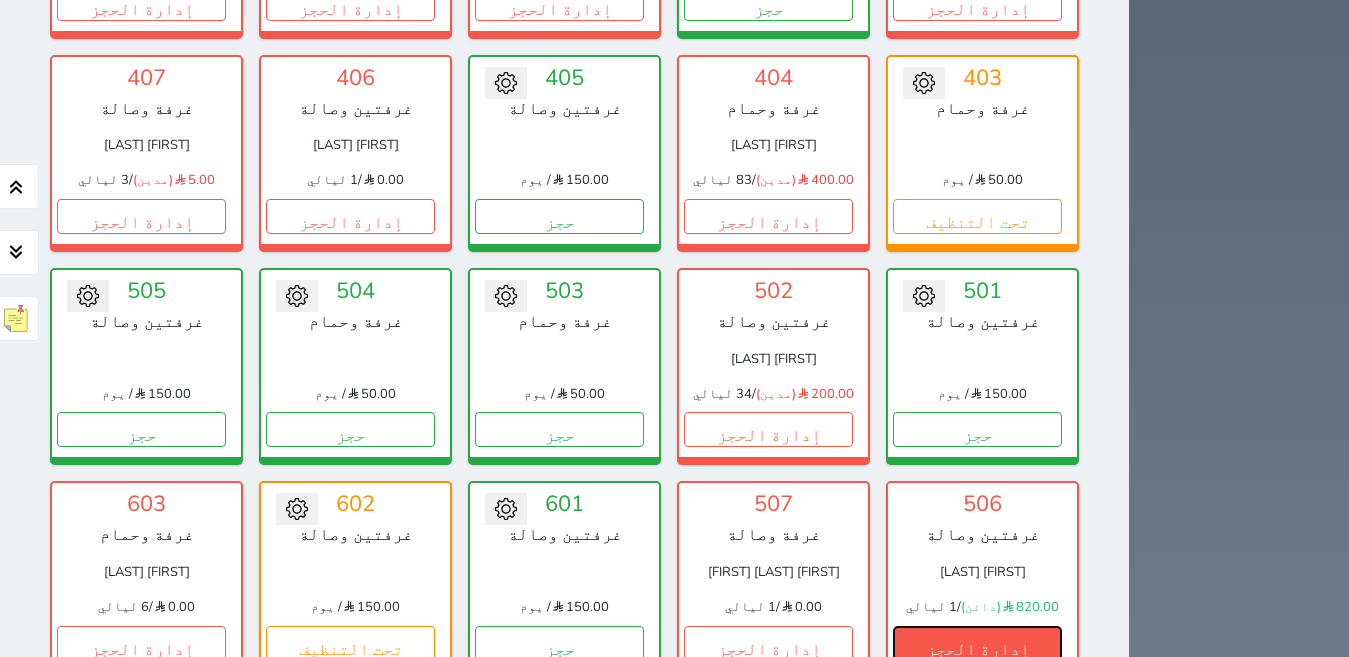 click on "إدارة الحجز" at bounding box center (977, 643) 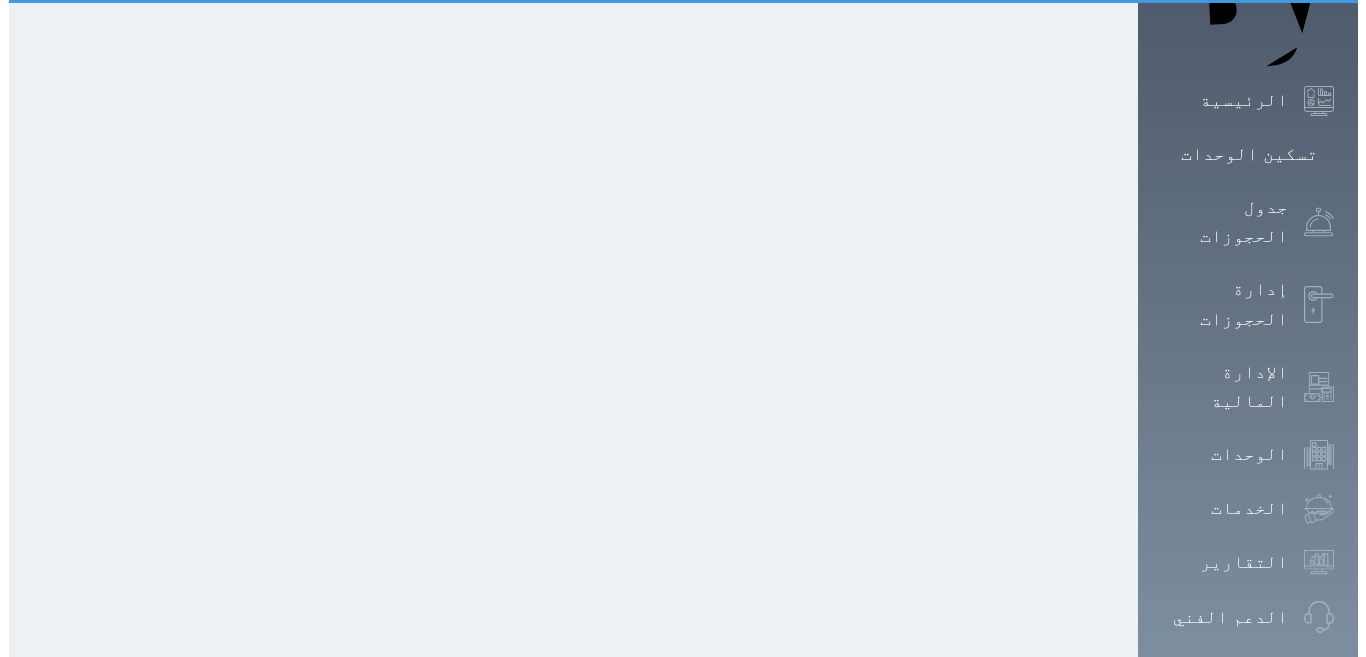 scroll, scrollTop: 0, scrollLeft: 0, axis: both 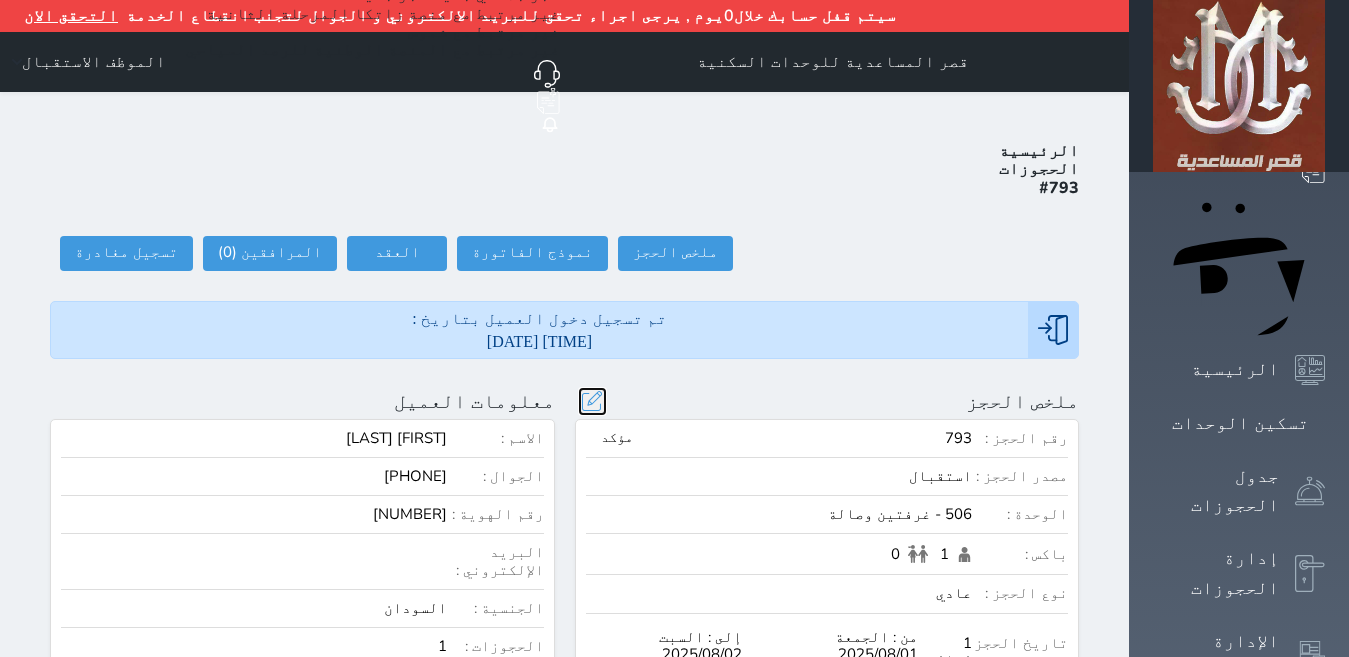 click at bounding box center (592, 401) 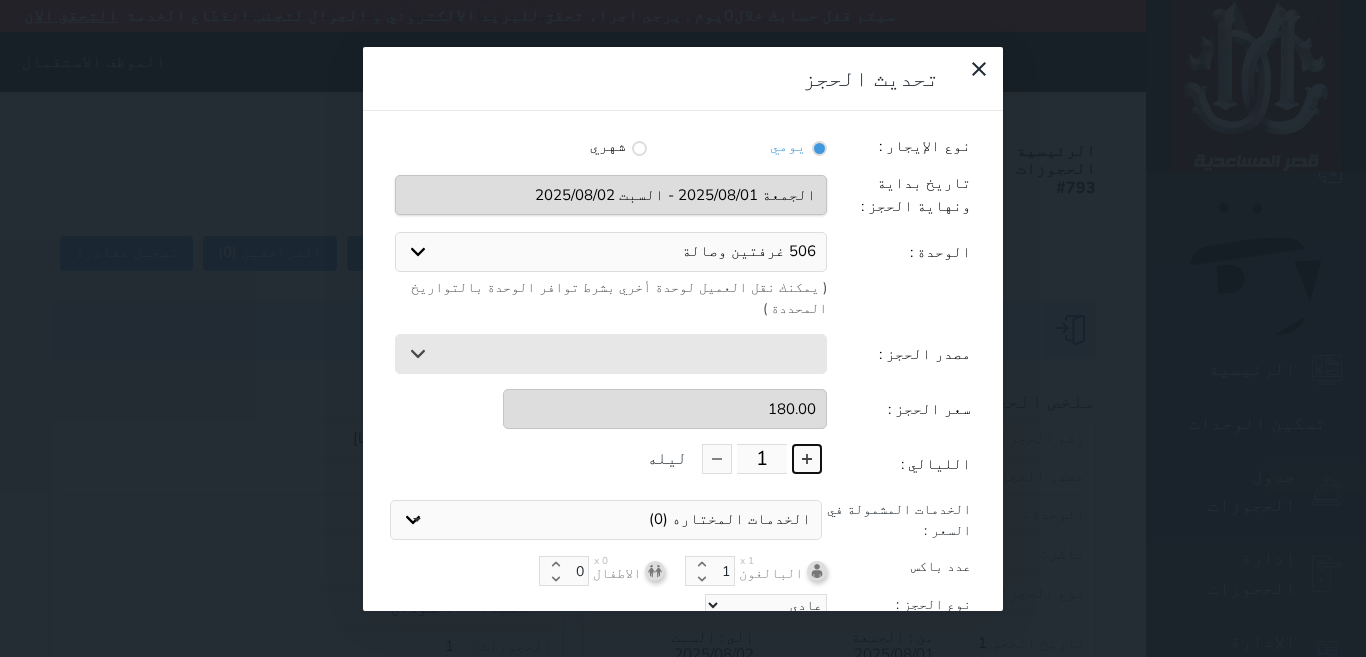 click at bounding box center (807, 459) 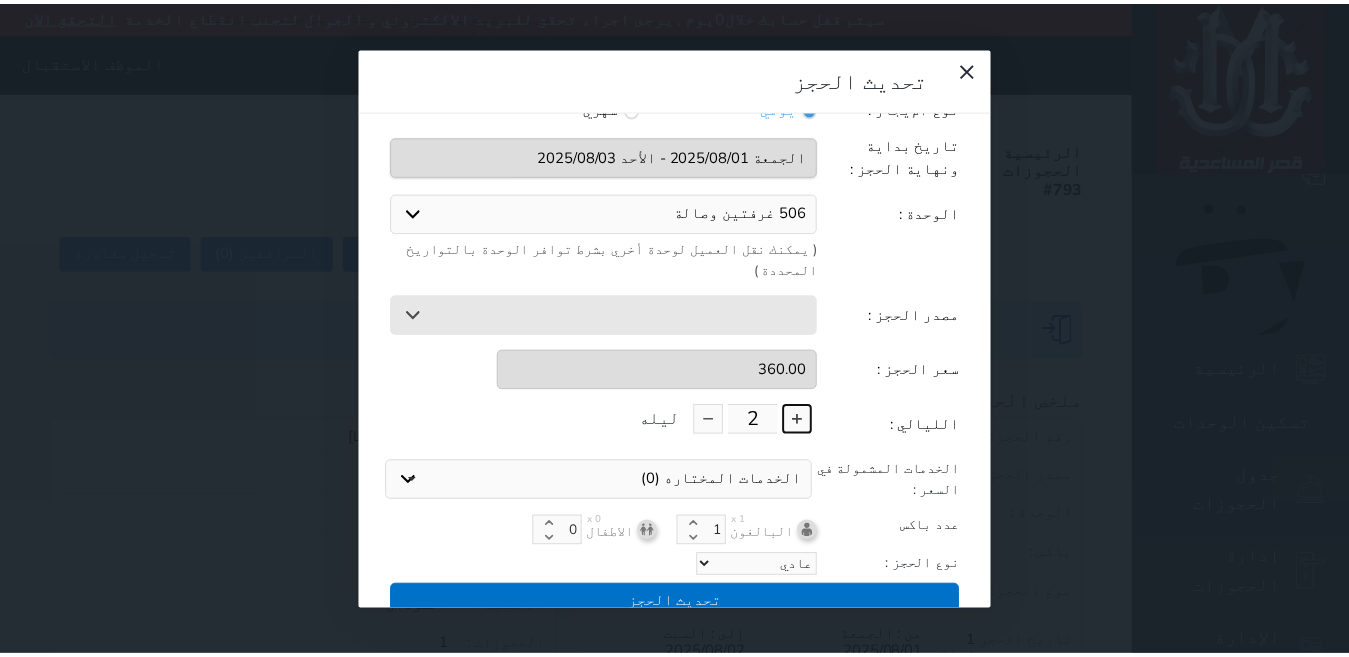 scroll, scrollTop: 45, scrollLeft: 0, axis: vertical 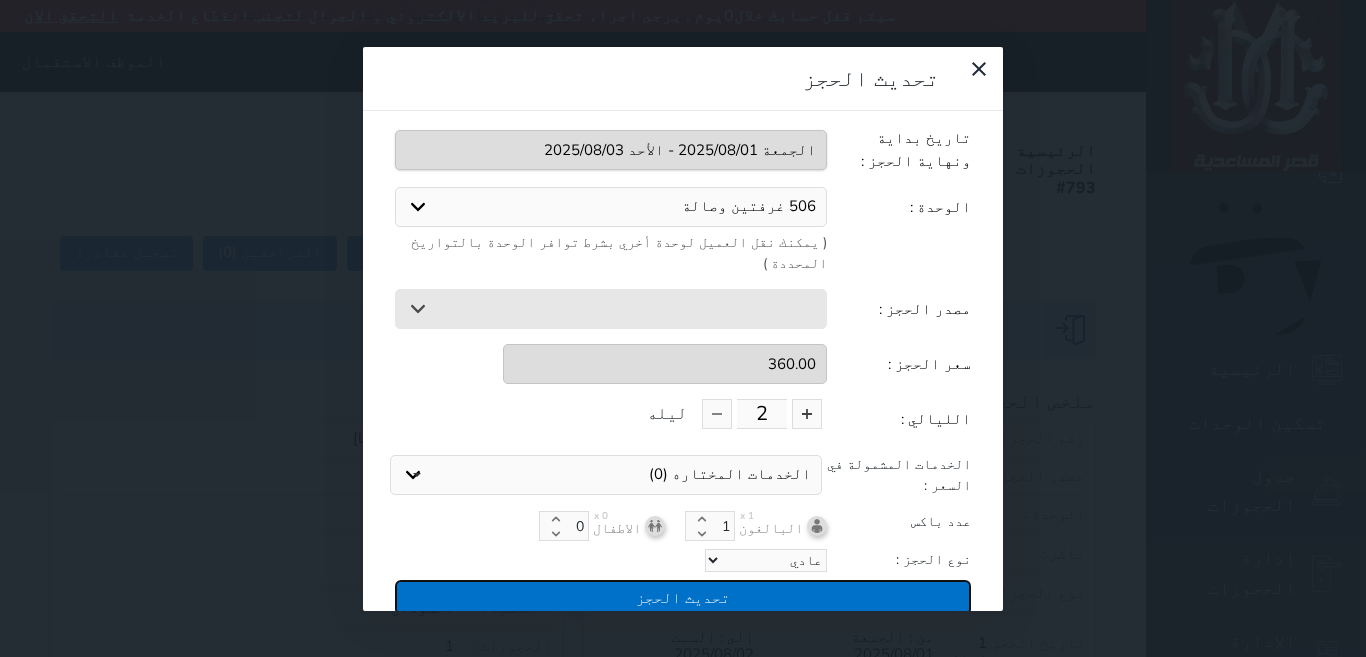 click on "تحديث الحجز" at bounding box center (683, 597) 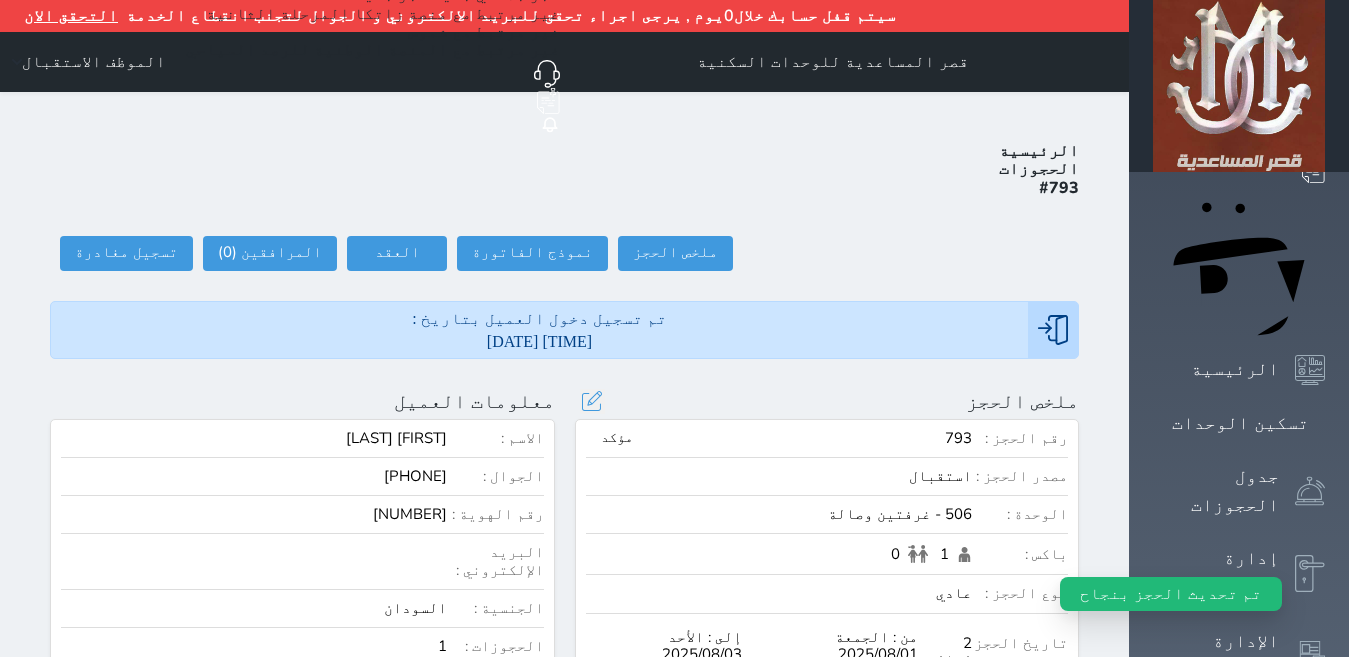 drag, startPoint x: 1278, startPoint y: 229, endPoint x: 835, endPoint y: 353, distance: 460.02716 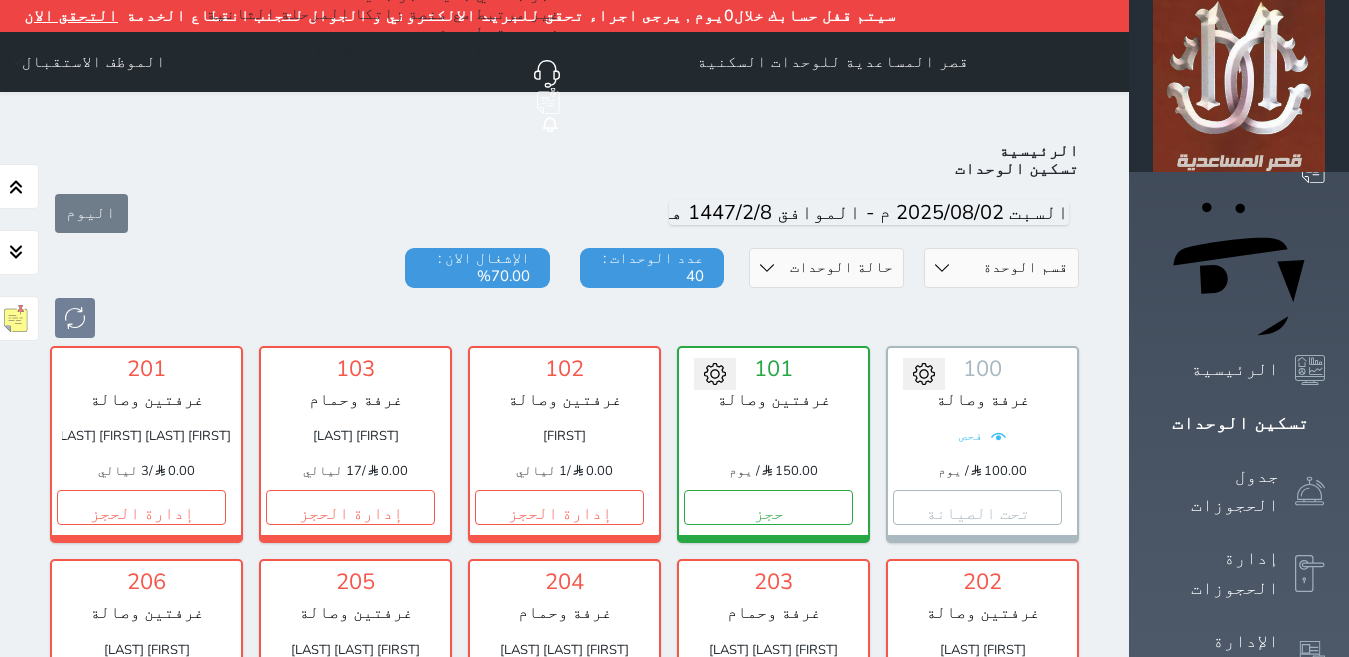 scroll, scrollTop: 110, scrollLeft: 0, axis: vertical 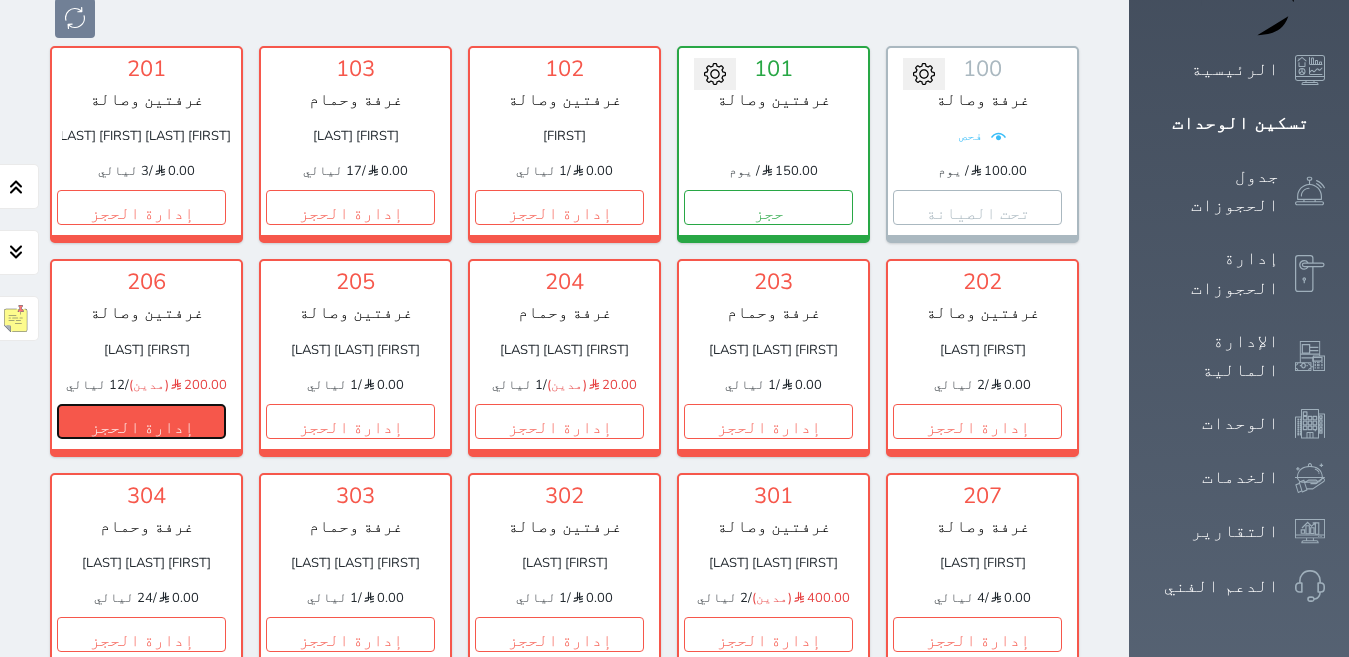 click on "إدارة الحجز" at bounding box center [141, 421] 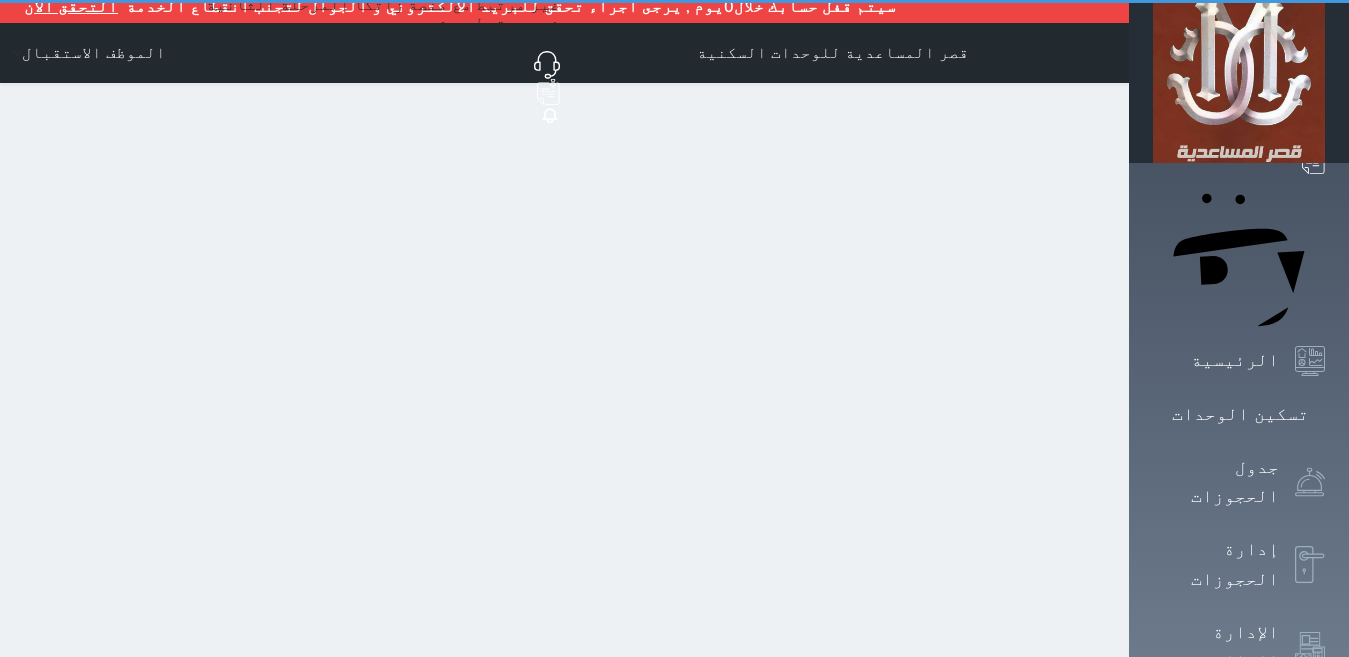 scroll, scrollTop: 0, scrollLeft: 0, axis: both 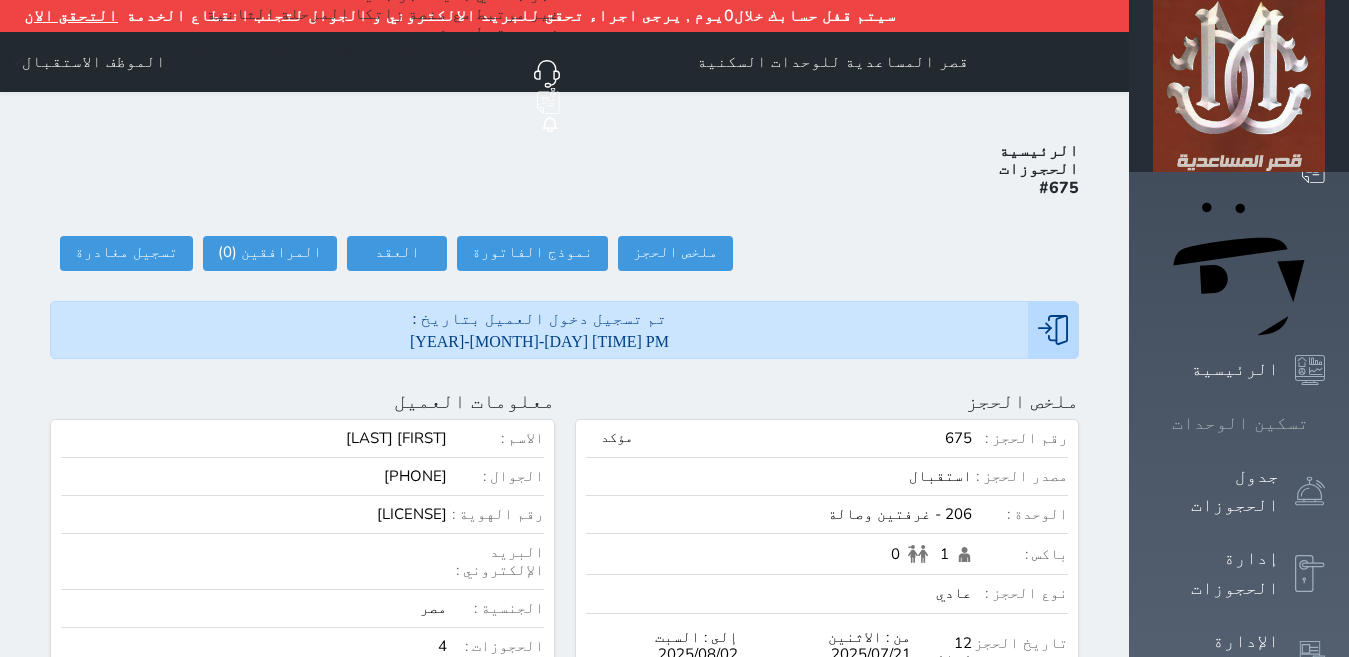 click on "تسكين الوحدات" at bounding box center (1240, 423) 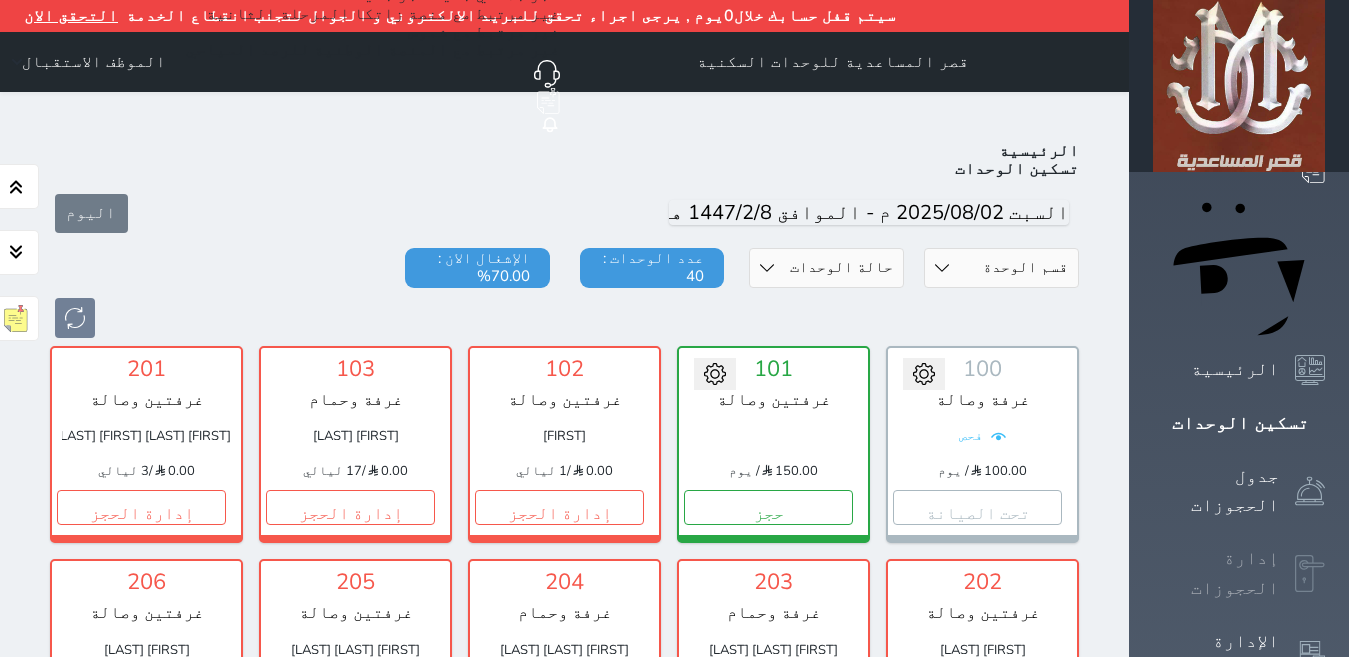 scroll, scrollTop: 110, scrollLeft: 0, axis: vertical 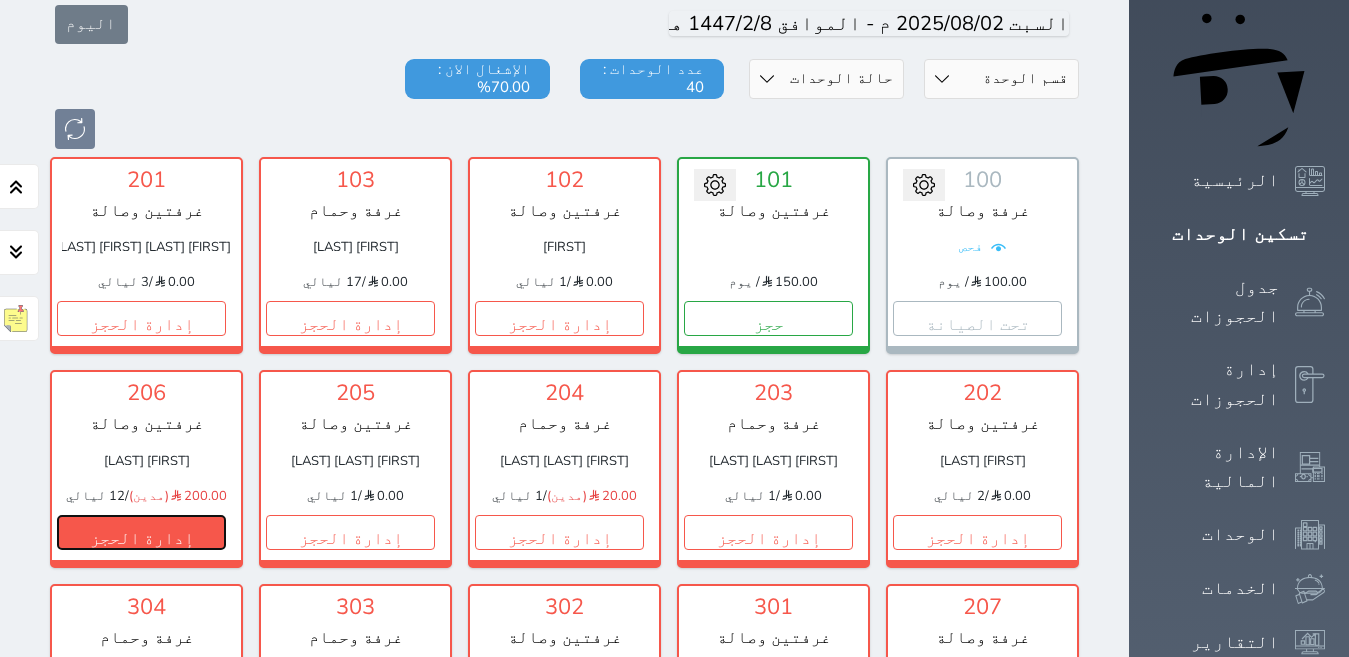 click on "إدارة الحجز" at bounding box center (141, 532) 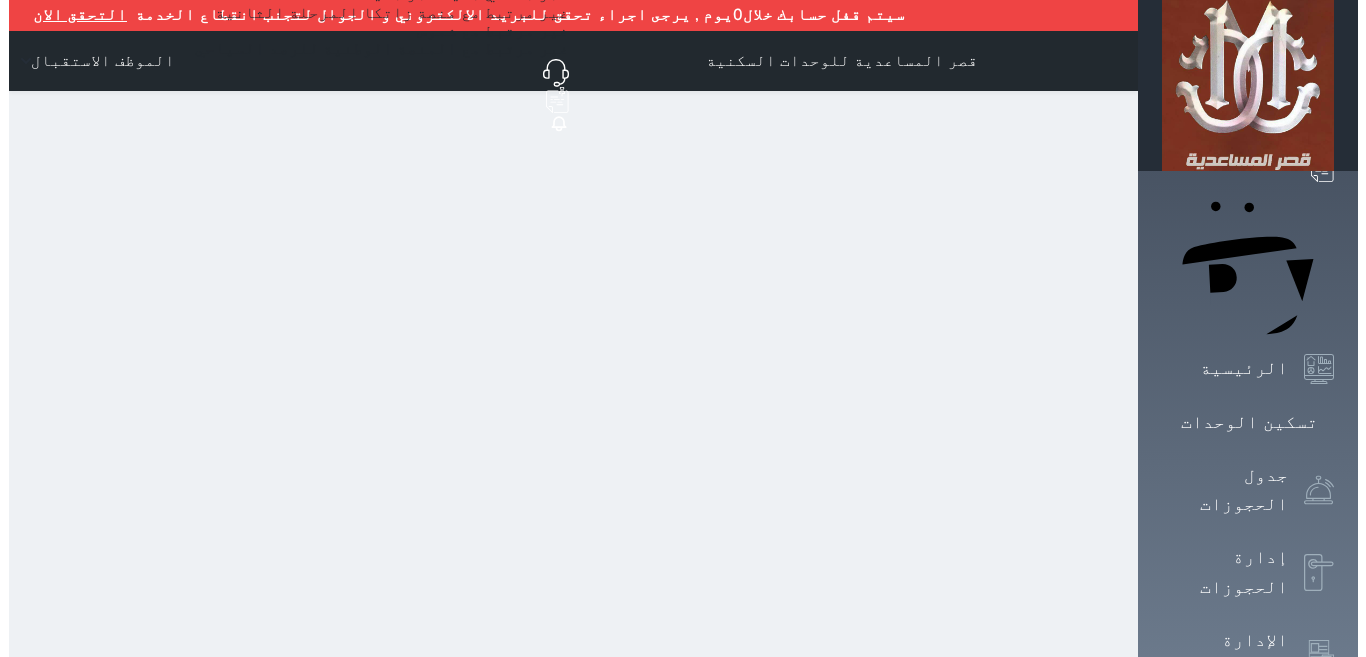 scroll, scrollTop: 0, scrollLeft: 0, axis: both 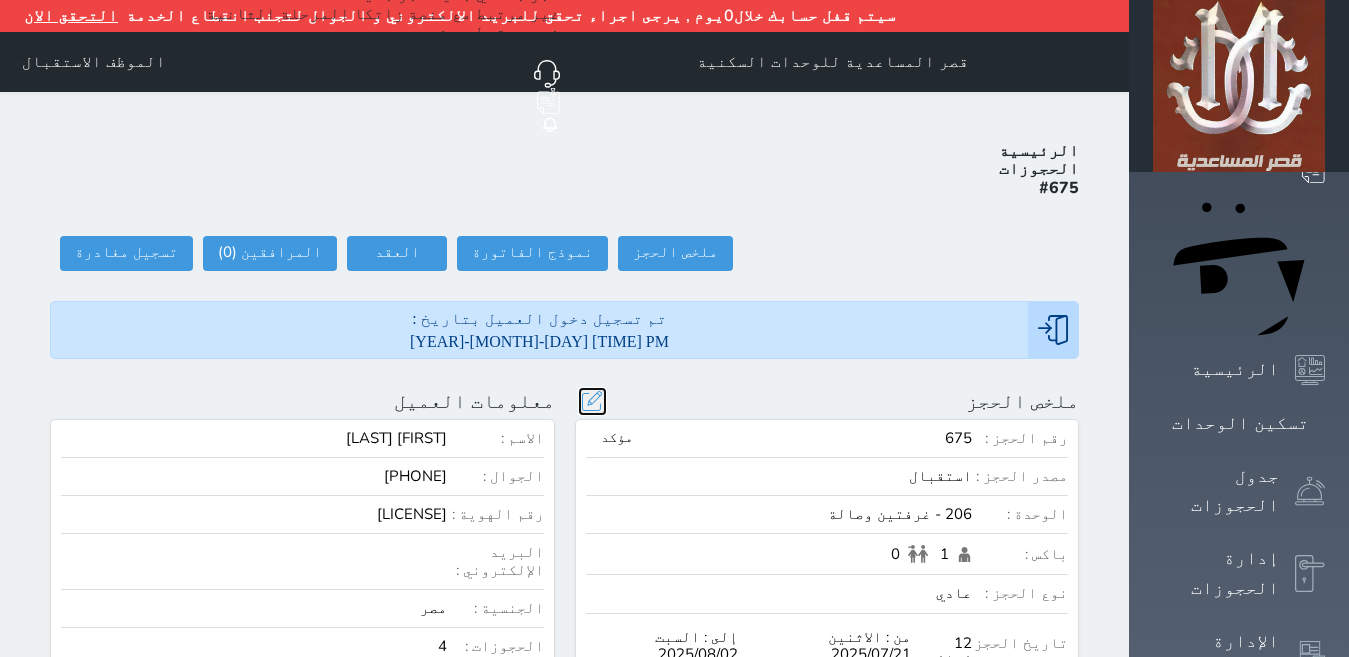 click at bounding box center [592, 401] 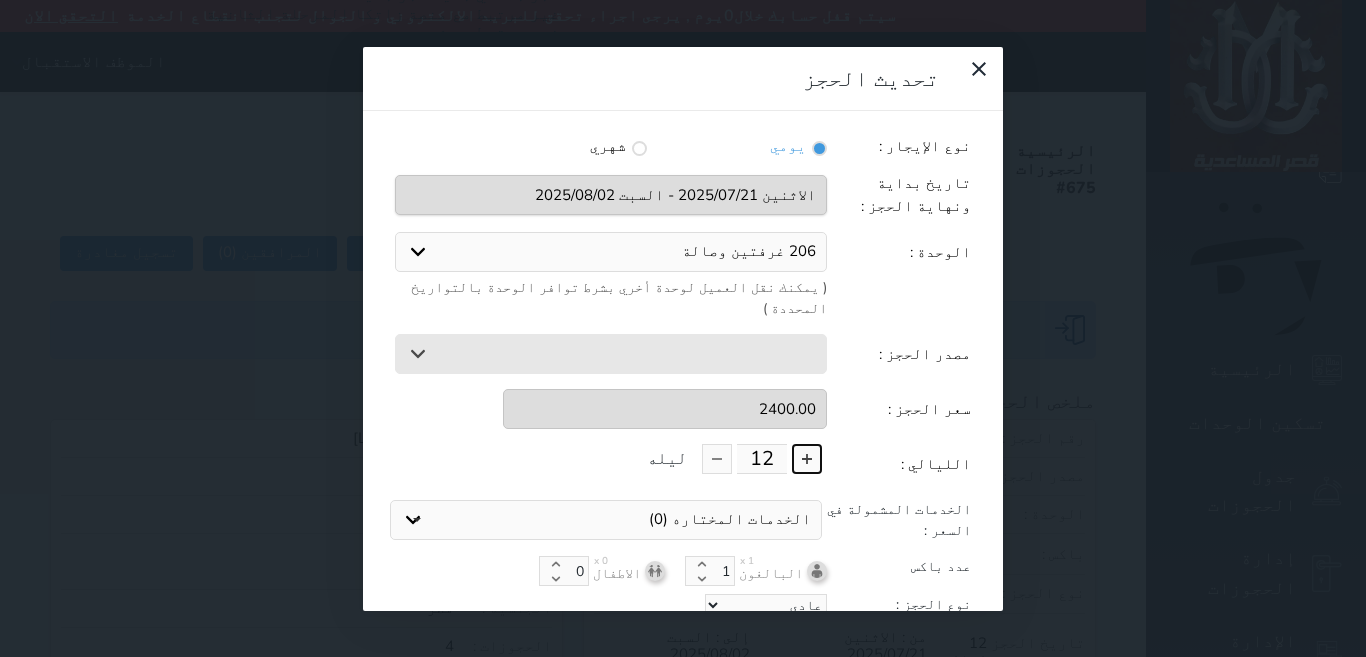 click at bounding box center [807, 459] 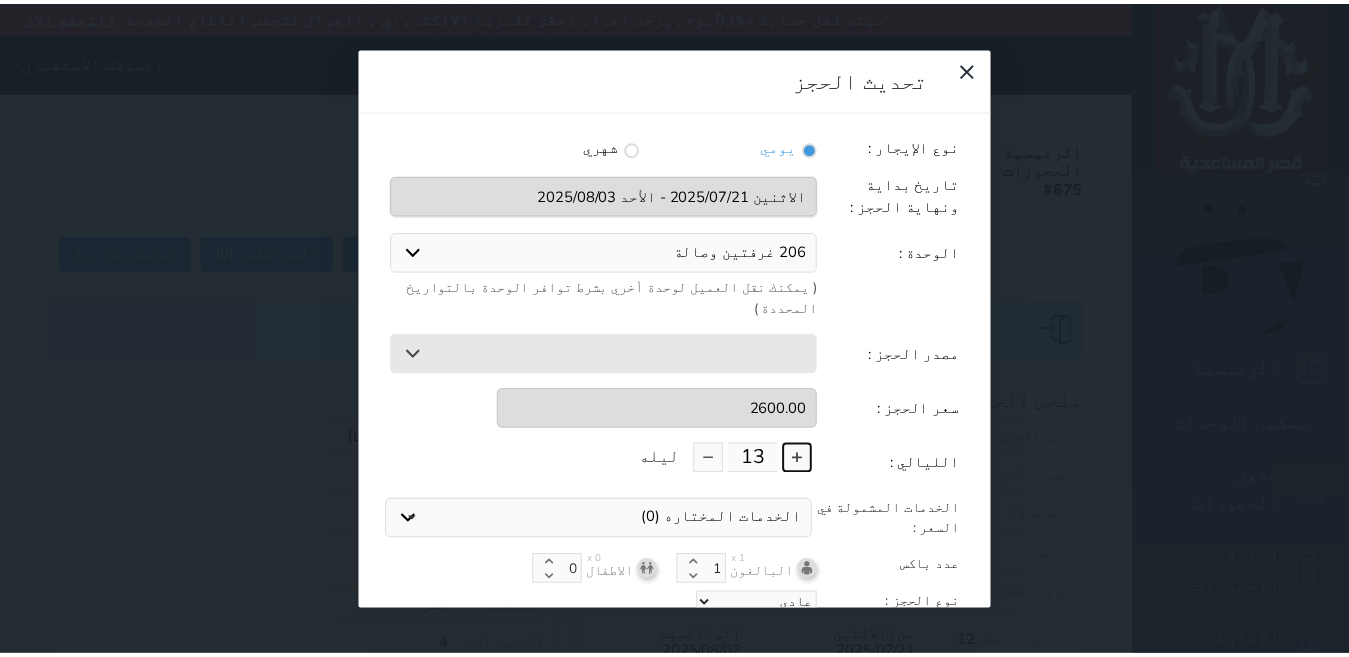 scroll, scrollTop: 45, scrollLeft: 0, axis: vertical 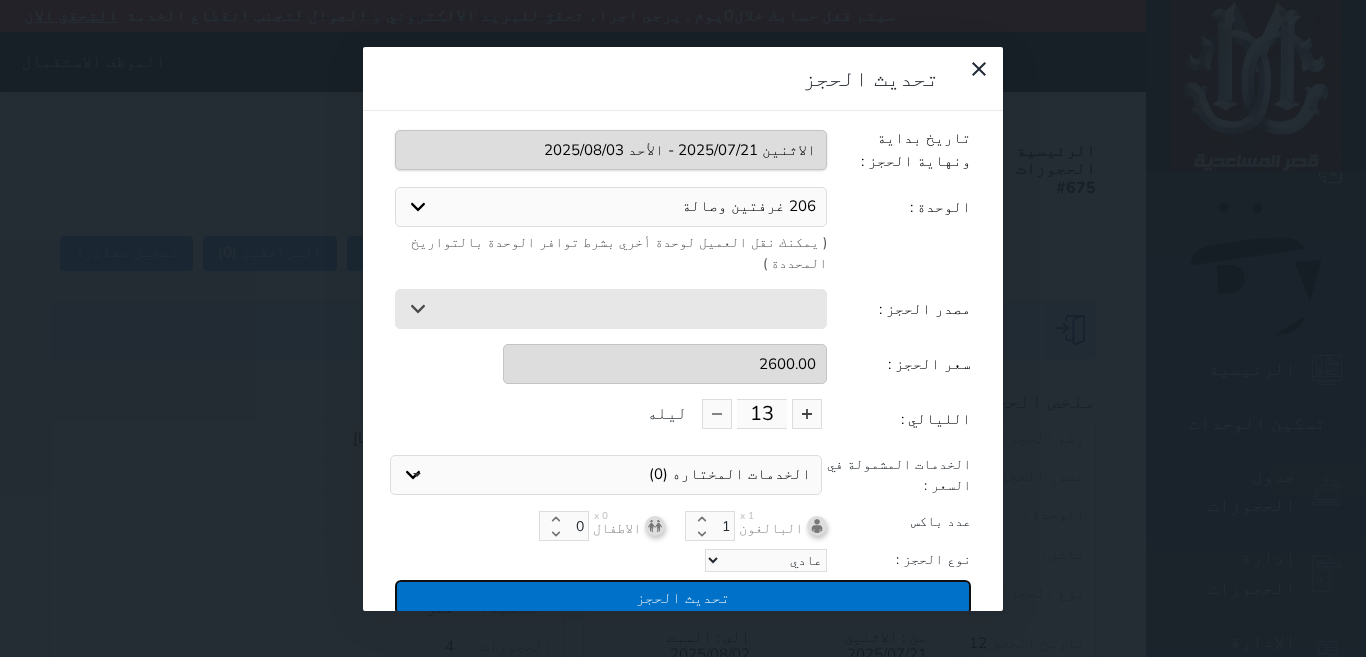 click on "تحديث الحجز" at bounding box center [683, 597] 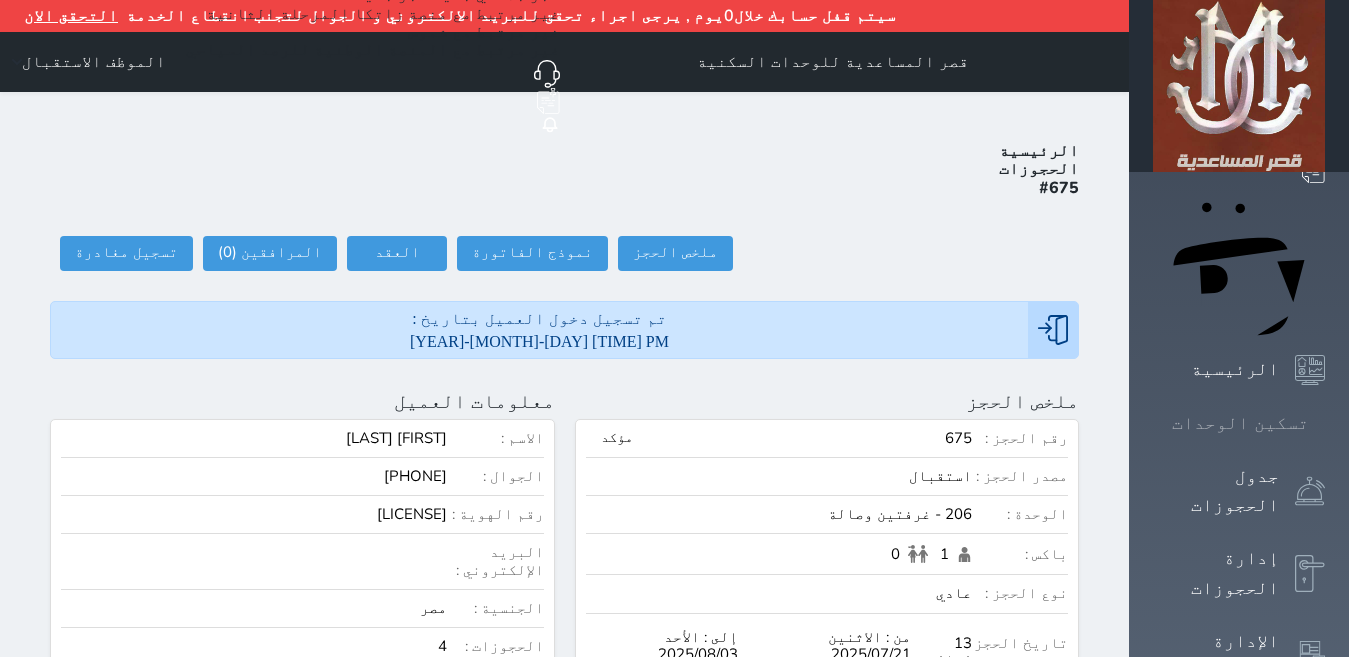 click on "تسكين الوحدات" at bounding box center (1240, 423) 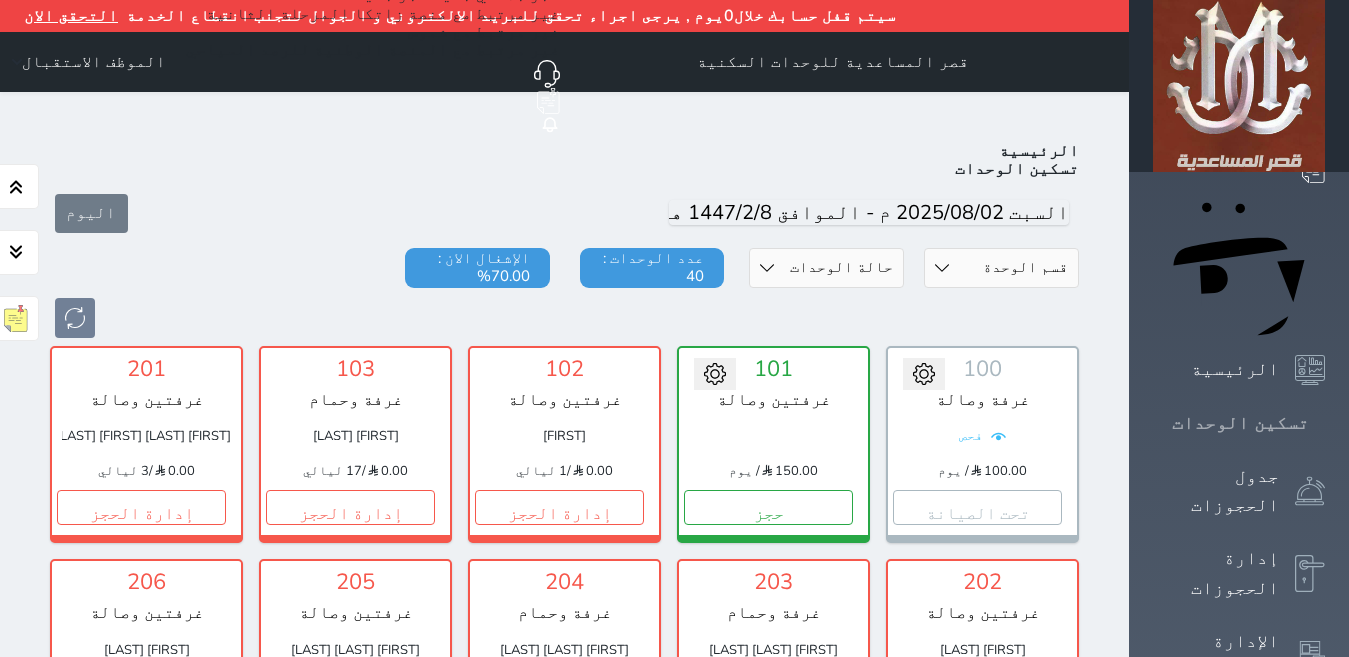 scroll, scrollTop: 110, scrollLeft: 0, axis: vertical 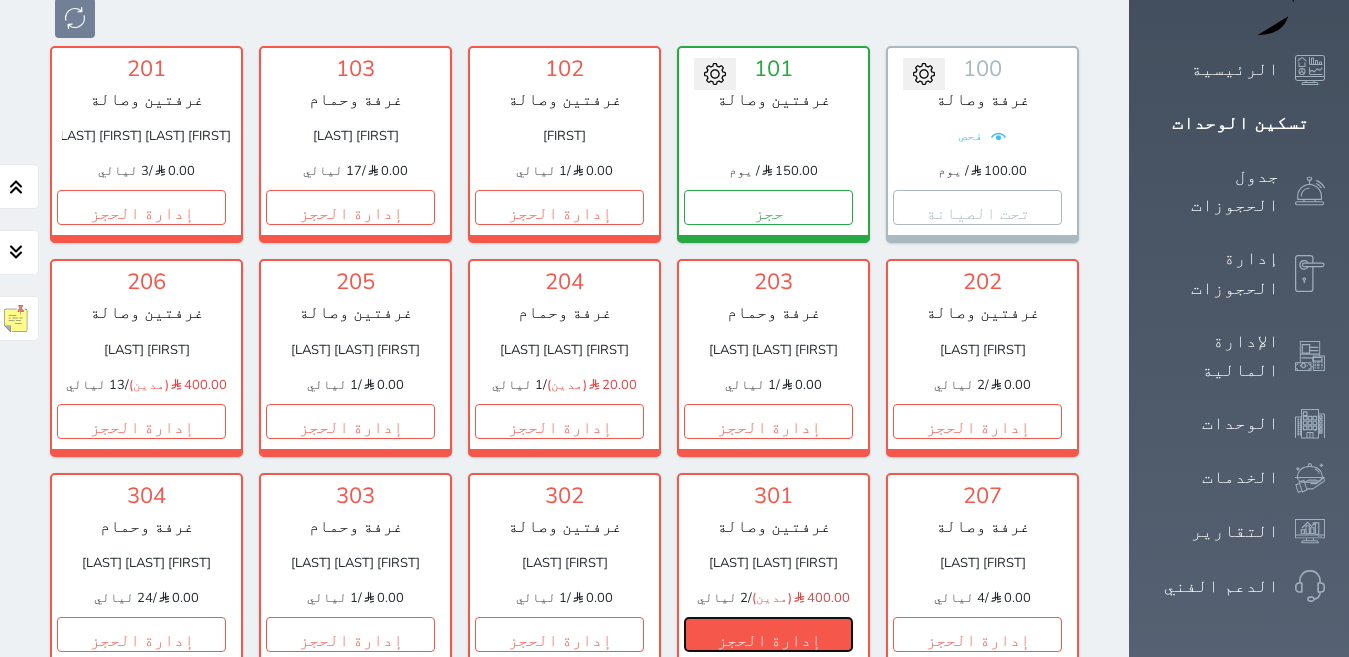 click on "إدارة الحجز" at bounding box center [768, 634] 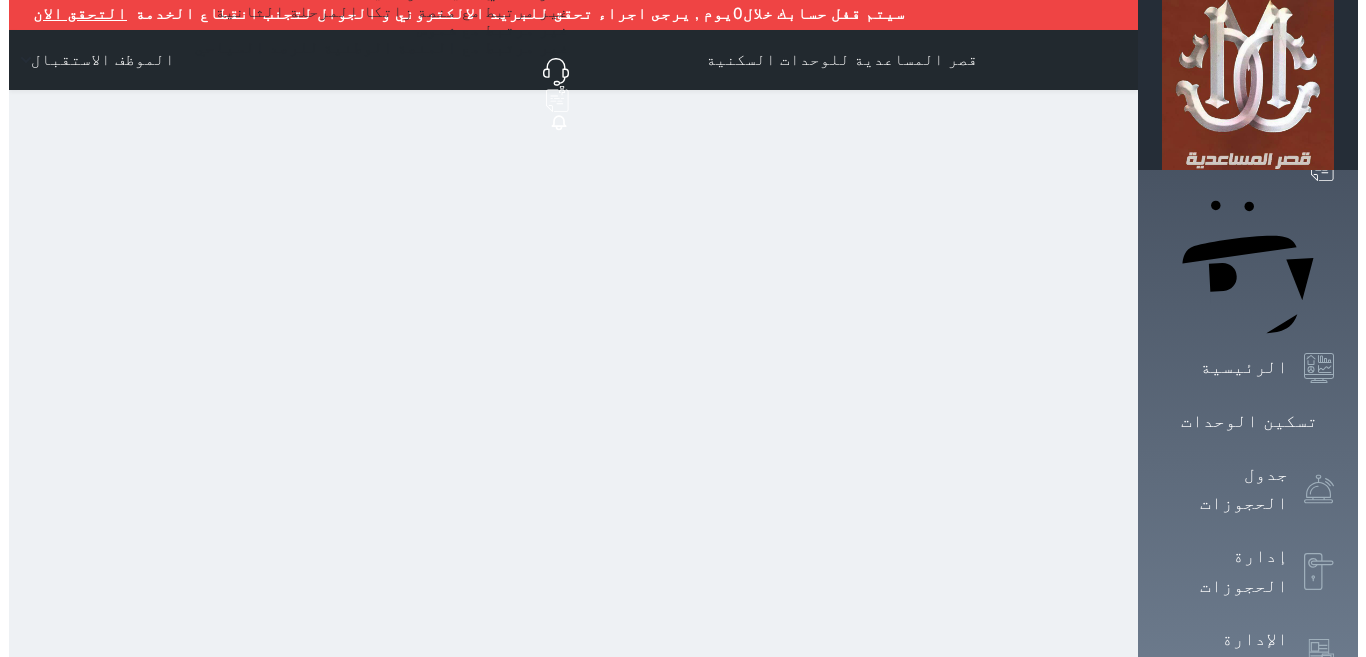 scroll, scrollTop: 0, scrollLeft: 0, axis: both 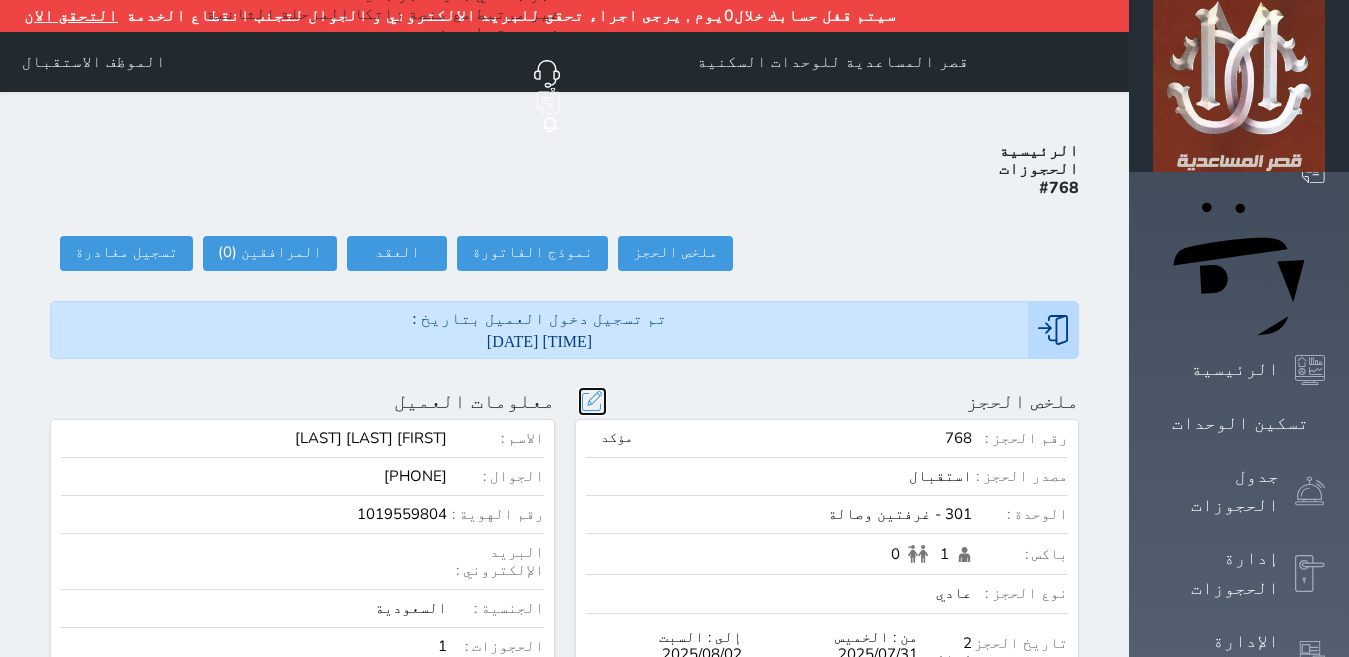 click at bounding box center [592, 401] 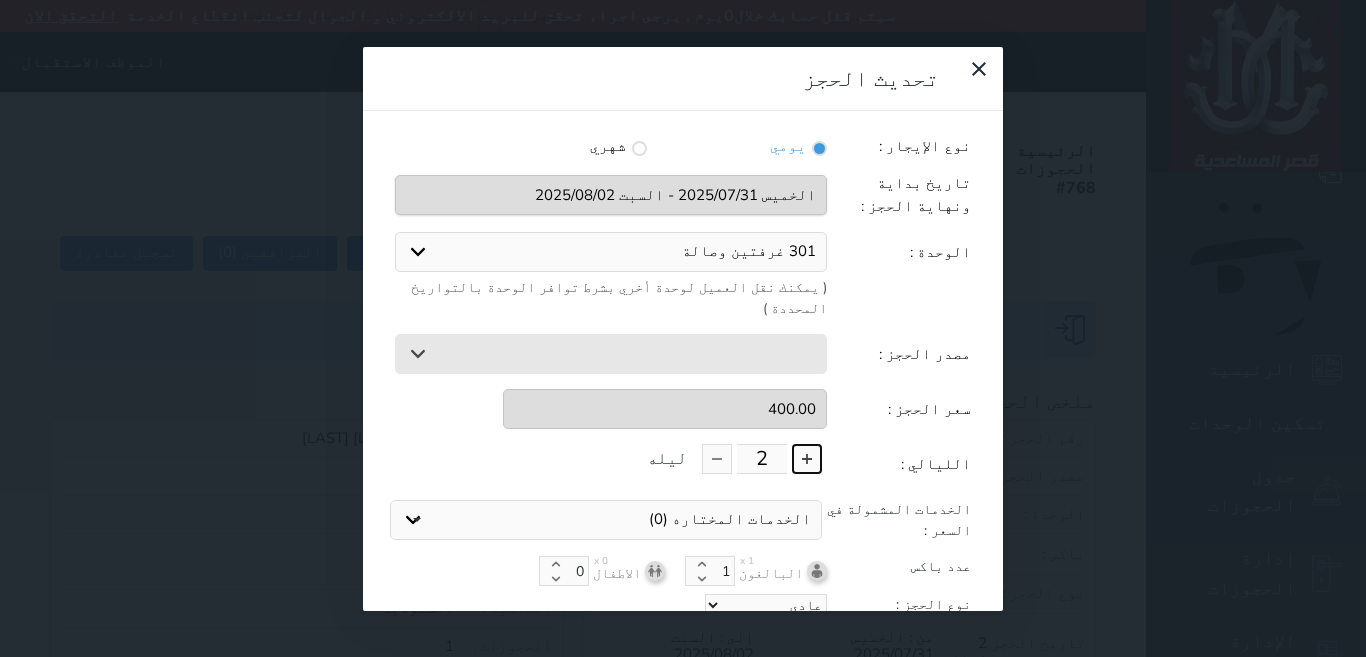 click at bounding box center (807, 459) 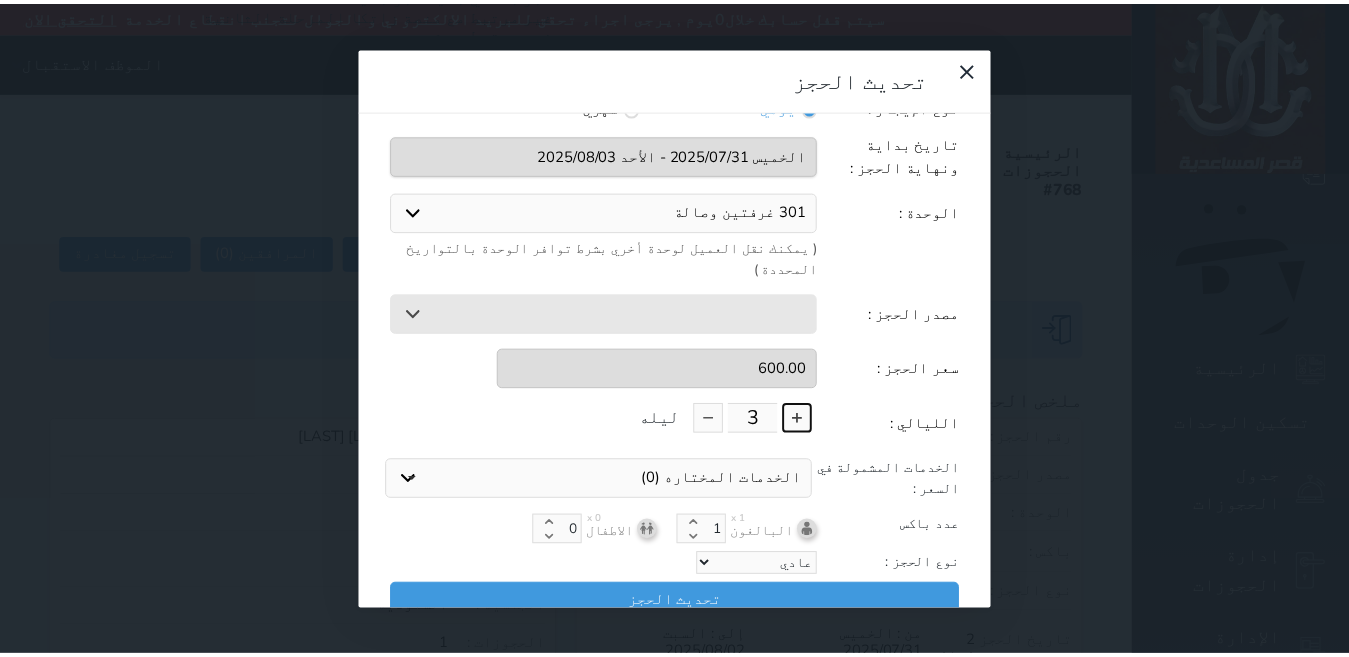 scroll, scrollTop: 45, scrollLeft: 0, axis: vertical 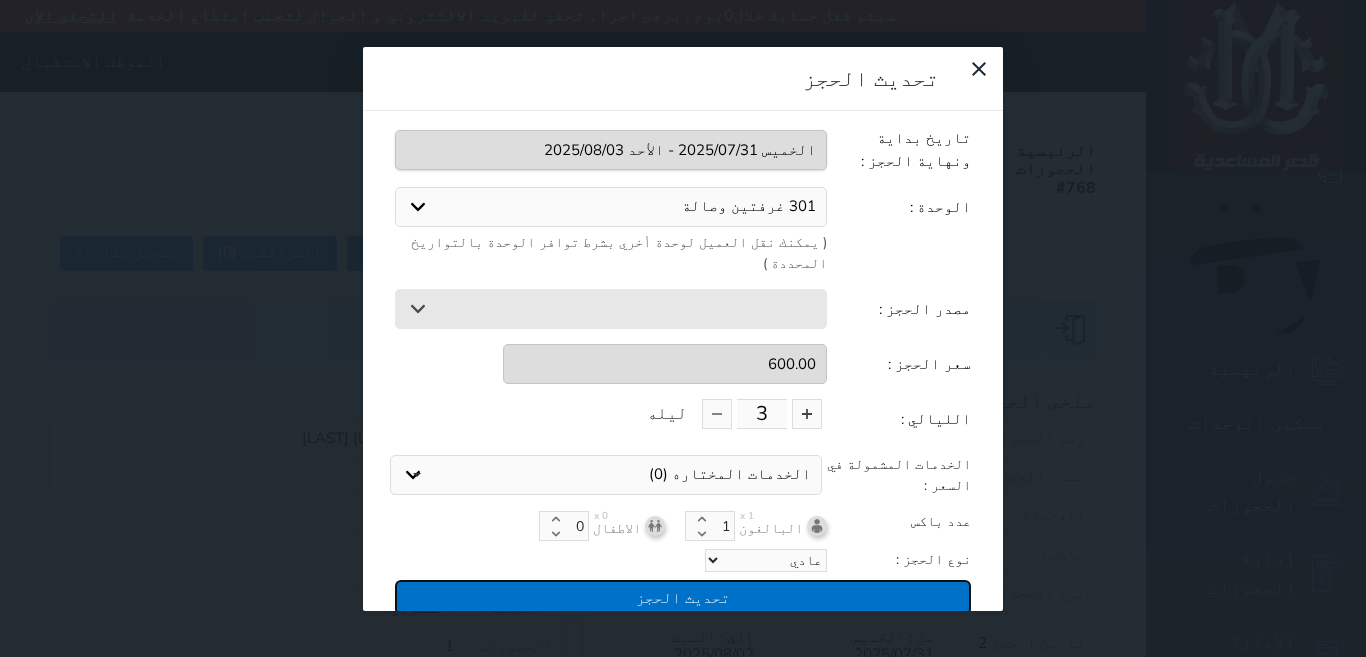 click on "تحديث الحجز" at bounding box center (683, 597) 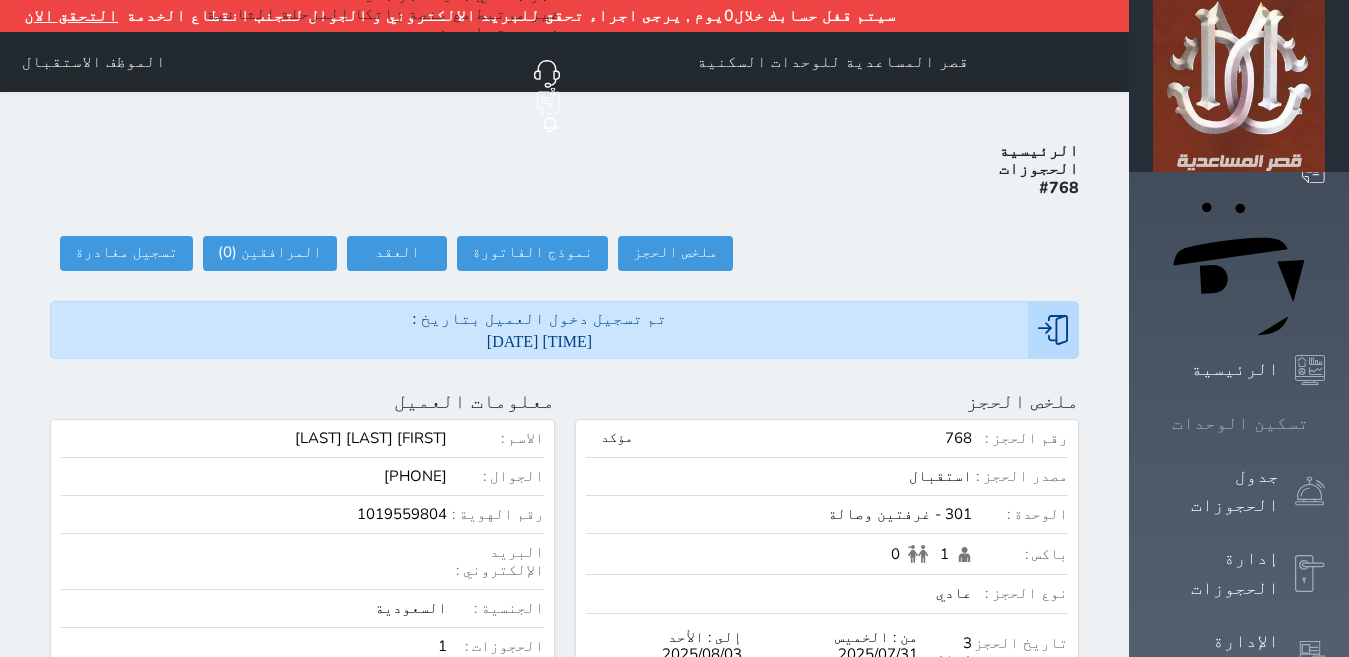 click at bounding box center (1325, 423) 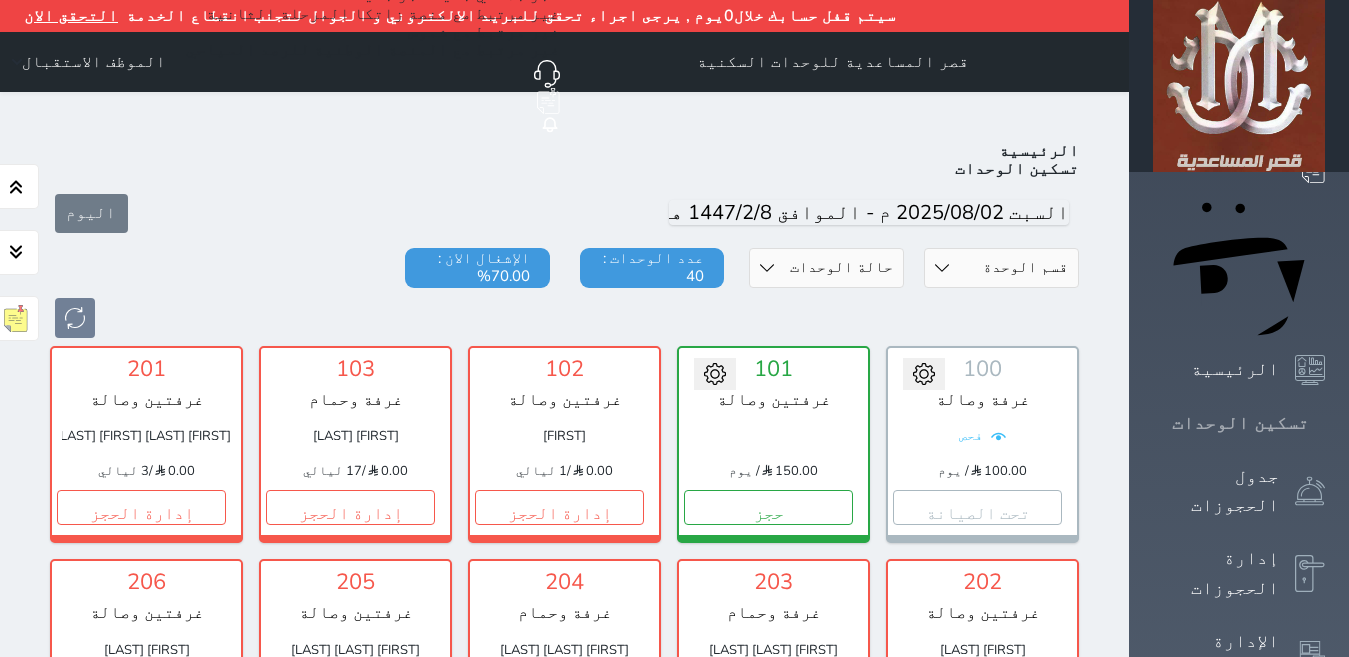 scroll, scrollTop: 110, scrollLeft: 0, axis: vertical 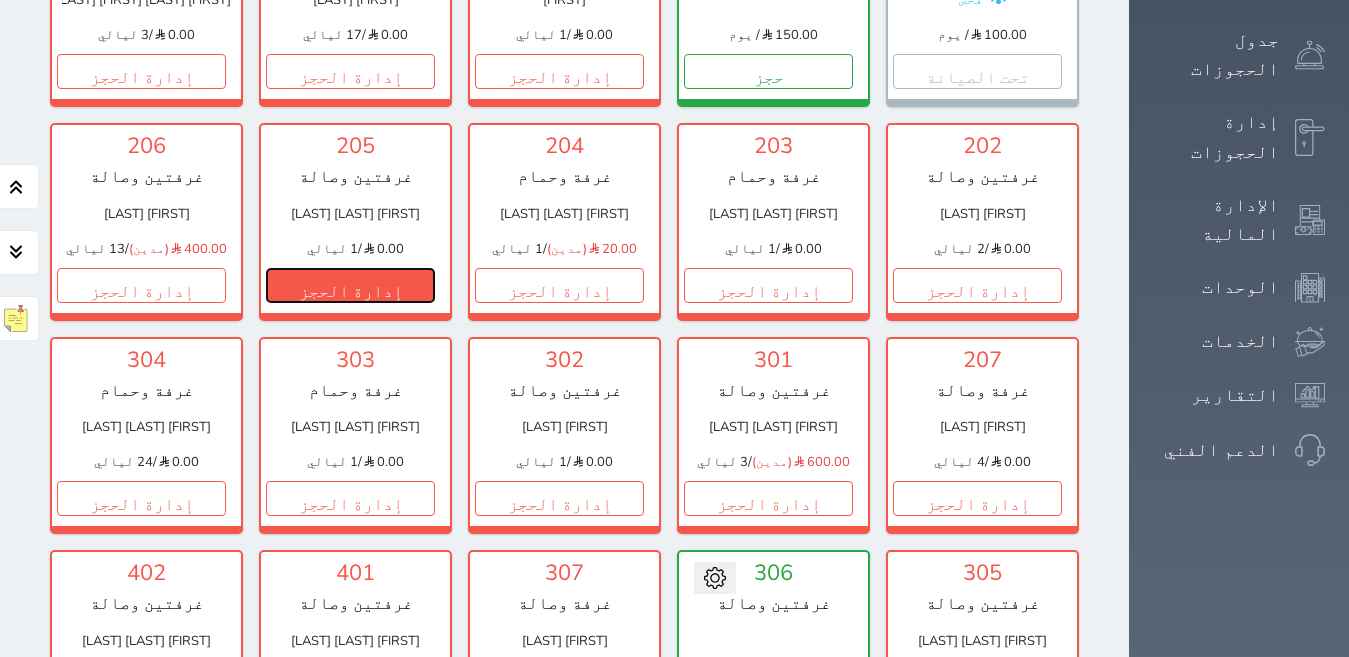 click on "إدارة الحجز" at bounding box center [350, 285] 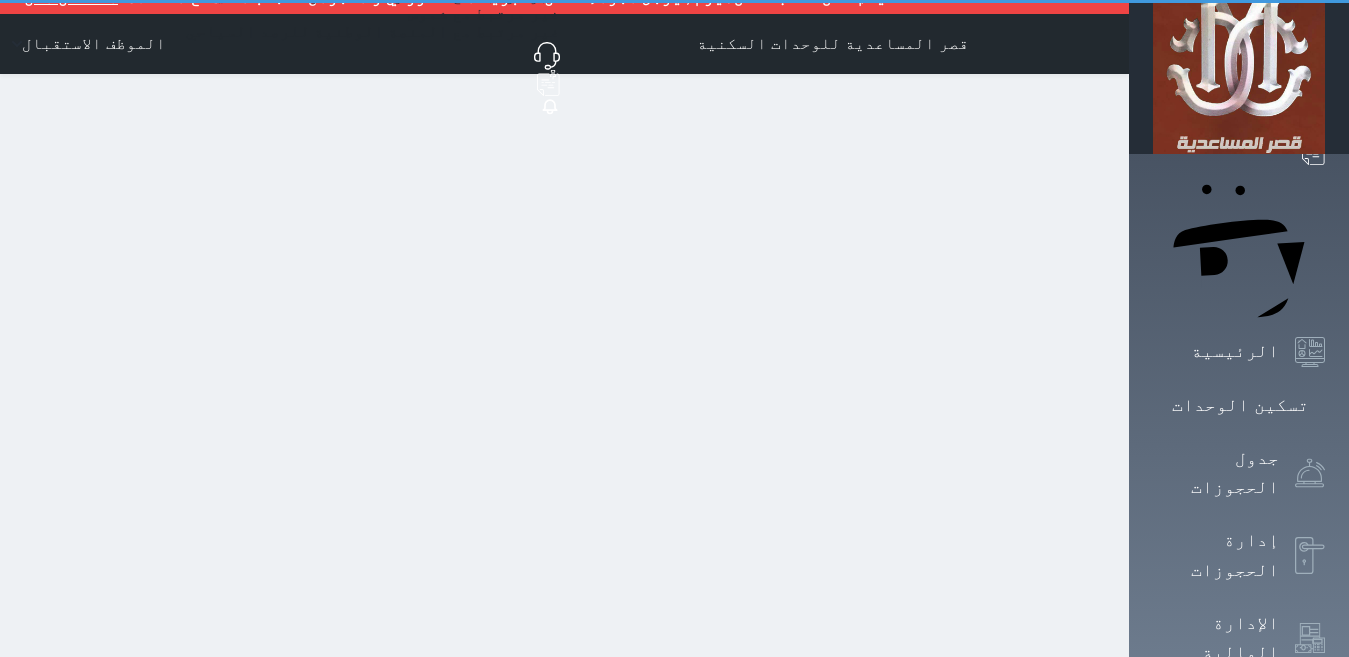 scroll, scrollTop: 0, scrollLeft: 0, axis: both 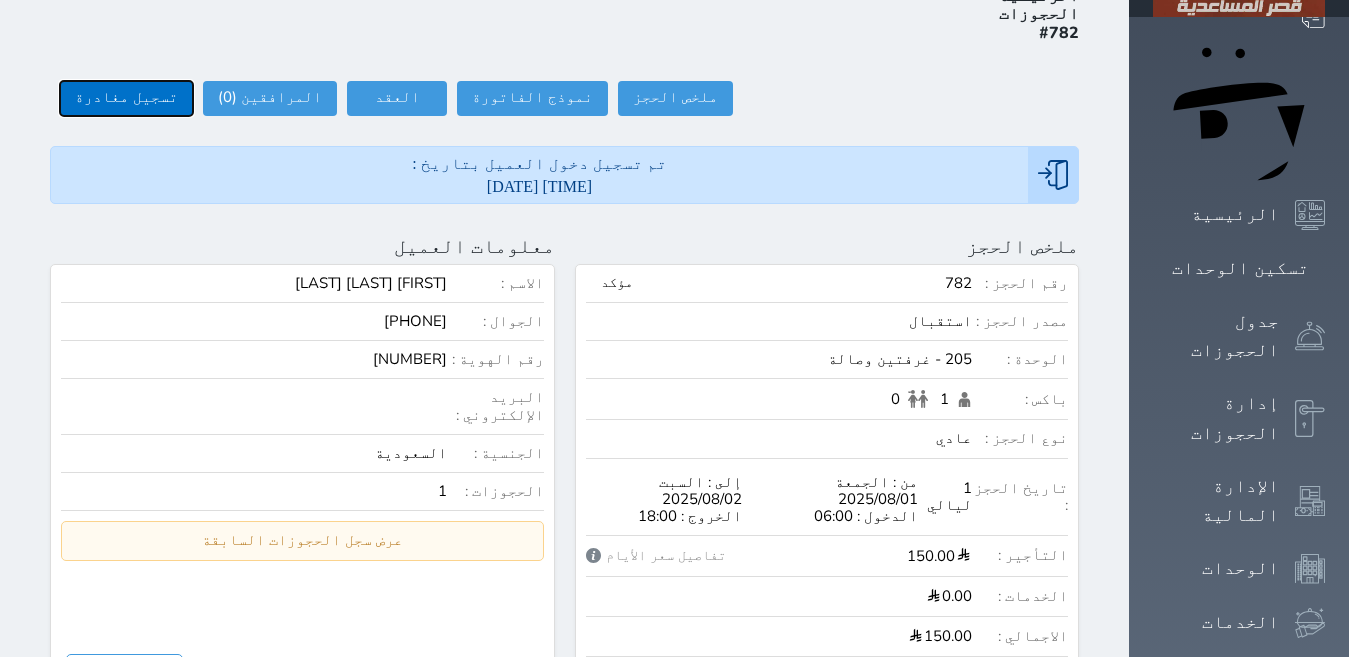 click on "تسجيل مغادرة" at bounding box center [126, 98] 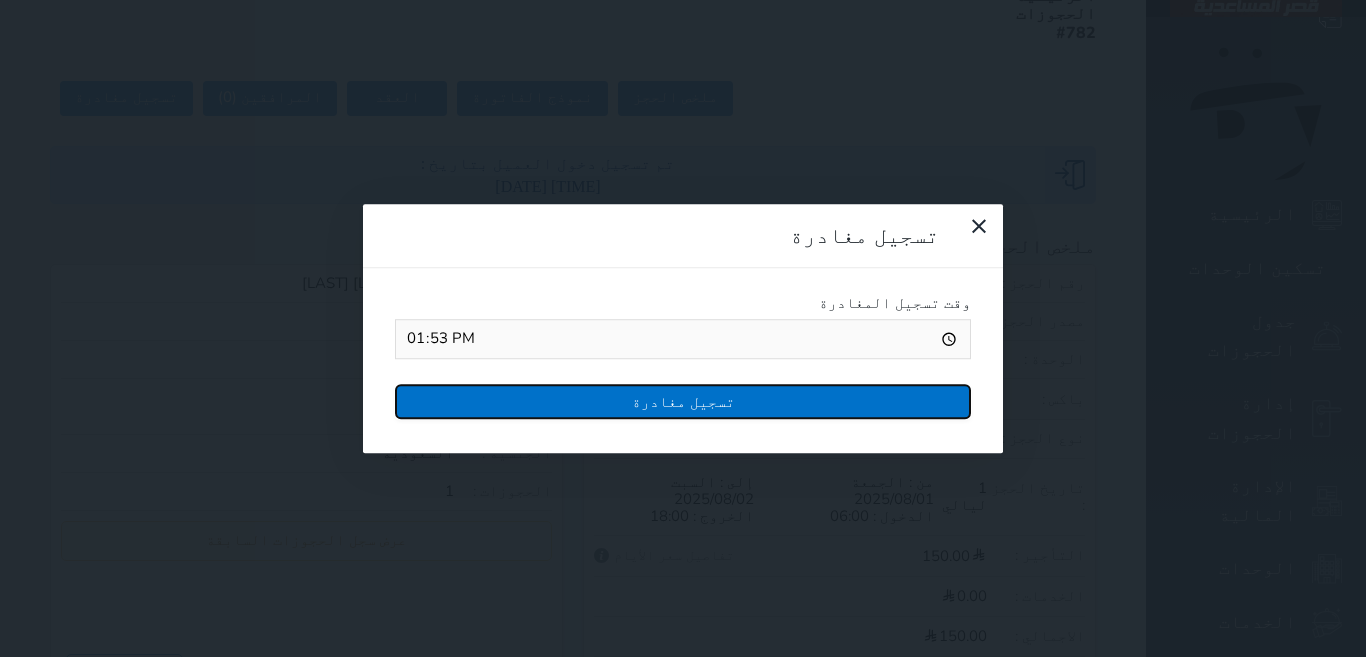 click on "تسجيل مغادرة" at bounding box center (683, 401) 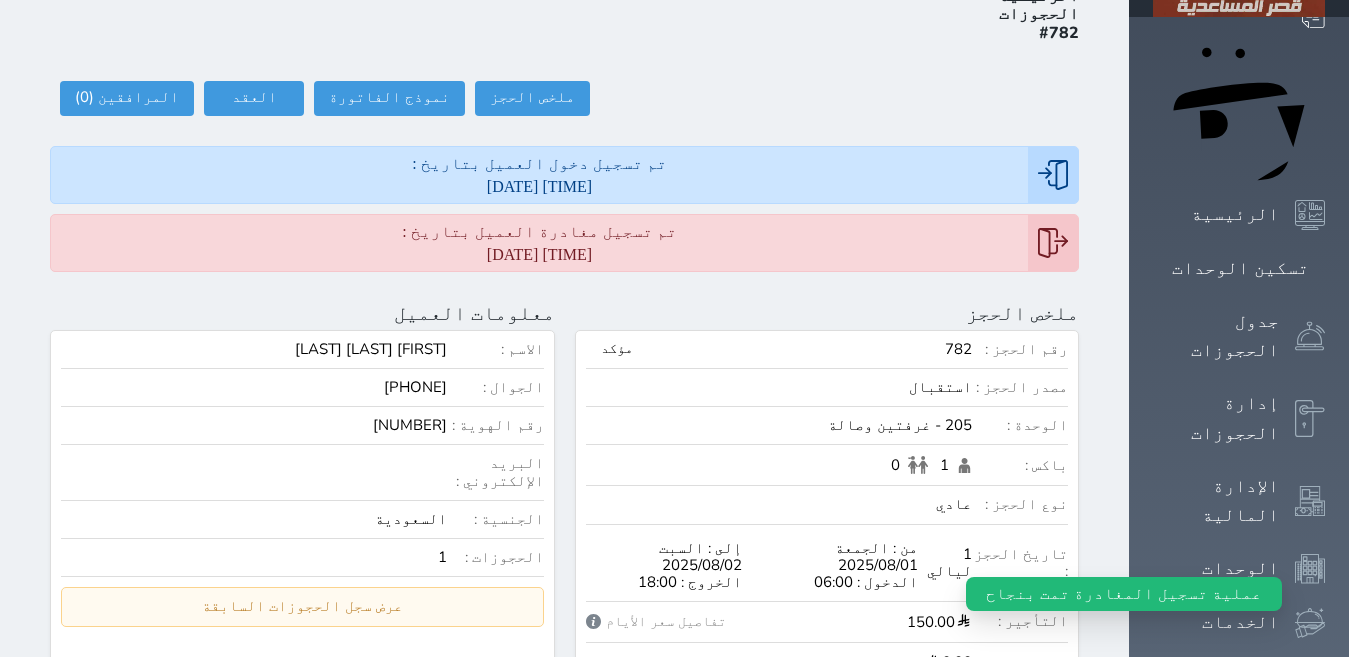 click on "تسكين الوحدات" at bounding box center [1240, 268] 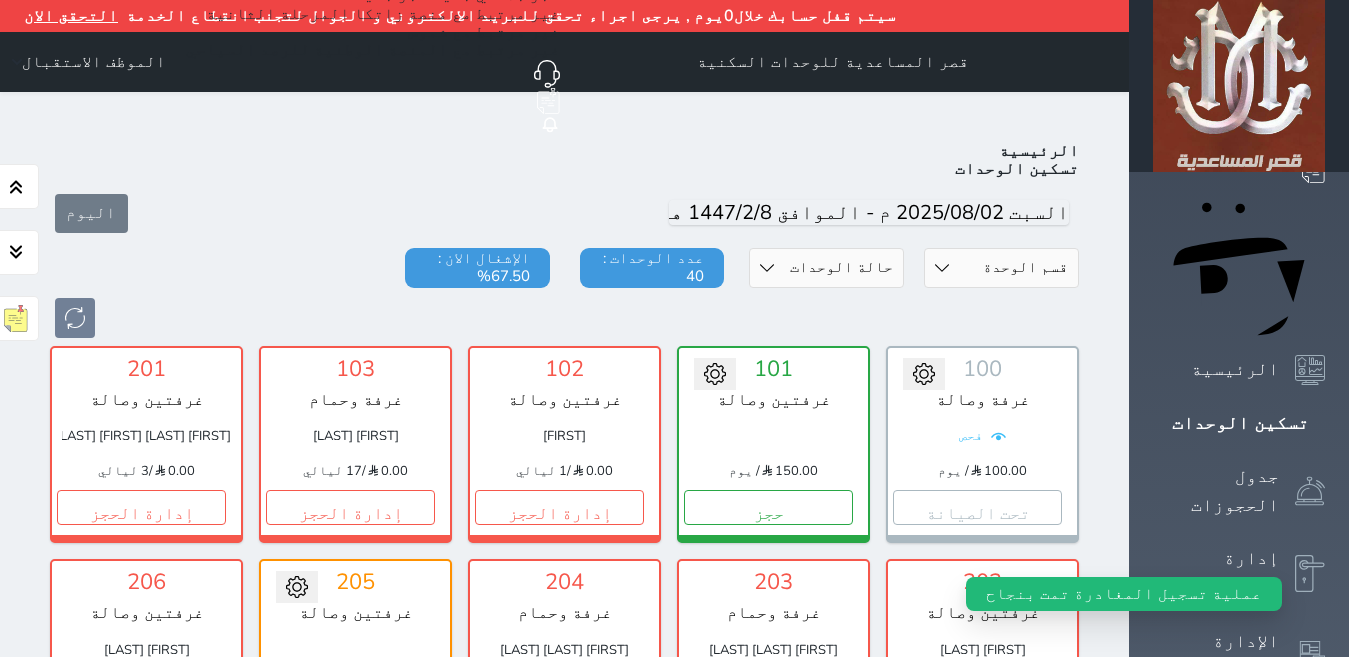 scroll, scrollTop: 110, scrollLeft: 0, axis: vertical 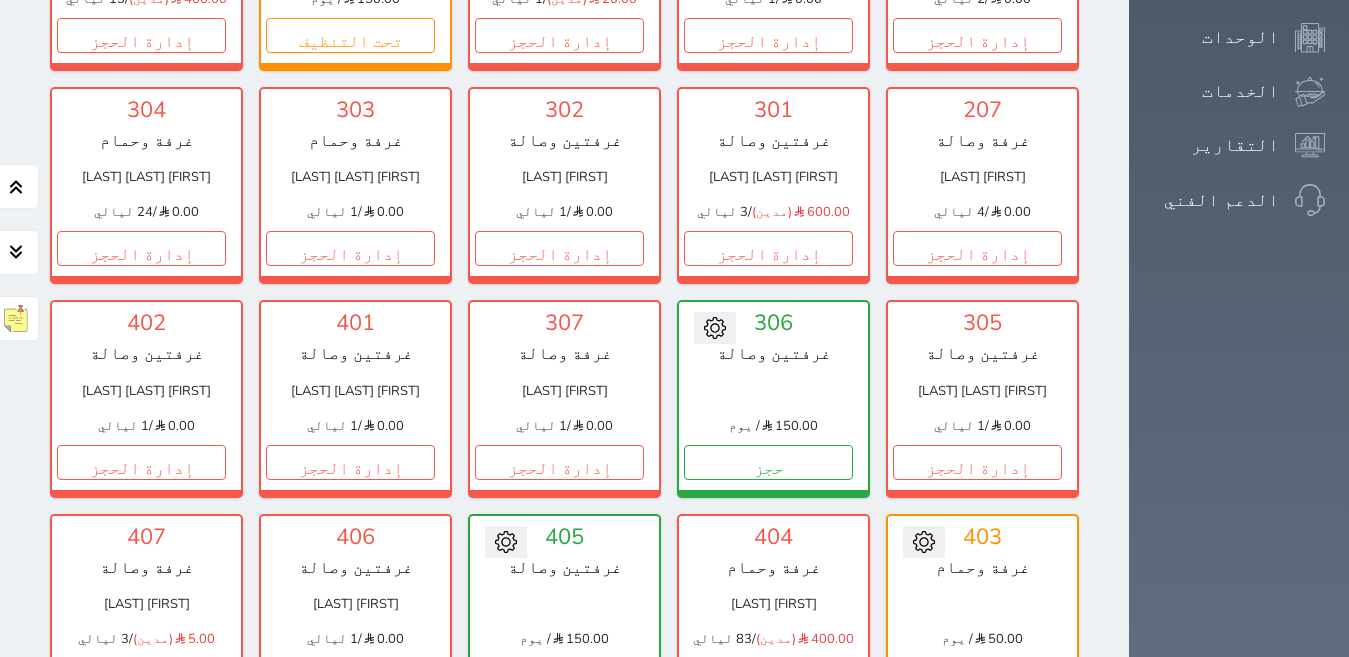 click on "إدارة الحجز" at bounding box center [768, 675] 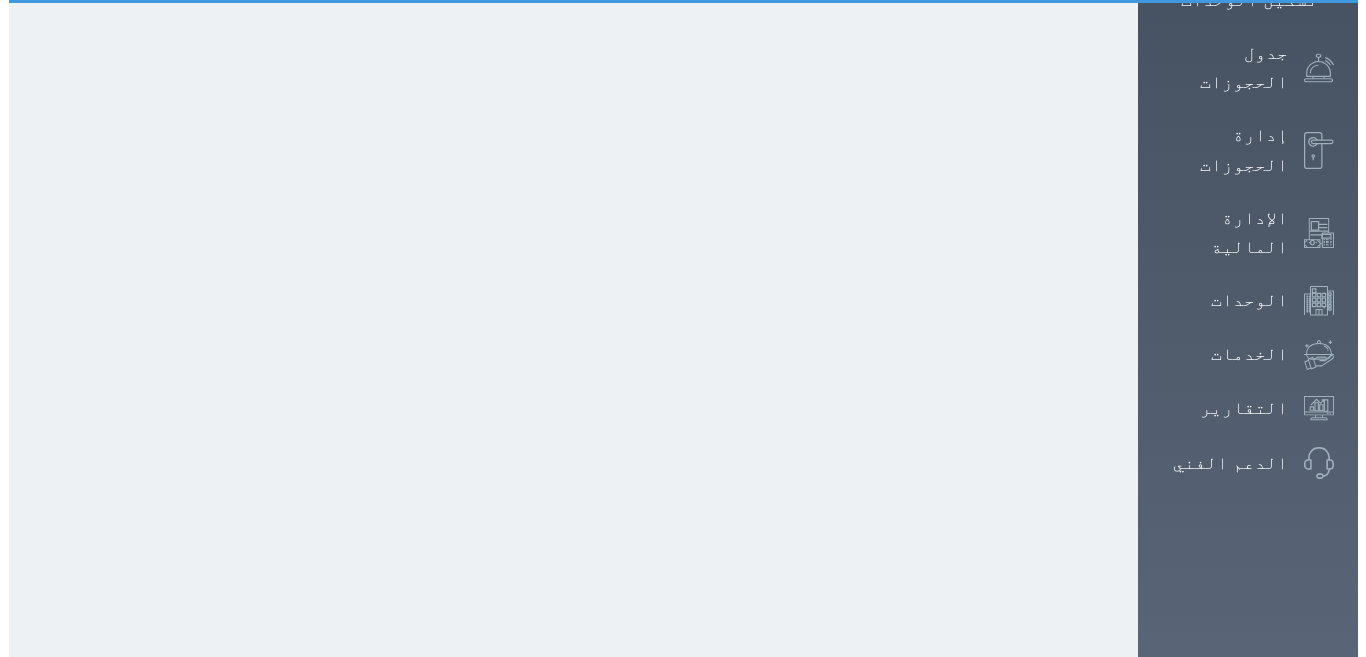 scroll, scrollTop: 0, scrollLeft: 0, axis: both 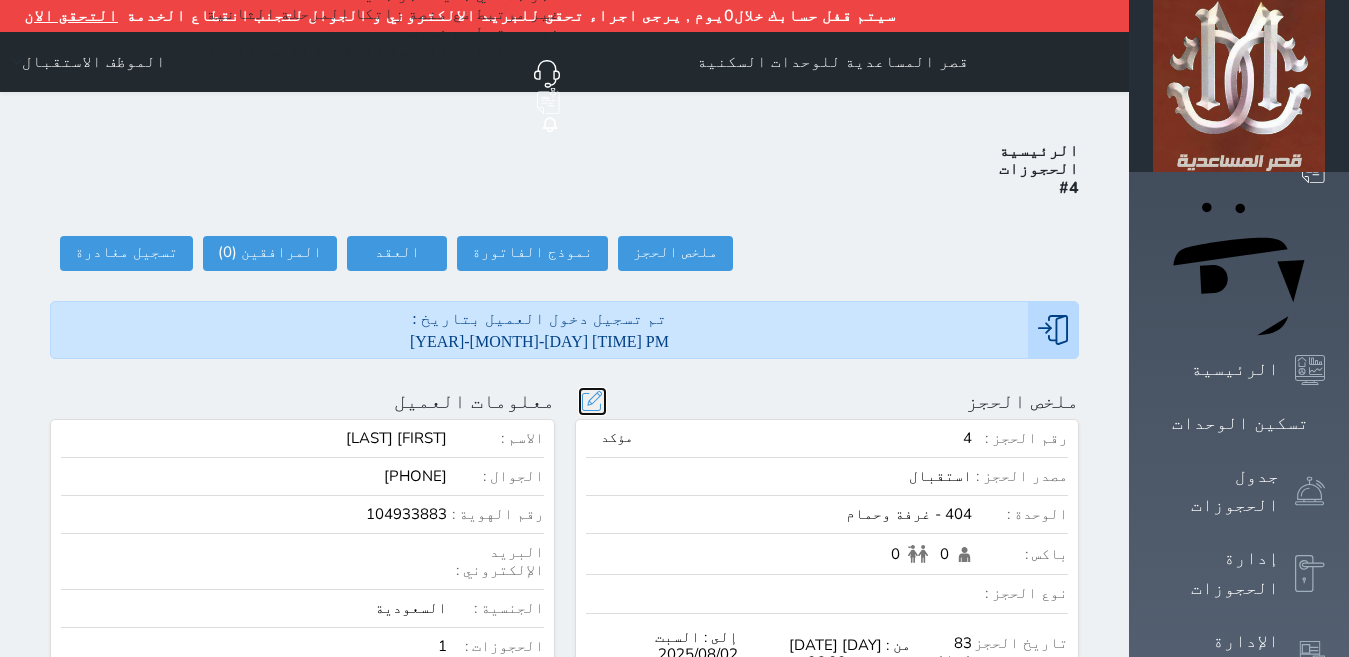 click at bounding box center [592, 401] 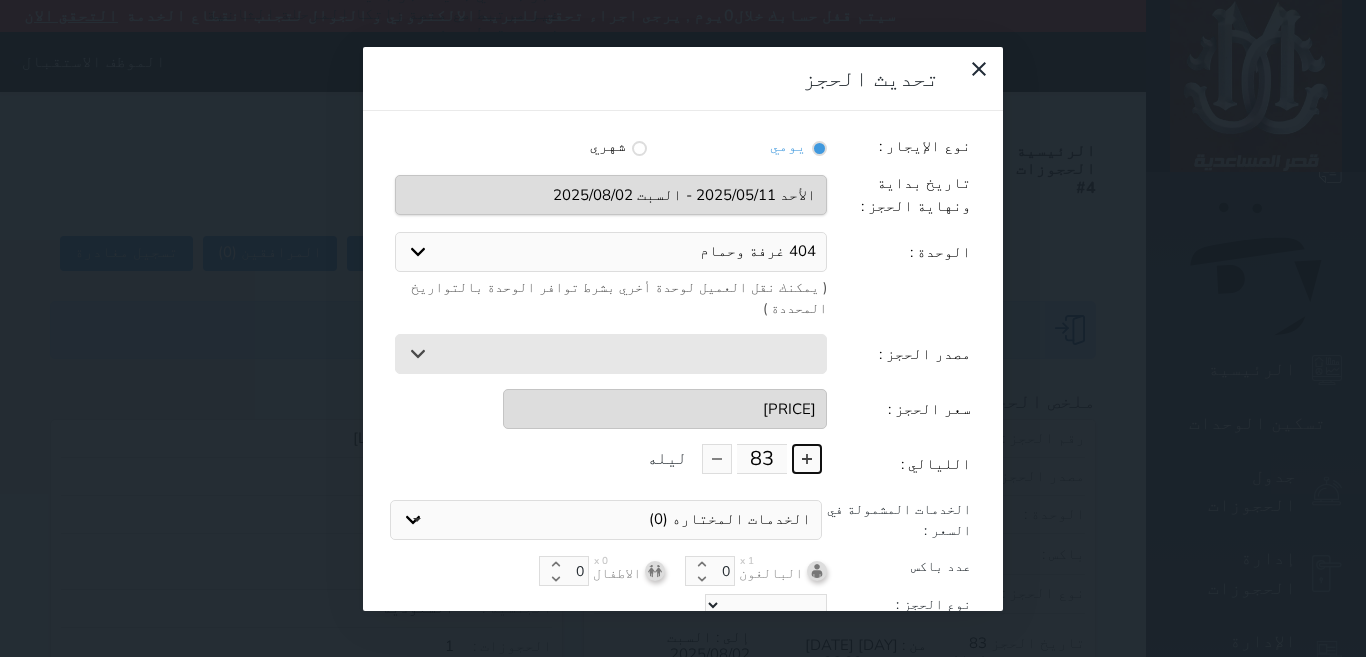 click at bounding box center [807, 459] 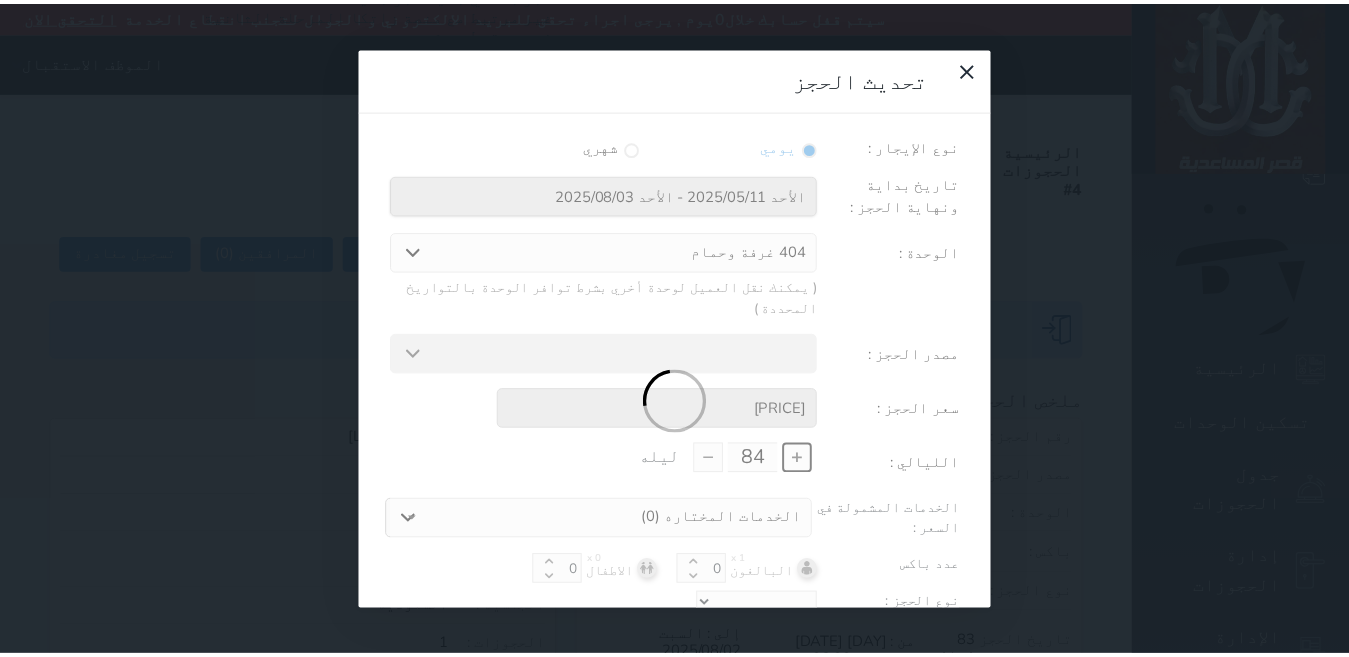 scroll, scrollTop: 45, scrollLeft: 0, axis: vertical 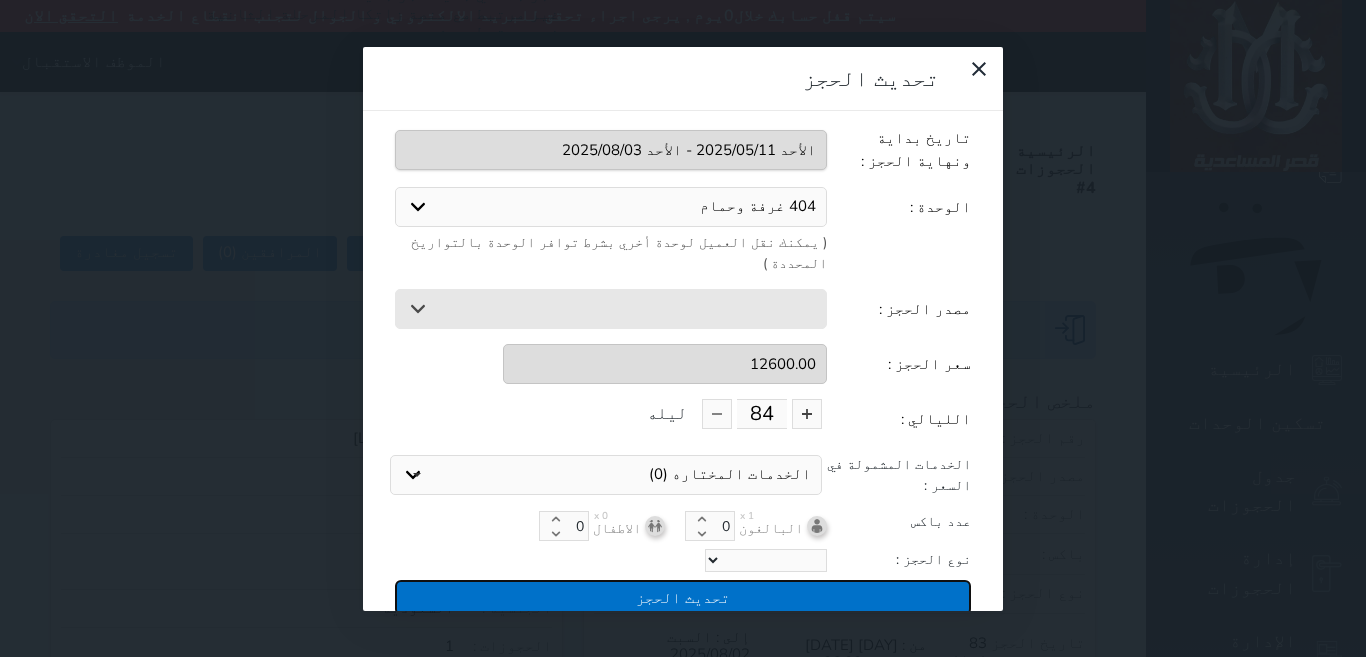 click on "تحديث الحجز" at bounding box center [683, 597] 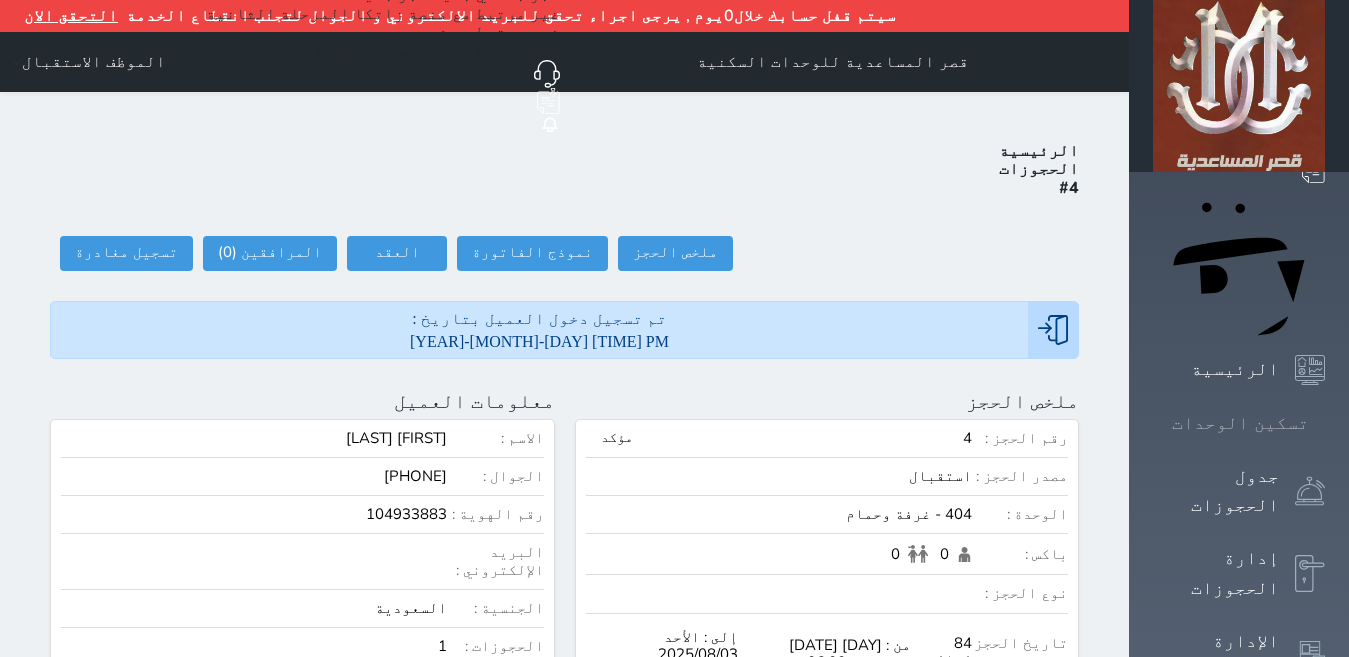 click 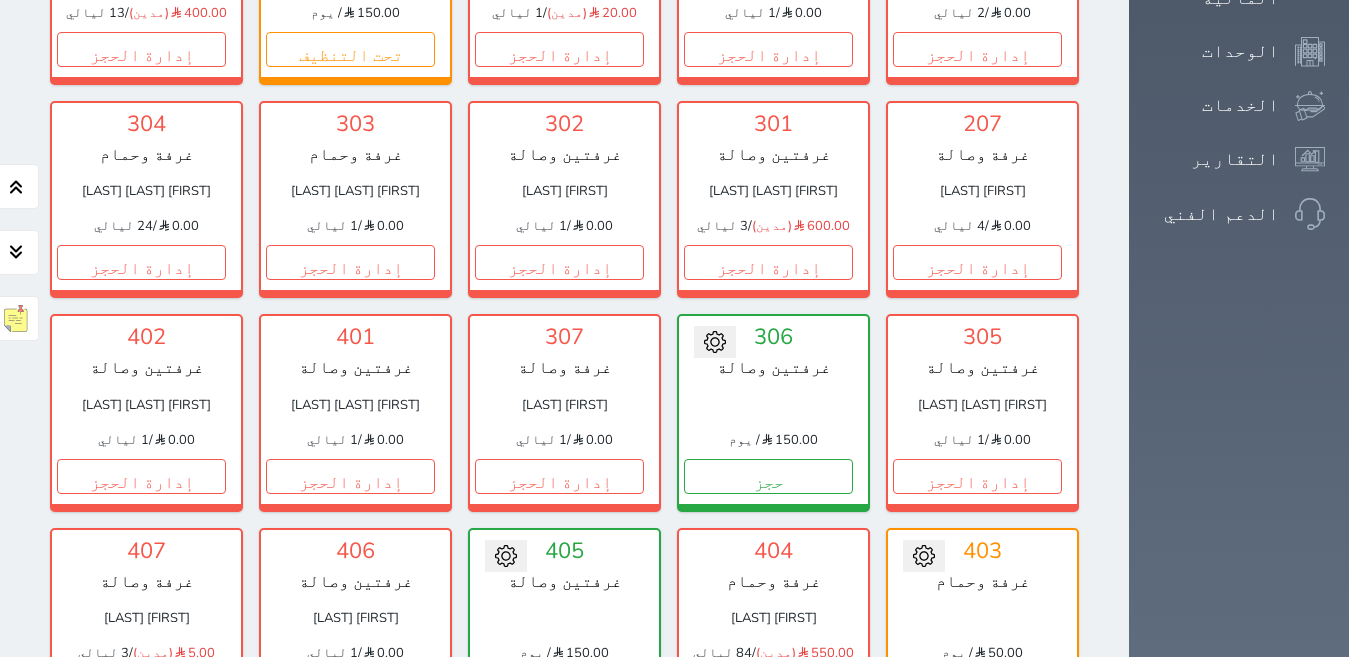 scroll, scrollTop: 719, scrollLeft: 0, axis: vertical 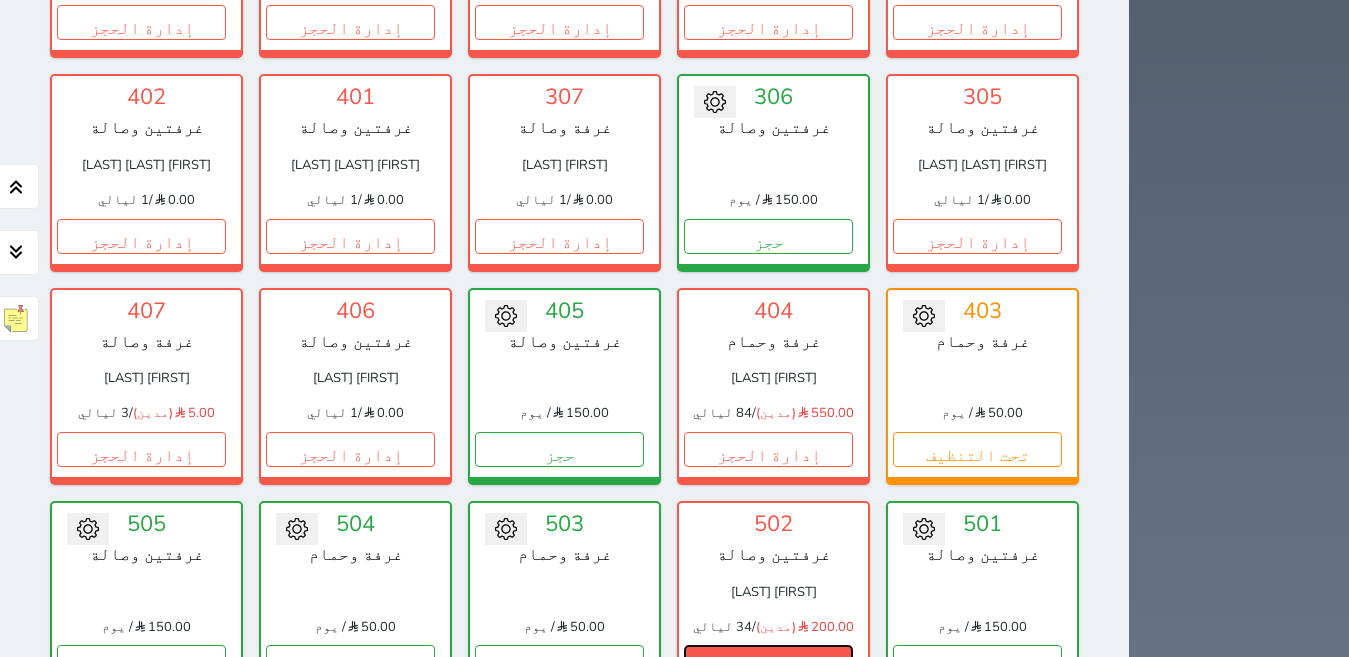 click on "إدارة الحجز" at bounding box center (768, 662) 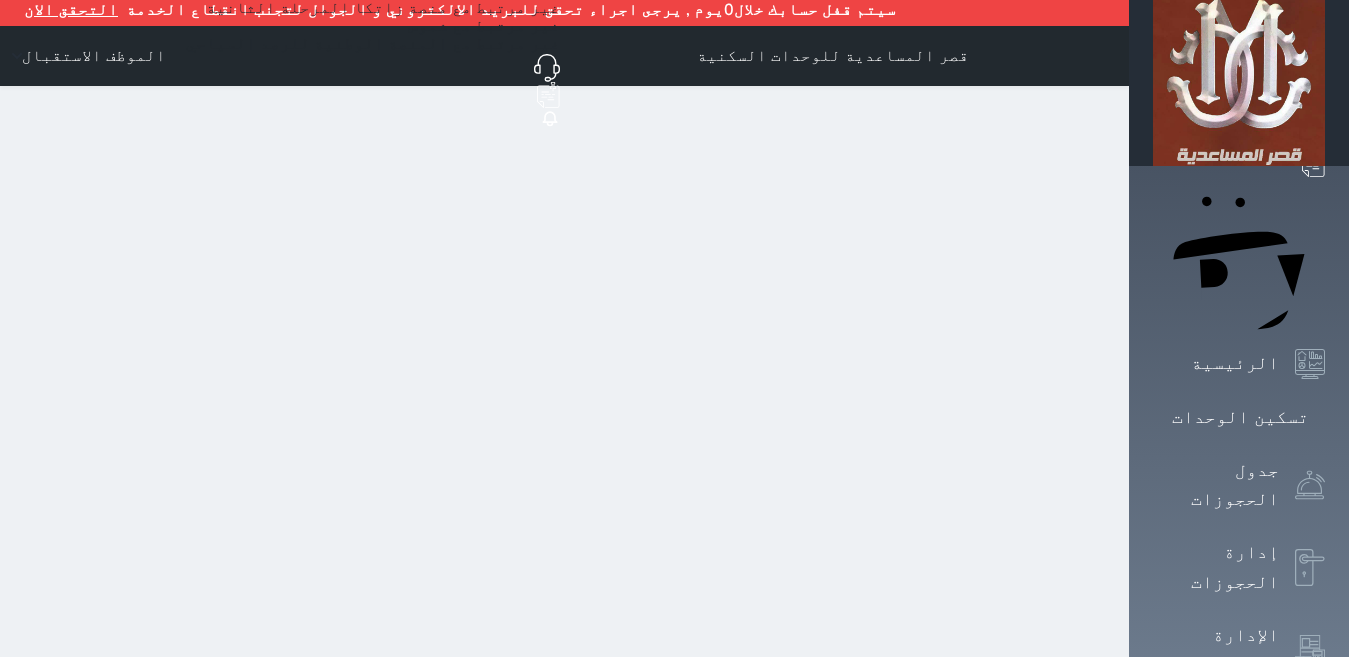 scroll, scrollTop: 0, scrollLeft: 0, axis: both 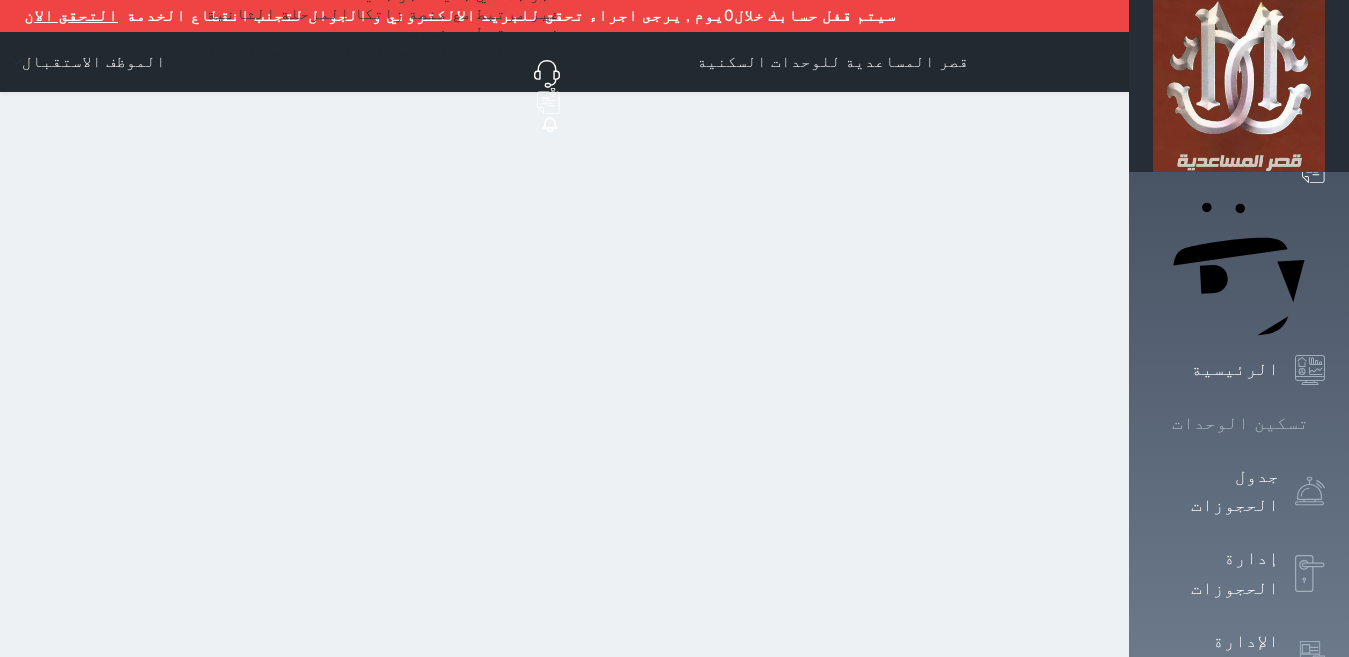 click 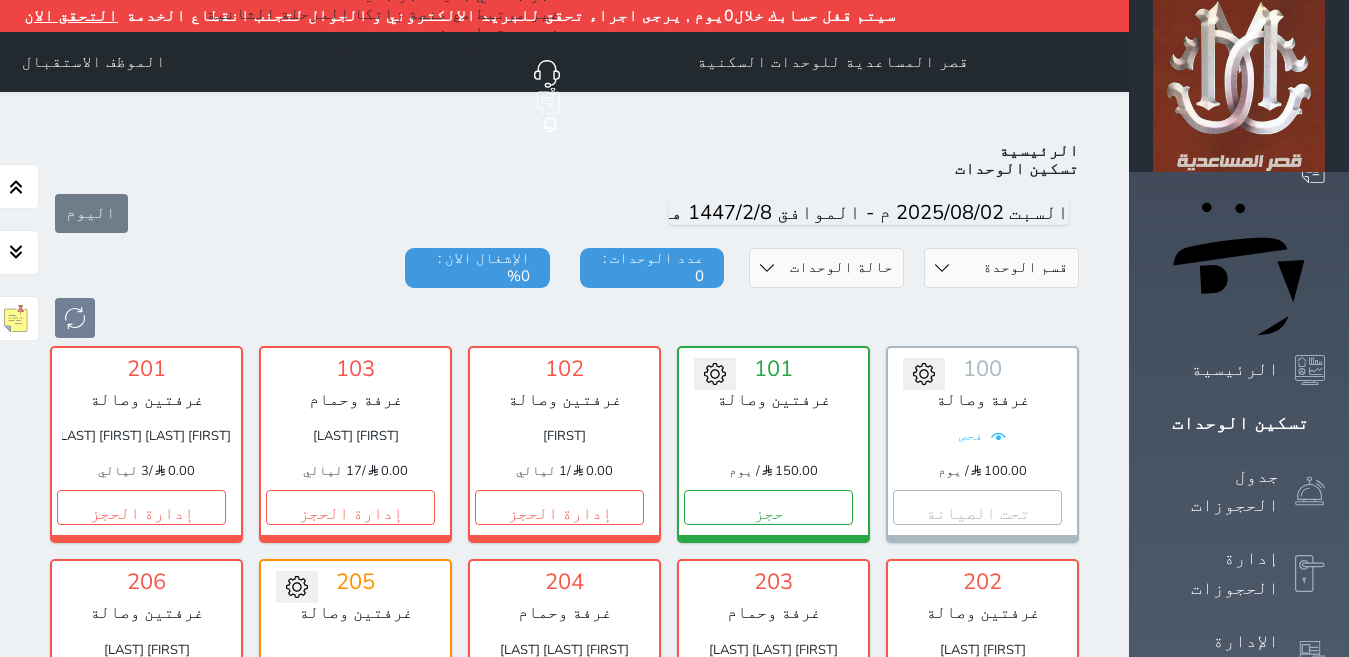 scroll, scrollTop: 110, scrollLeft: 0, axis: vertical 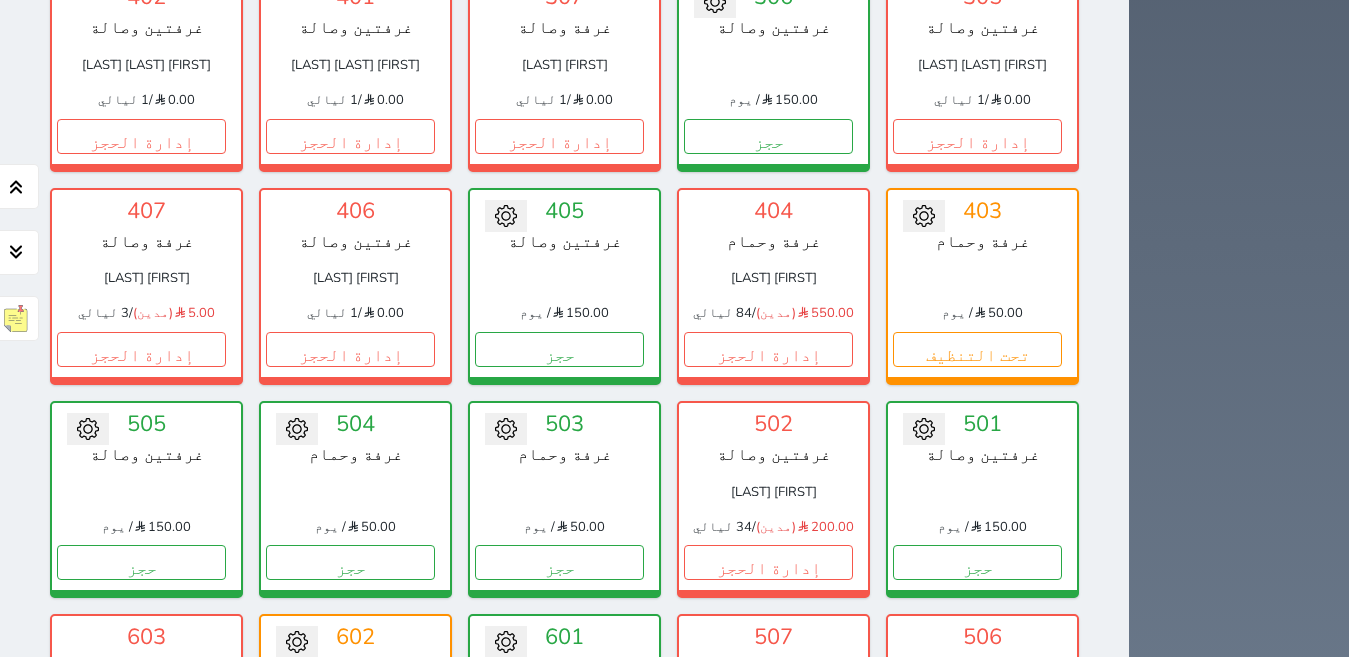 drag, startPoint x: 1337, startPoint y: 360, endPoint x: 1336, endPoint y: 348, distance: 12.0415945 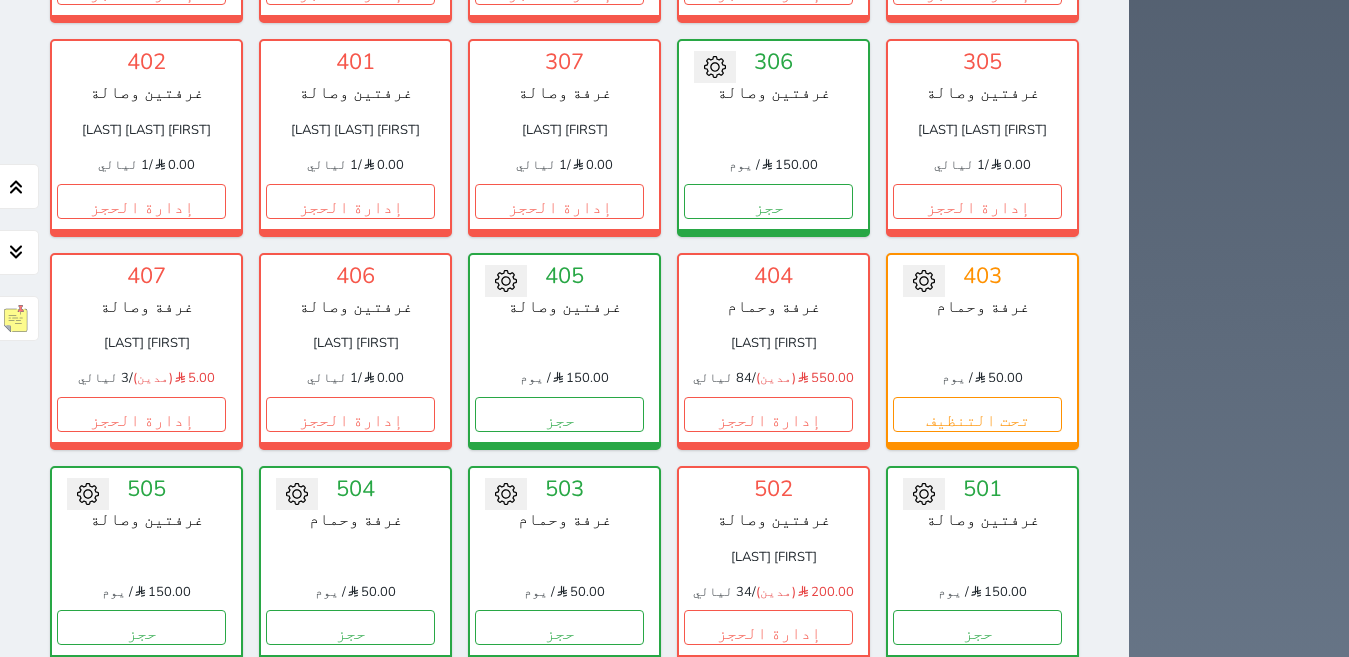 scroll, scrollTop: 940, scrollLeft: 0, axis: vertical 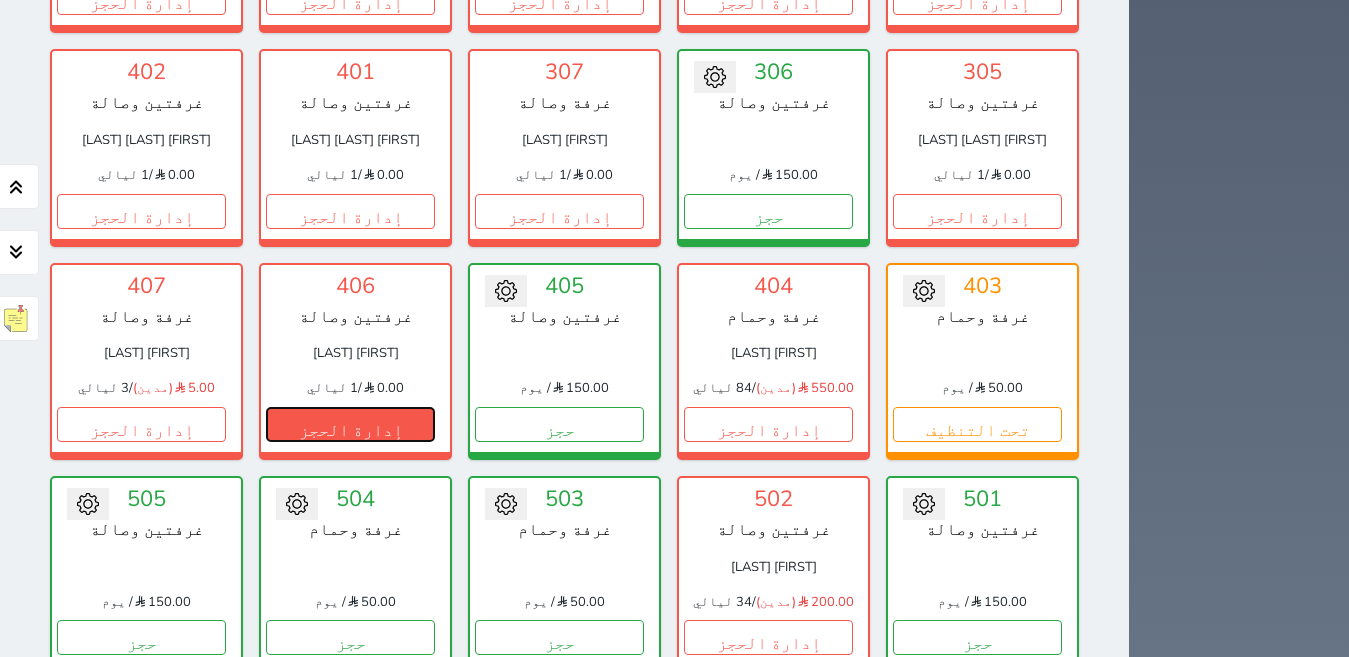click on "إدارة الحجز" at bounding box center (350, 424) 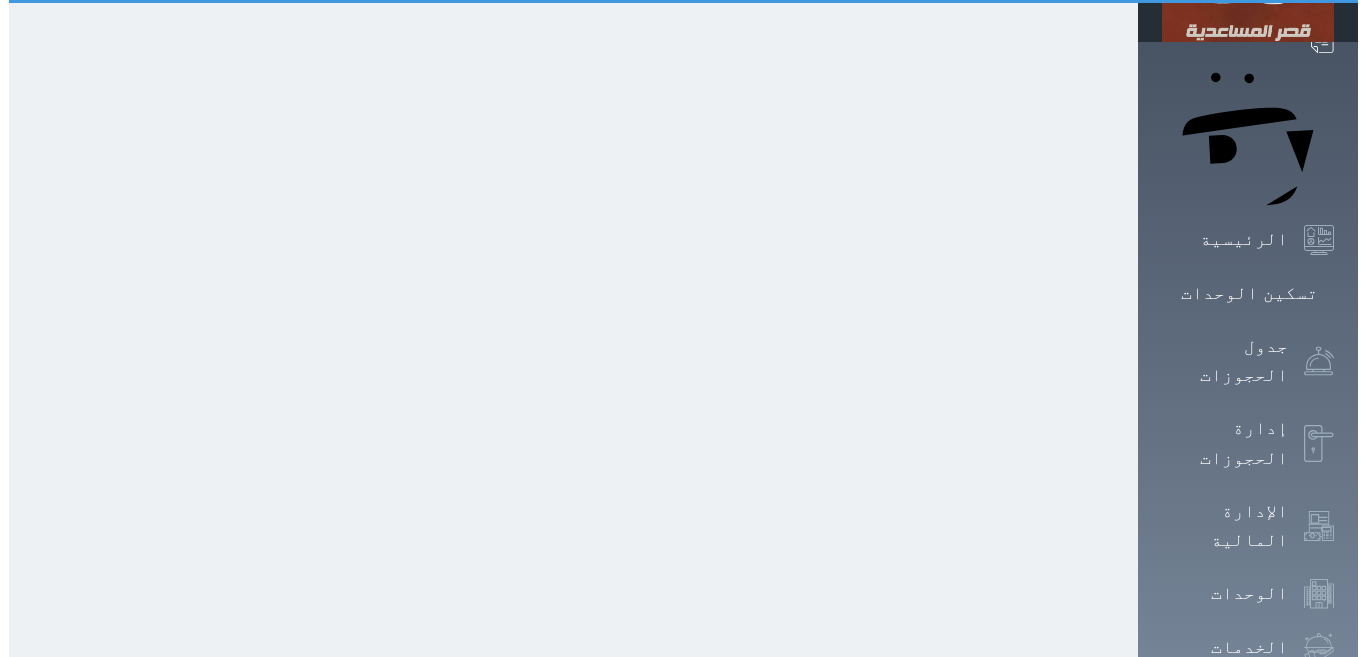 scroll, scrollTop: 0, scrollLeft: 0, axis: both 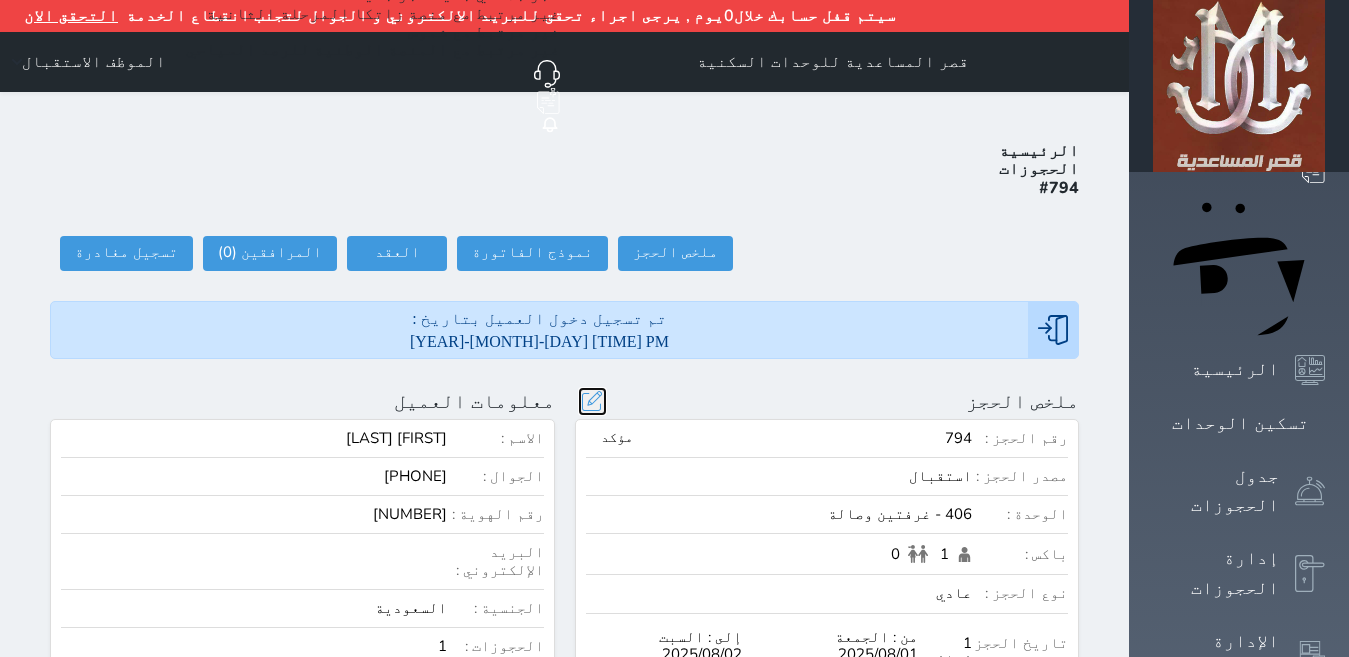 click at bounding box center (592, 401) 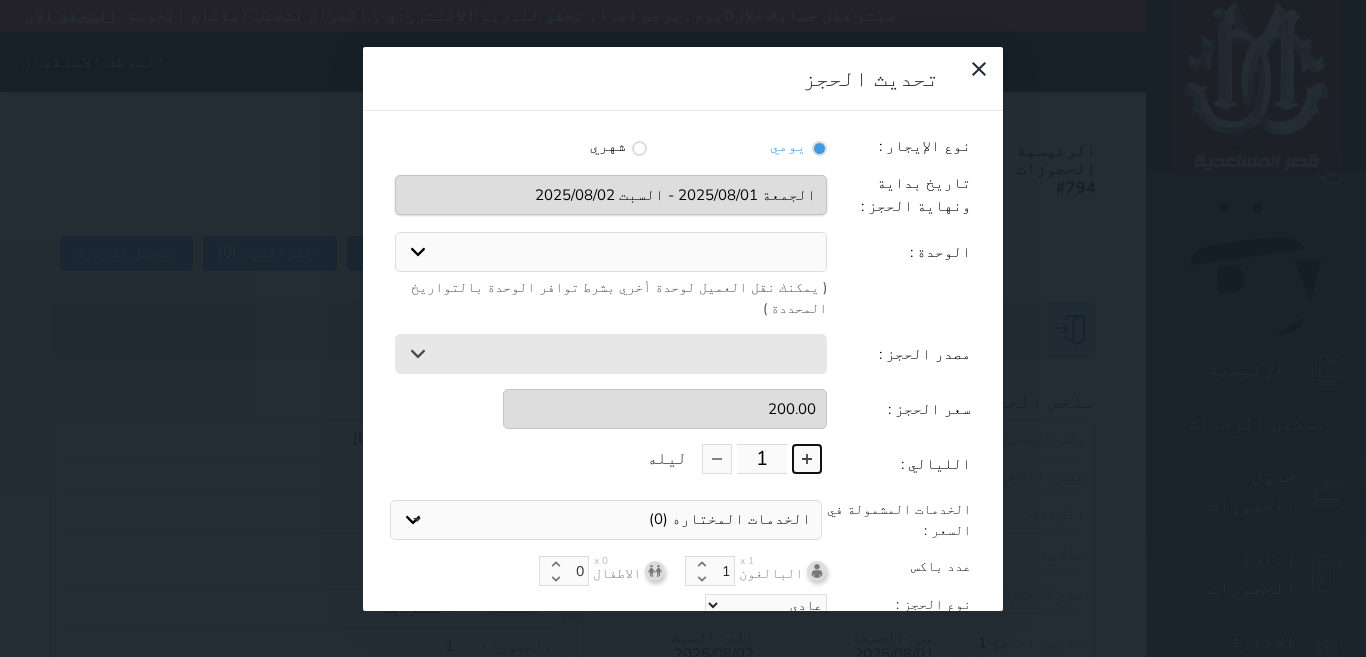 click at bounding box center (807, 459) 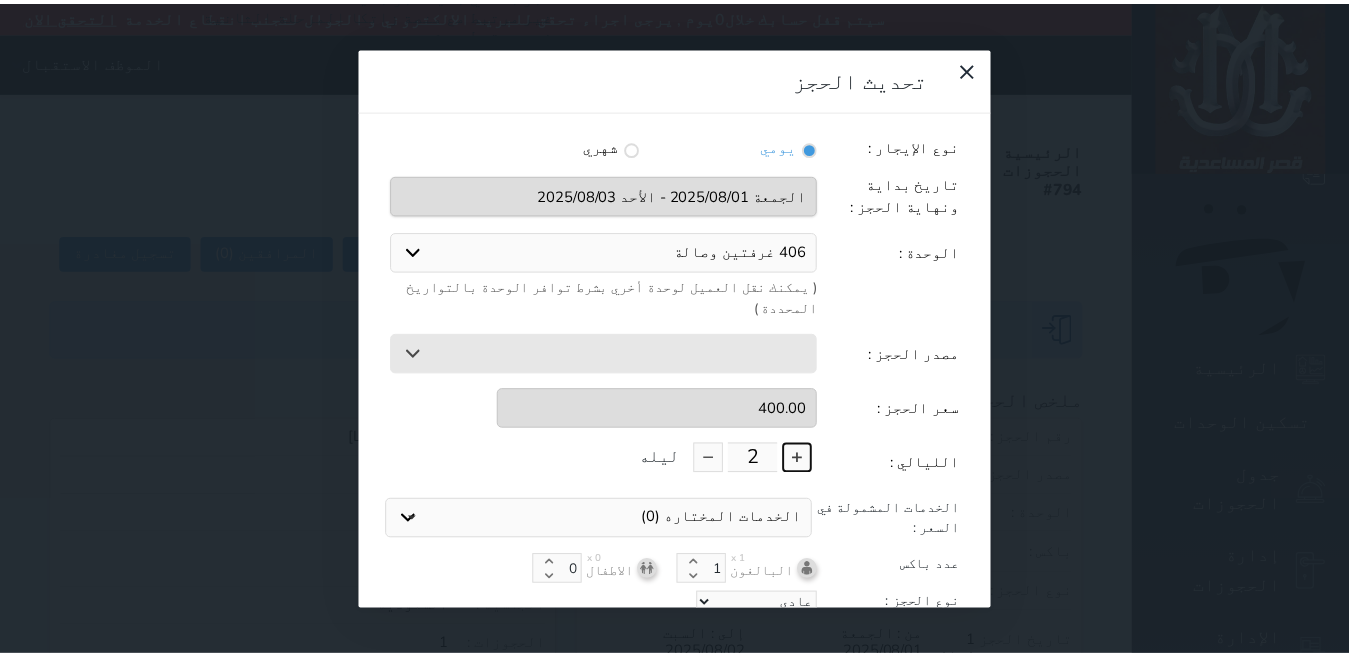scroll, scrollTop: 45, scrollLeft: 0, axis: vertical 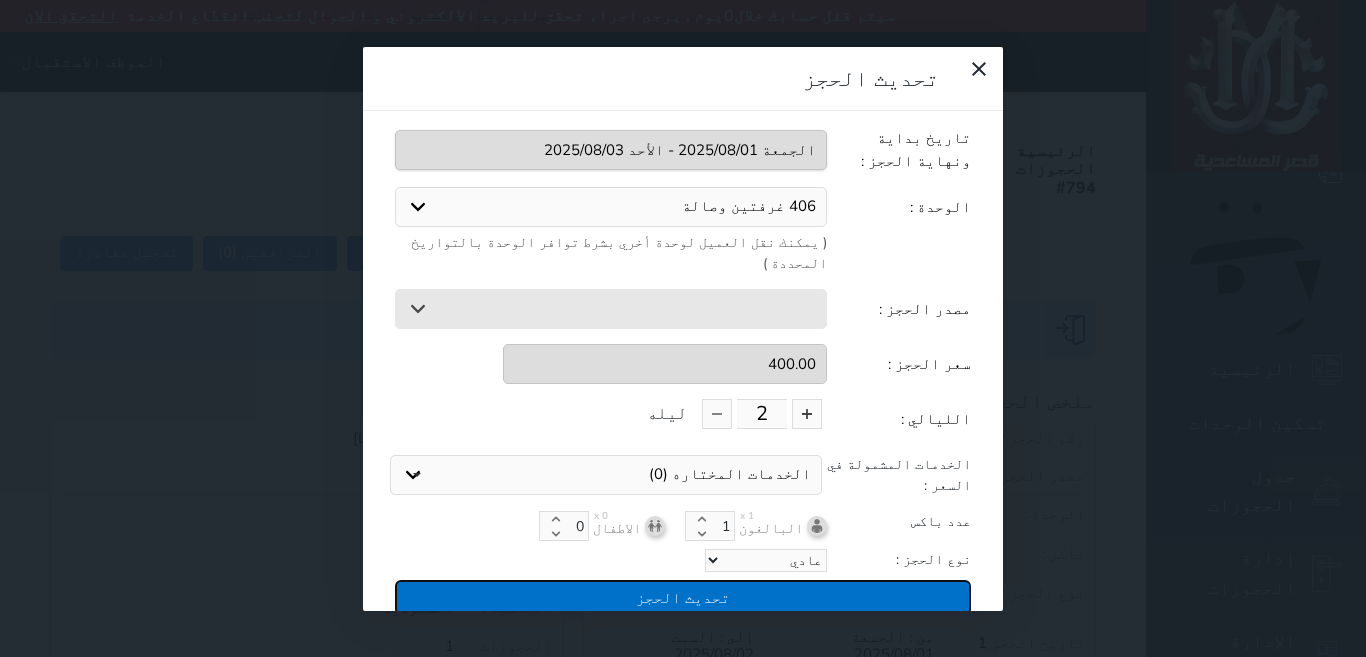 click on "تحديث الحجز" at bounding box center [683, 597] 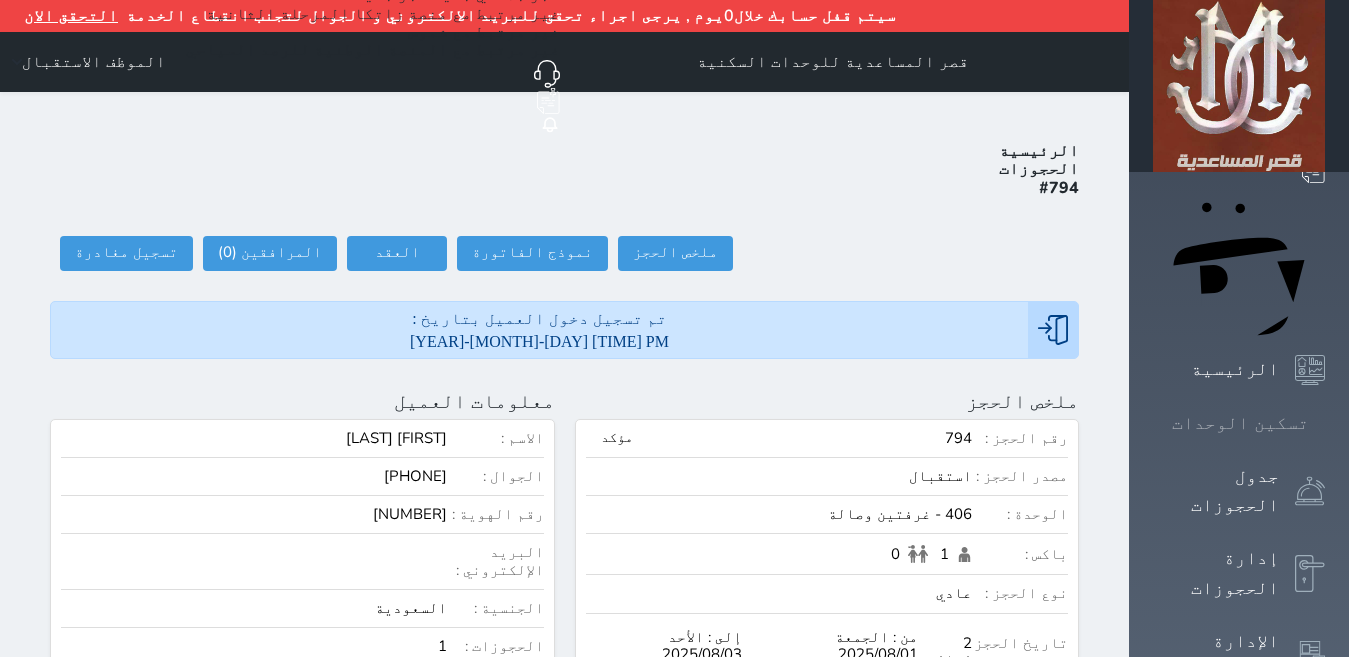 click at bounding box center (1325, 423) 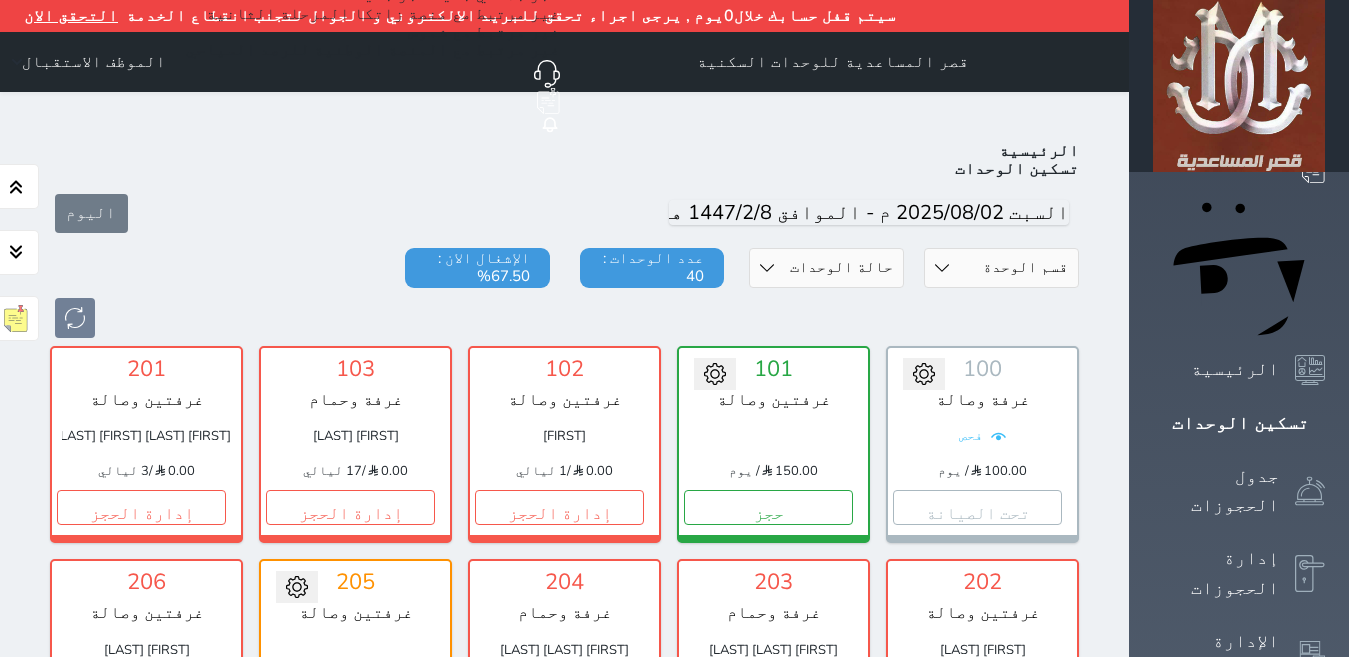 scroll, scrollTop: 110, scrollLeft: 0, axis: vertical 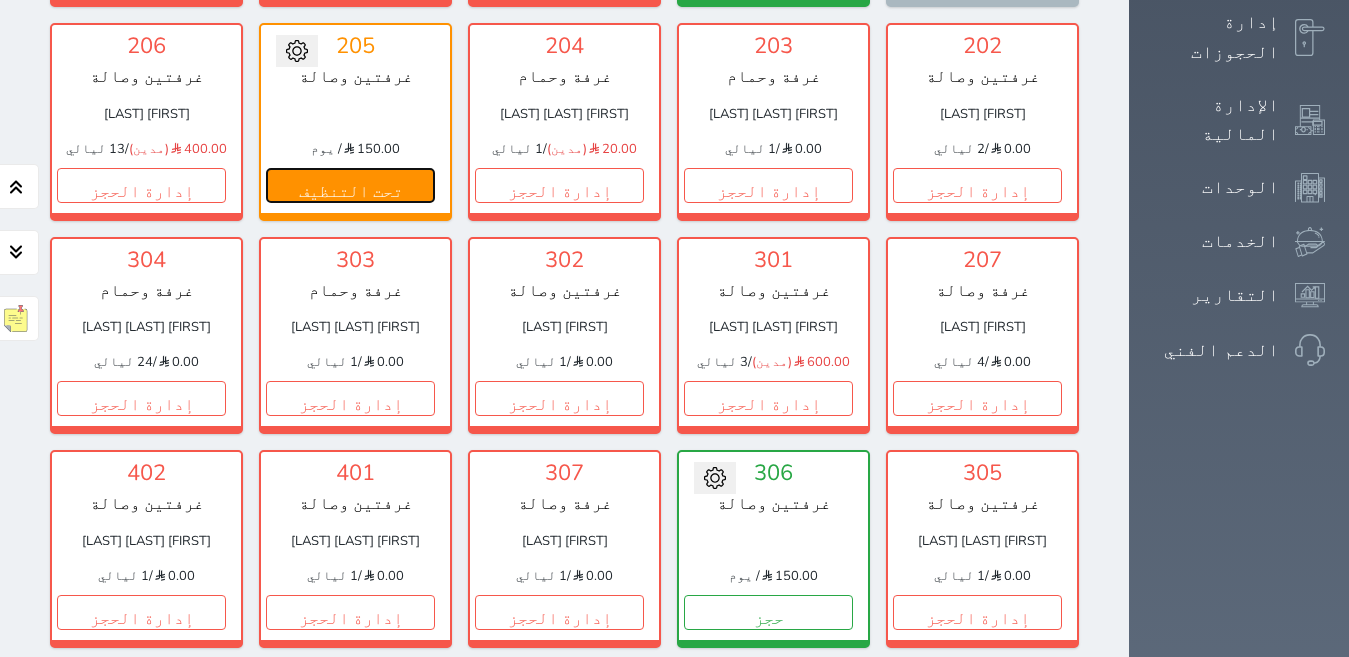 click on "تحت التنظيف" at bounding box center [350, 185] 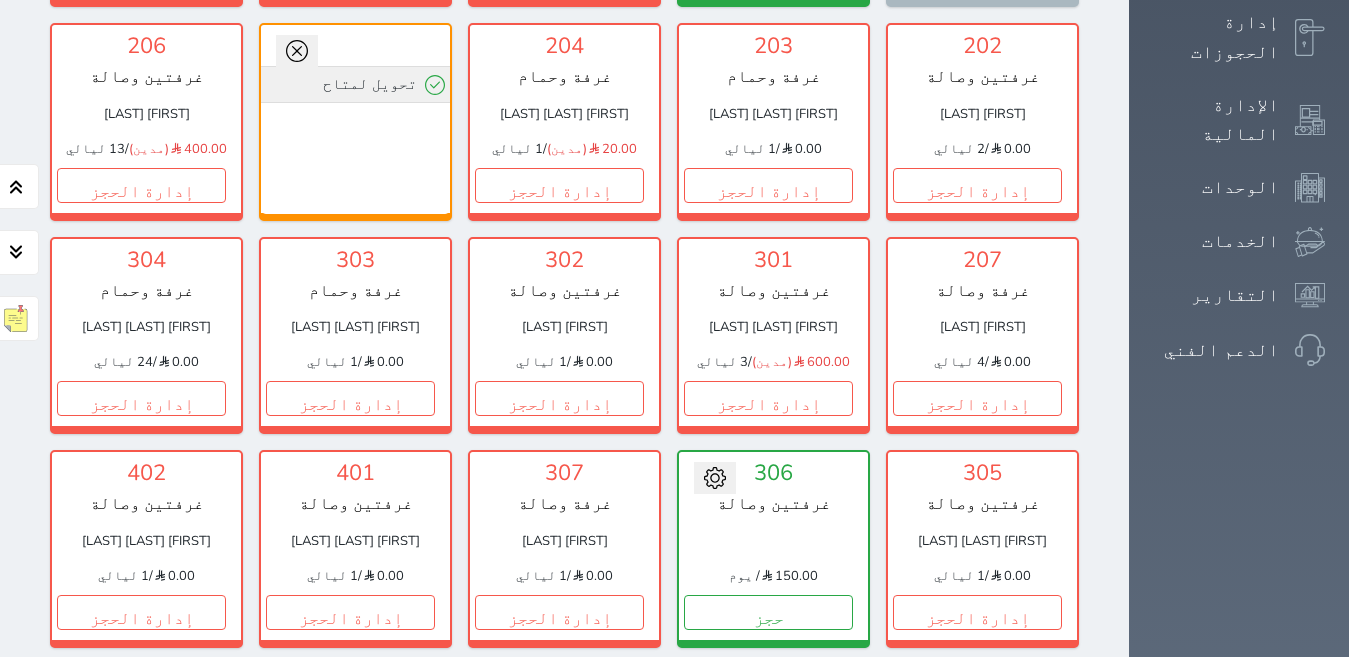 click 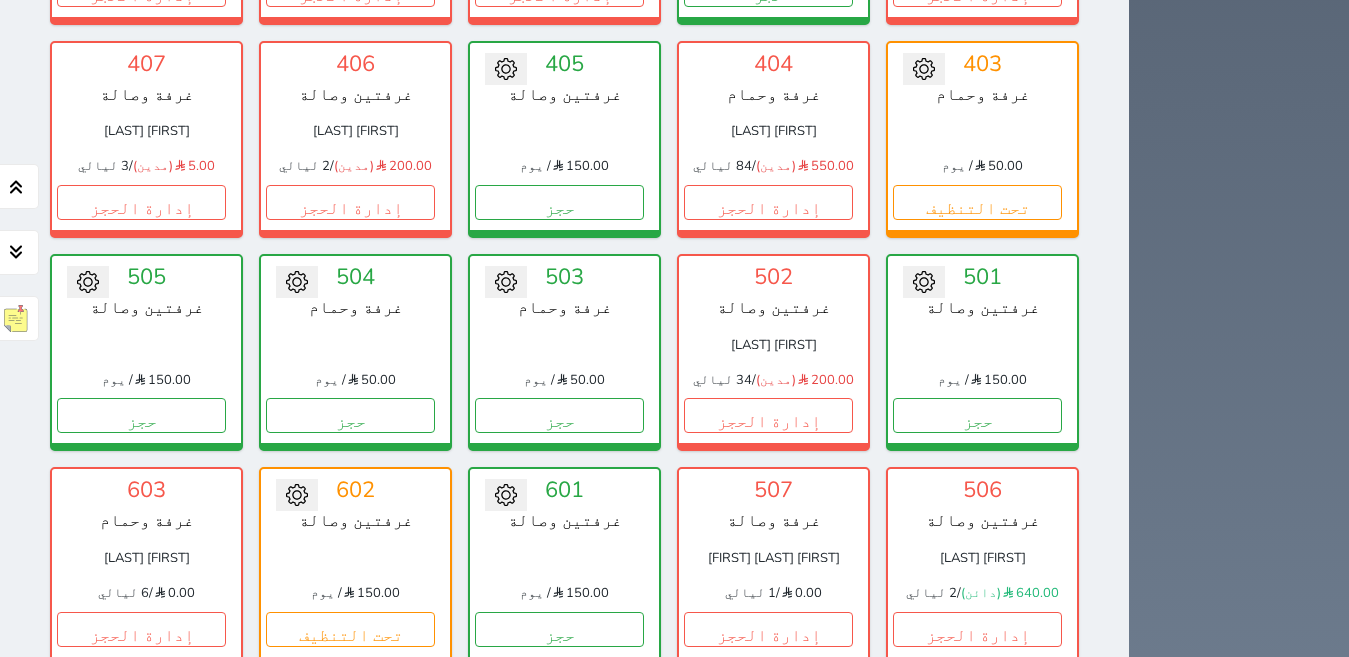 scroll, scrollTop: 1141, scrollLeft: 0, axis: vertical 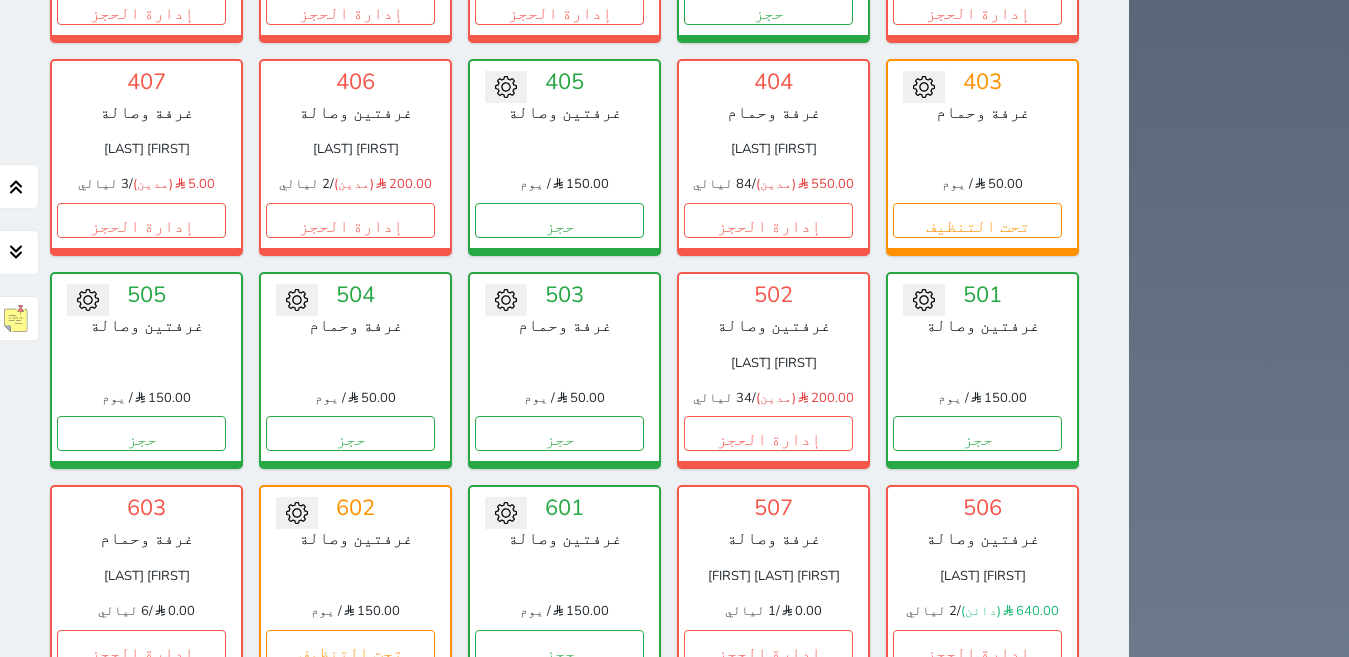 click on "حجز جماعي جديد   حجز جديد             الرئيسية     تسكين الوحدات     جدول الحجوزات     إدارة الحجوزات       الإدارة المالية         الوحدات     الخدمات     التقارير       الدعم الفني" at bounding box center (1239, 114) 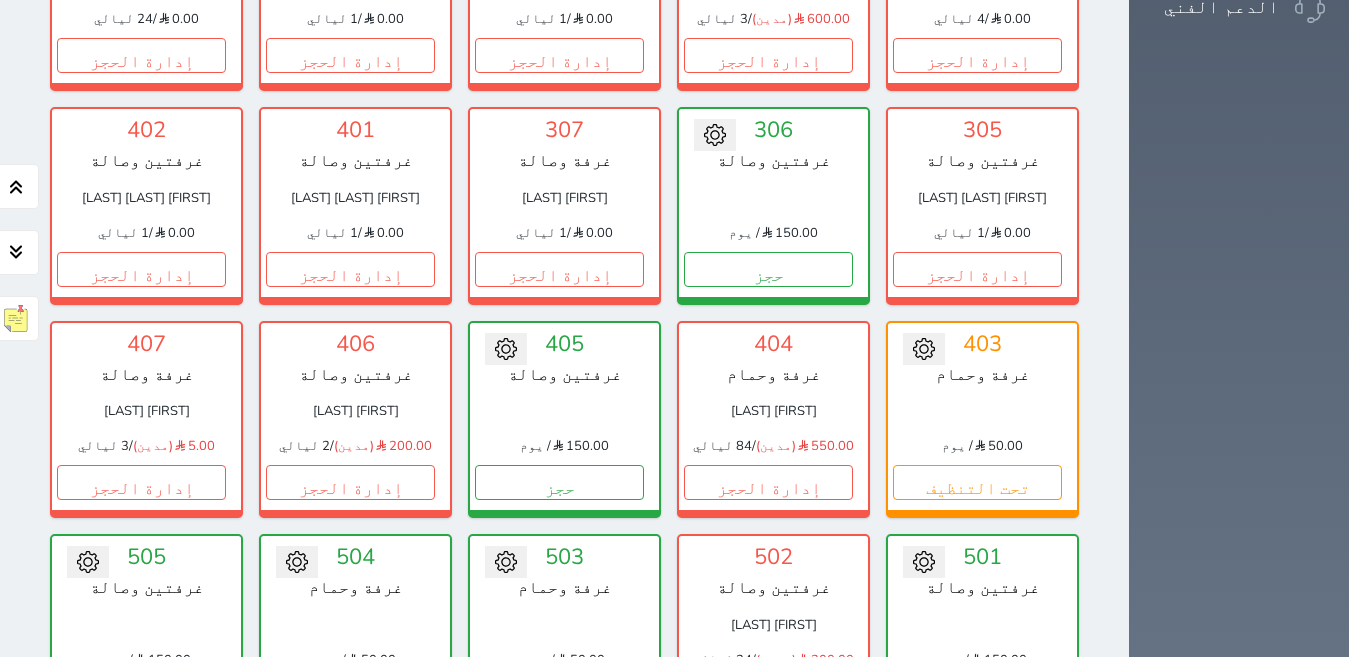 scroll, scrollTop: 858, scrollLeft: 0, axis: vertical 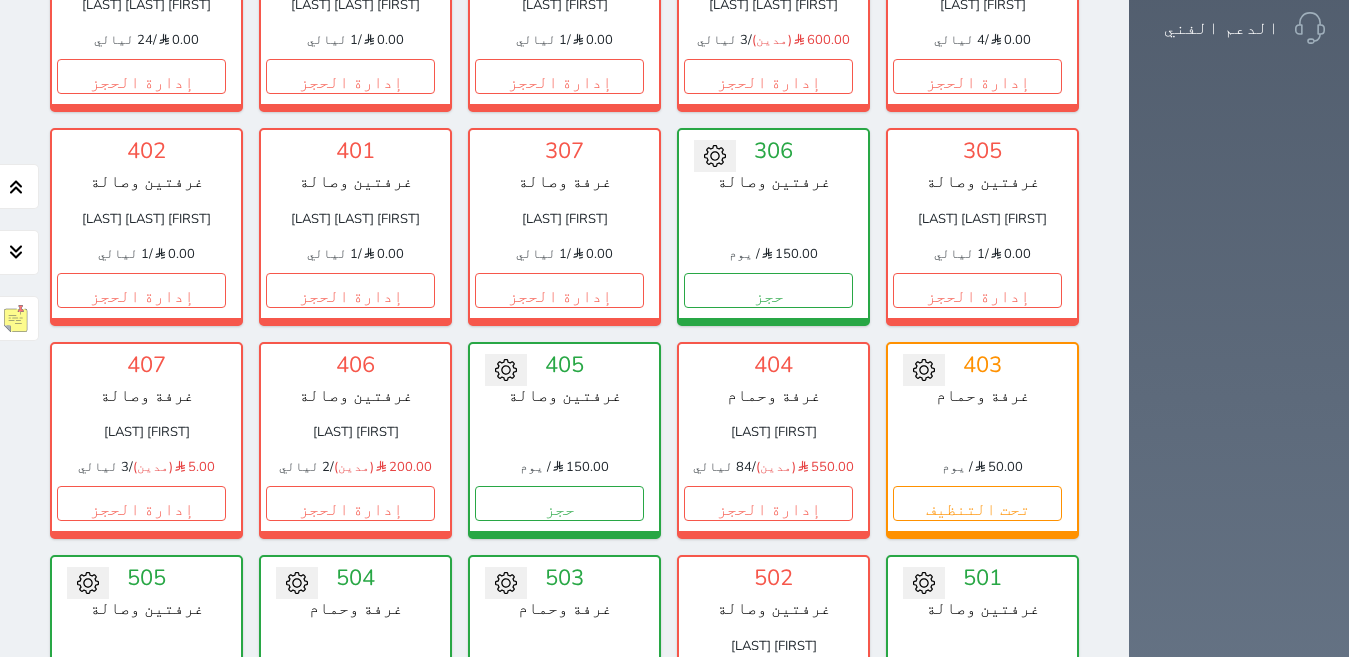 click on "حجز" at bounding box center (350, 716) 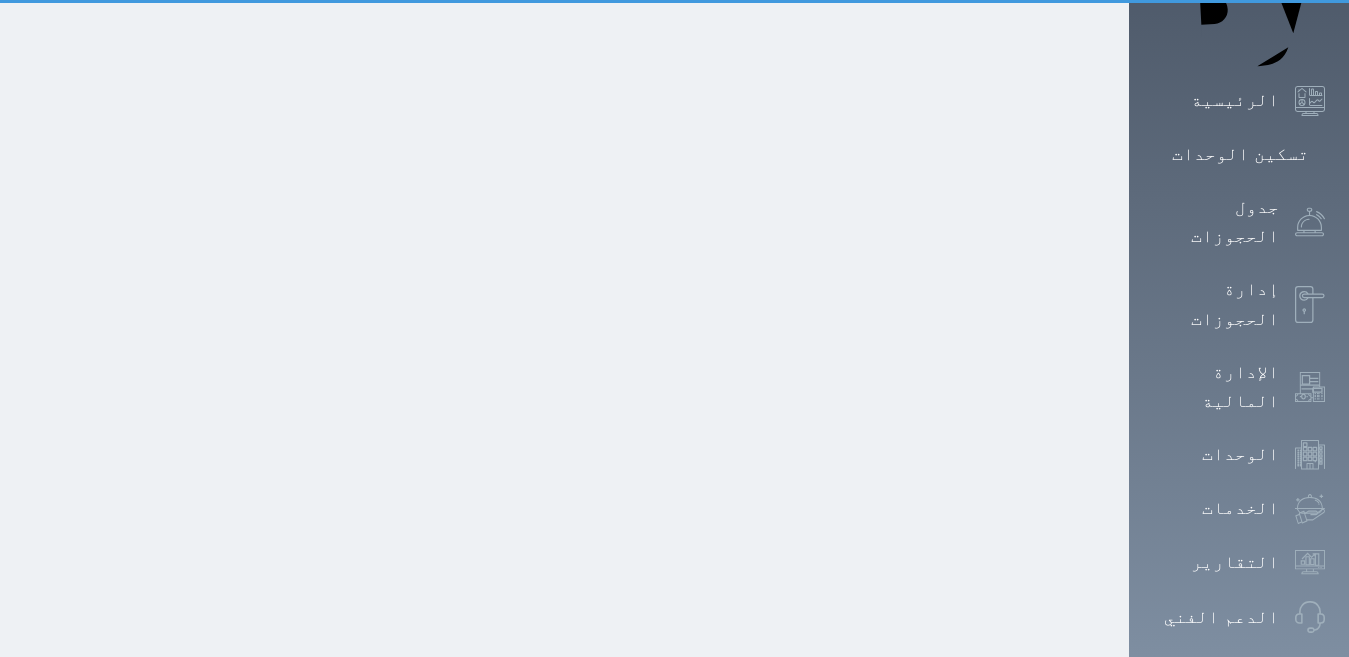 scroll, scrollTop: 0, scrollLeft: 0, axis: both 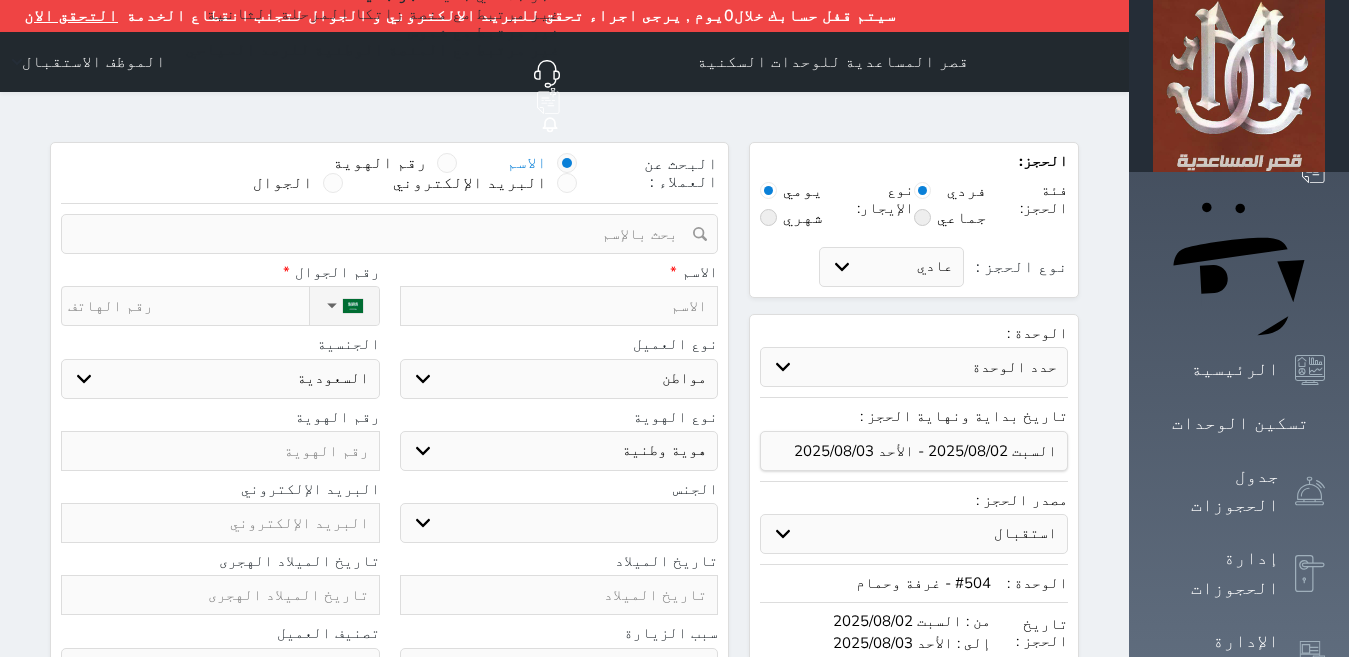 click on "رقم الهوية" at bounding box center (380, 163) 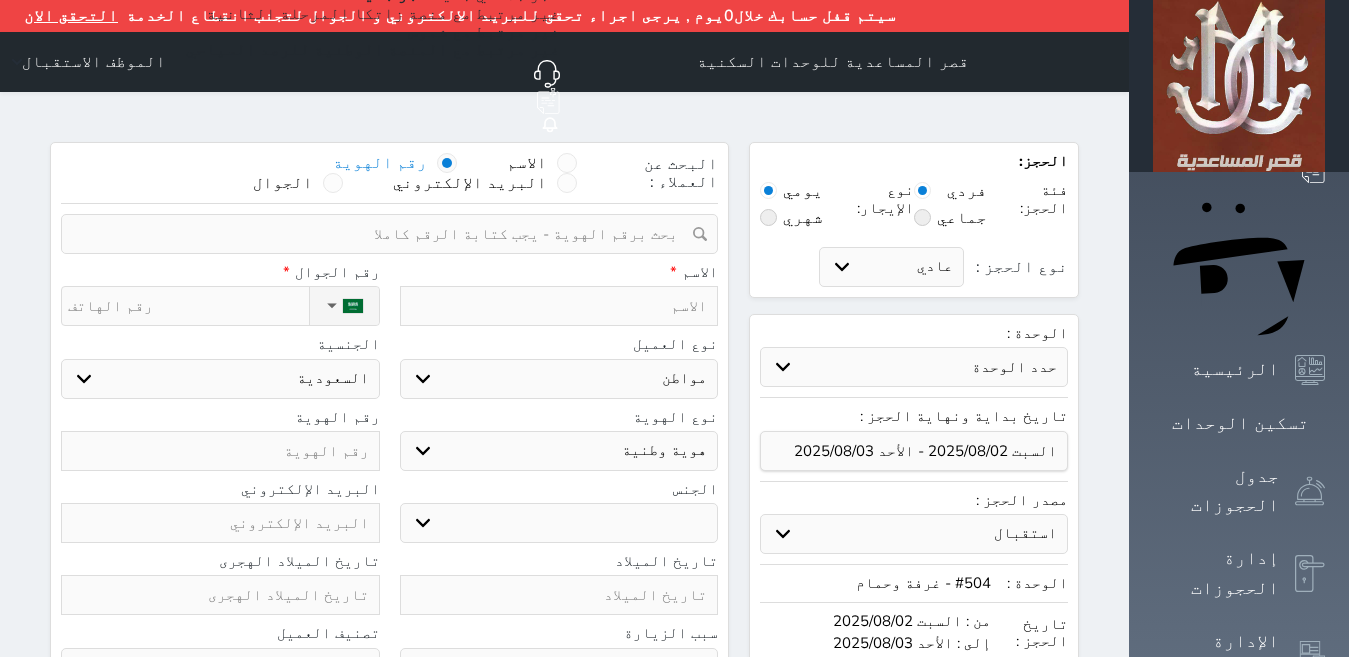 click at bounding box center (382, 234) 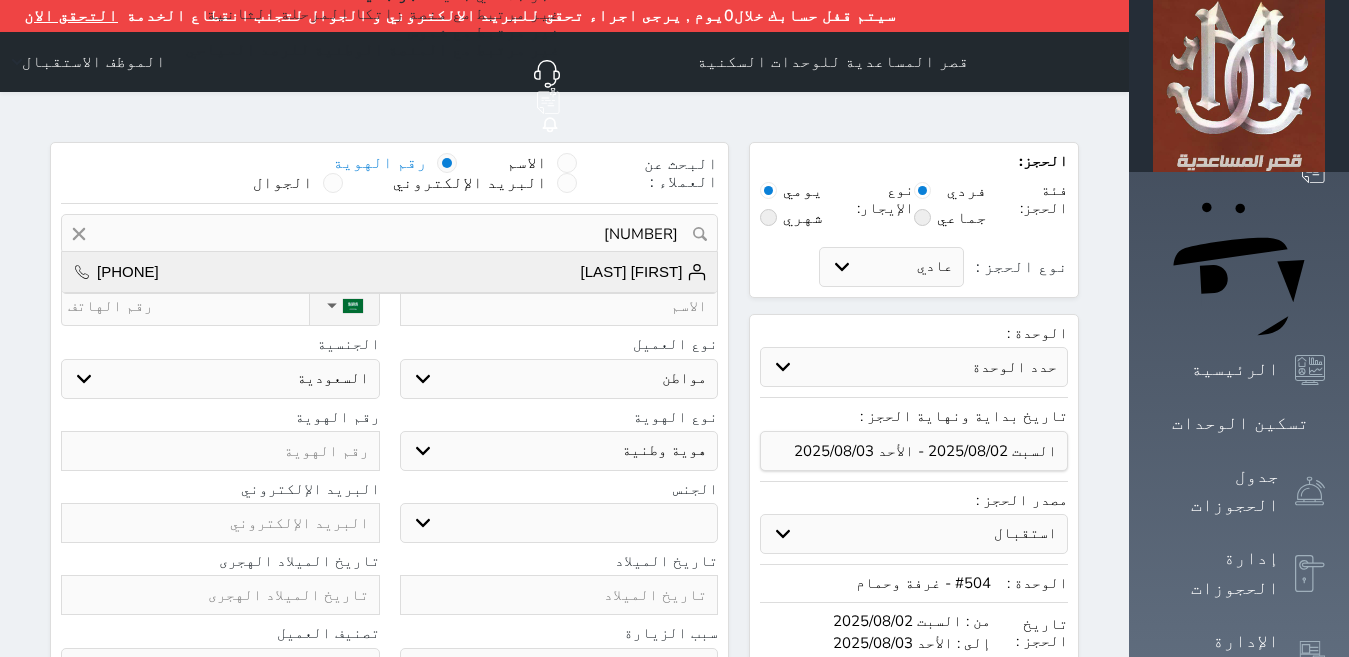 click on "[FIRST] [LAST] [PHONE]" at bounding box center [389, 272] 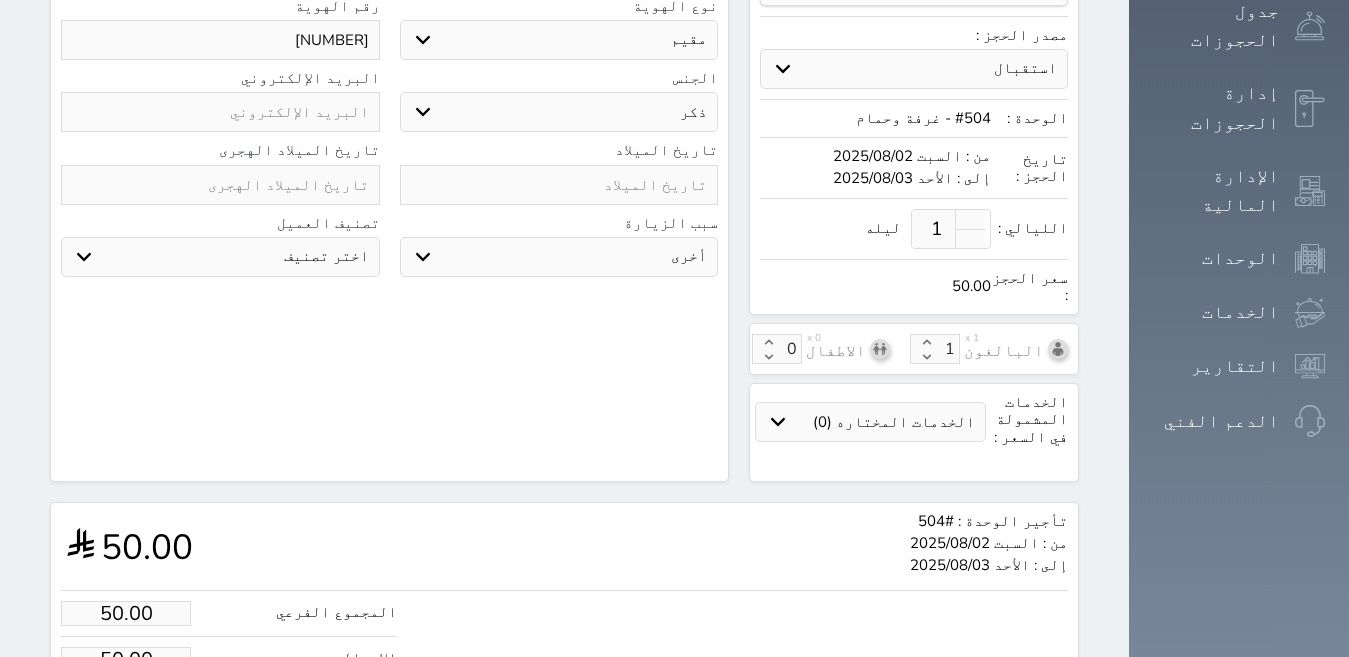 scroll, scrollTop: 484, scrollLeft: 0, axis: vertical 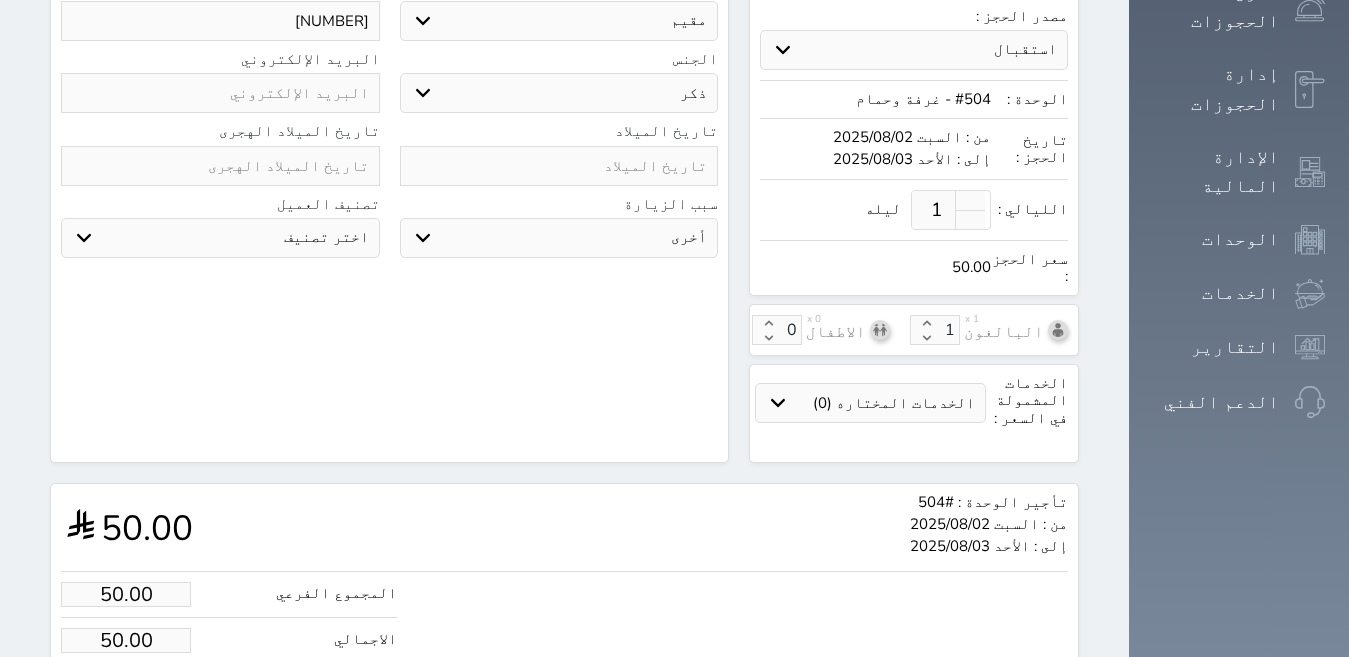 click on "50.00" at bounding box center (126, 594) 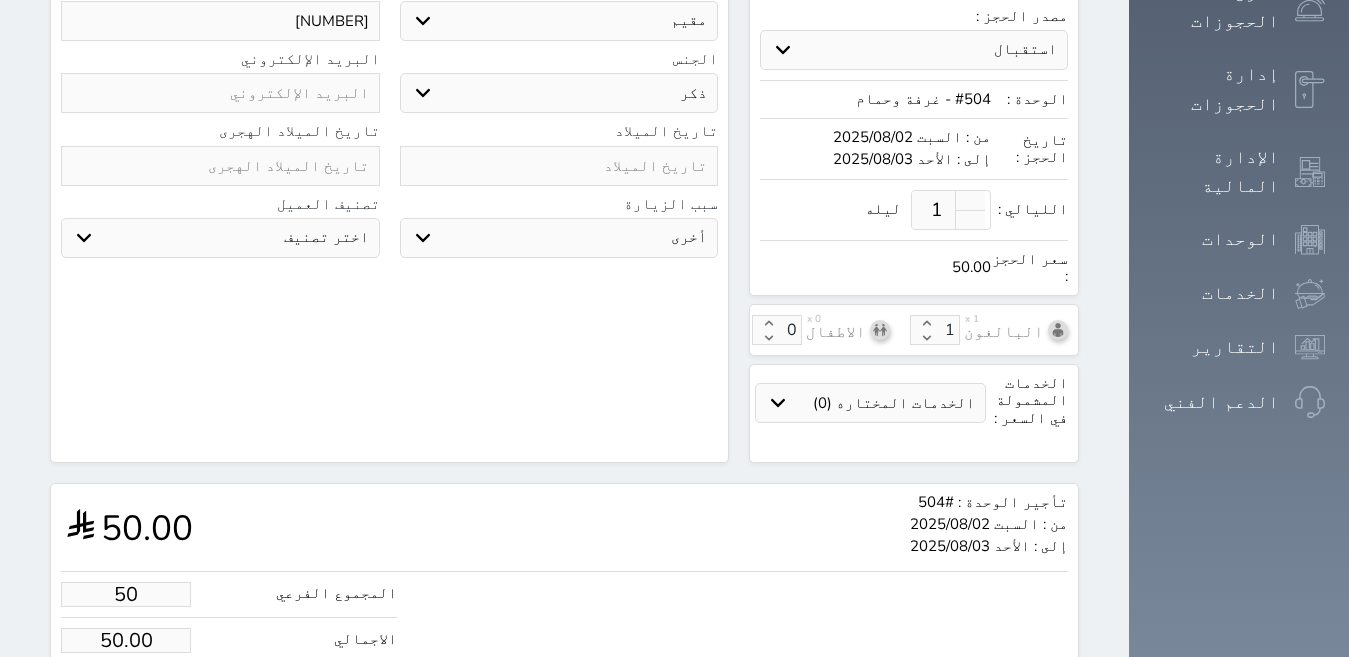 click on "50" at bounding box center [126, 594] 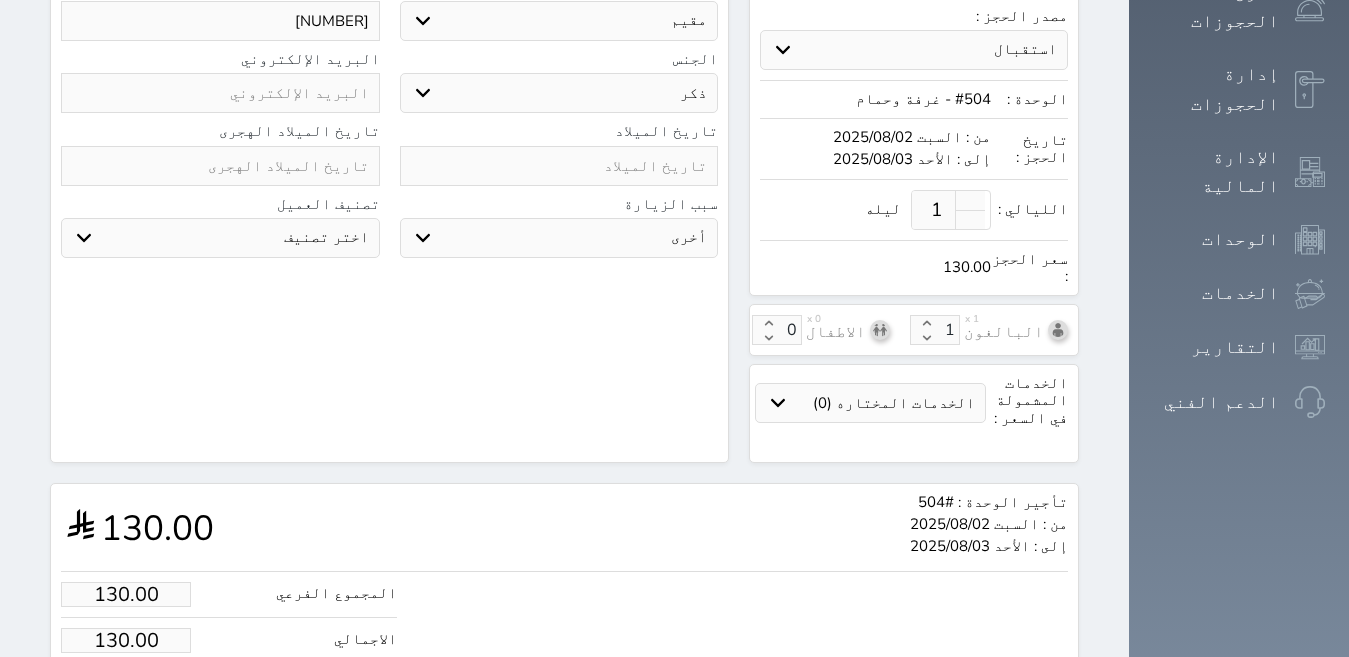 click on "تأجير الوحدة : #[NUMBER]   من : السبت [YEAR]/[MONTH]/[DAY]   إلى : الأحد [YEAR]/[MONTH]/[DAY]    [PRICE]" at bounding box center (564, 527) 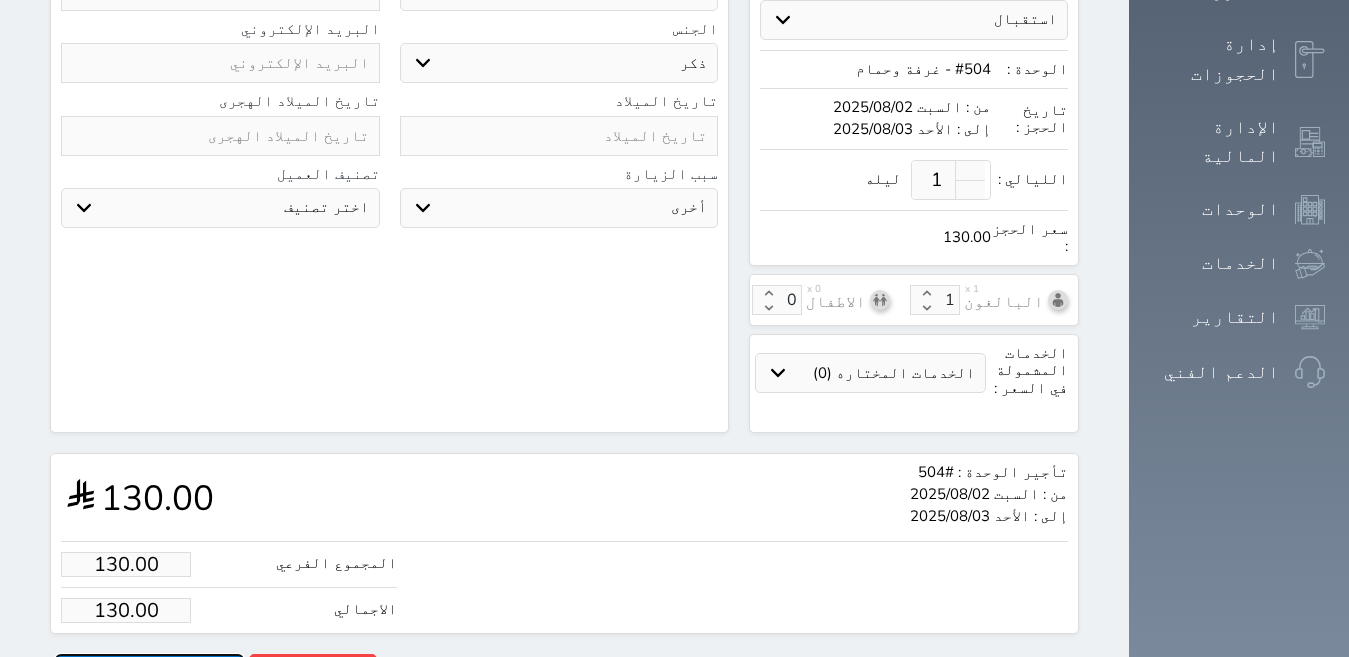 click on "حجز" at bounding box center [149, 671] 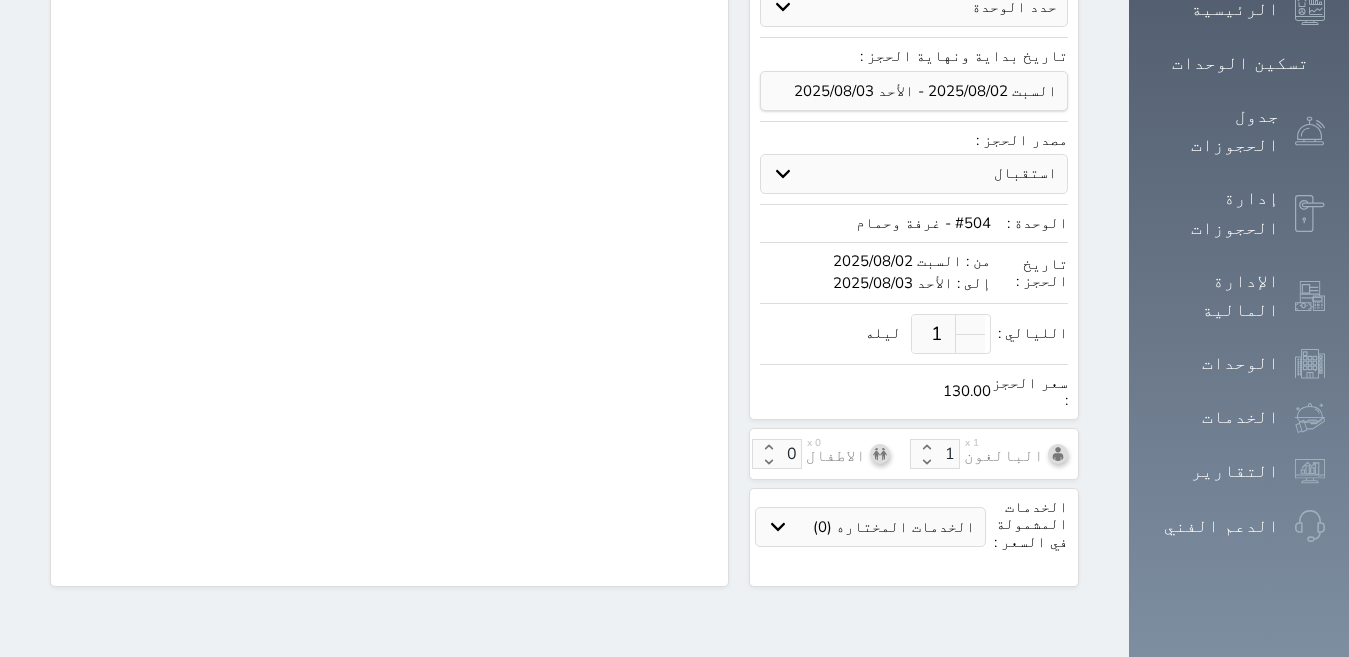 scroll, scrollTop: 279, scrollLeft: 0, axis: vertical 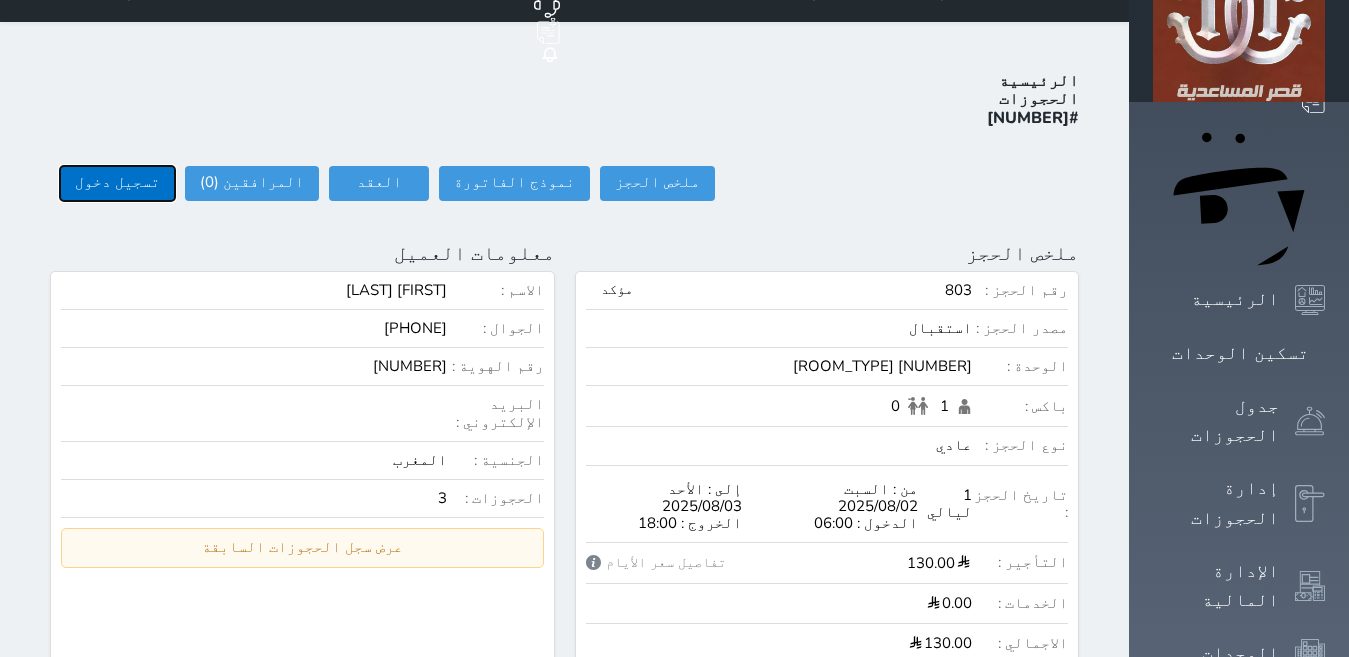 click on "تسجيل دخول" at bounding box center [117, 183] 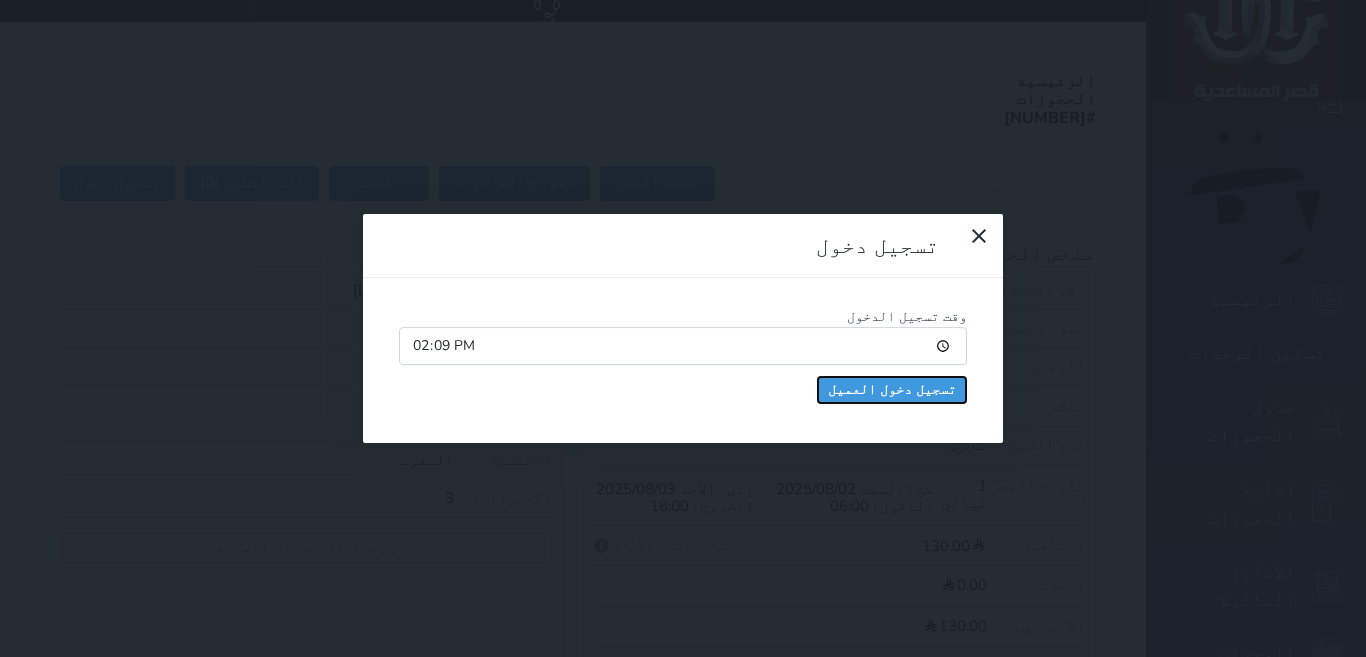 drag, startPoint x: 782, startPoint y: 193, endPoint x: 651, endPoint y: 253, distance: 144.08678 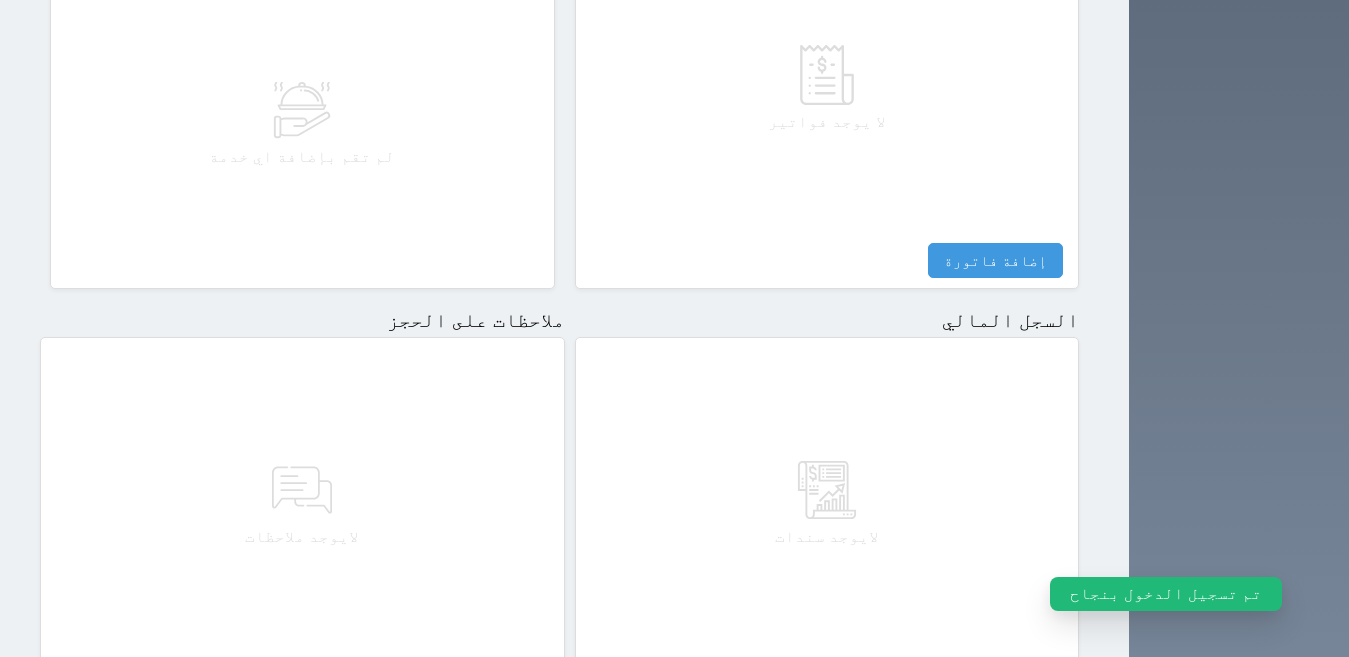 scroll, scrollTop: 984, scrollLeft: 0, axis: vertical 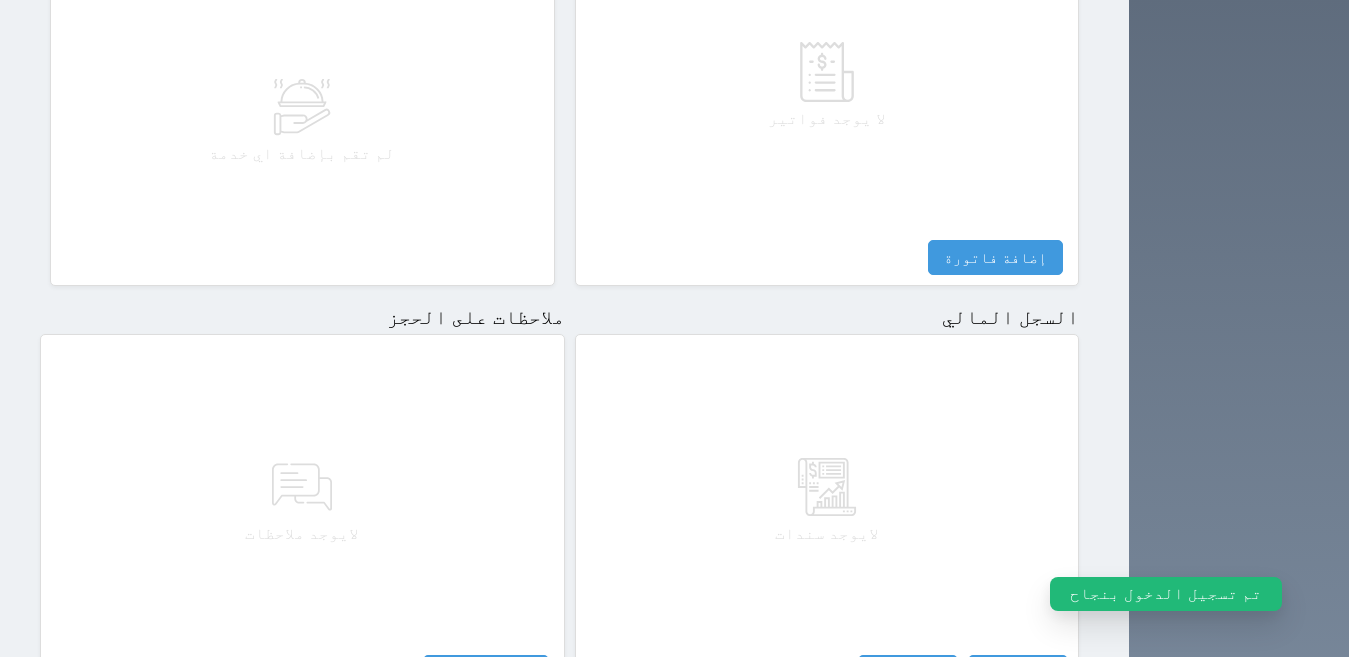 click on "تم تسجيل الدخول بنجاح" at bounding box center [1166, 594] 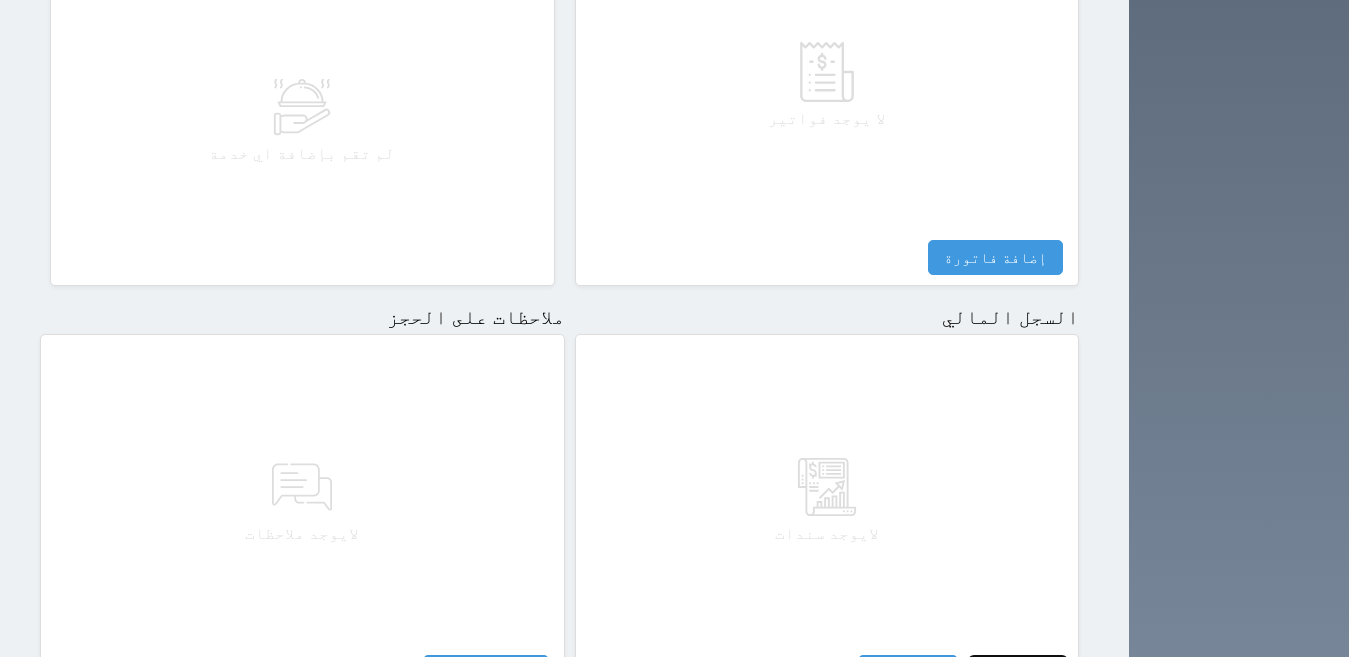 click on "مقبوضات" at bounding box center (1018, 672) 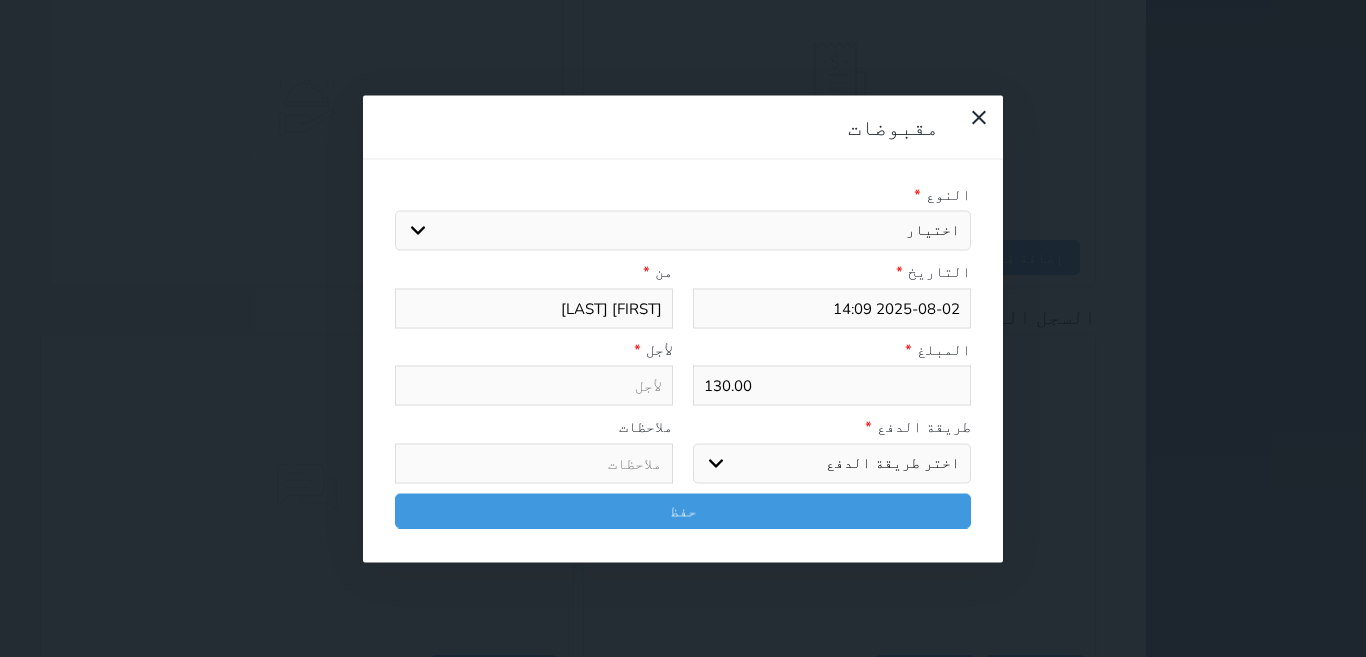 click on "اختيار   مقبوضات عامة قيمة إيجار فواتير تامين عربون لا ينطبق آخر مغسلة واي فاي - الإنترنت مواقف السيارات طعام الأغذية والمشروبات مشروبات المشروبات الباردة المشروبات الساخنة الإفطار غداء عشاء مخبز و كعك حمام سباحة الصالة الرياضية سبا و خدمات الجمال اختيار وإسقاط (خدمات النقل) ميني بار كابل - تلفزيون سرير إضافي تصفيف الشعر التسوق خدمات الجولات السياحية المنظمة خدمات الدليل السياحي" at bounding box center [683, 231] 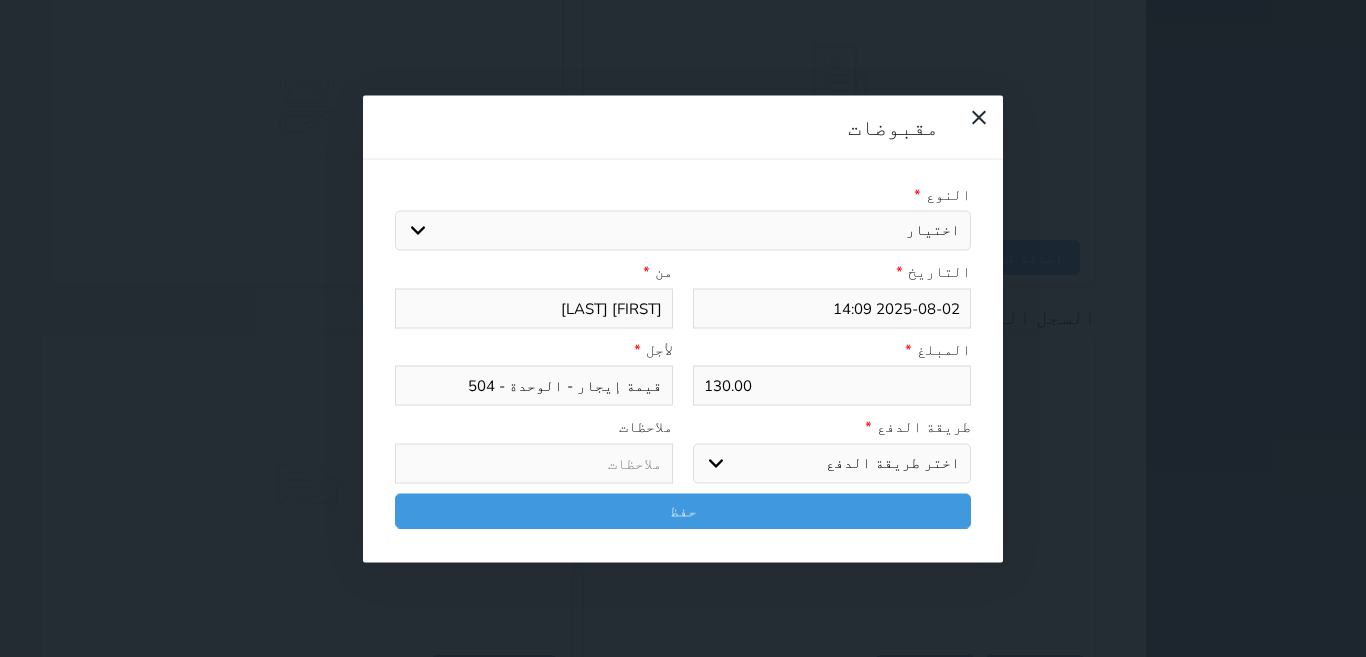 click on "اختر طريقة الدفع   دفع نقدى   تحويل بنكى   مدى   بطاقة ائتمان   آجل" at bounding box center (832, 463) 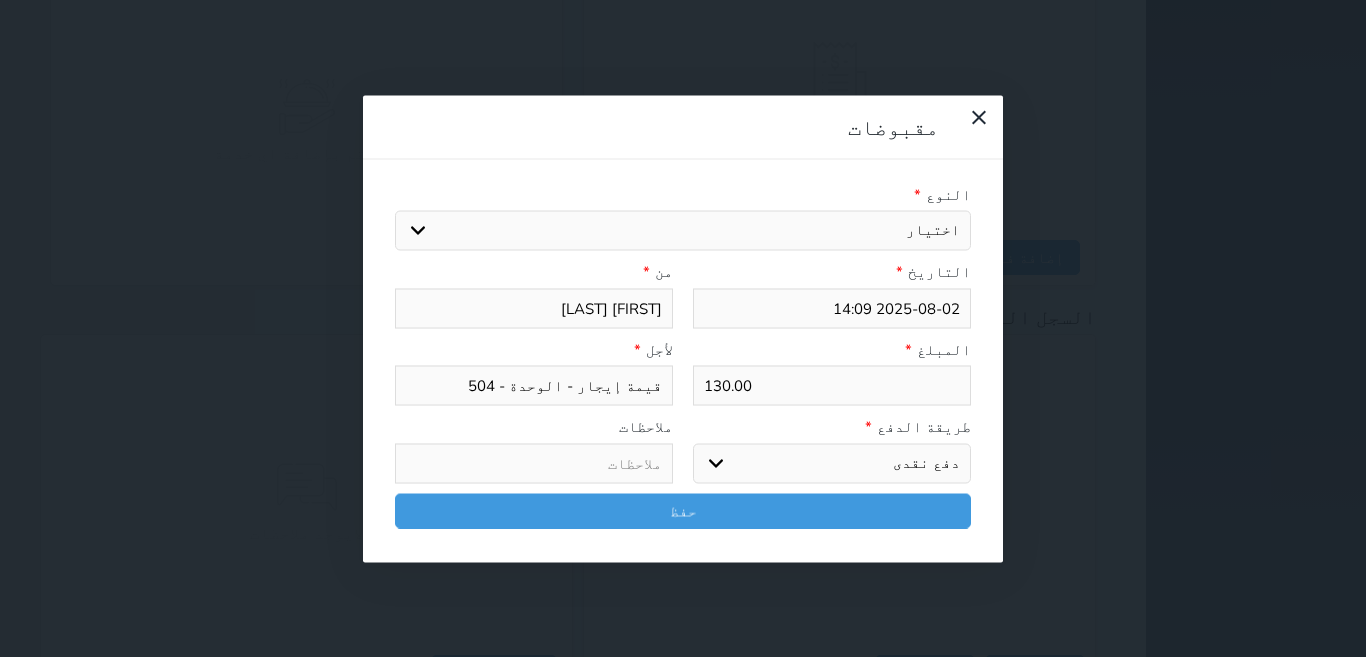 click on "اختر طريقة الدفع   دفع نقدى   تحويل بنكى   مدى   بطاقة ائتمان   آجل" at bounding box center [832, 463] 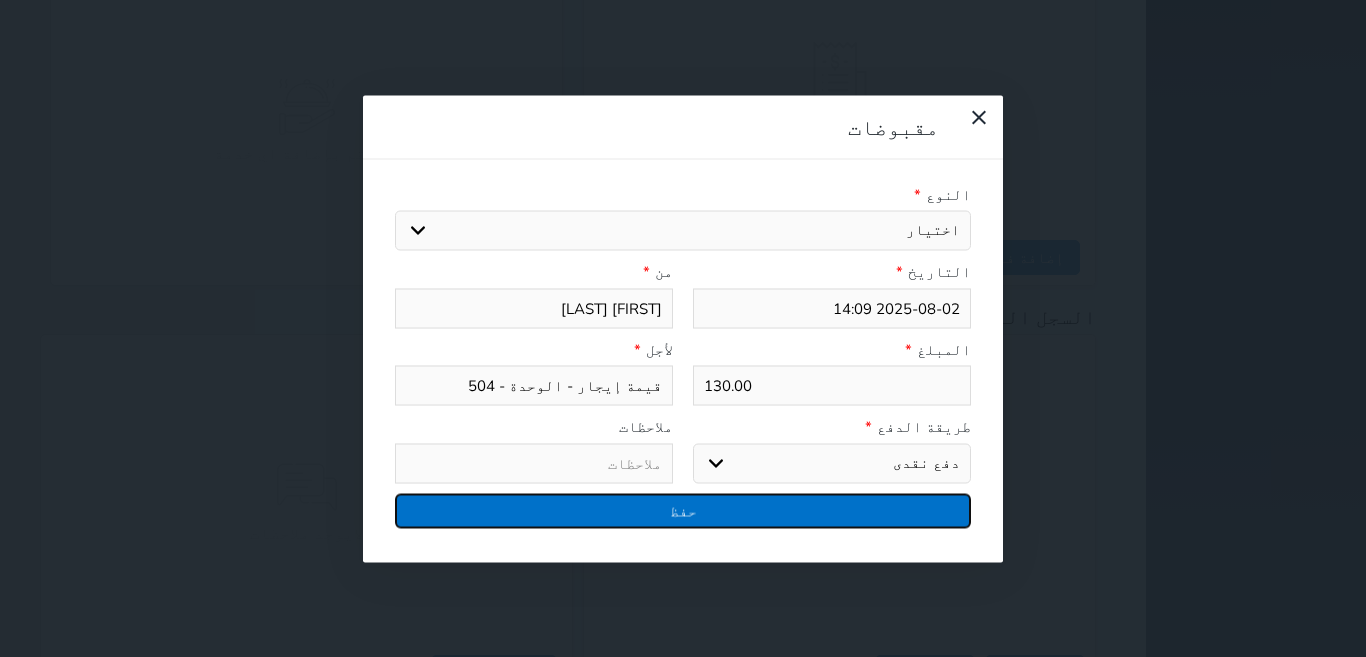 click on "حفظ" at bounding box center [683, 510] 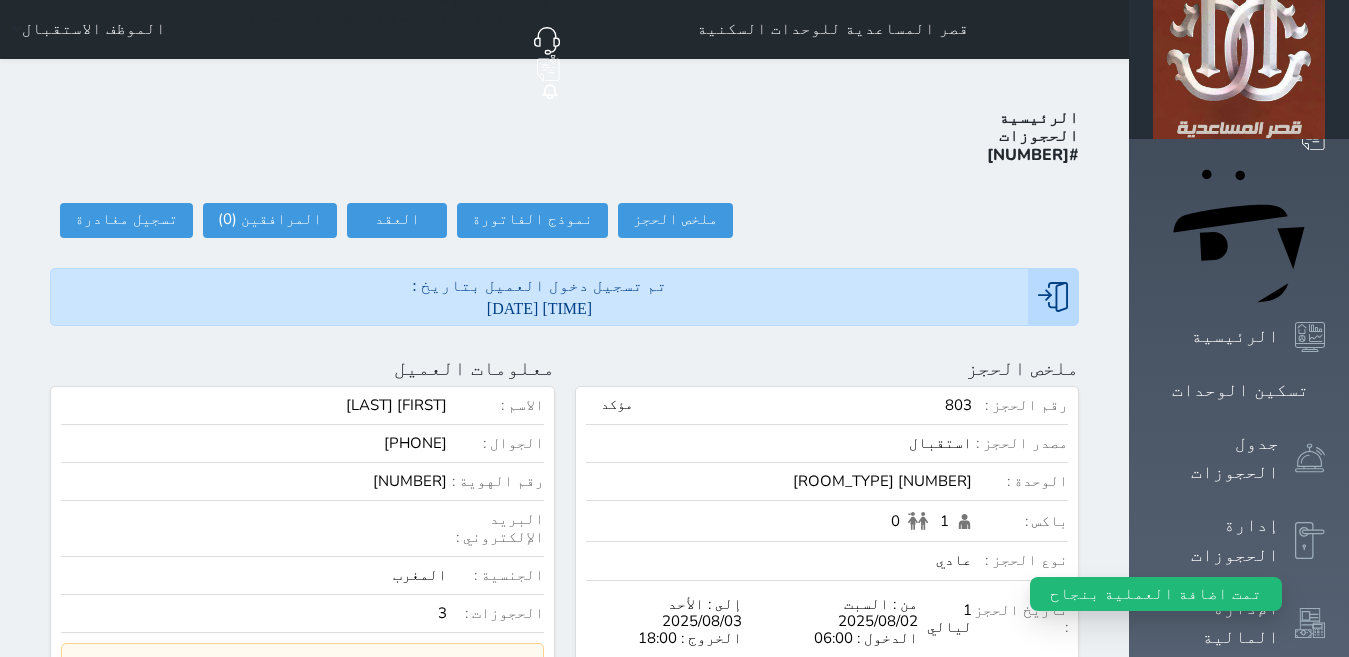scroll, scrollTop: 0, scrollLeft: 0, axis: both 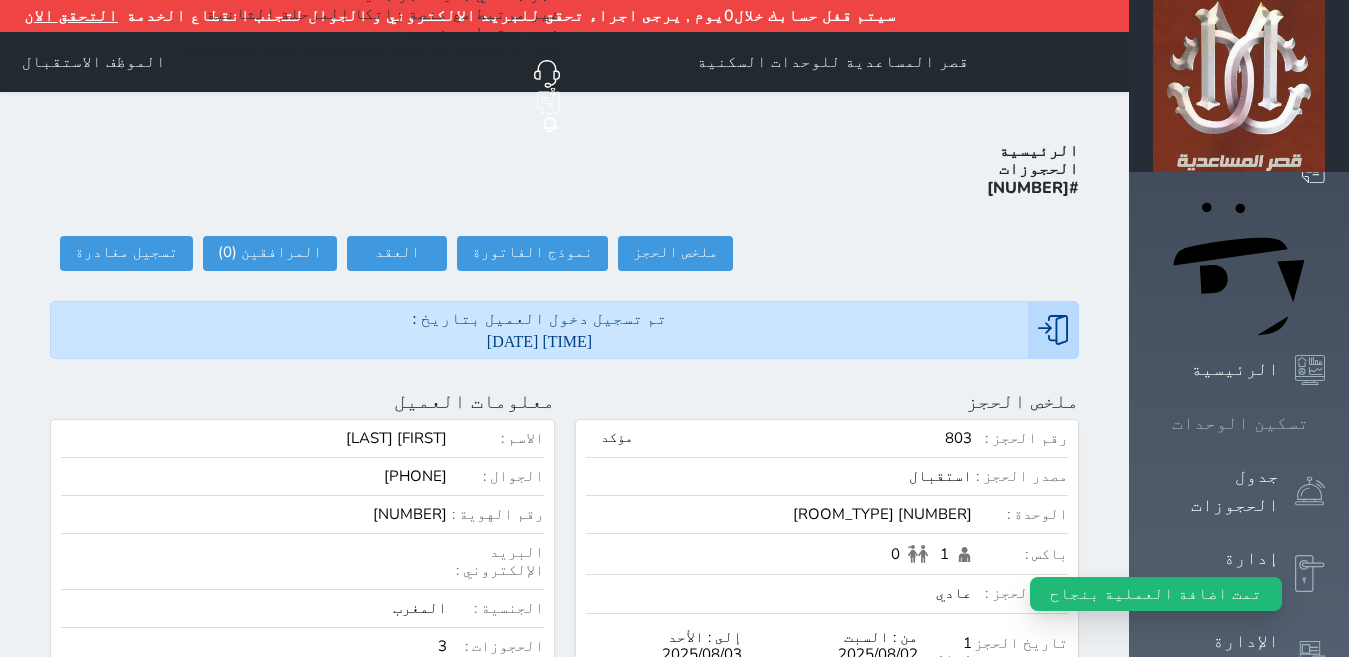 click on "تسكين الوحدات" at bounding box center [1240, 423] 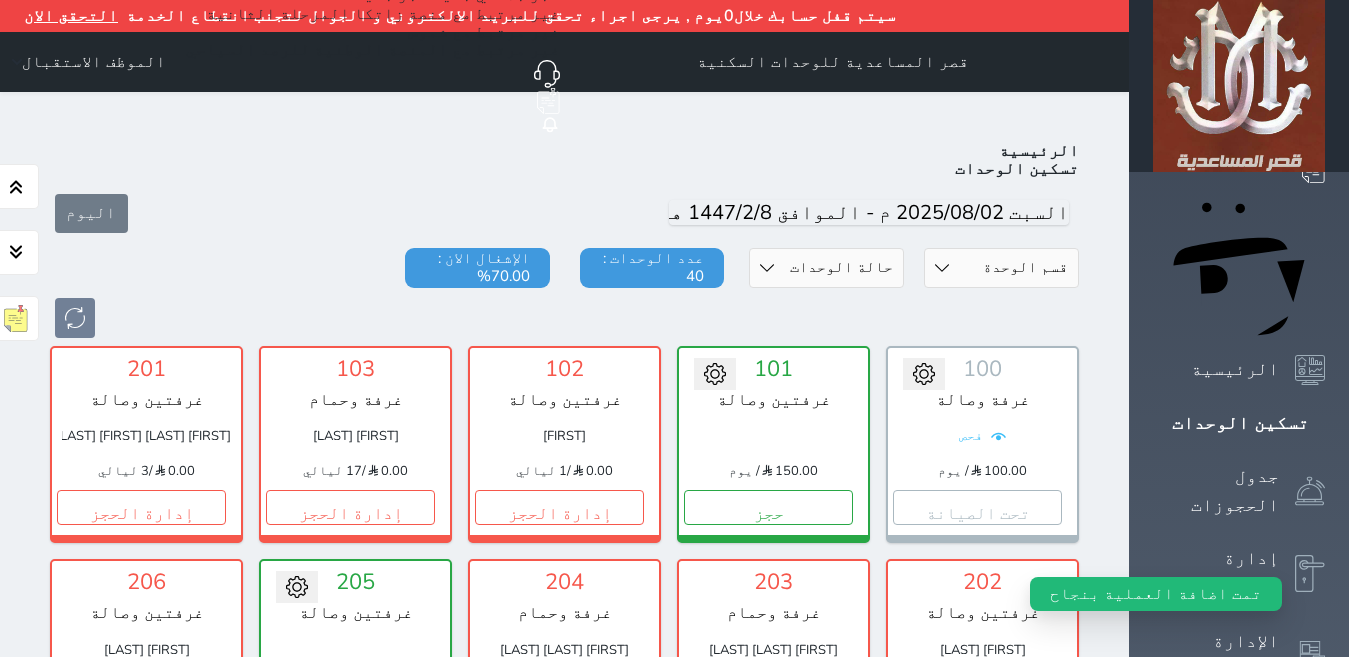scroll, scrollTop: 110, scrollLeft: 0, axis: vertical 